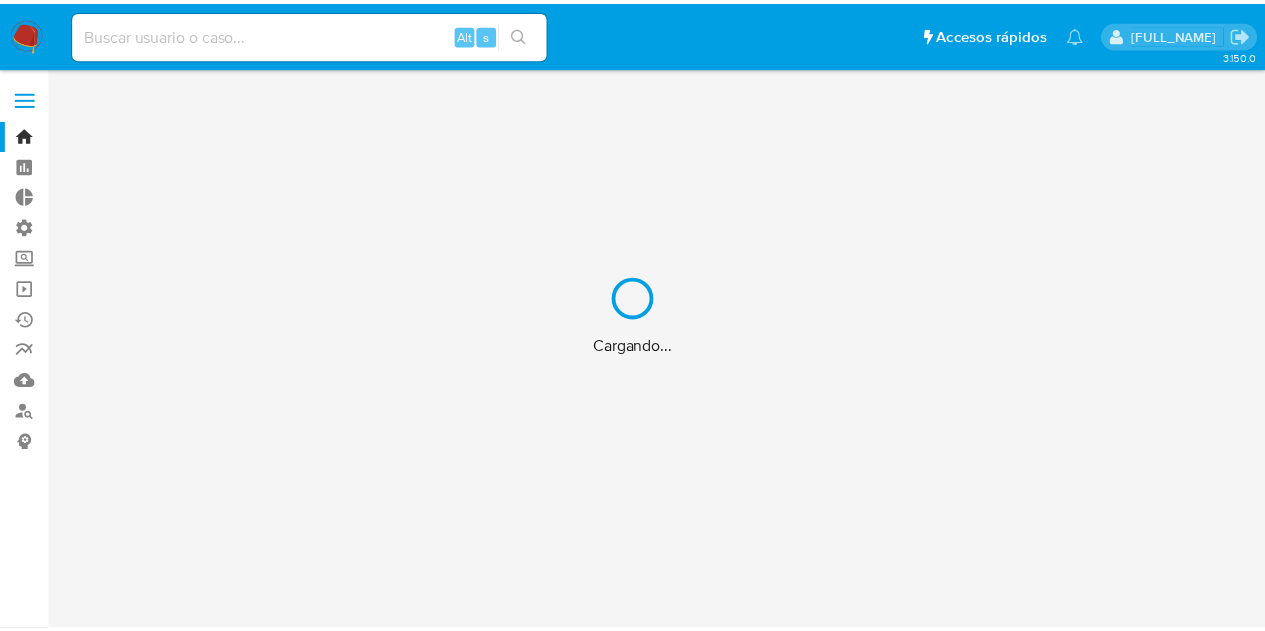 scroll, scrollTop: 0, scrollLeft: 0, axis: both 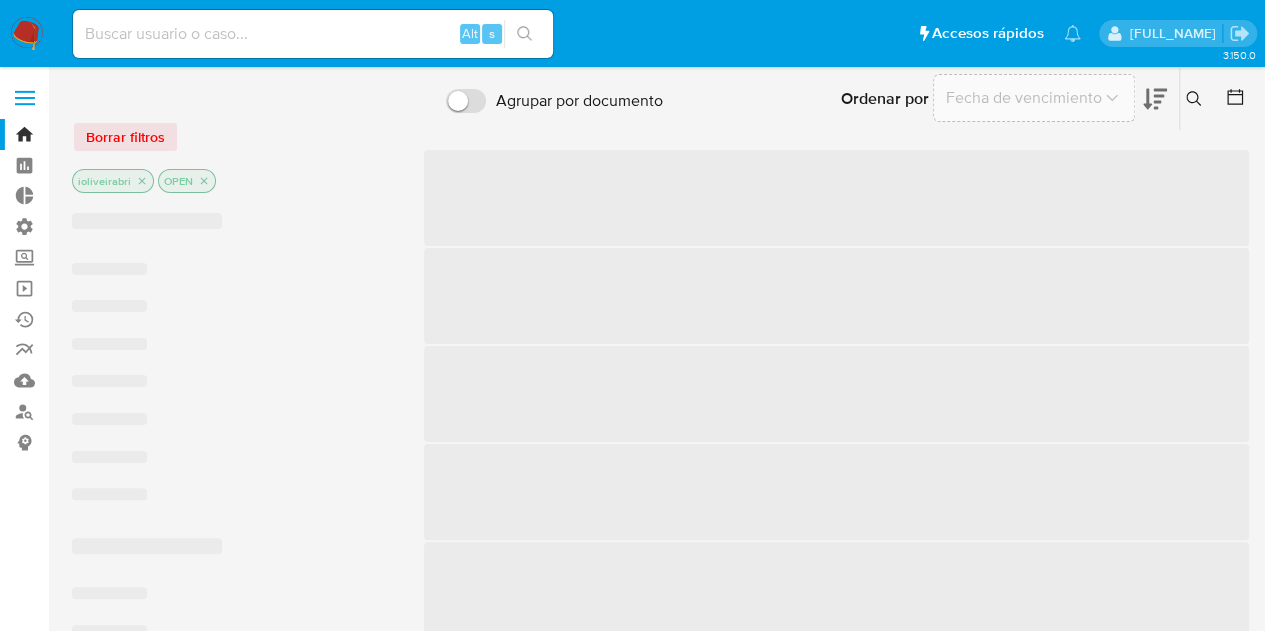 click on "Alt s" at bounding box center (313, 34) 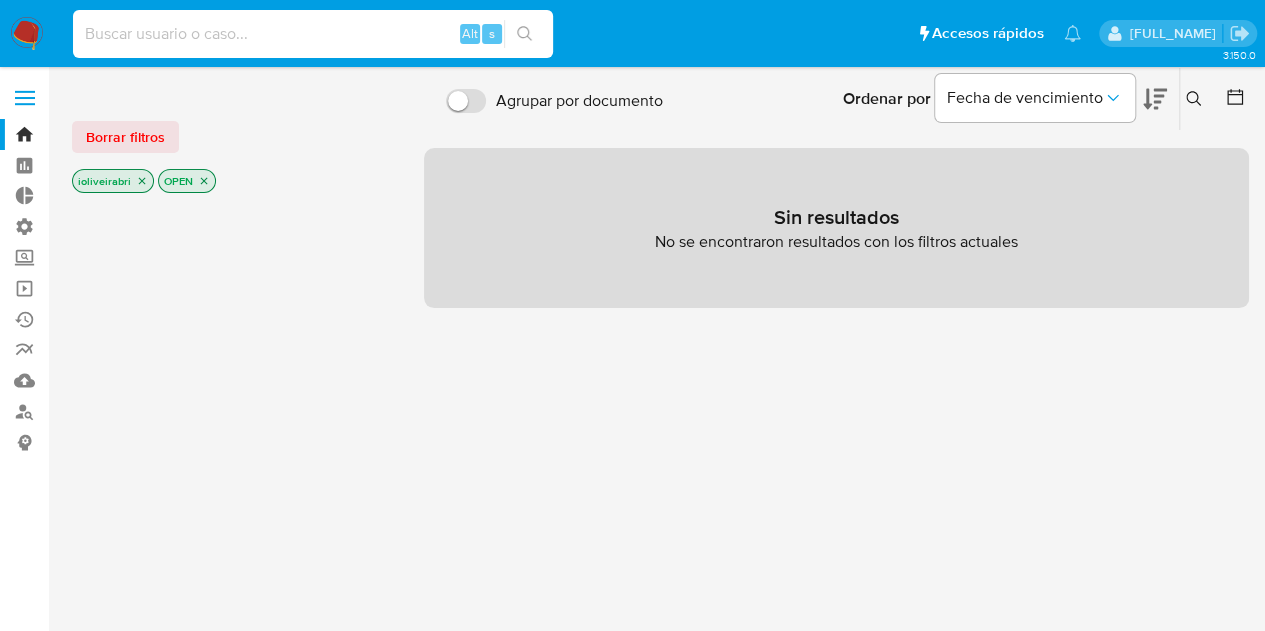 click at bounding box center (313, 34) 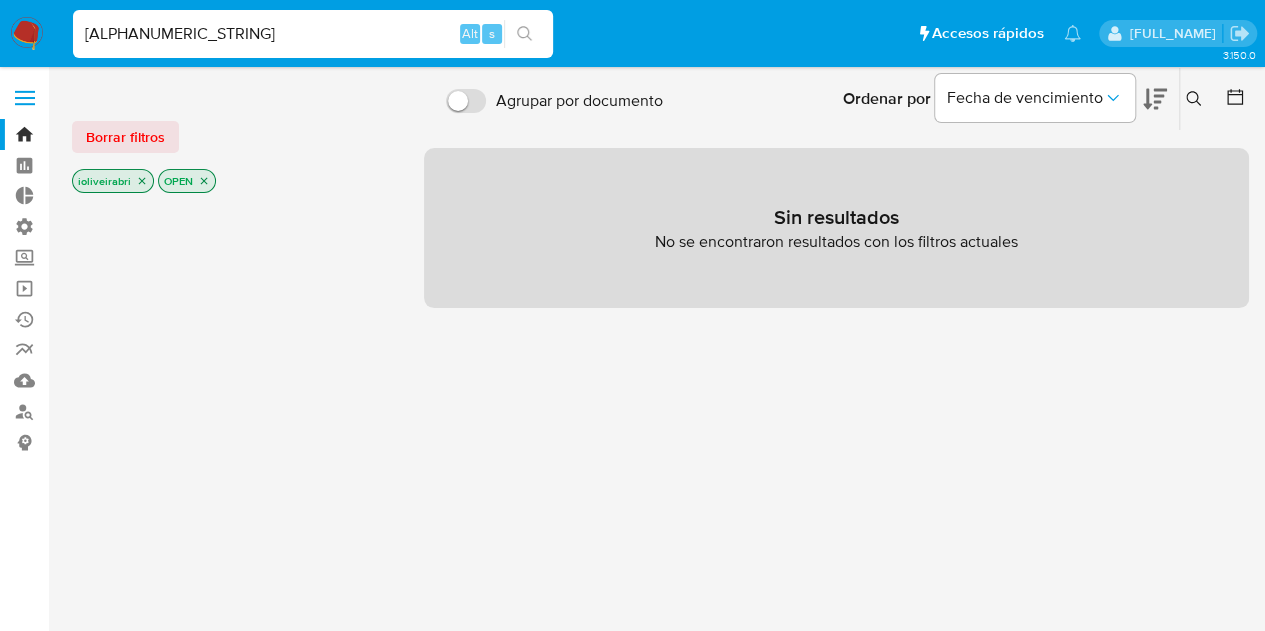 type on "[ALPHANUMERIC_STRING]" 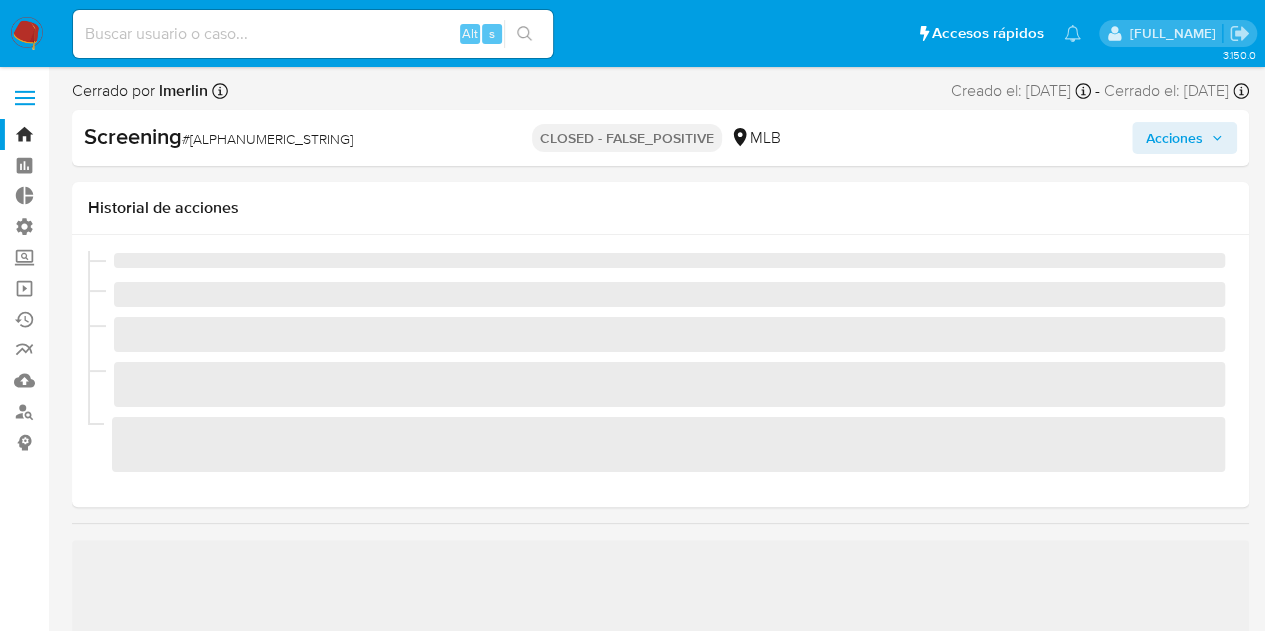 scroll, scrollTop: 797, scrollLeft: 0, axis: vertical 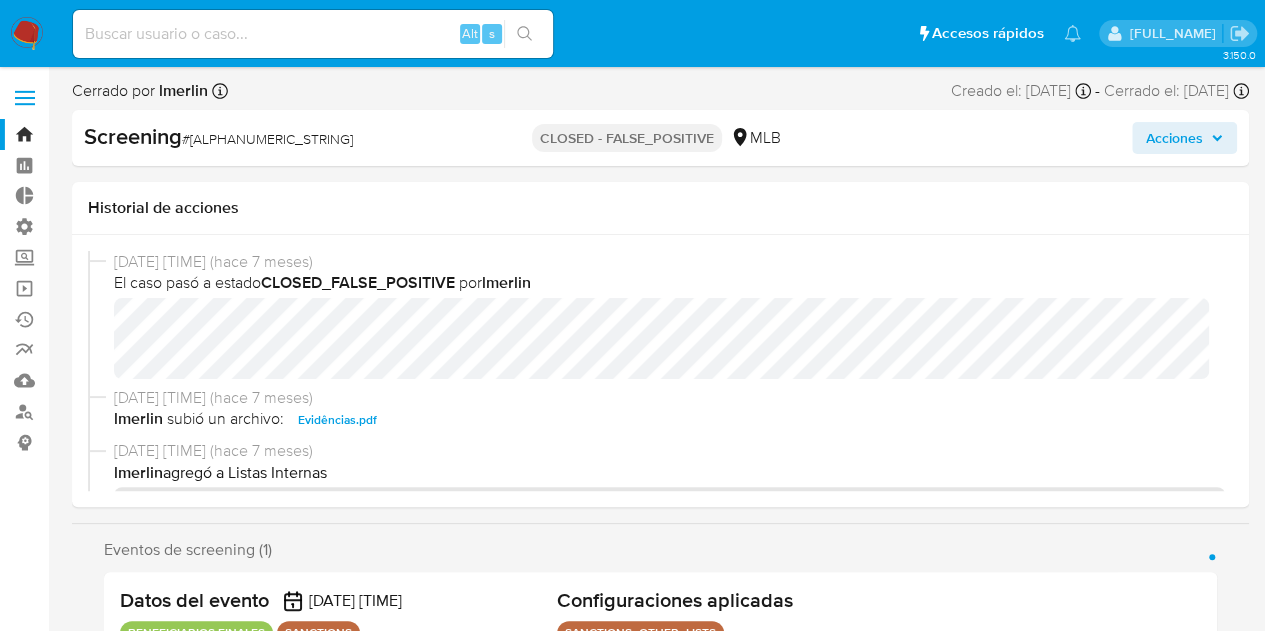 select on "10" 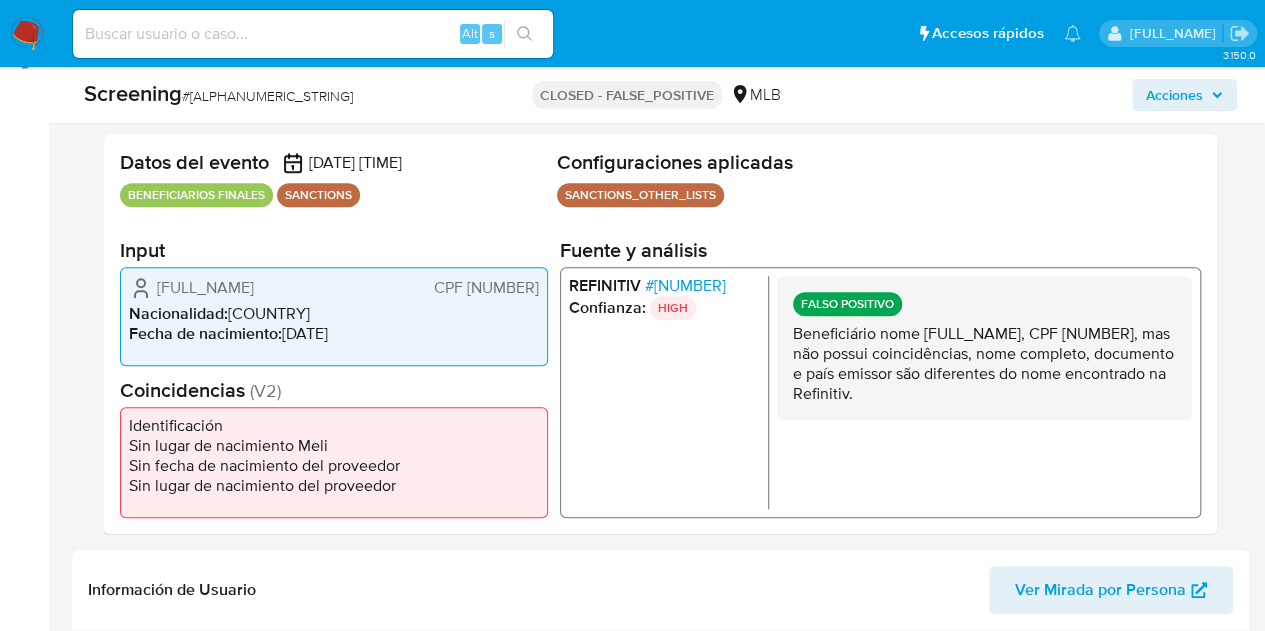 scroll, scrollTop: 379, scrollLeft: 0, axis: vertical 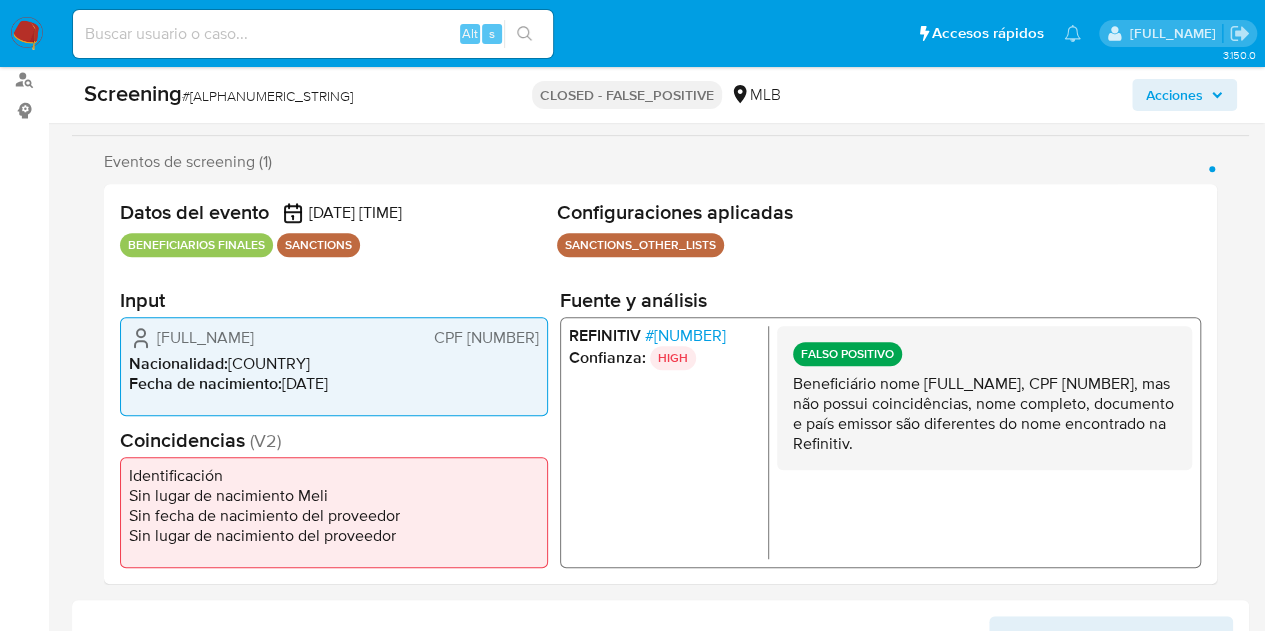 click at bounding box center (313, 34) 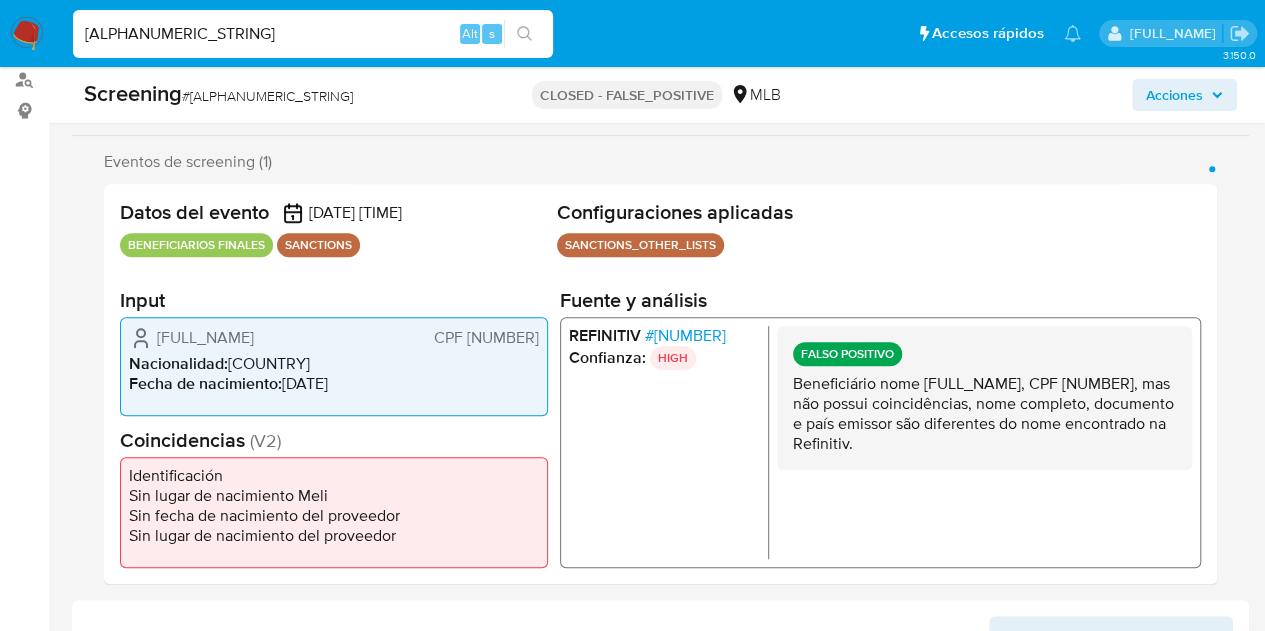 type on "Oj42tJwp4GPVdU871RuShsPX" 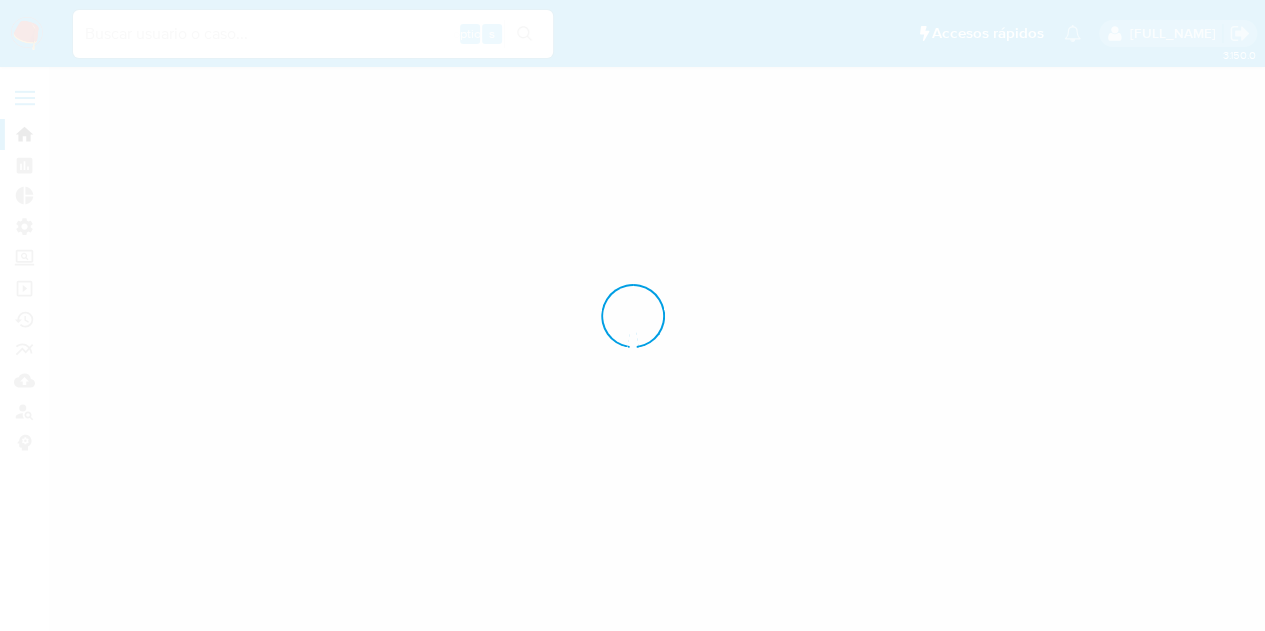 scroll, scrollTop: 0, scrollLeft: 0, axis: both 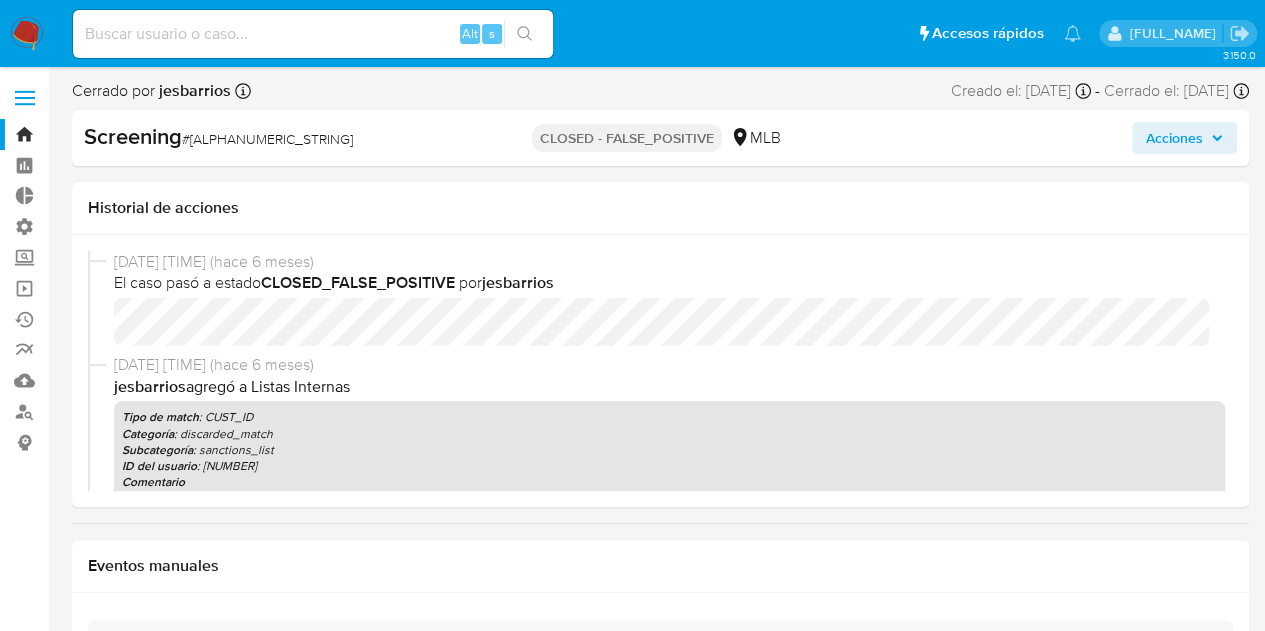 select on "10" 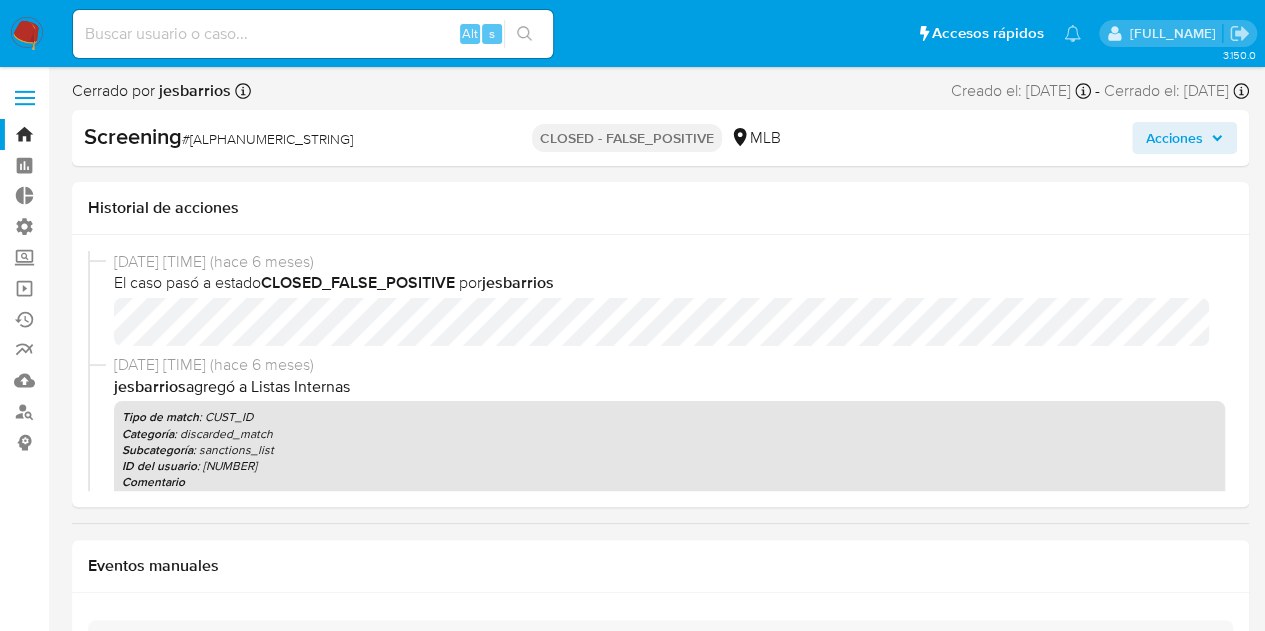 scroll, scrollTop: 24, scrollLeft: 0, axis: vertical 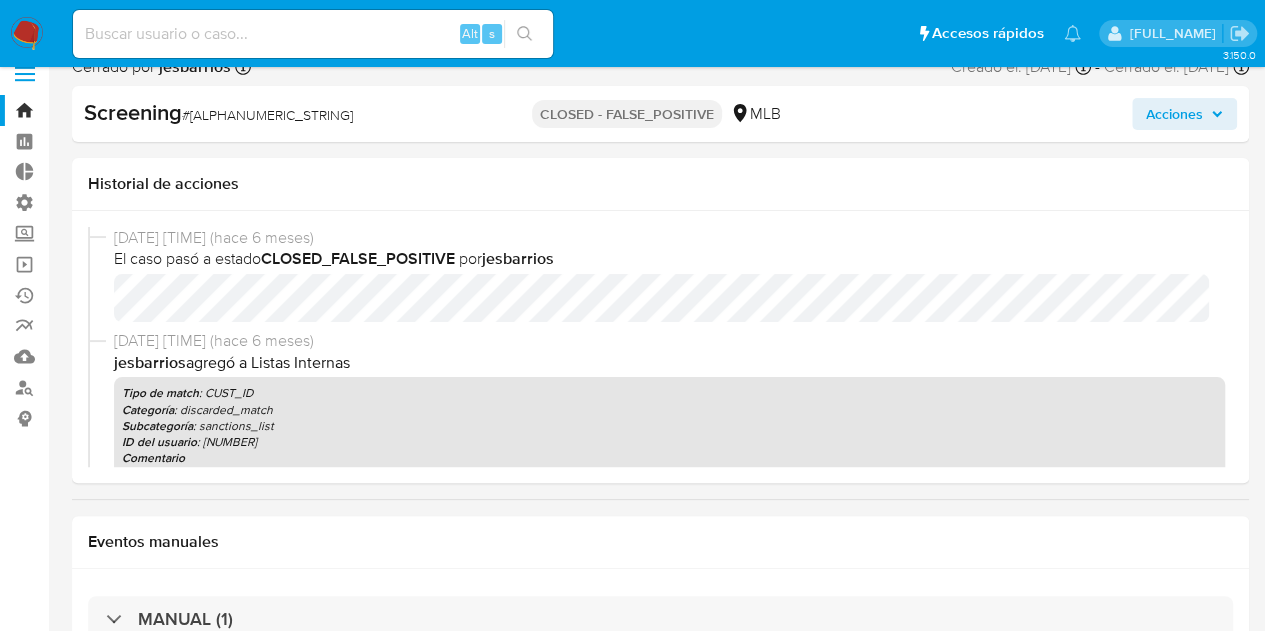 click at bounding box center (313, 34) 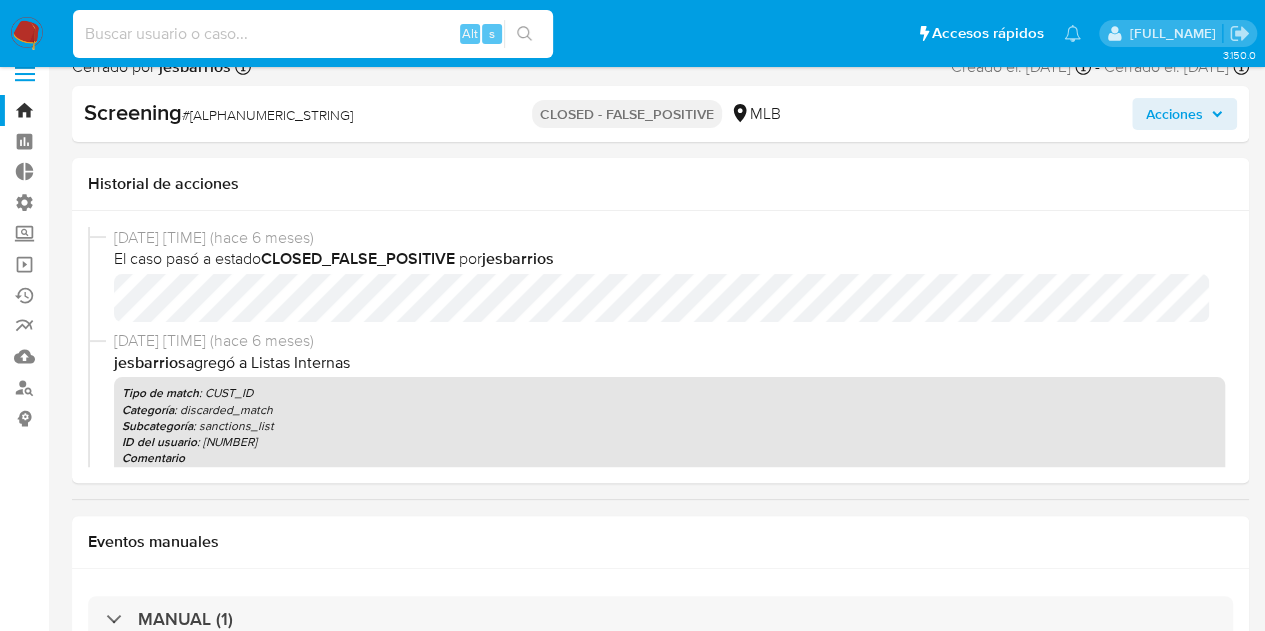 paste on "ub4oVItNTJIqPswENvnpxitt" 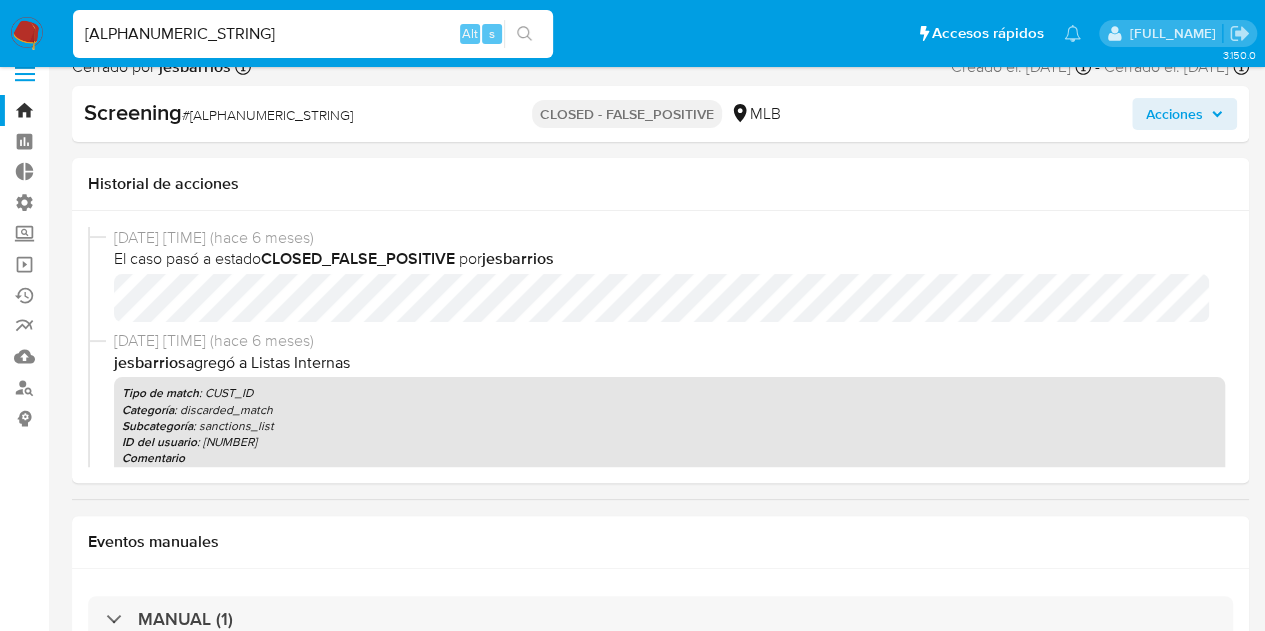 type on "ub4oVItNTJIqPswENvnpxitt" 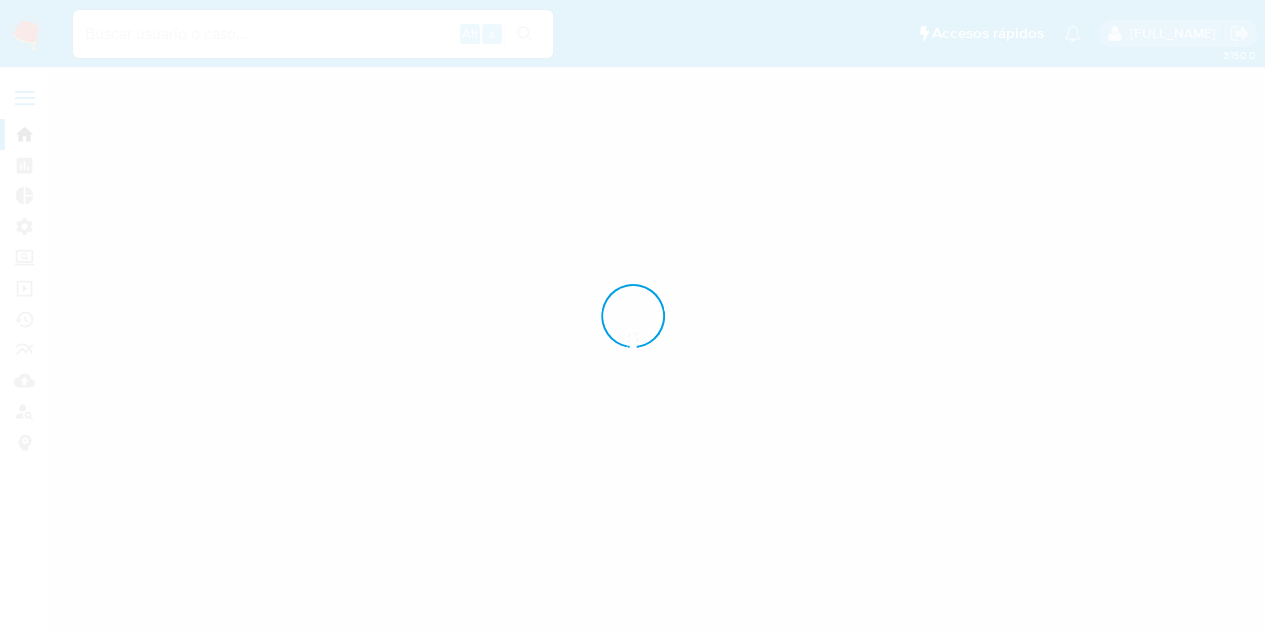 scroll, scrollTop: 0, scrollLeft: 0, axis: both 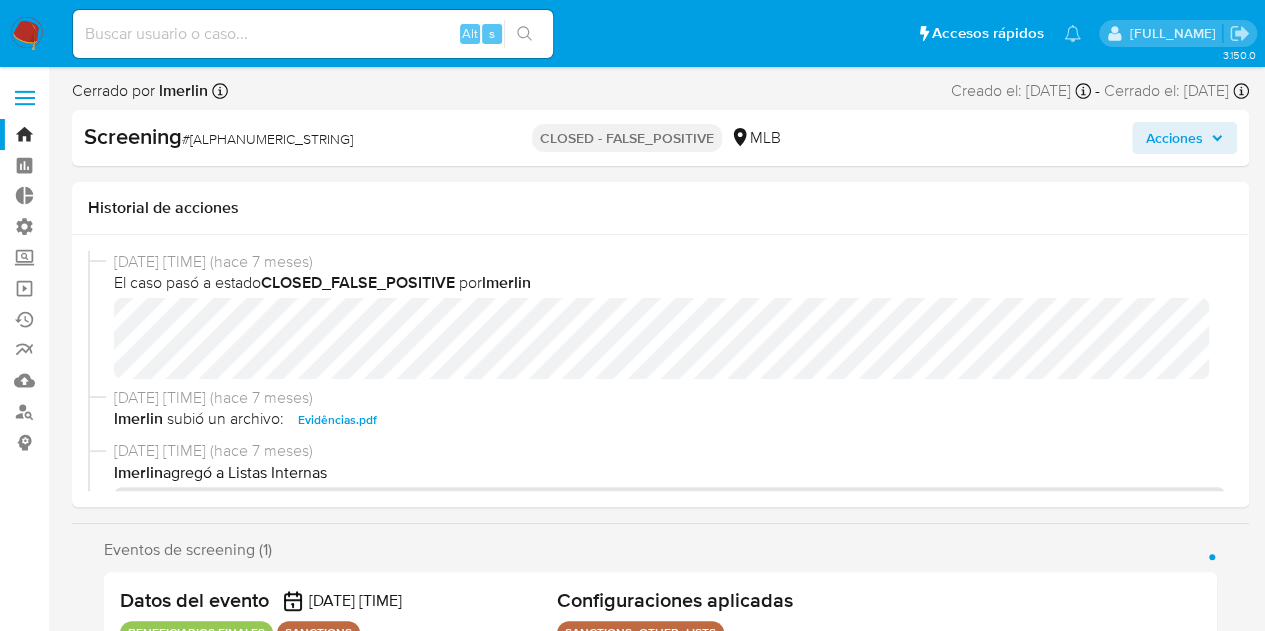 select on "10" 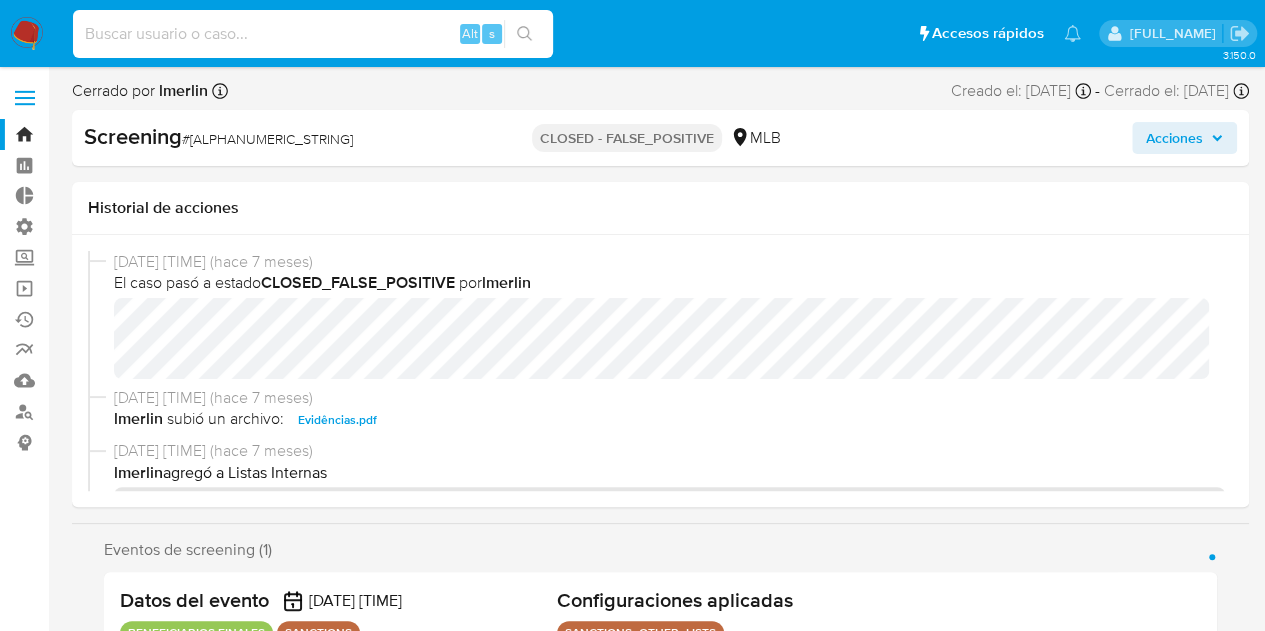 click at bounding box center (313, 34) 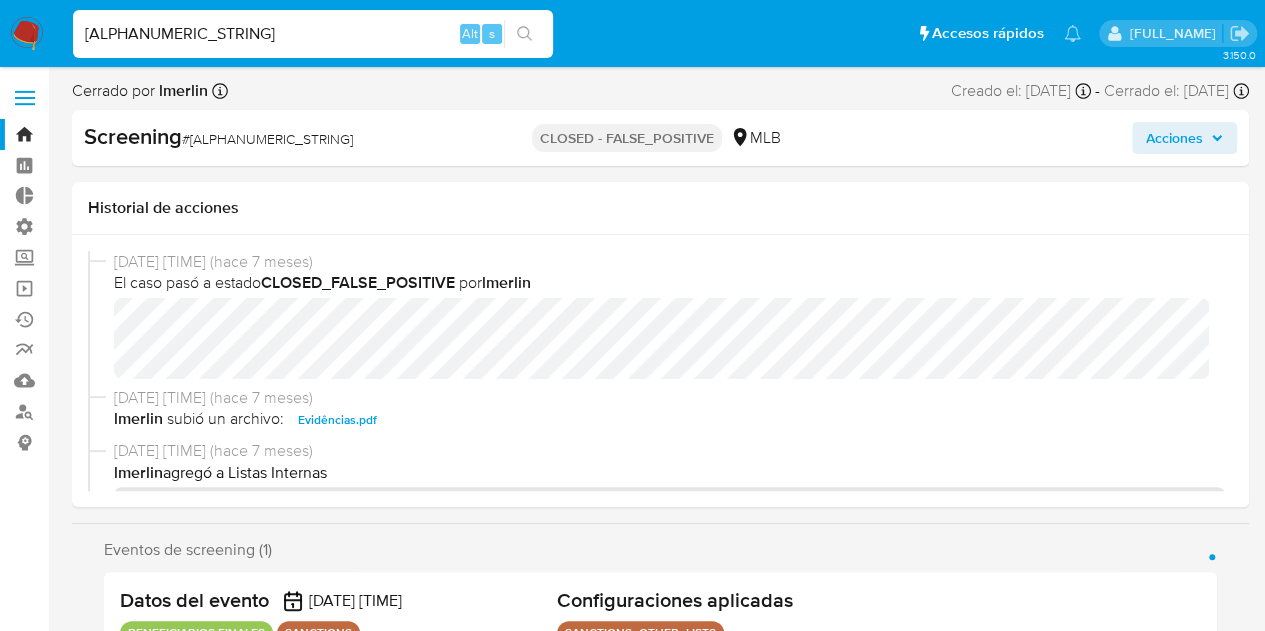type on "Oj42tJwp4GPVdU871RuShsPX" 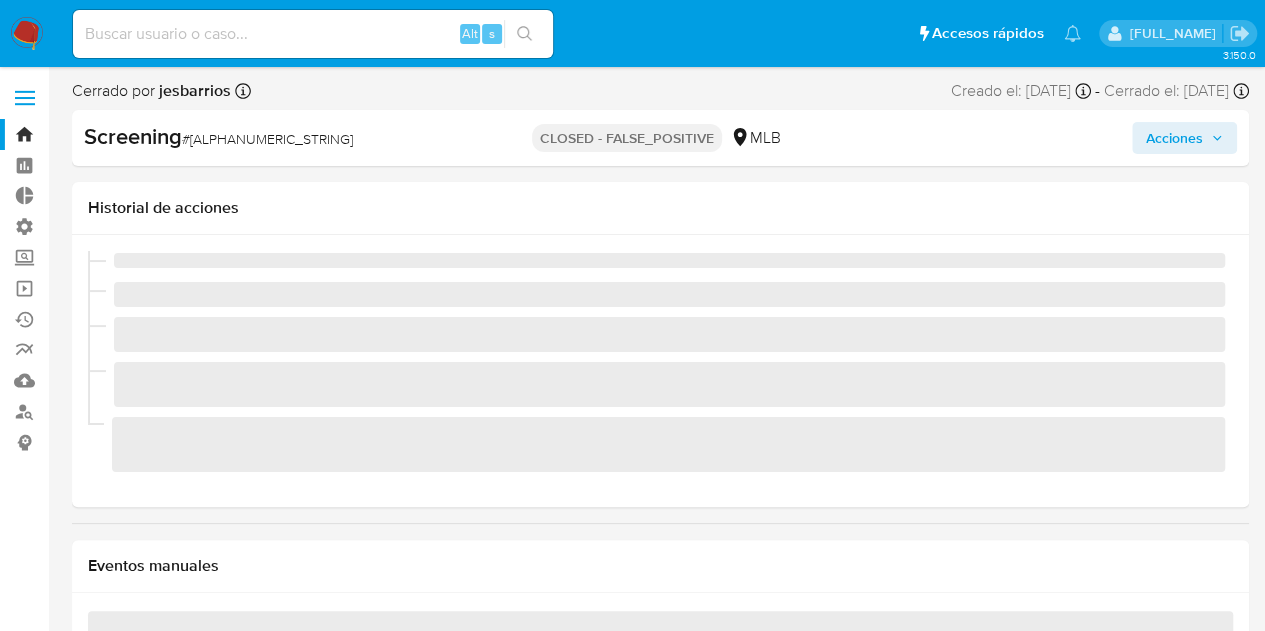 scroll, scrollTop: 797, scrollLeft: 0, axis: vertical 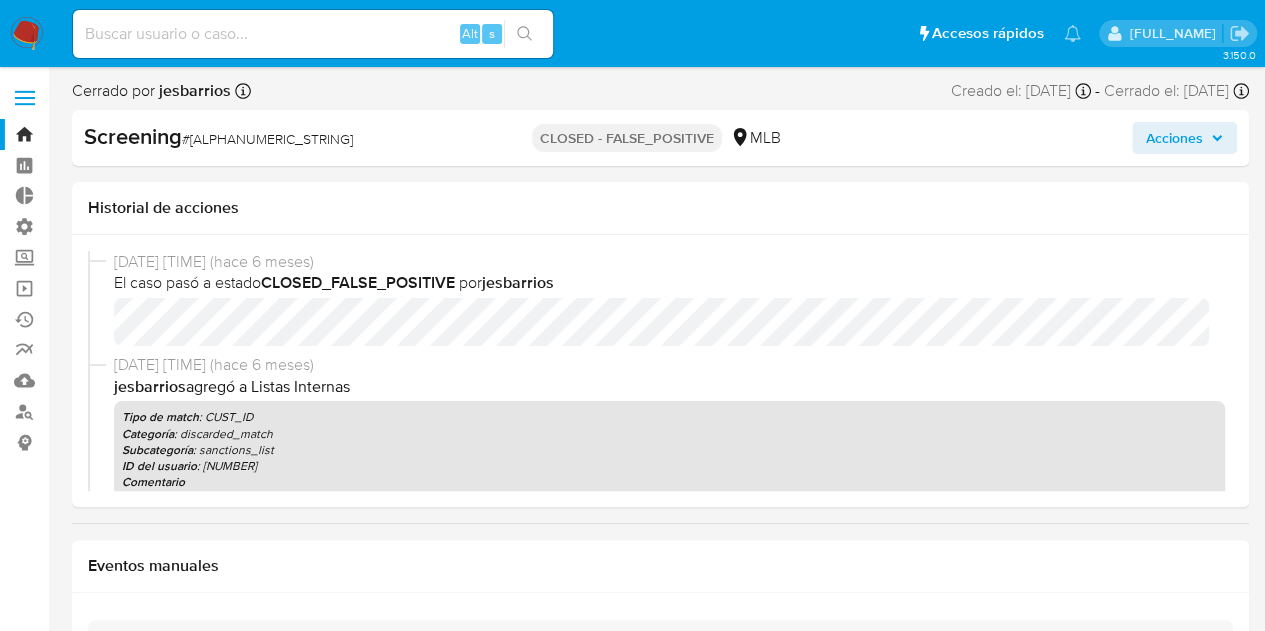 select on "10" 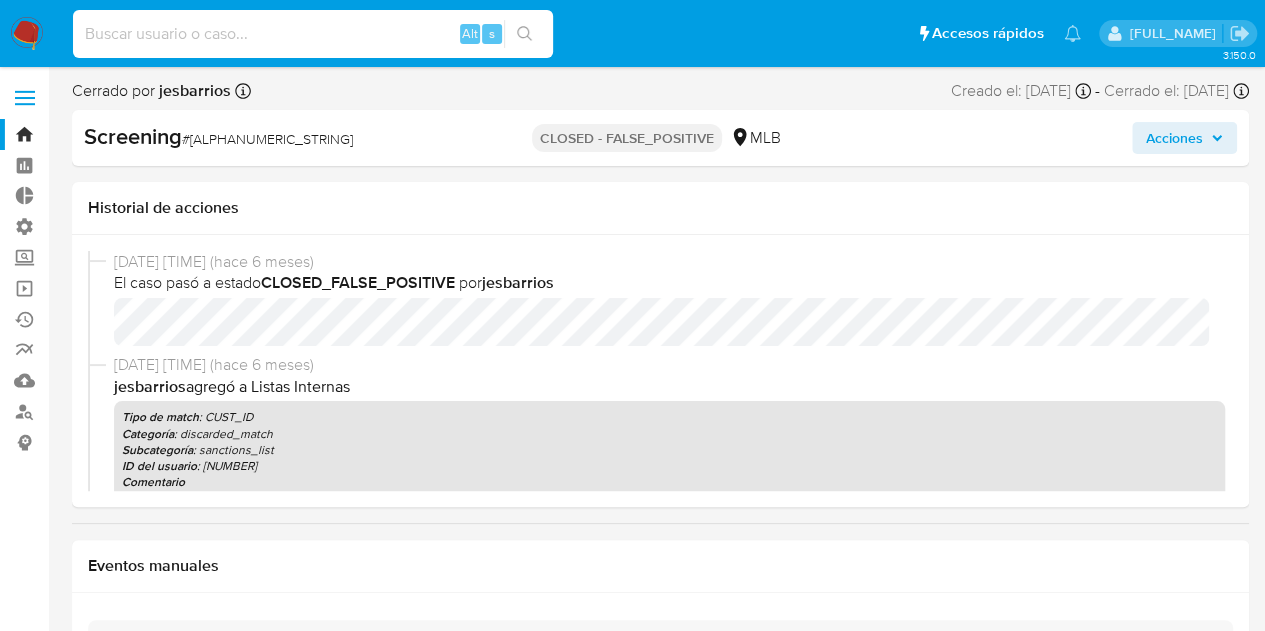 click at bounding box center (313, 34) 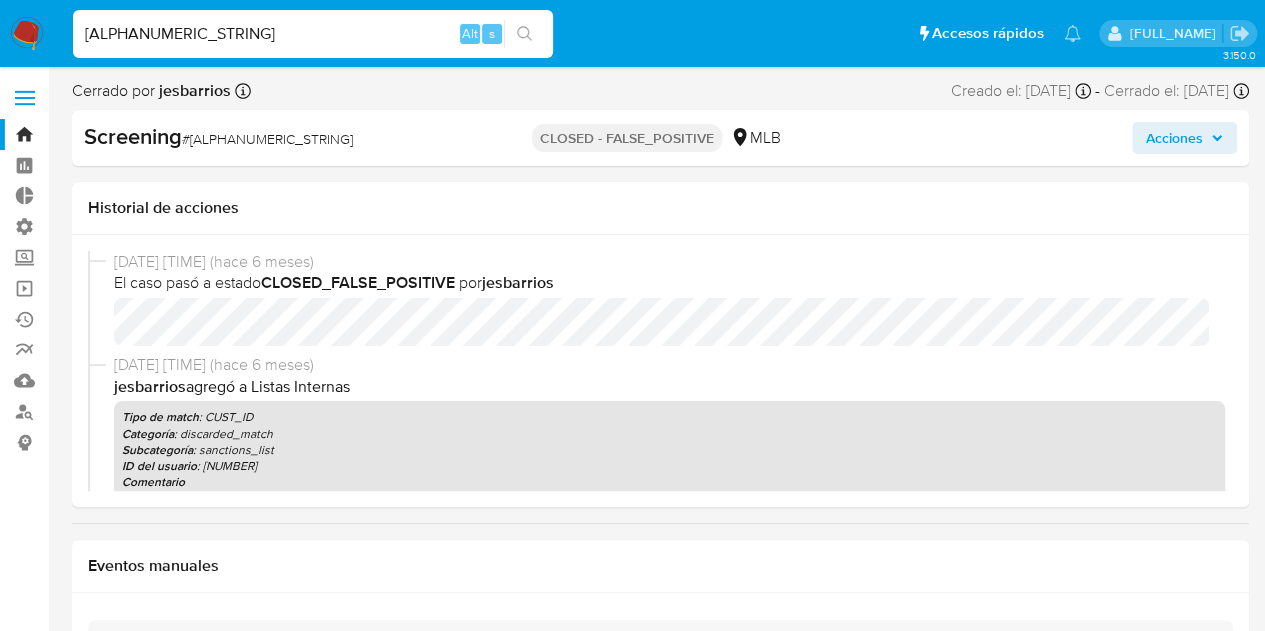 type on "TFtVQCgyuXyWX3mZrznH20xn" 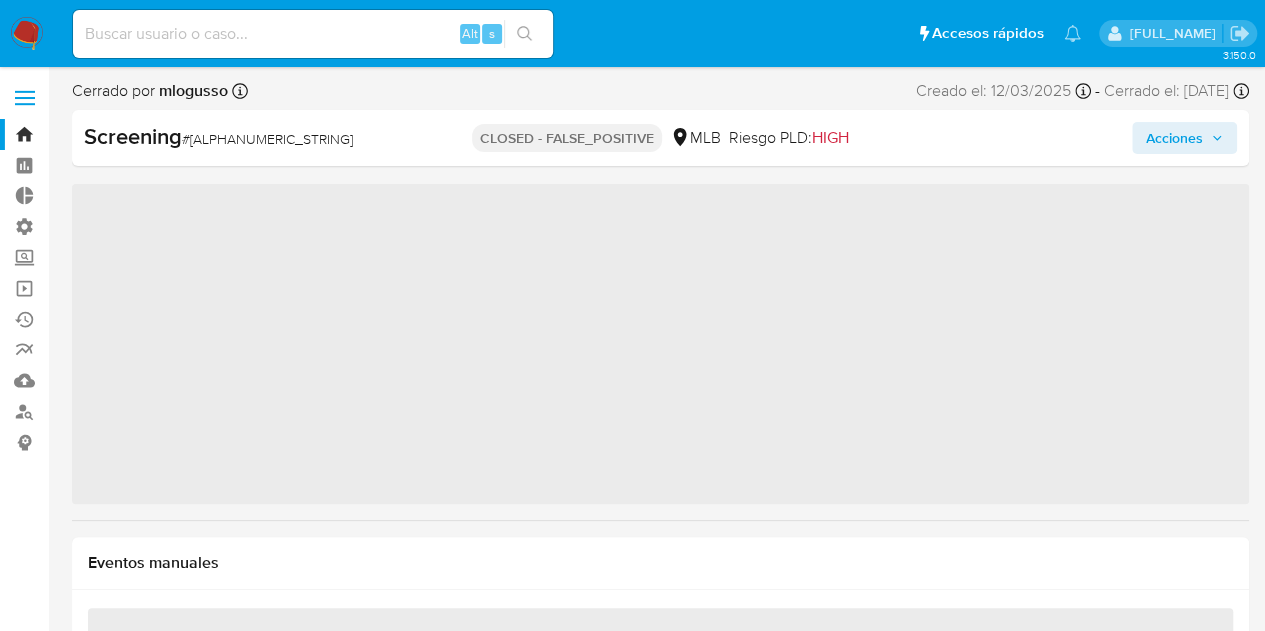 scroll, scrollTop: 796, scrollLeft: 0, axis: vertical 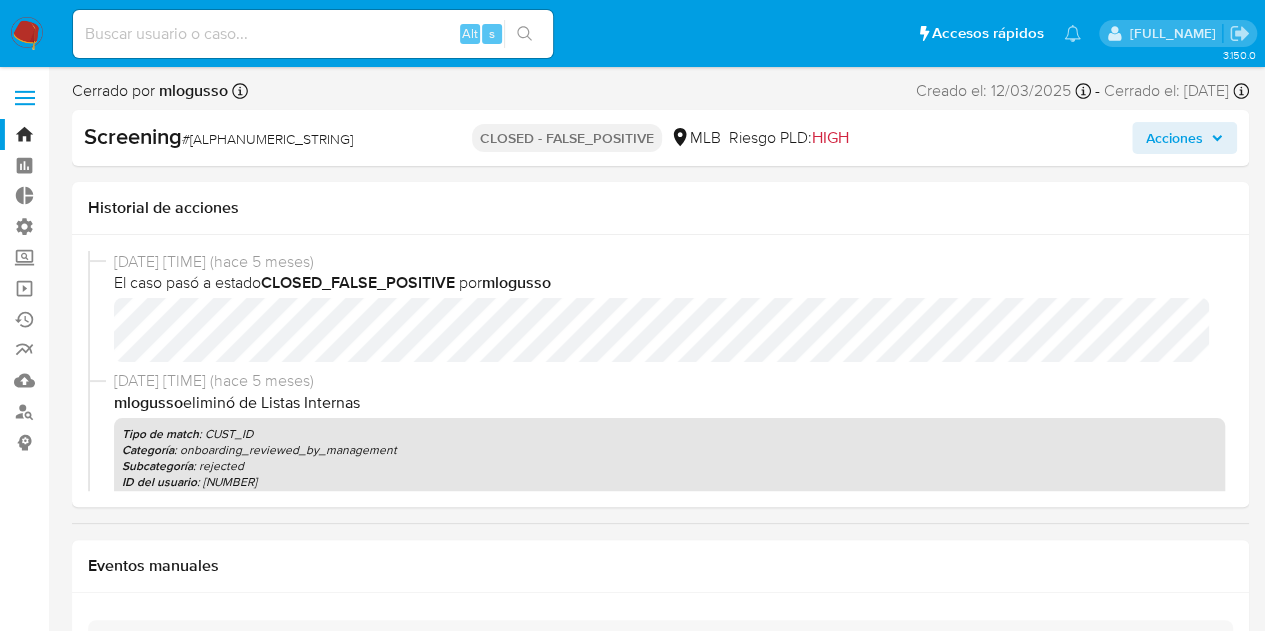 select on "10" 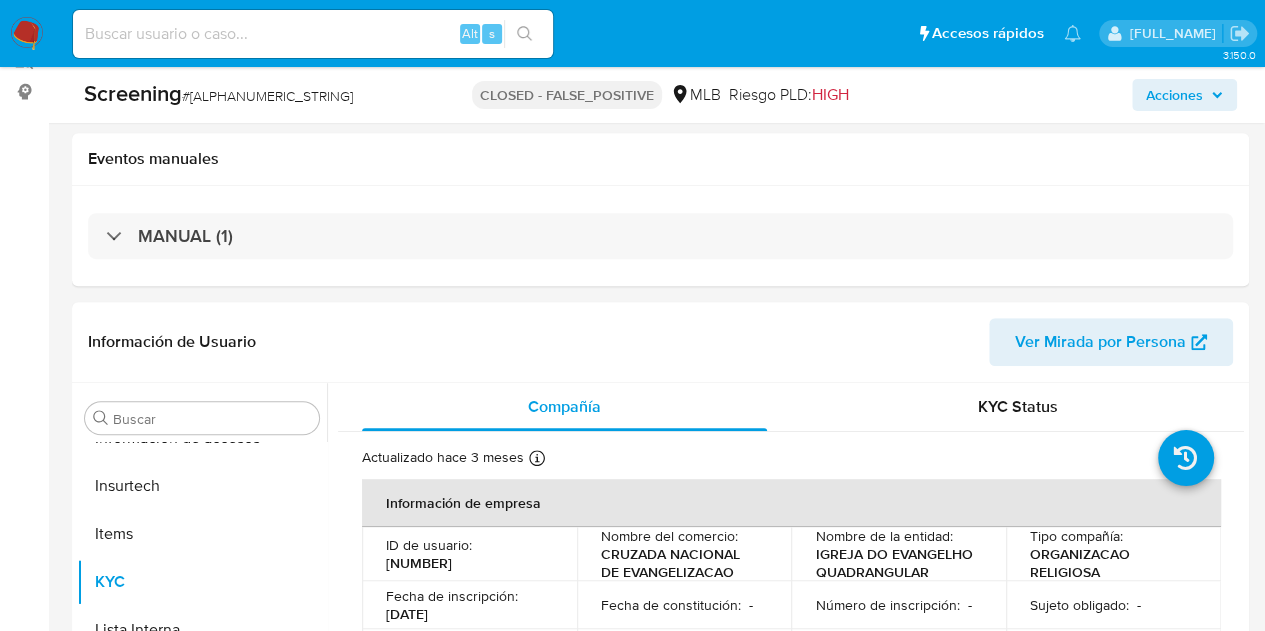 scroll, scrollTop: 341, scrollLeft: 0, axis: vertical 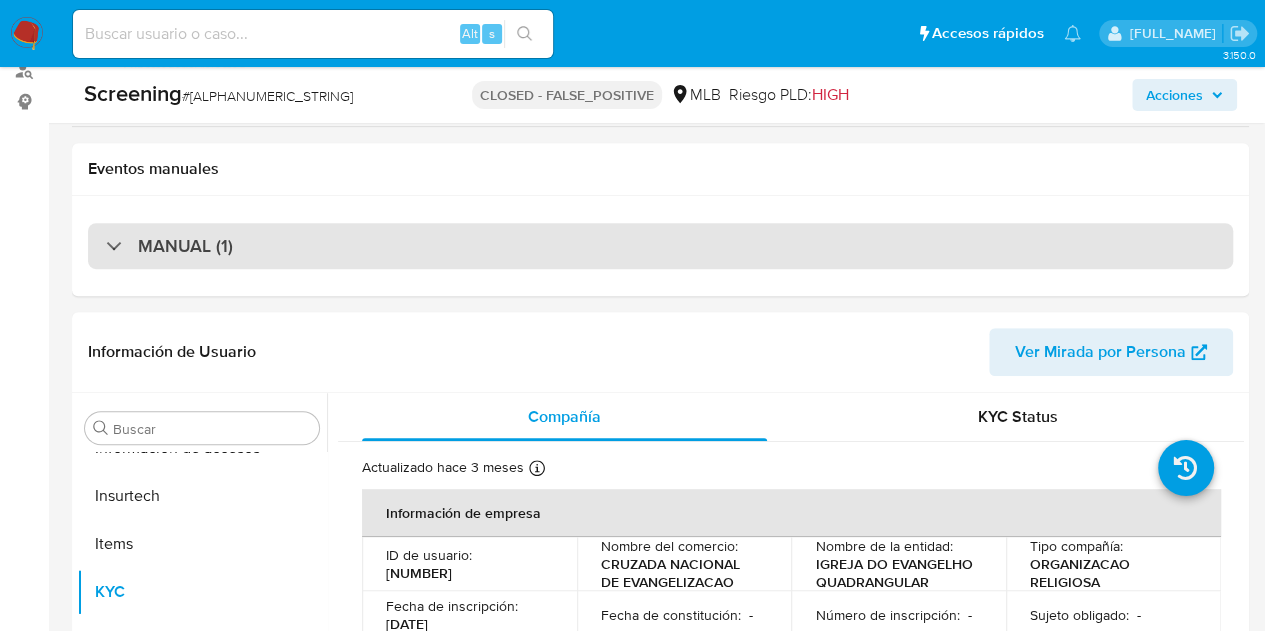 click on "MANUAL (1)" at bounding box center [660, 246] 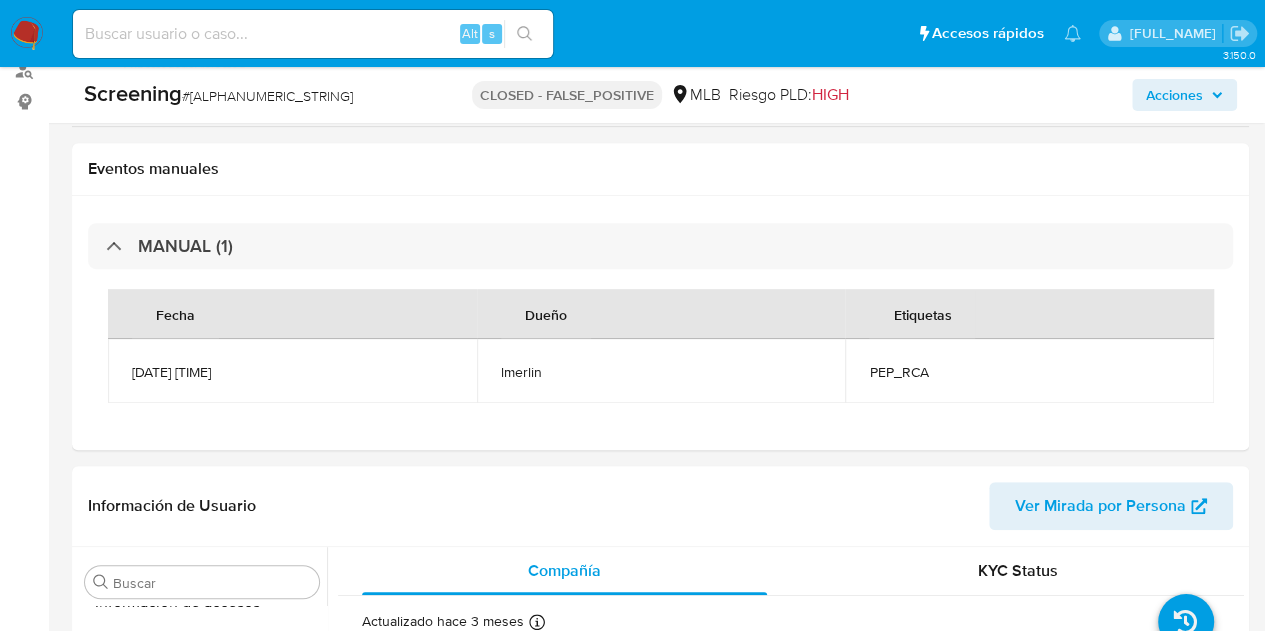 click on "3.150.0 Cerrado por   mlogusso   Asignado el: 12/03/2025 16:22:17 Creado el: 12/03/2025   Creado el: 12/03/2025 16:22:17 - Cerrado el: 12/03/2025   Cerrado el: 12/03/2025 18:42:47 Screening # TFtVQCgyuXyWX3mZrznH20xn CLOSED - FALSE_POSITIVE  MLB Riesgo PLD:  HIGH Acciones Historial de acciones 12/03/2025 18:42:47 (hace 5 meses) El caso pasó a estado  CLOSED_FALSE_POSITIVE      por  mlogusso 12/03/2025 18:23:57 (hace 5 meses) mlogusso  eliminó de Listas Internas Tipo de match : CUST_ID Categoría : onboarding_reviewed_by_management Subcategoría : rejected ID del usuario : 709709324 Comentario Não foi identificado vínculo de PEP com essa pessoa jurídica no momento, por isso a marca está sendo retirada (informação validada com Sanctions Corp) 12/03/2025 18:23:50 (hace 5 meses) mlogusso  eliminó de Listas Internas Tipo de match : IDENTIFICATION Categoría : confirmed_match Subcategoría : pep Tipo de documento : cpf Número de documento : 09673504768 Comentario 12/03/2025 16:53:39 (hace 5 meses)" at bounding box center [632, 1180] 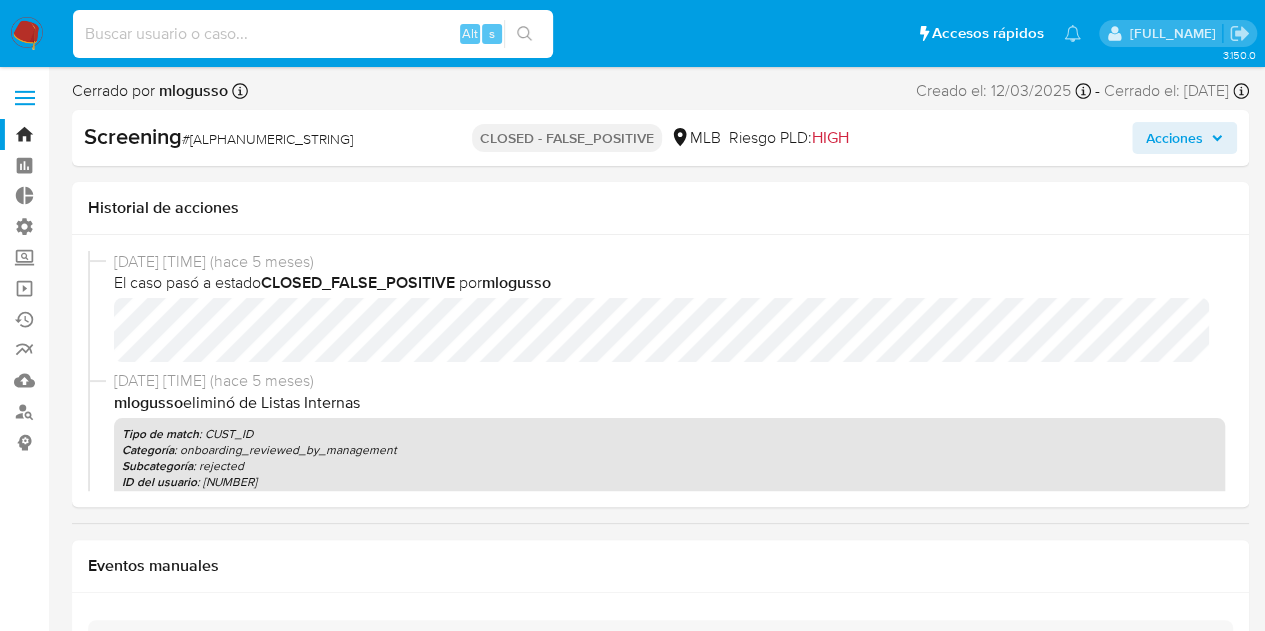 click at bounding box center [313, 34] 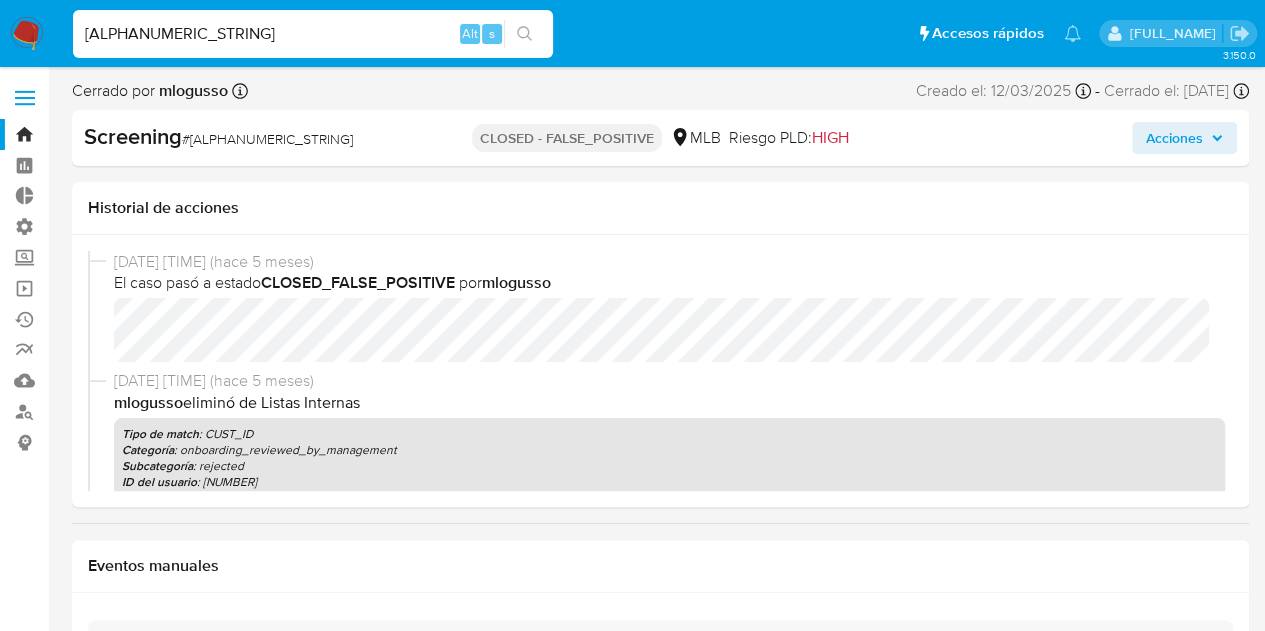 type on "20ML348VrWswExlJGfgGH49k" 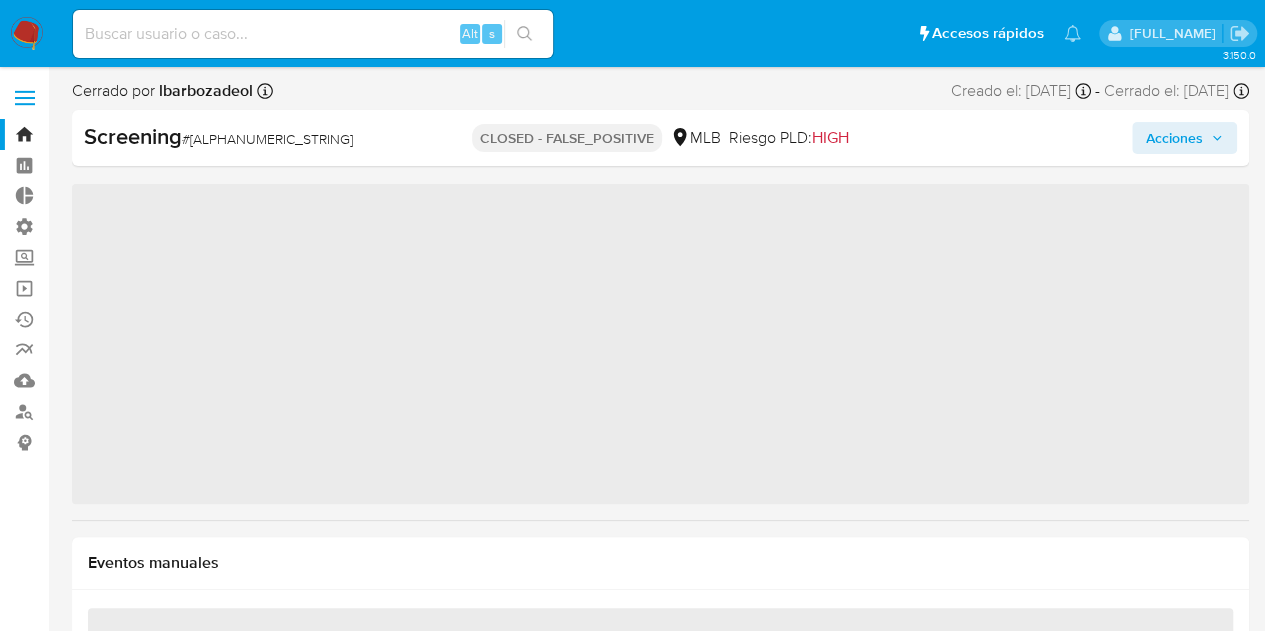 scroll, scrollTop: 796, scrollLeft: 0, axis: vertical 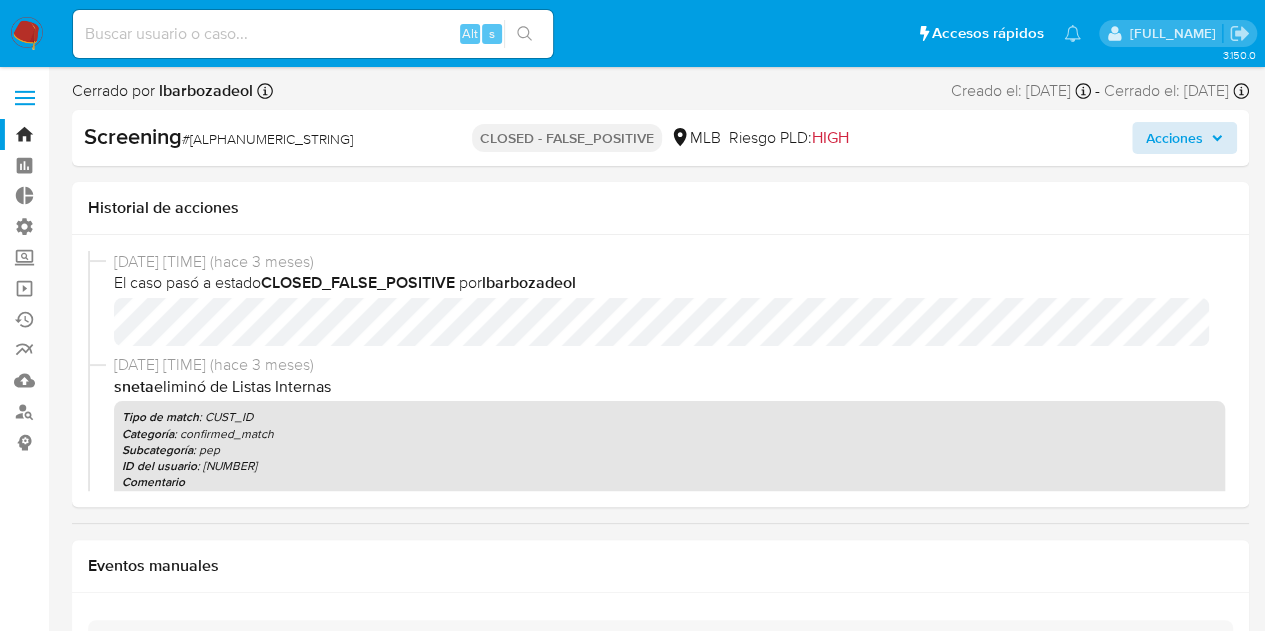 select on "10" 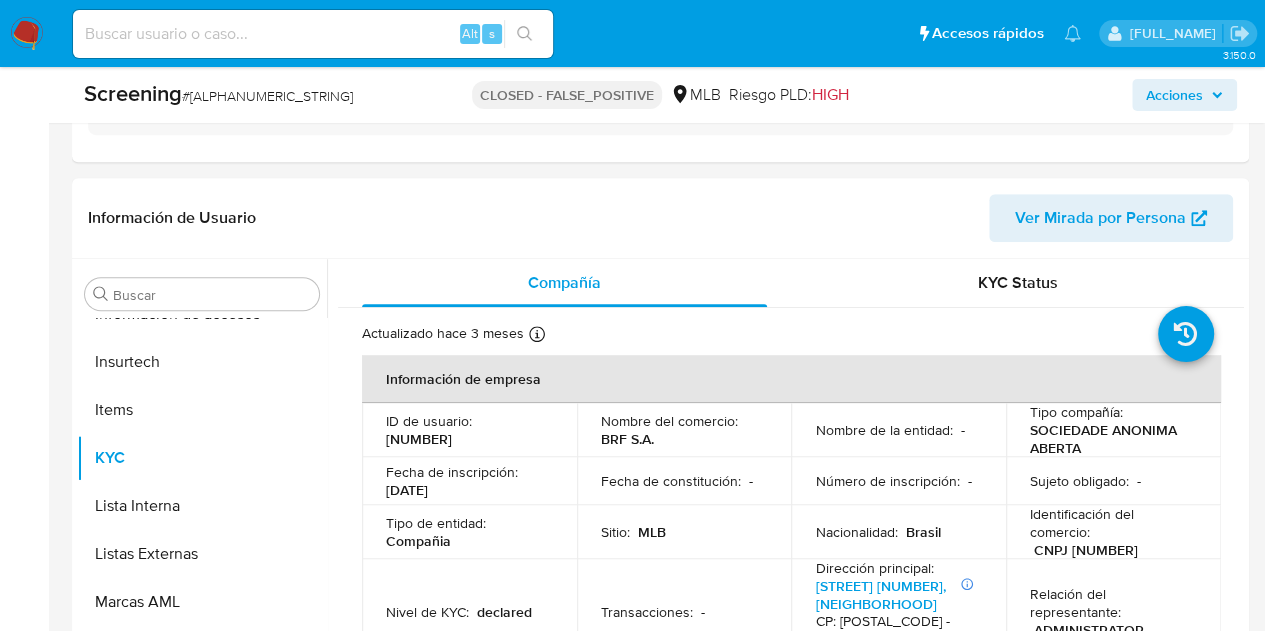 scroll, scrollTop: 372, scrollLeft: 0, axis: vertical 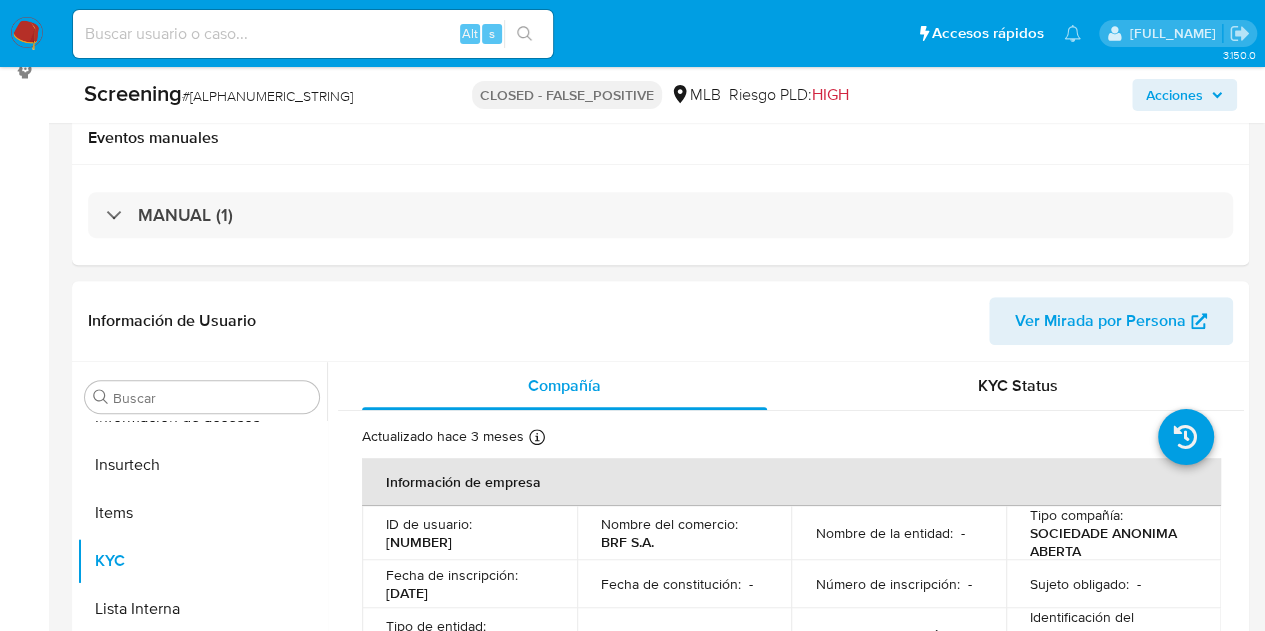 click on "Alt s" at bounding box center [313, 34] 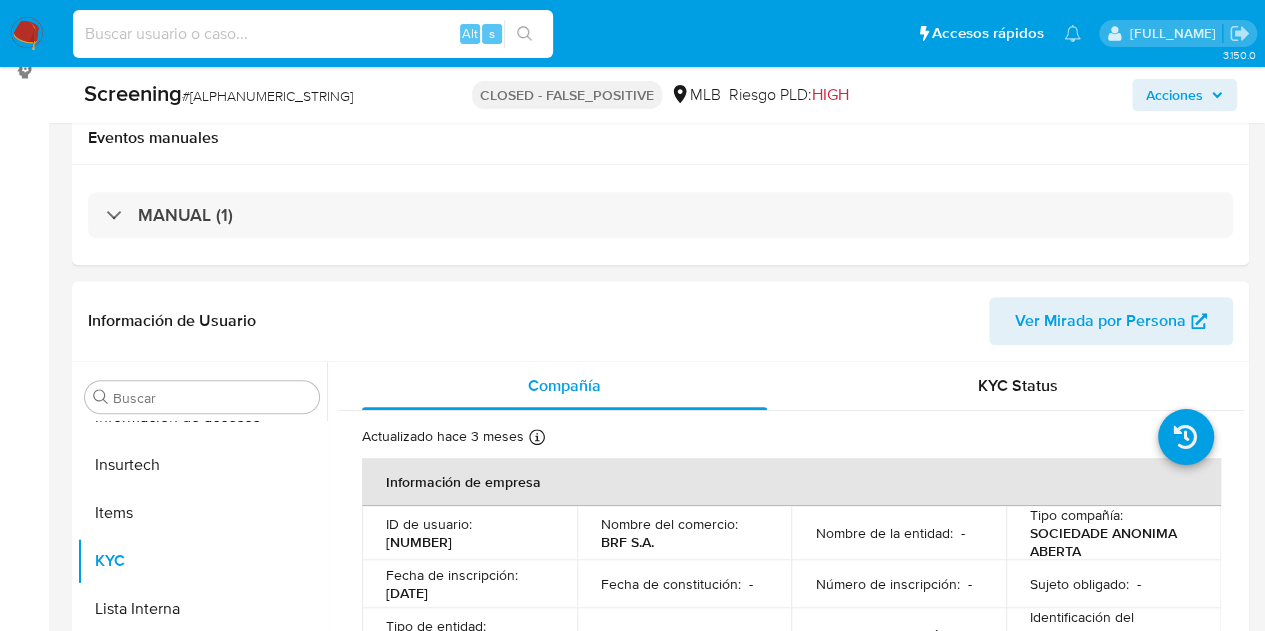 click at bounding box center [313, 34] 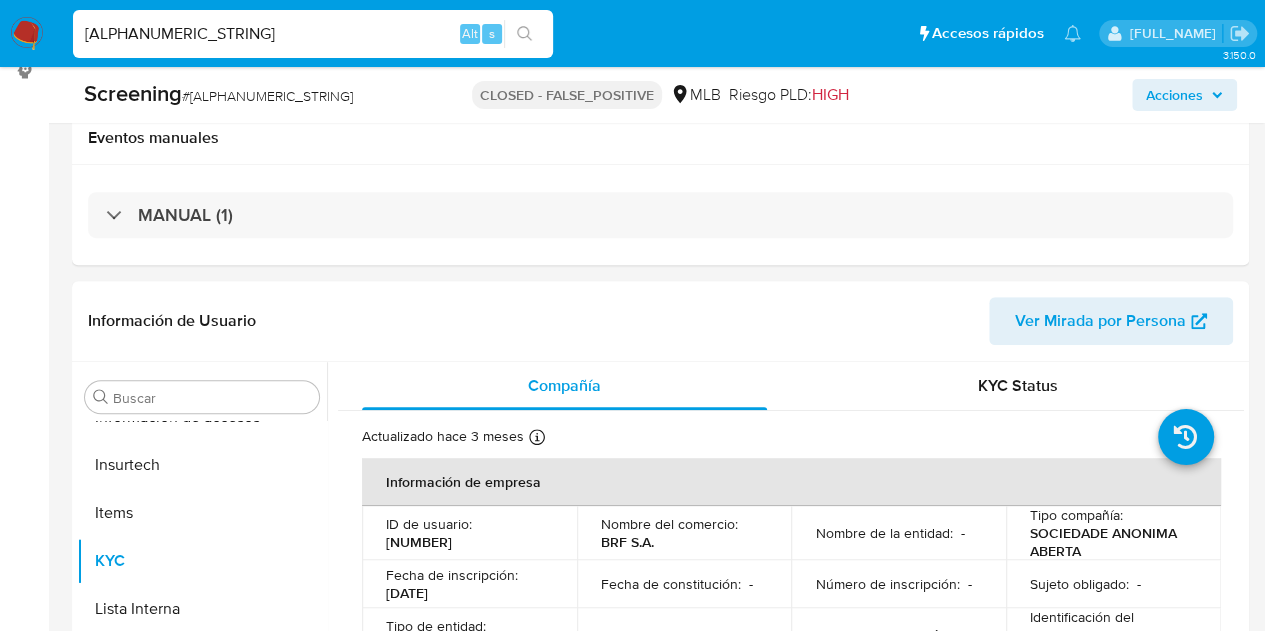 type on "mFsc2cCeY0SOvCUgaNwDqdim" 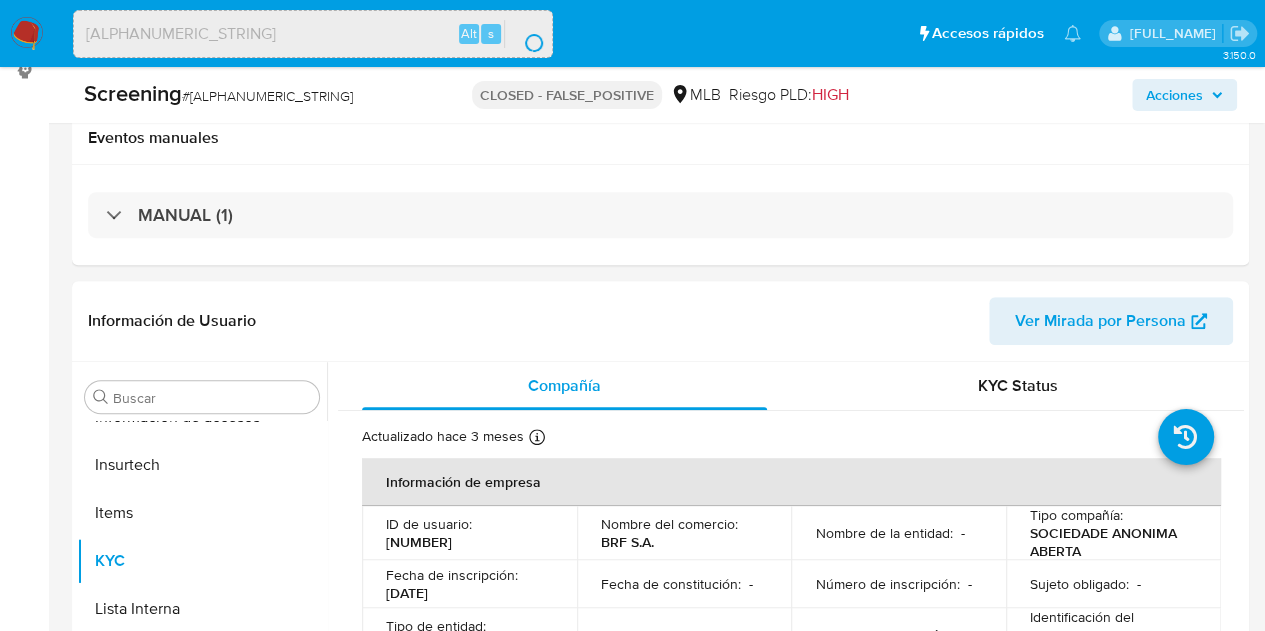 scroll, scrollTop: 0, scrollLeft: 0, axis: both 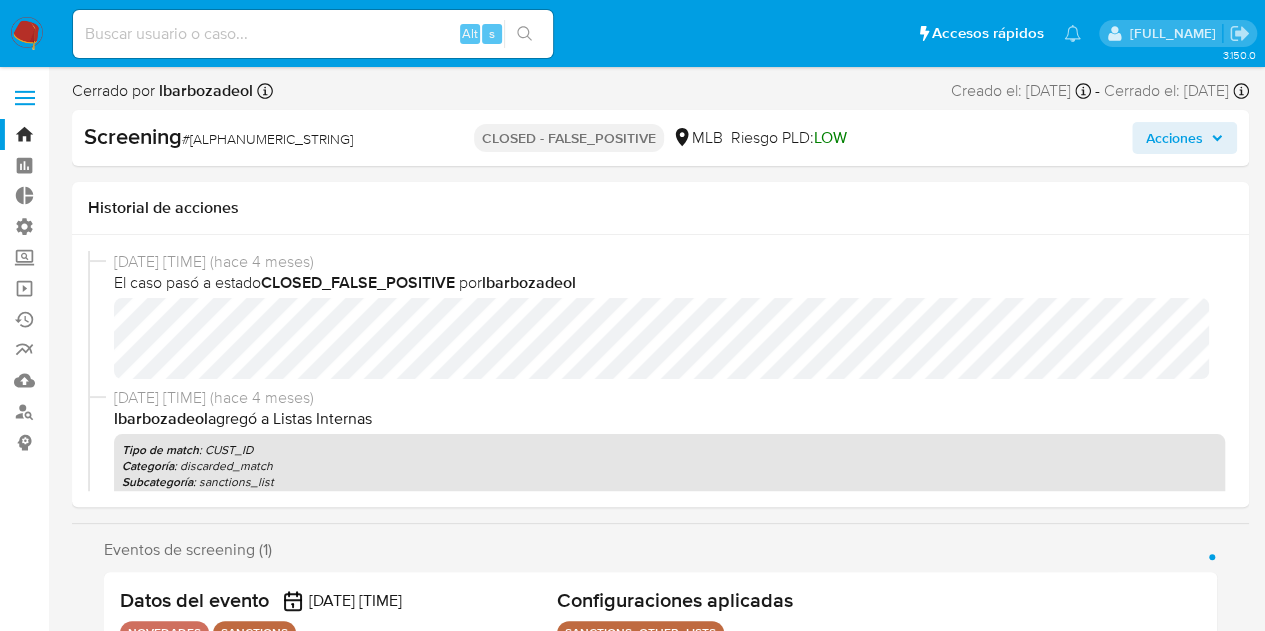 select on "10" 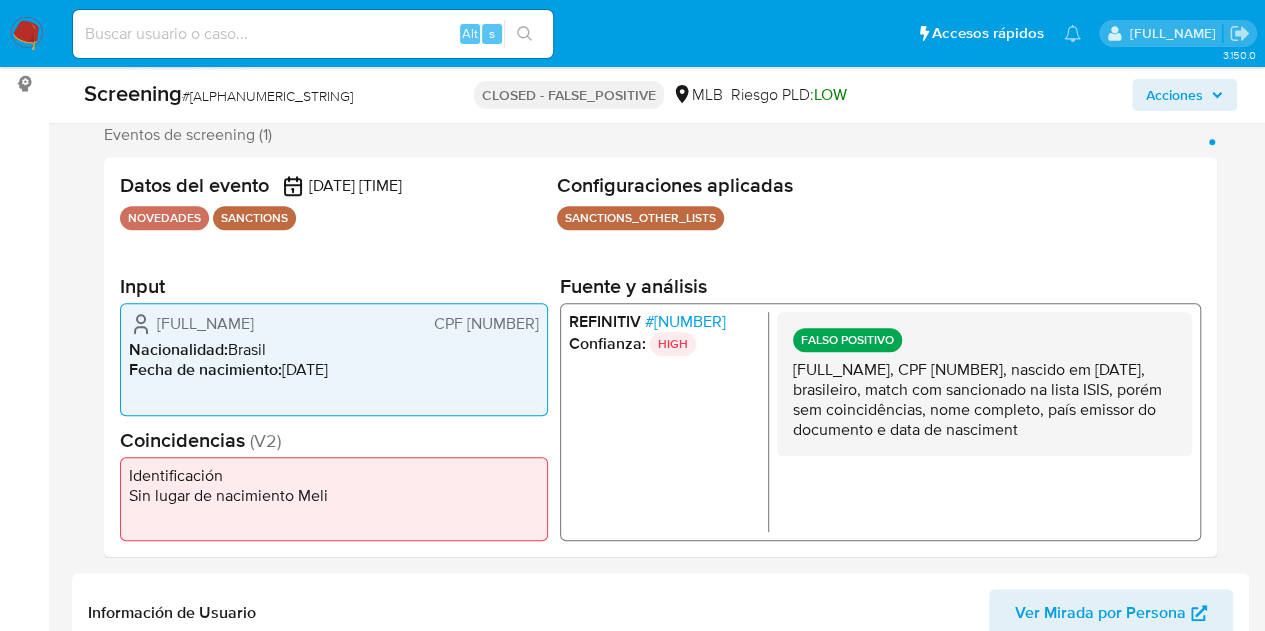 scroll, scrollTop: 0, scrollLeft: 0, axis: both 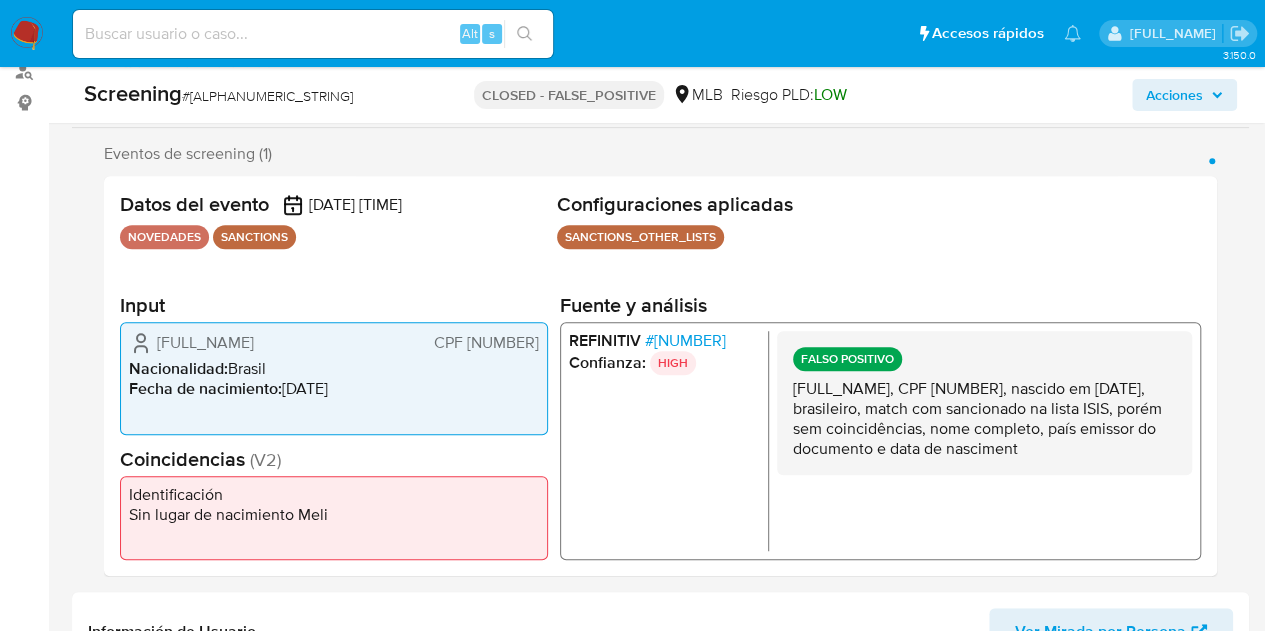 click on "# 7676550" at bounding box center (685, 341) 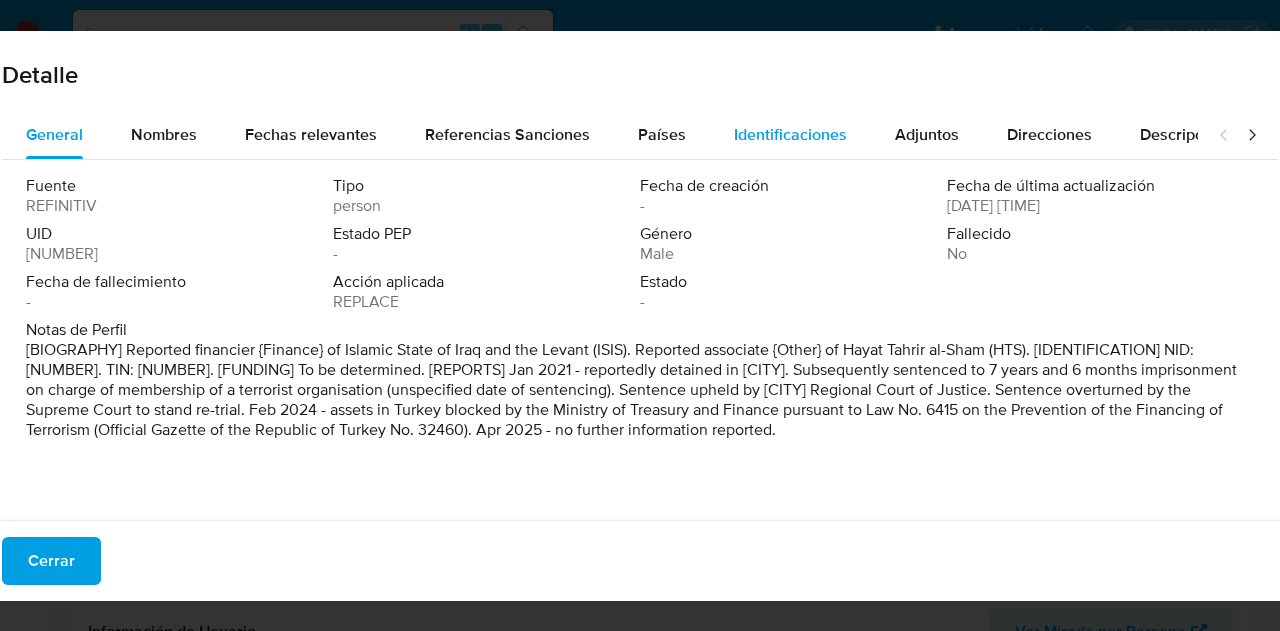 click on "Identificaciones" at bounding box center [790, 134] 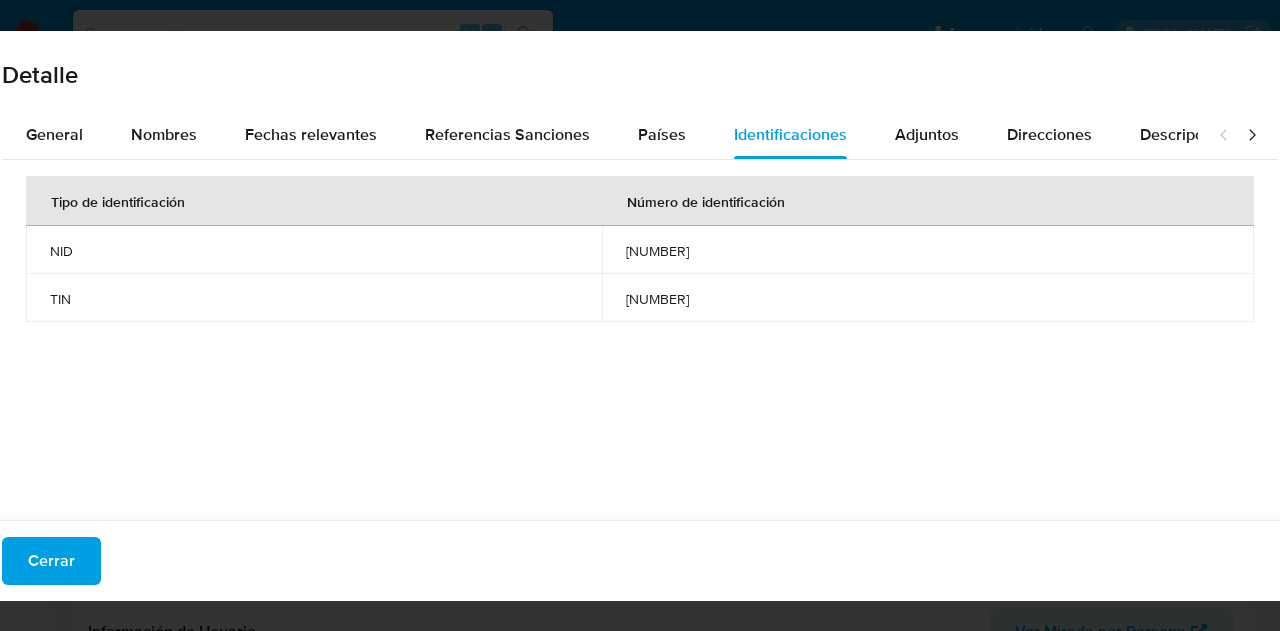 click on "10429240406" at bounding box center [928, 251] 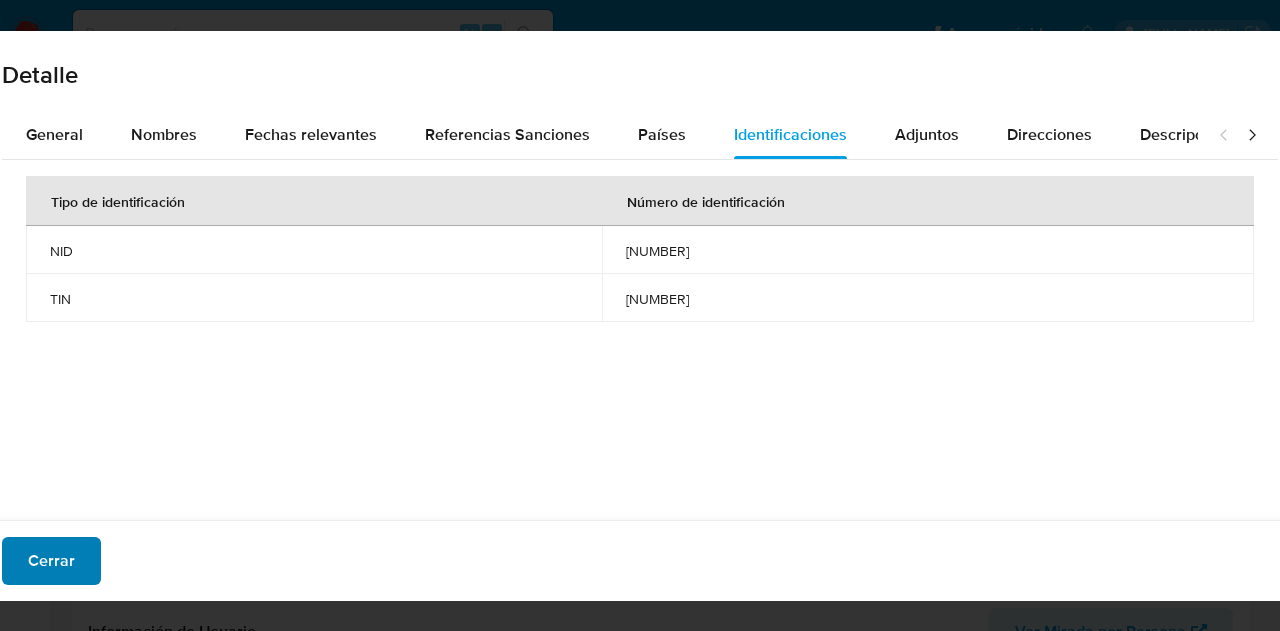 click on "Cerrar" at bounding box center (51, 561) 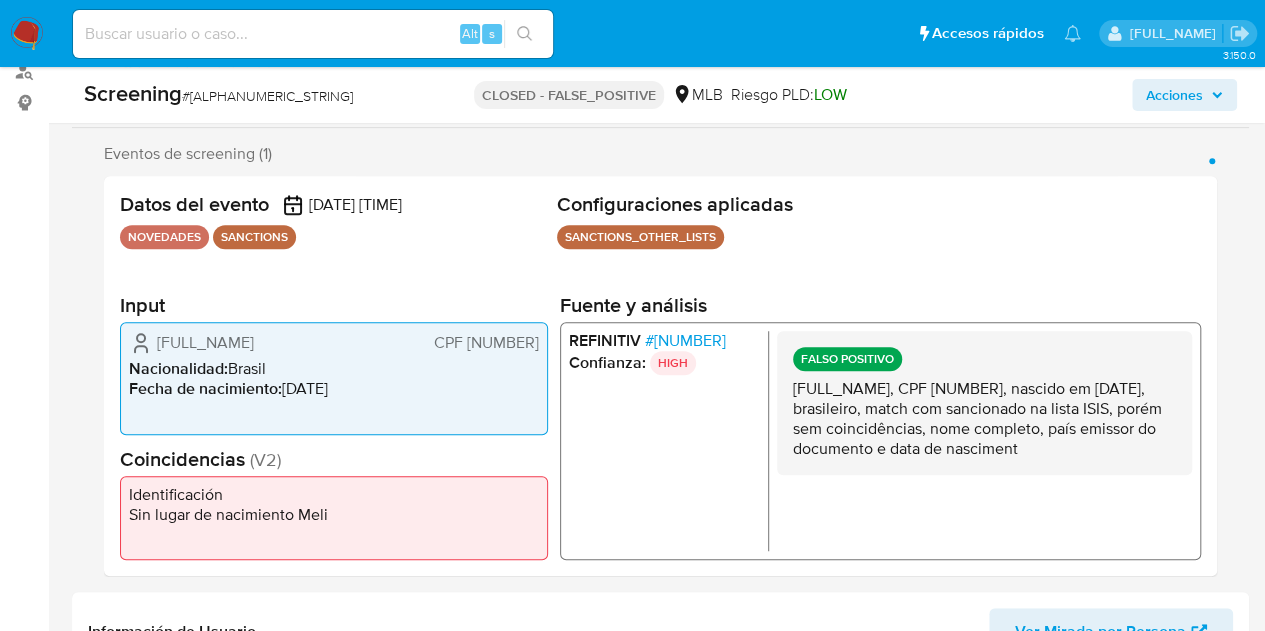 click on "# 7676550" at bounding box center (685, 341) 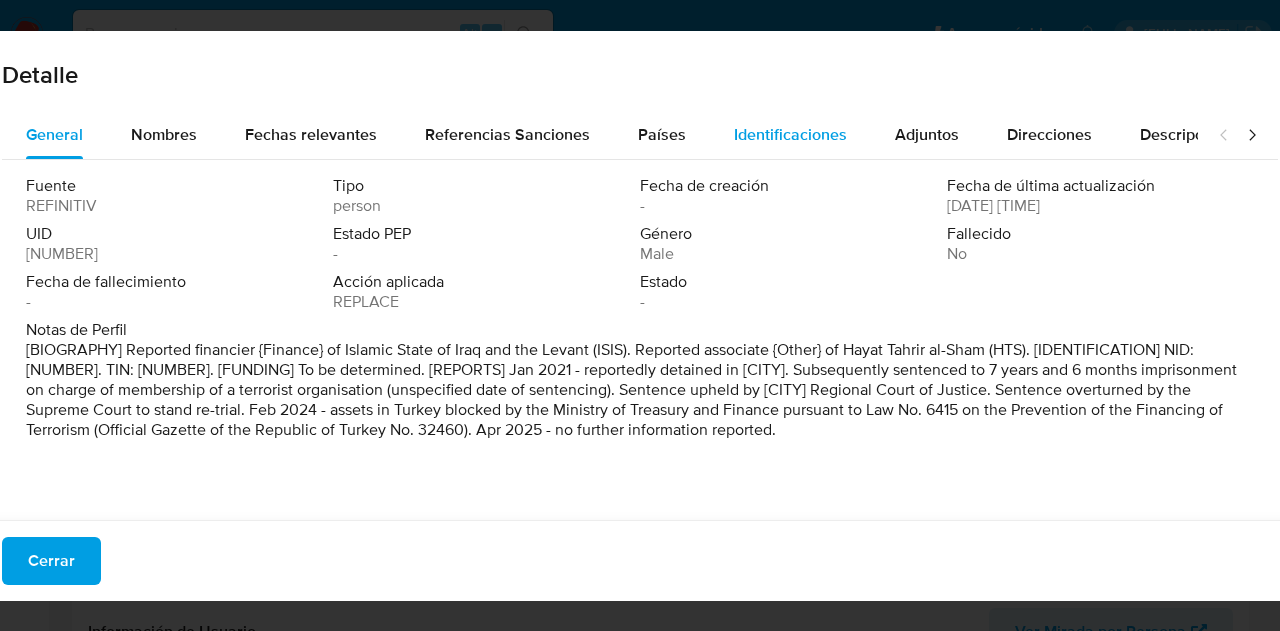 click on "Identificaciones" at bounding box center [790, 135] 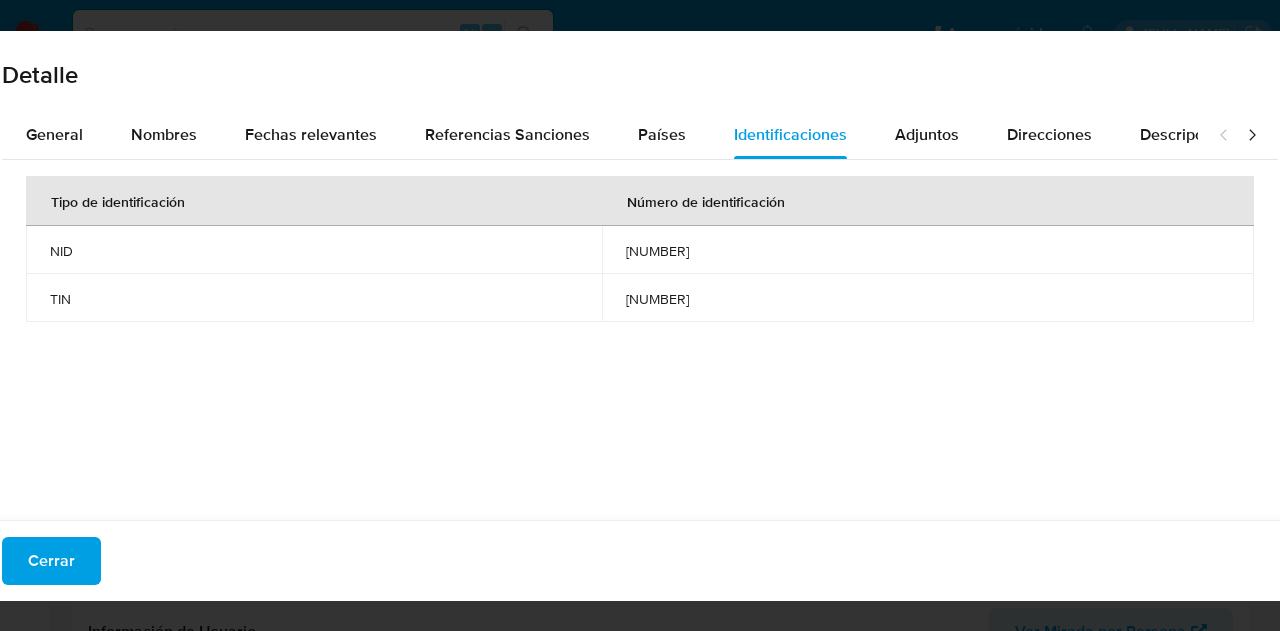 click on "1760419883" at bounding box center [928, 298] 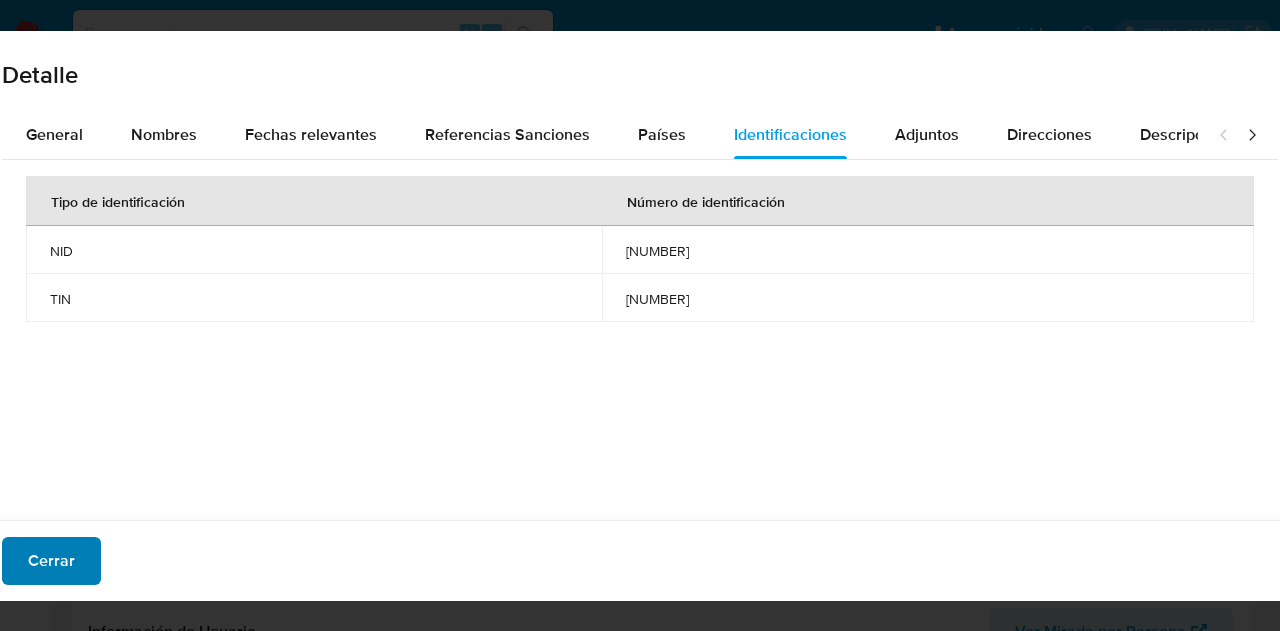 click on "Cerrar" at bounding box center [51, 561] 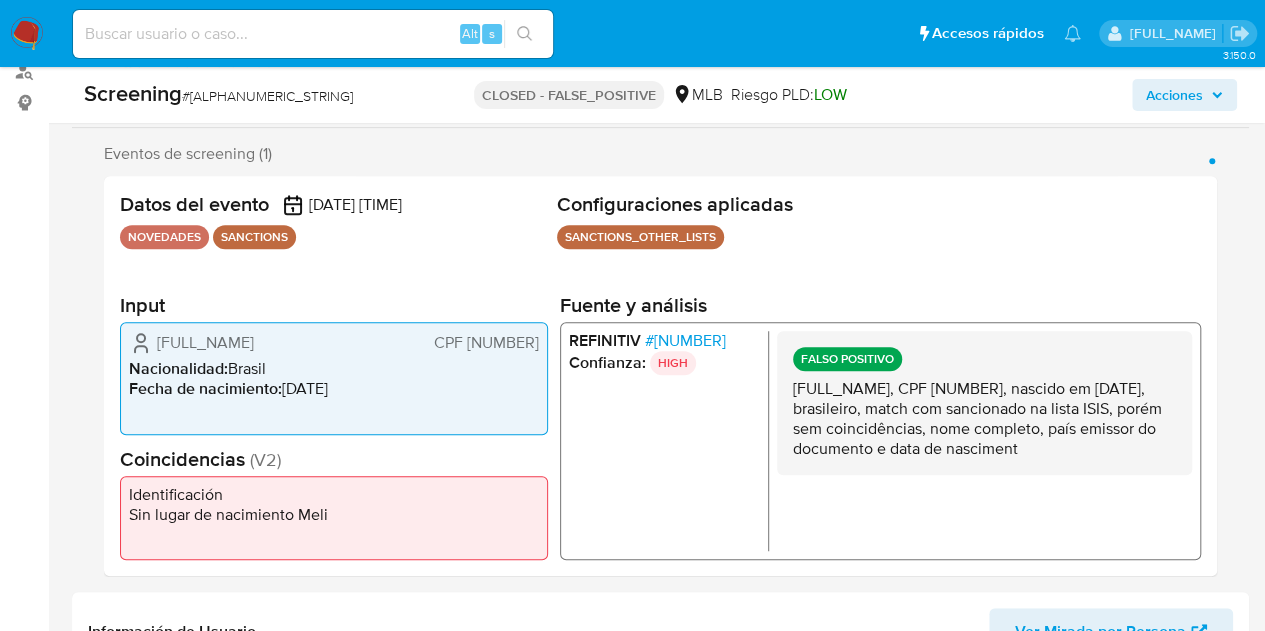 click on "Datos del evento 17/04/2025 11:47:37 NOVEDADES SANCTIONS Configuraciones aplicadas SANCTIONS_OTHER_LISTS Configuración   Categorización SANCTIONS_OTHER_LISTS Tipo de categoría SANCTIONS Regulación INTERNATIONAL Días laborables Sí Vence en 2 días Input Jefferson Jose Dos Santos CPF
10429240406 Nacionalidad :  Brasil Fecha de nacimiento :  25/11/1996 Coincidencias   ( V2 ) Identificación Sin lugar de nacimiento Meli Fuente y análisis REFINITIV   # 7676550 Confianza:   HIGH FALSO POSITIVO JEFFERSON JOSE DOS SANTOS, CPF 10429240406, nascido em 25/11/1996, brasileiro, match com sancionado na lista ISIS, porém sem coincidências, nome completo, país emissor do documento e data de nasciment" at bounding box center [660, 376] 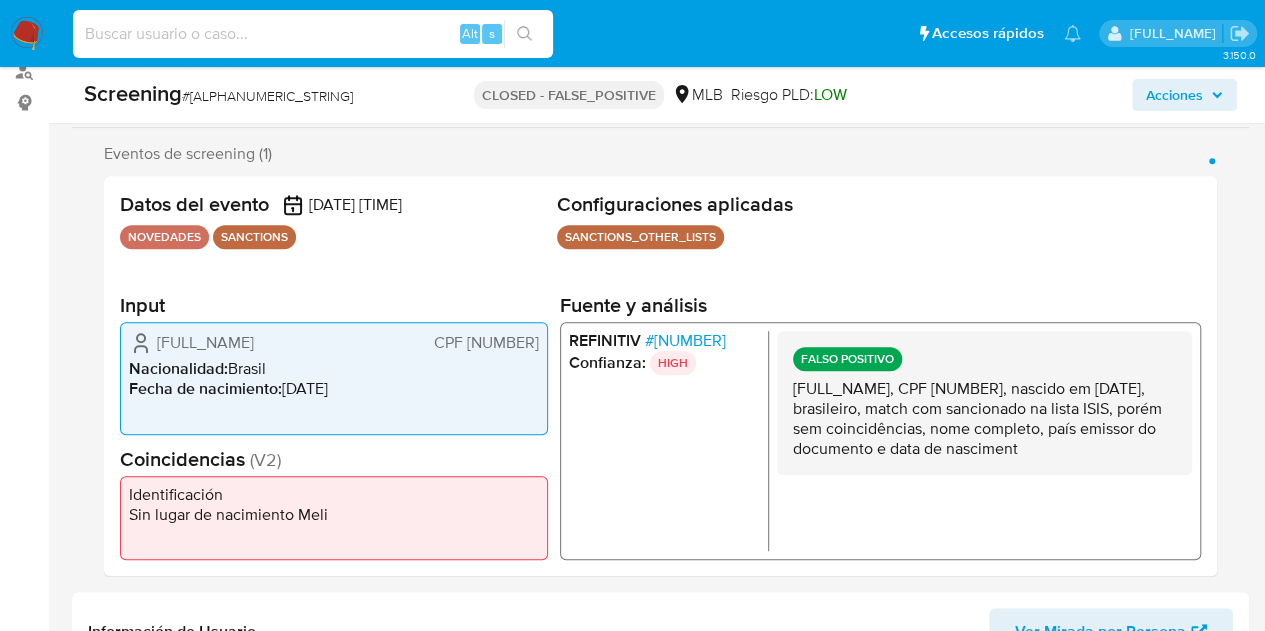paste on "ub4oVItNTJIqPswENvnpxitt" 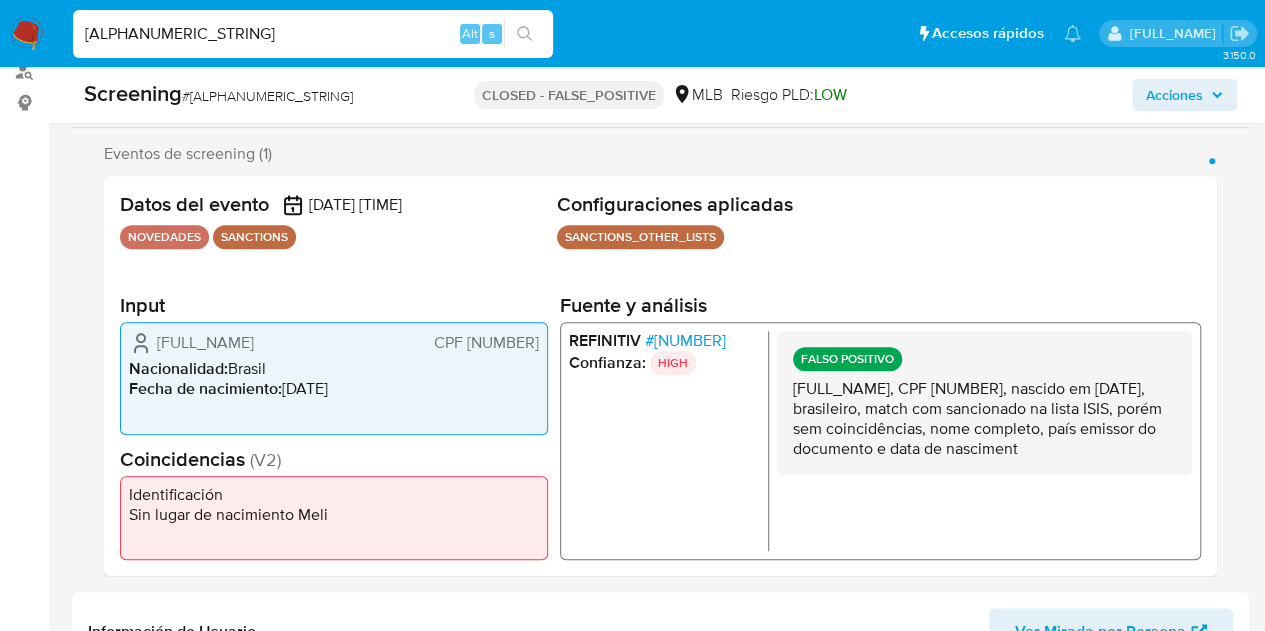 type on "ub4oVItNTJIqPswENvnpxitt" 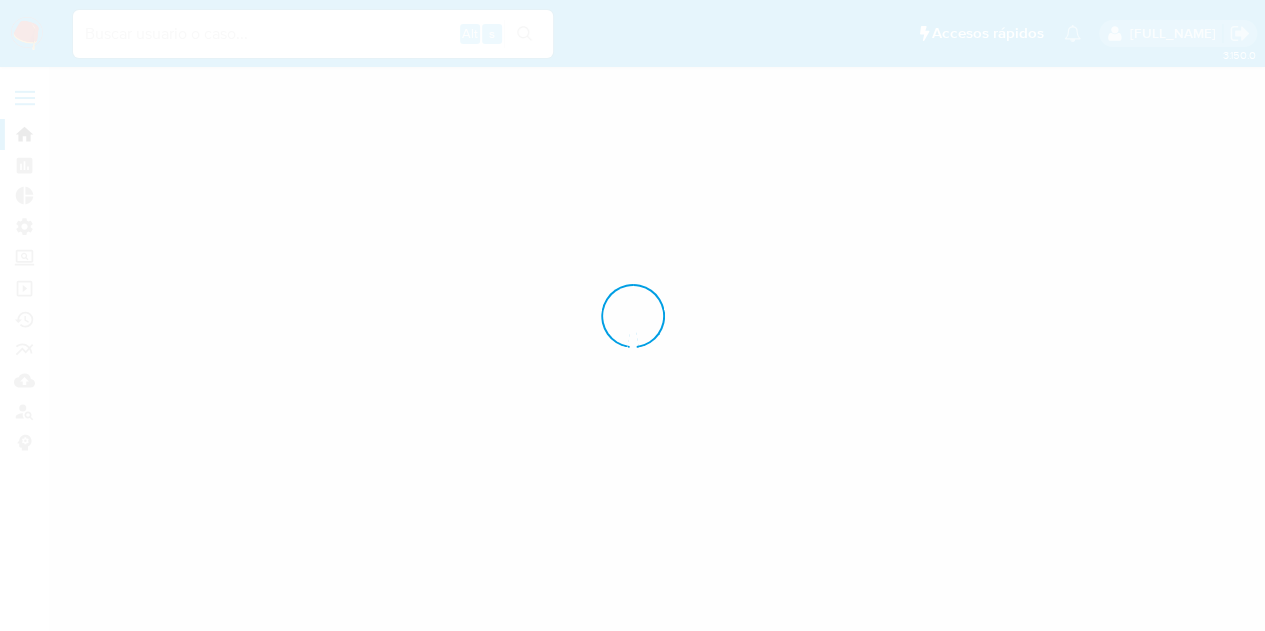 scroll, scrollTop: 0, scrollLeft: 0, axis: both 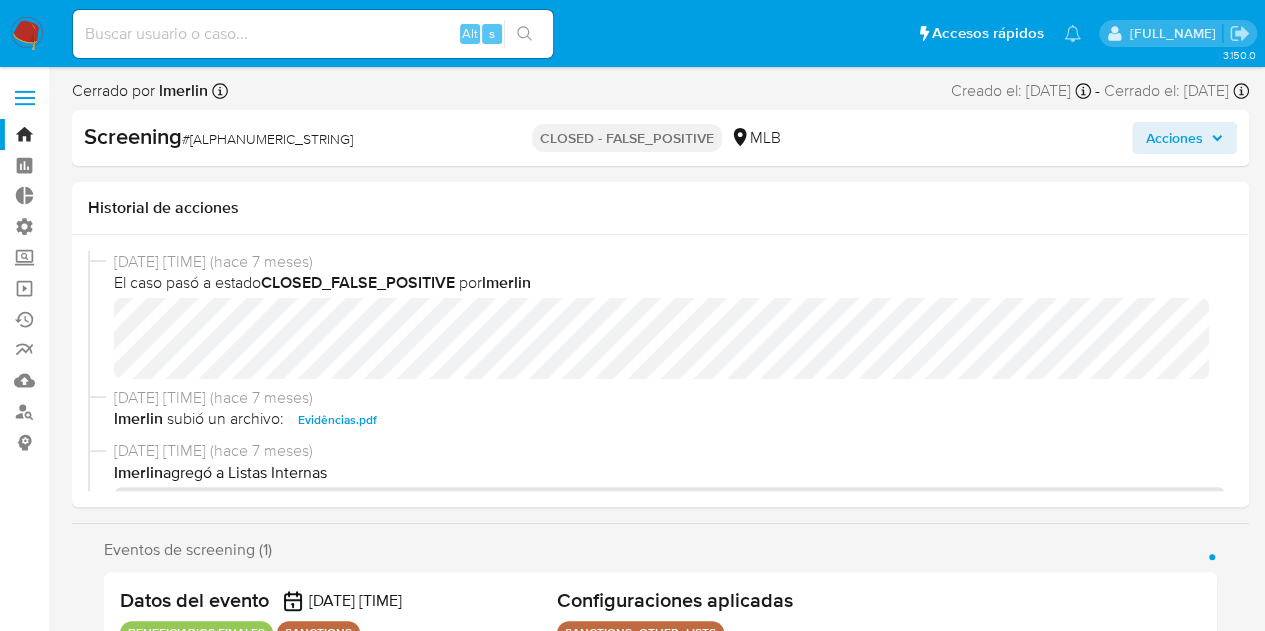 select on "10" 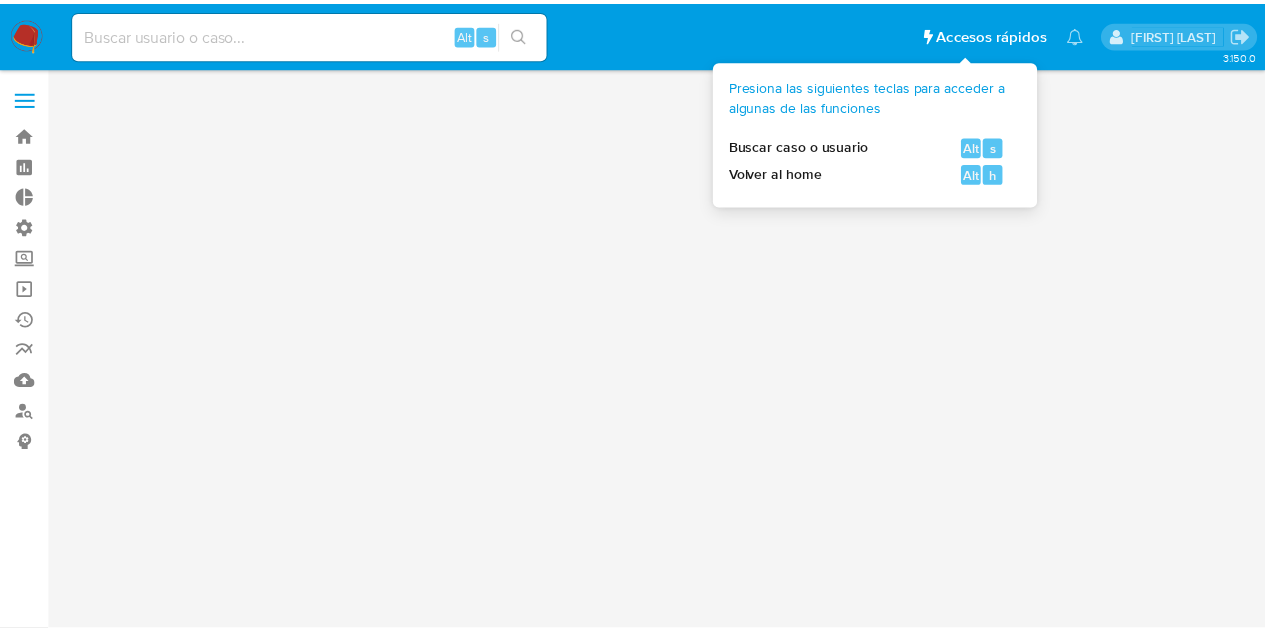 scroll, scrollTop: 0, scrollLeft: 0, axis: both 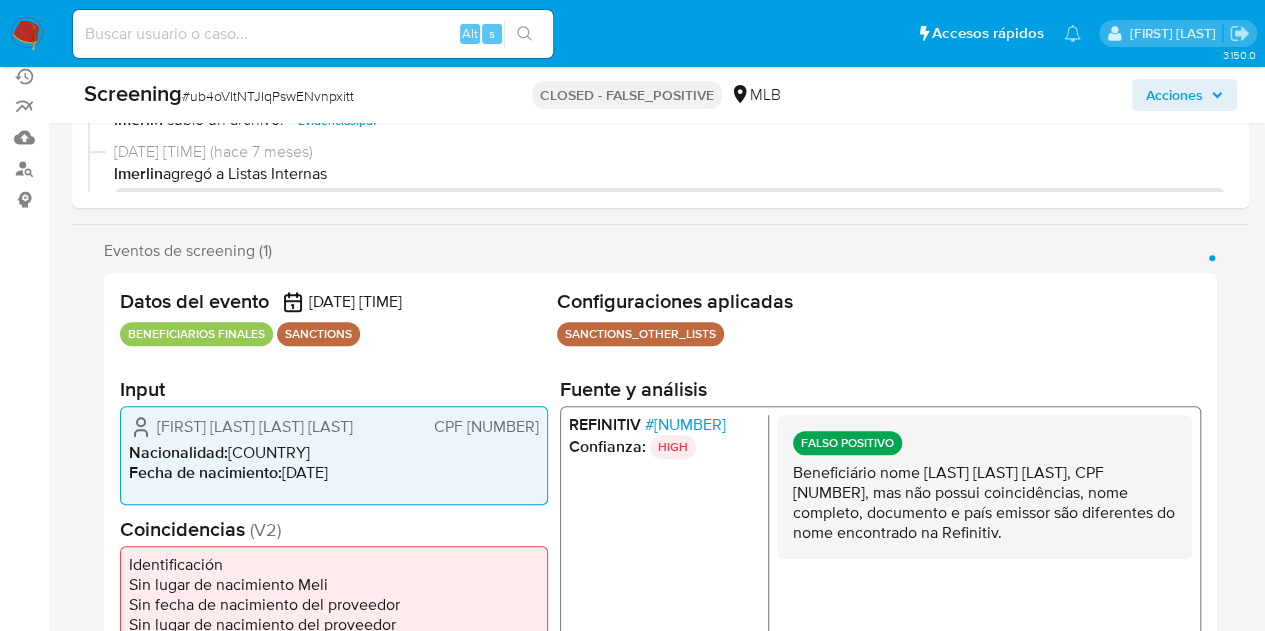 select on "10" 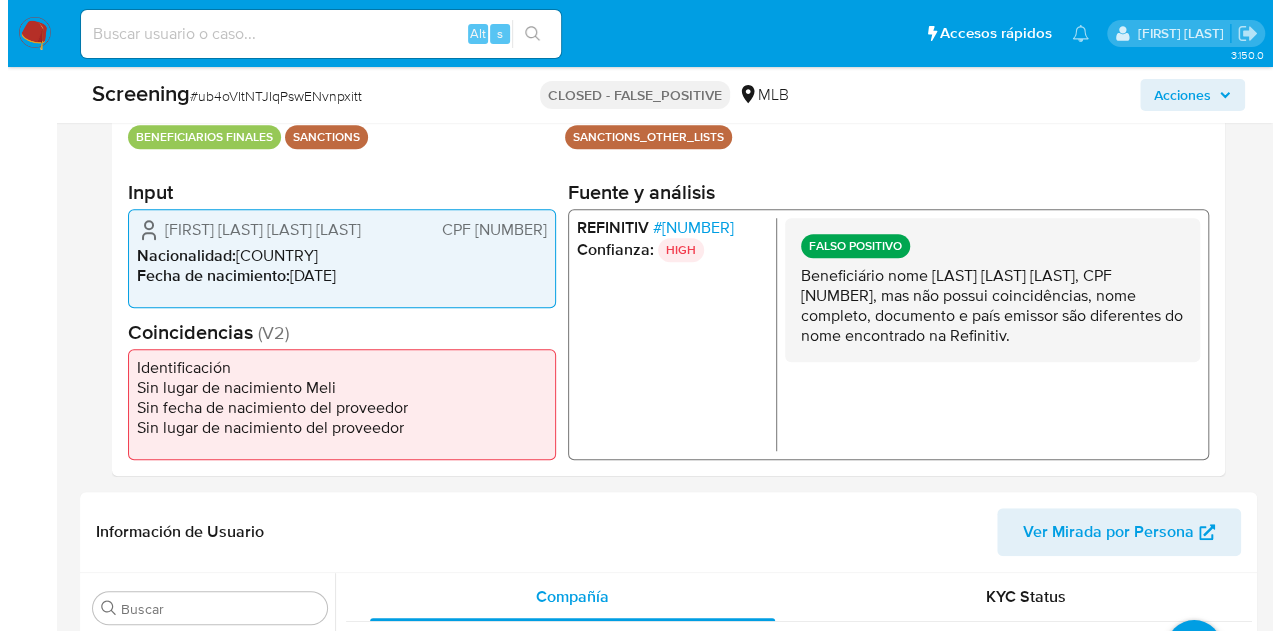 scroll, scrollTop: 398, scrollLeft: 0, axis: vertical 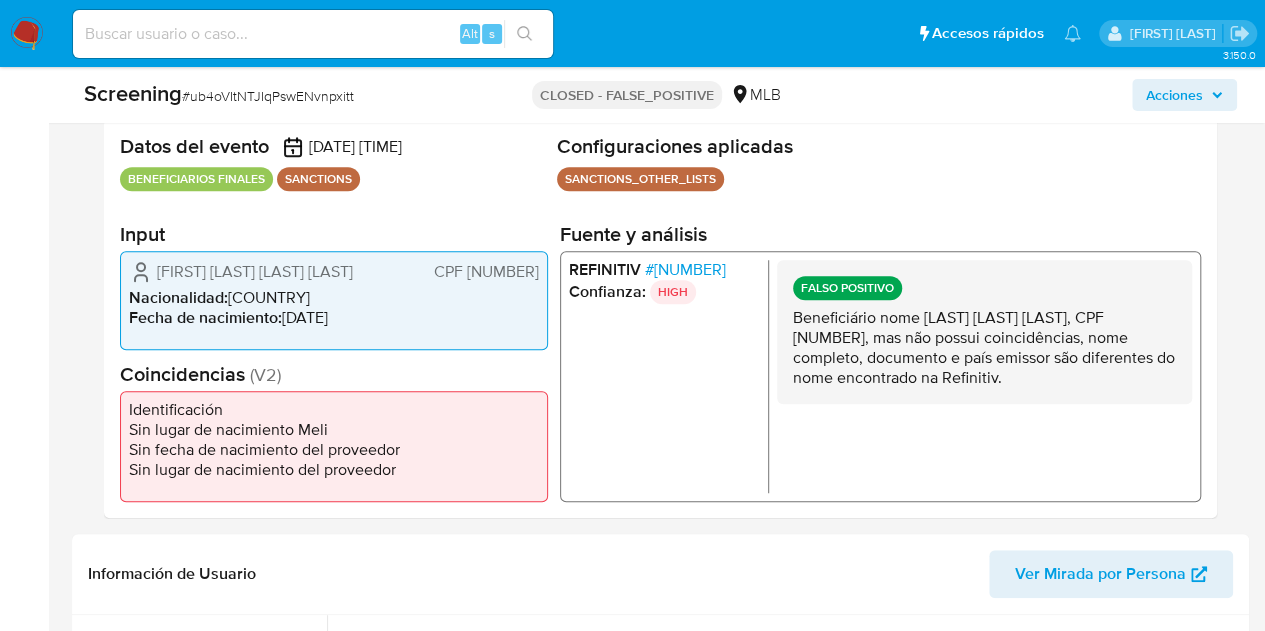 drag, startPoint x: 505, startPoint y: 273, endPoint x: 576, endPoint y: 272, distance: 71.00704 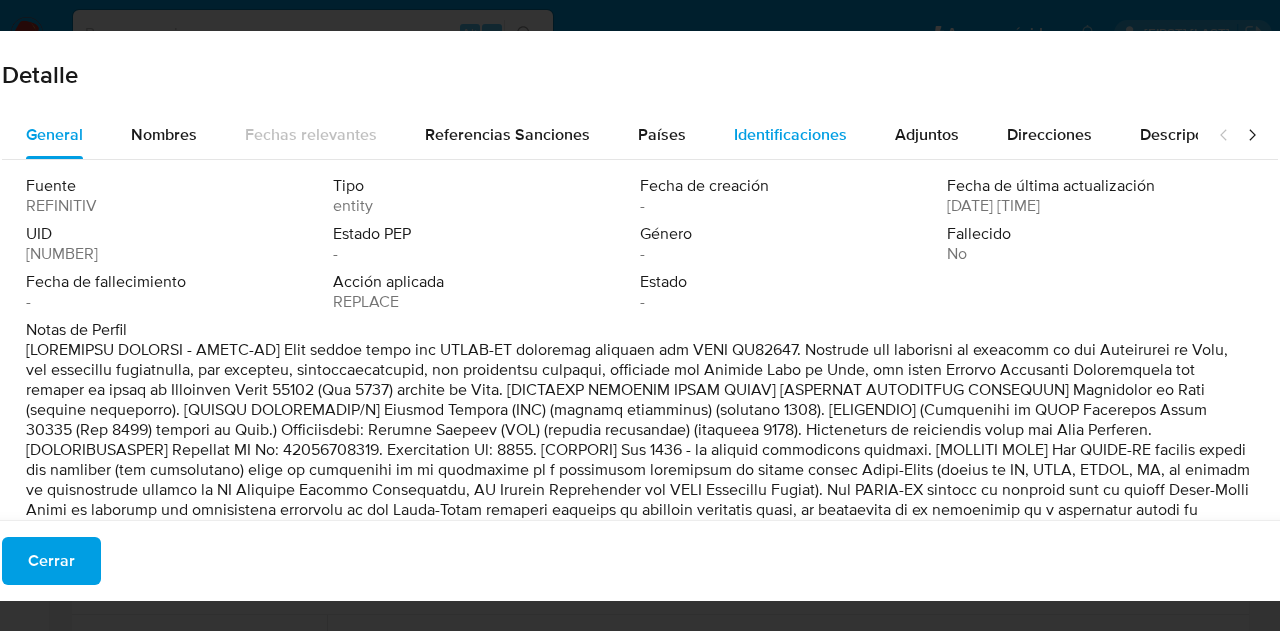 click on "Identificaciones" at bounding box center (790, 135) 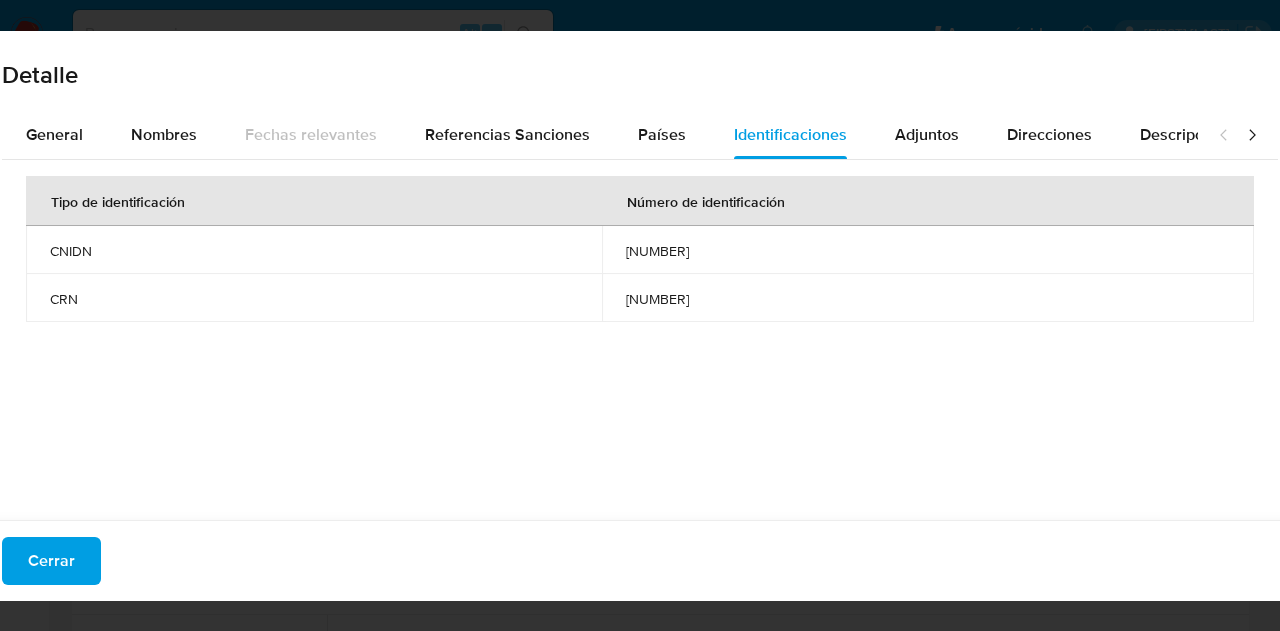type 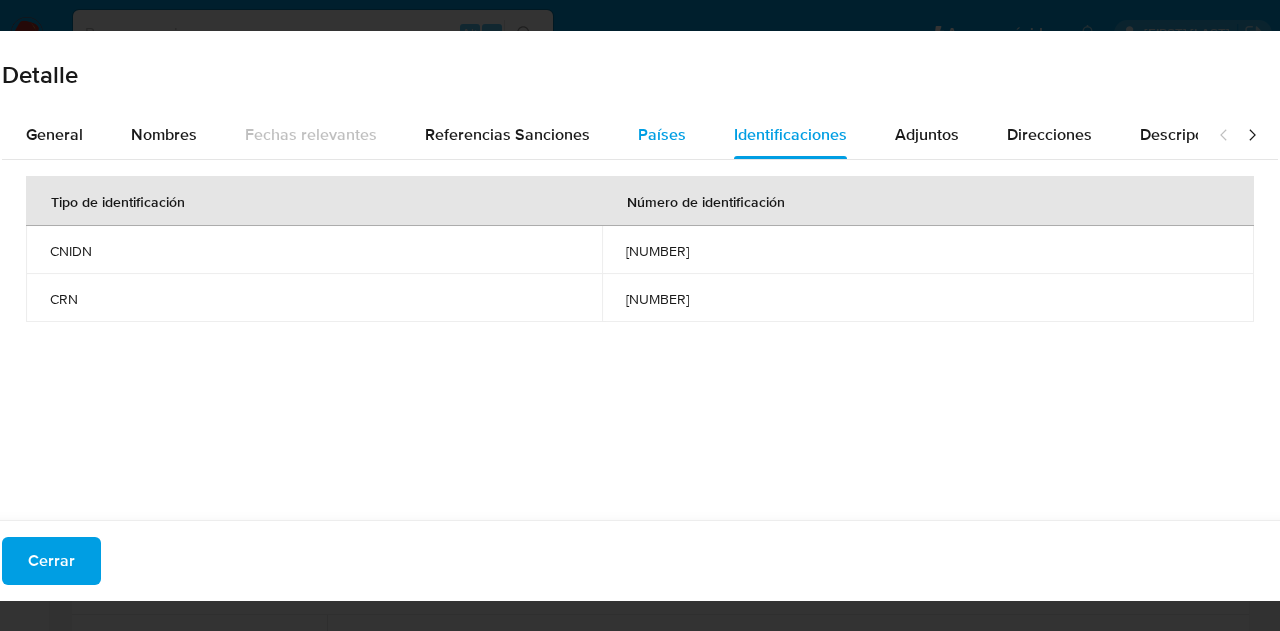 click on "Países" at bounding box center (662, 135) 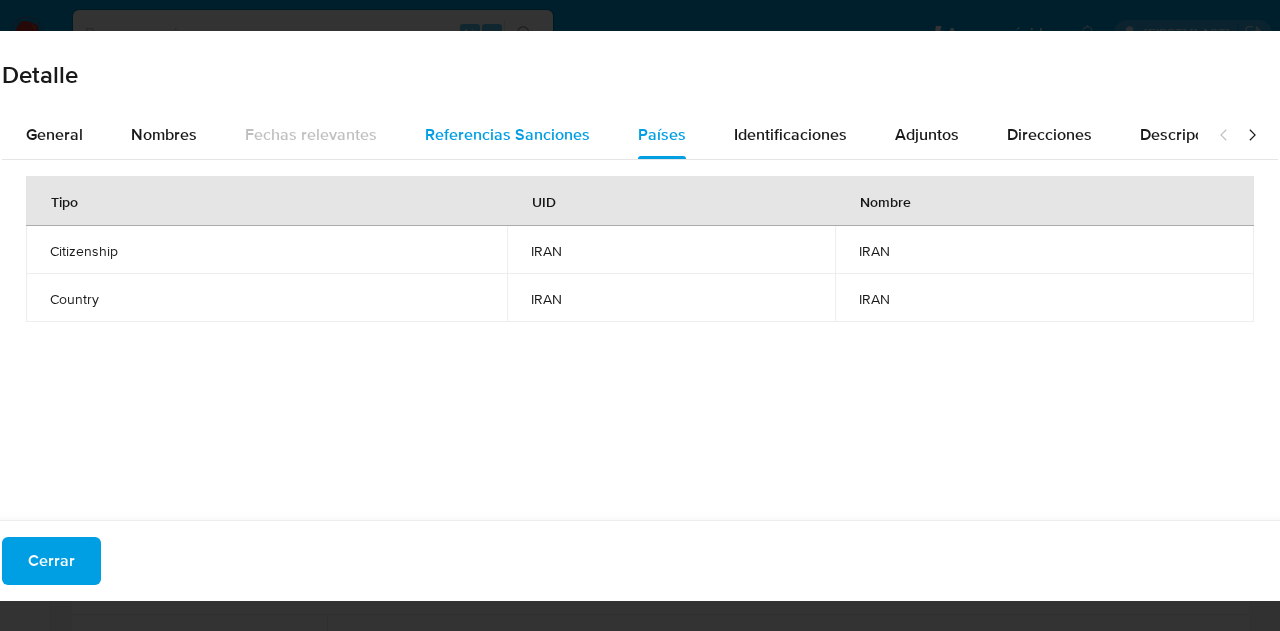 click on "Referencias Sanciones" at bounding box center [507, 134] 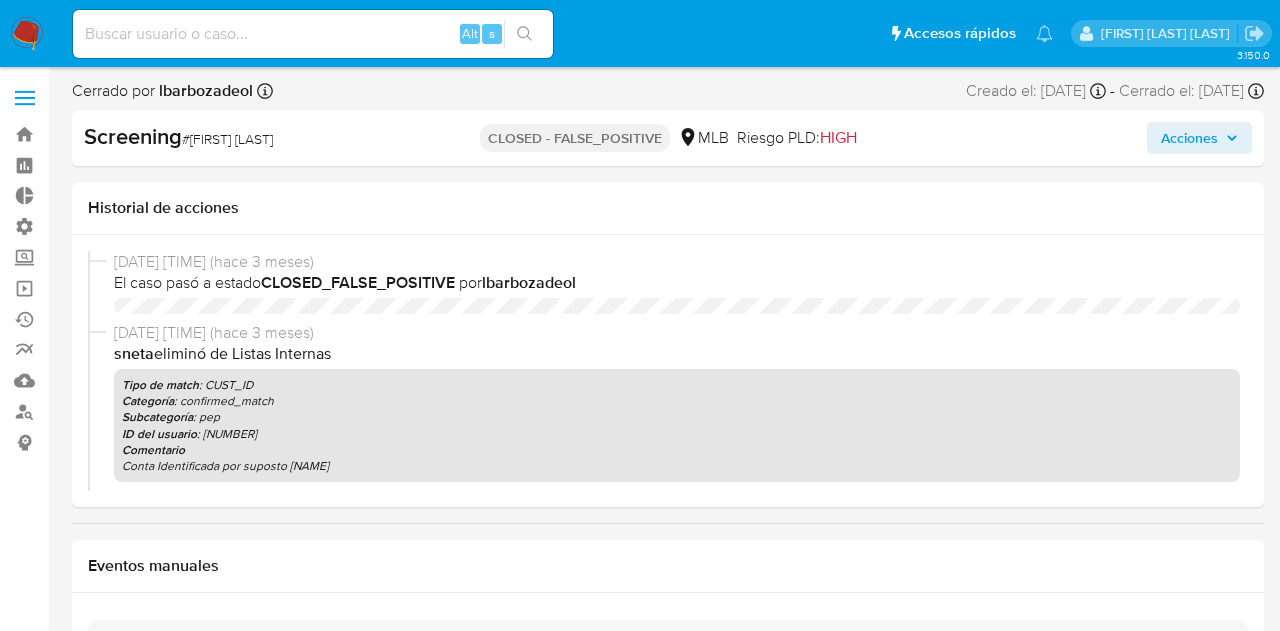 select on "10" 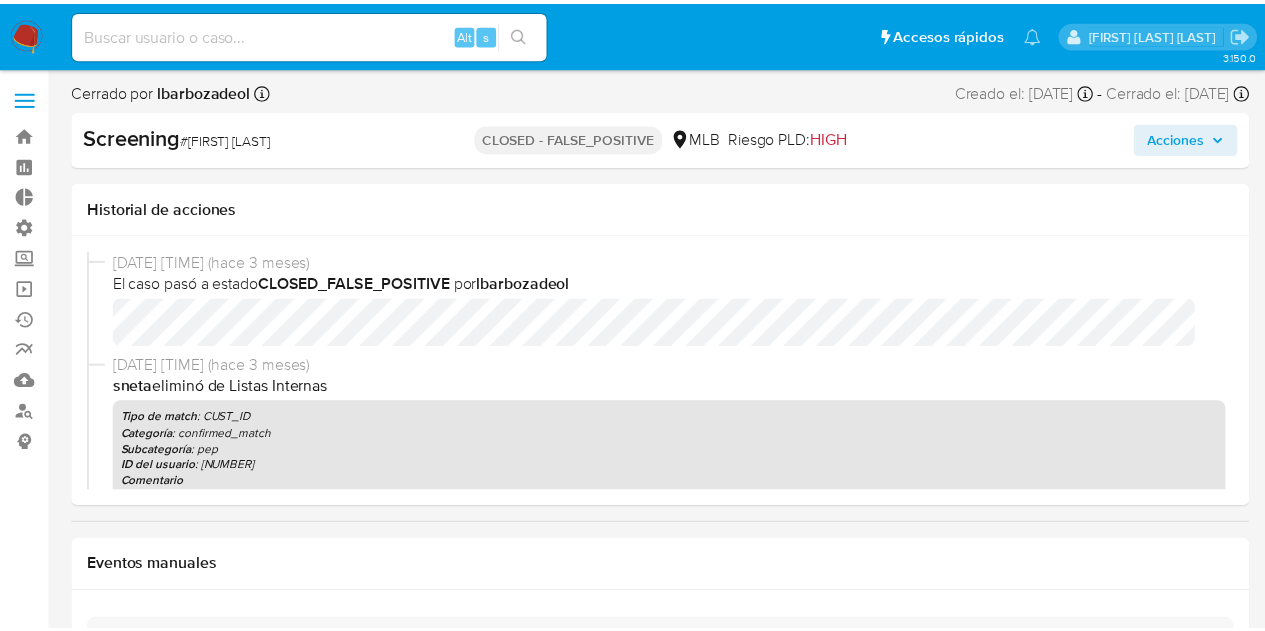 scroll, scrollTop: 0, scrollLeft: 0, axis: both 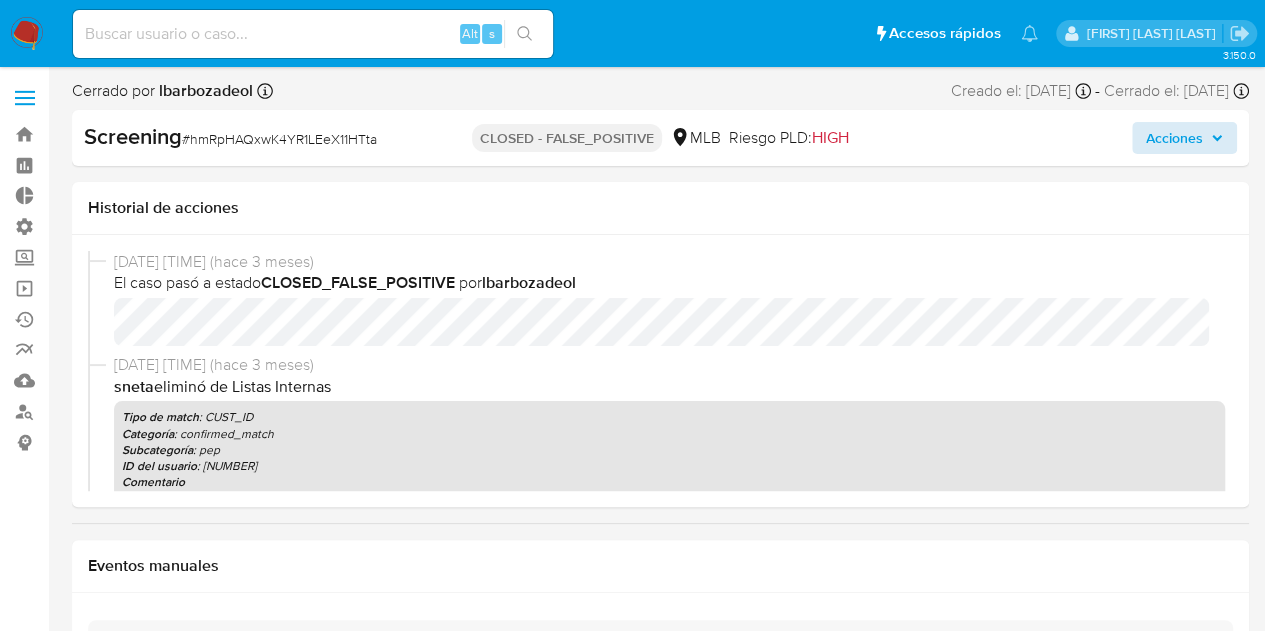 select on "10" 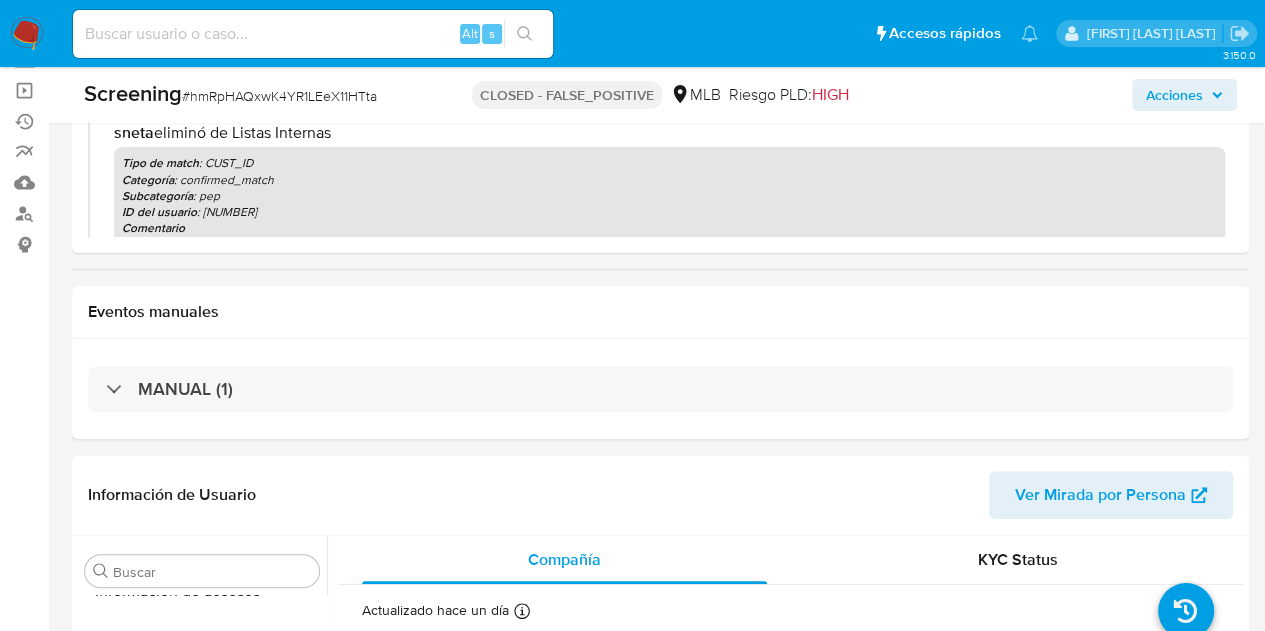 scroll, scrollTop: 217, scrollLeft: 0, axis: vertical 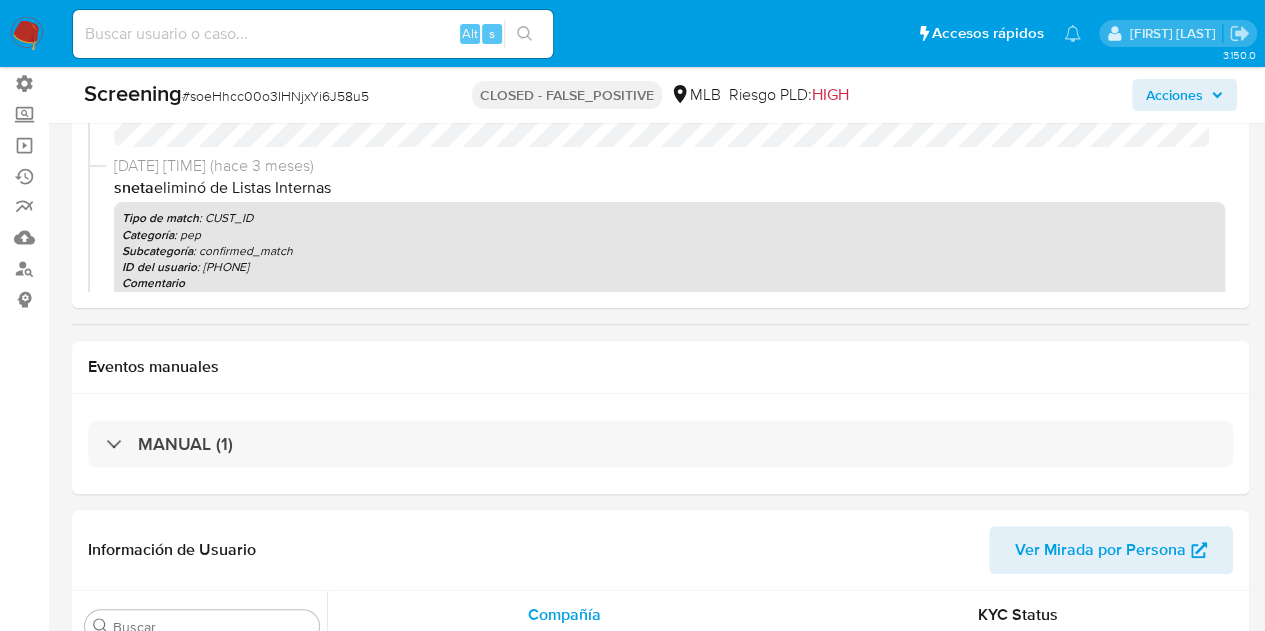 select on "10" 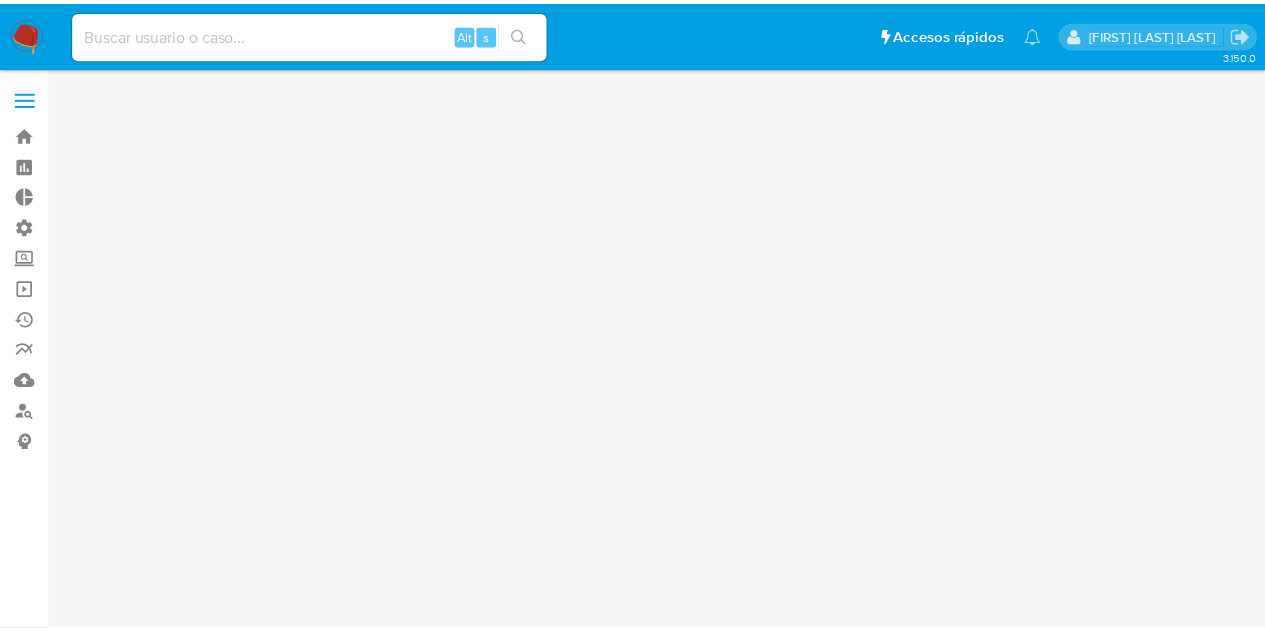 scroll, scrollTop: 0, scrollLeft: 0, axis: both 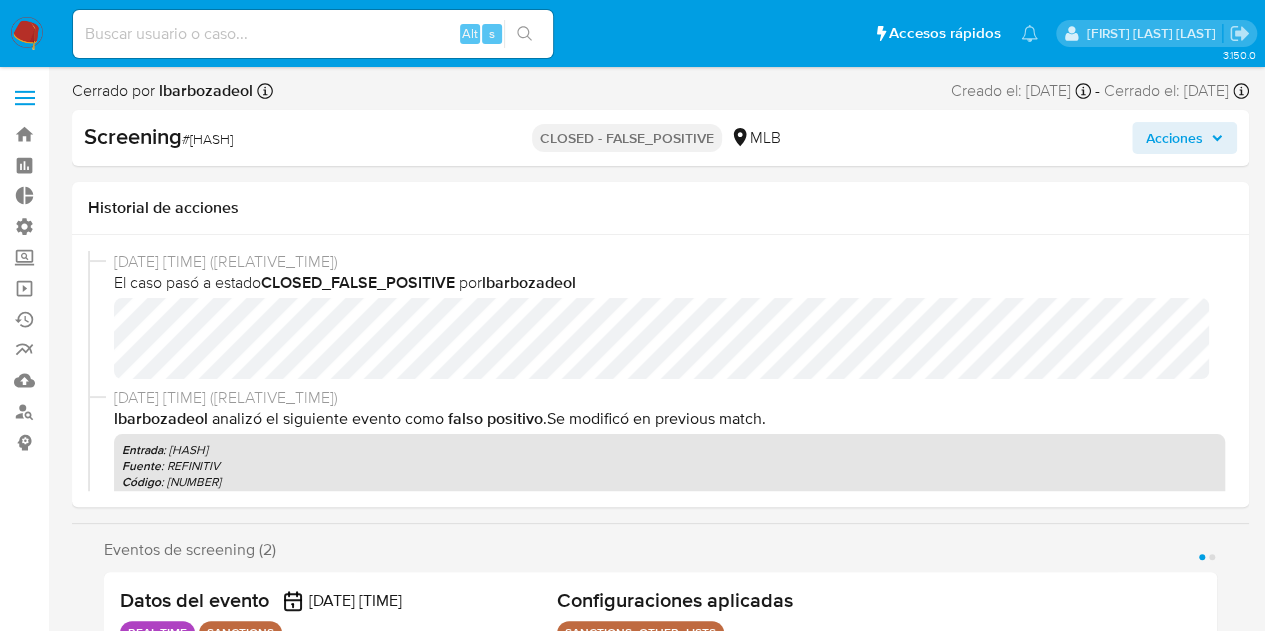 select on "10" 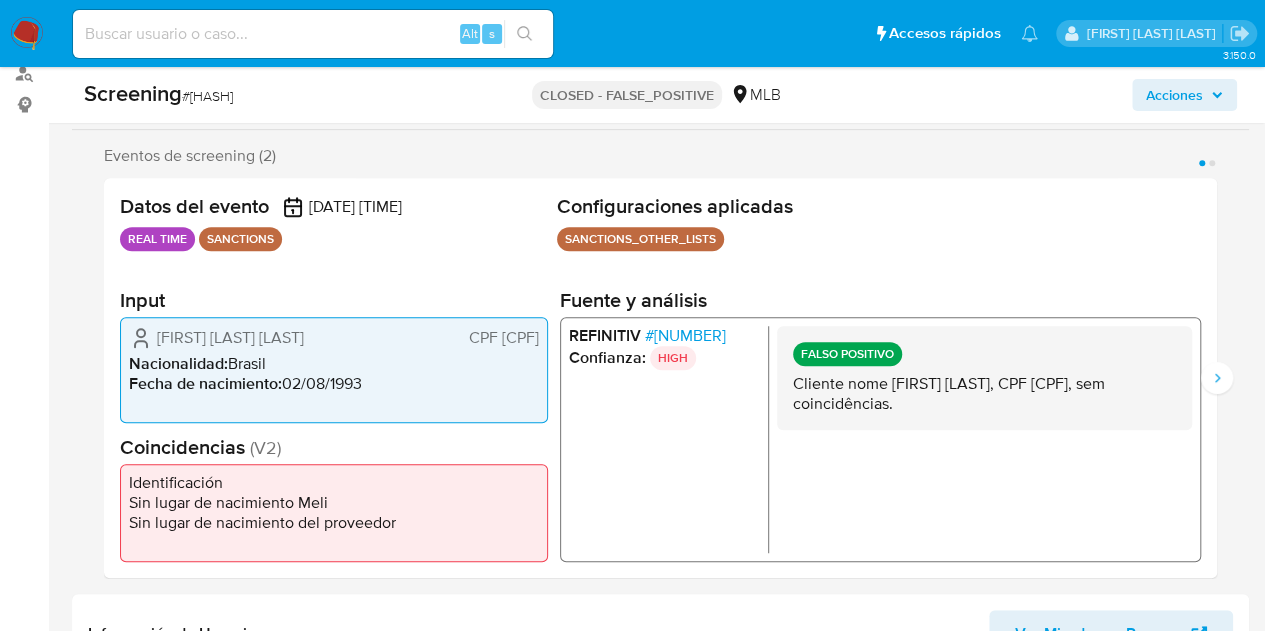 scroll, scrollTop: 358, scrollLeft: 0, axis: vertical 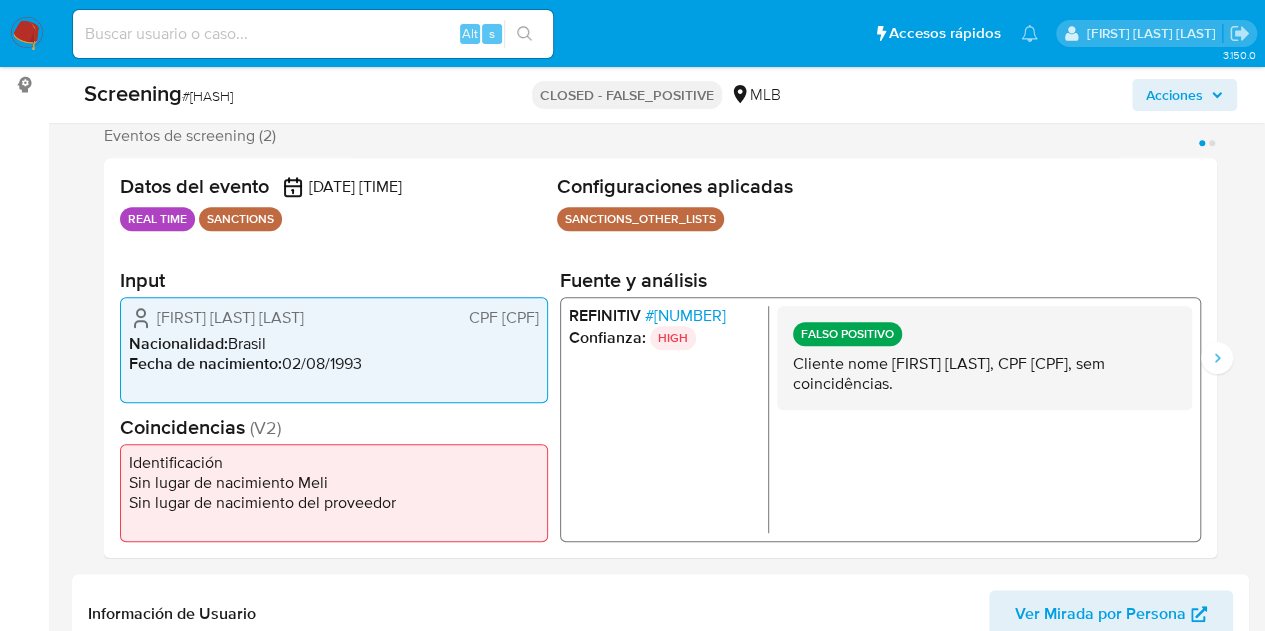 click on "# 7693921" at bounding box center [685, 316] 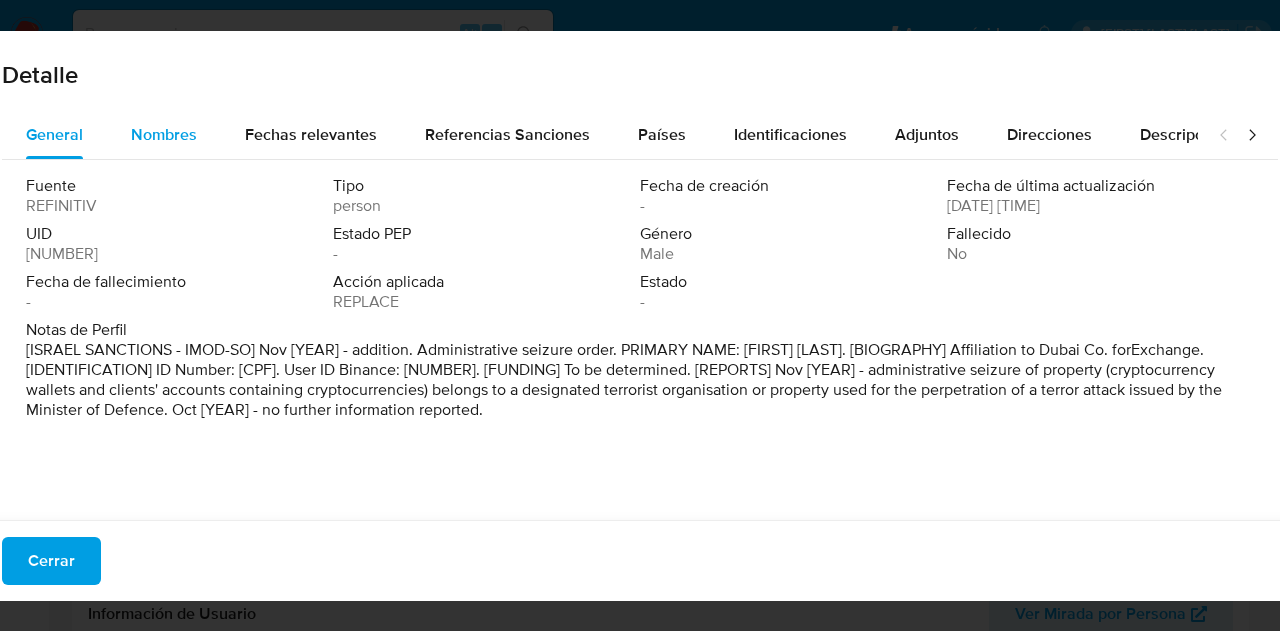 click on "Nombres" at bounding box center [164, 134] 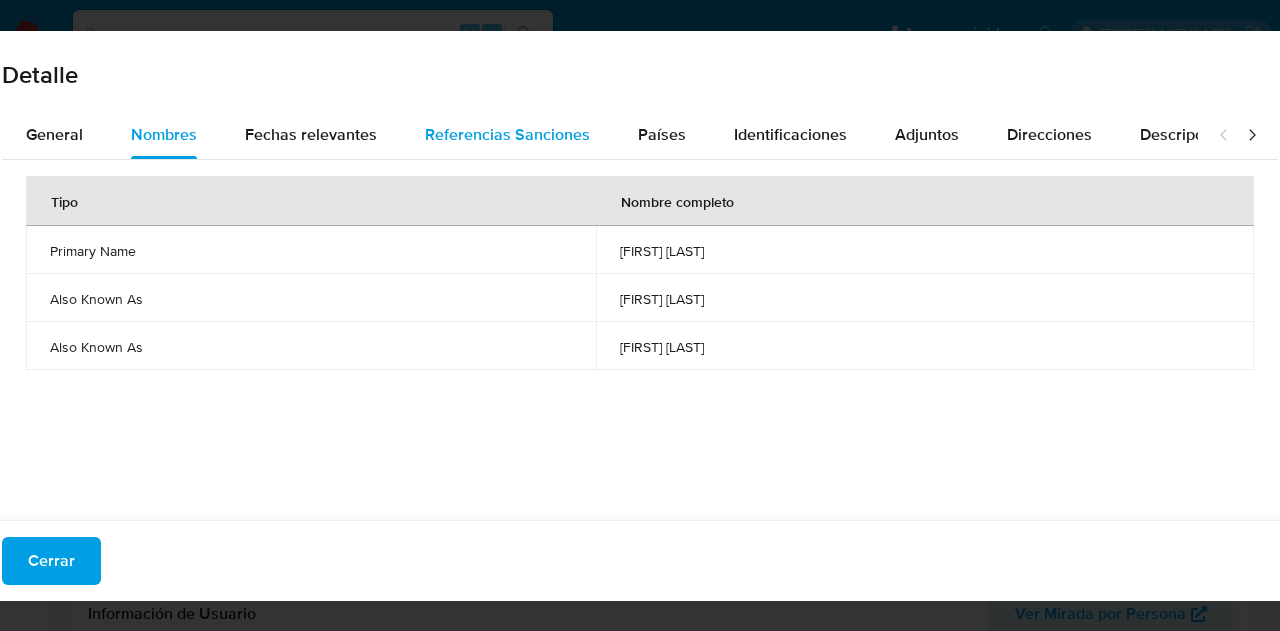 click on "Referencias Sanciones" at bounding box center (507, 134) 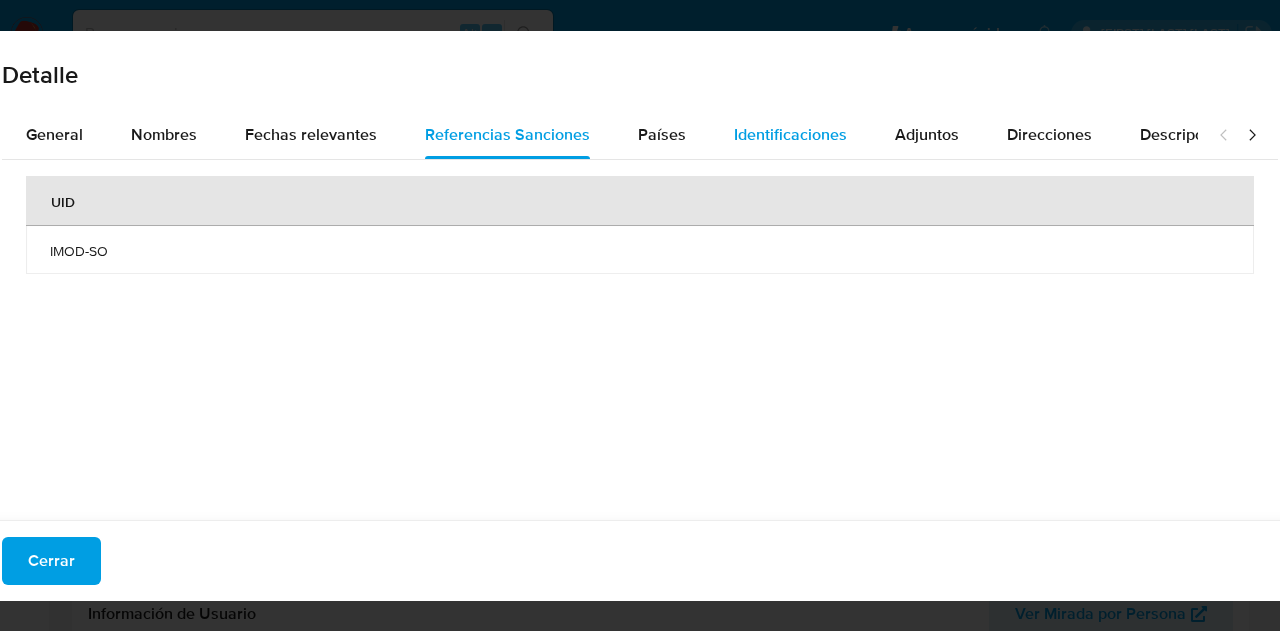 click on "Identificaciones" at bounding box center (790, 135) 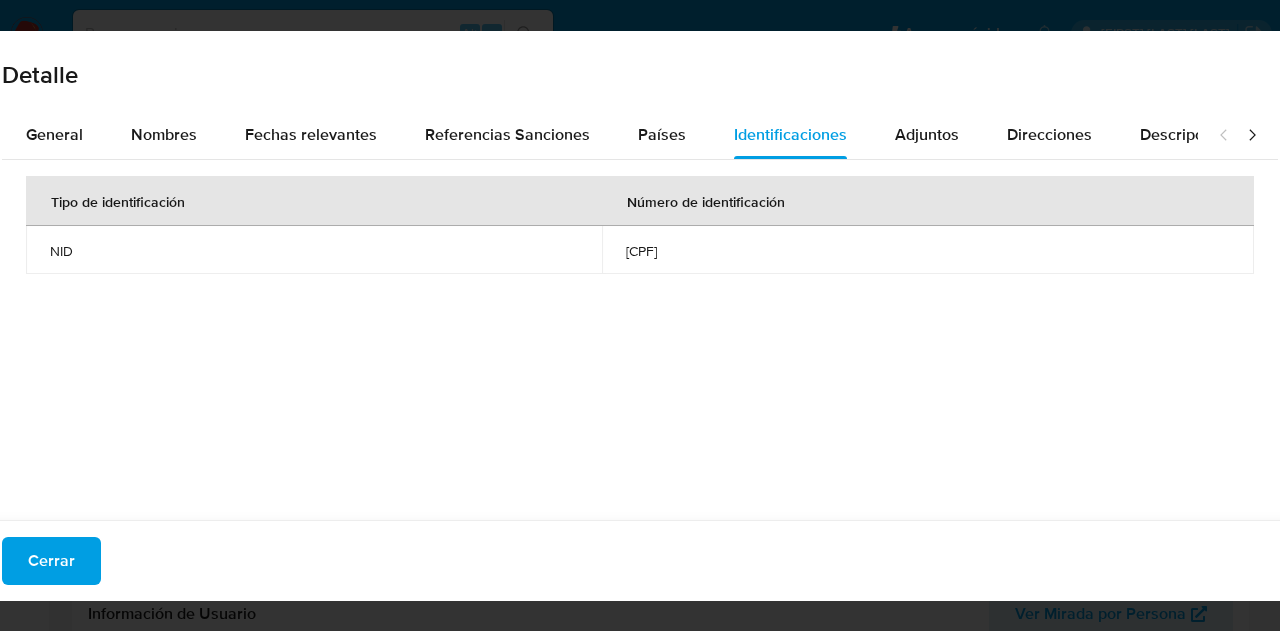 click on "41711191892" at bounding box center [928, 251] 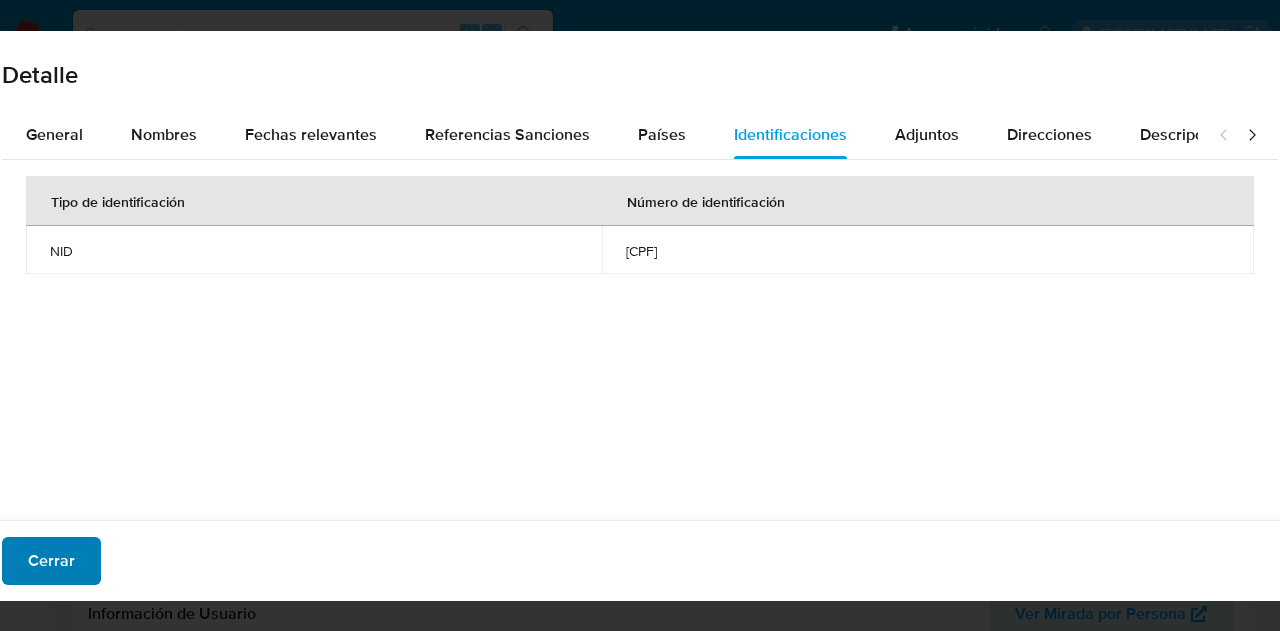 click on "Cerrar" at bounding box center (51, 561) 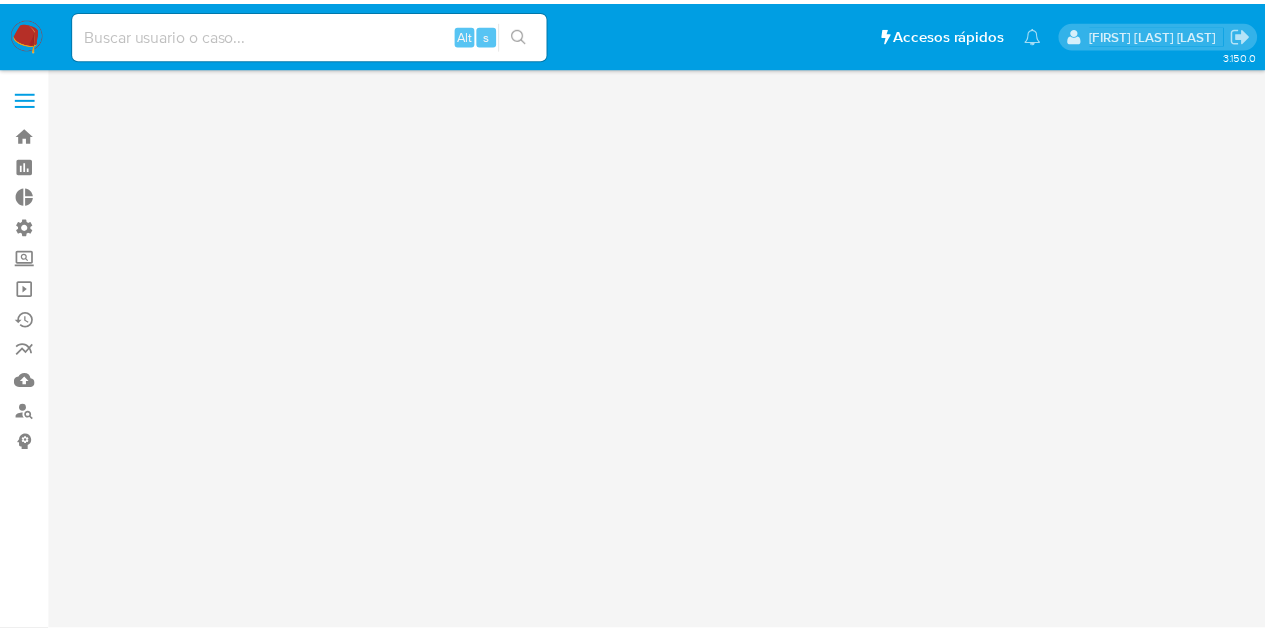 scroll, scrollTop: 0, scrollLeft: 0, axis: both 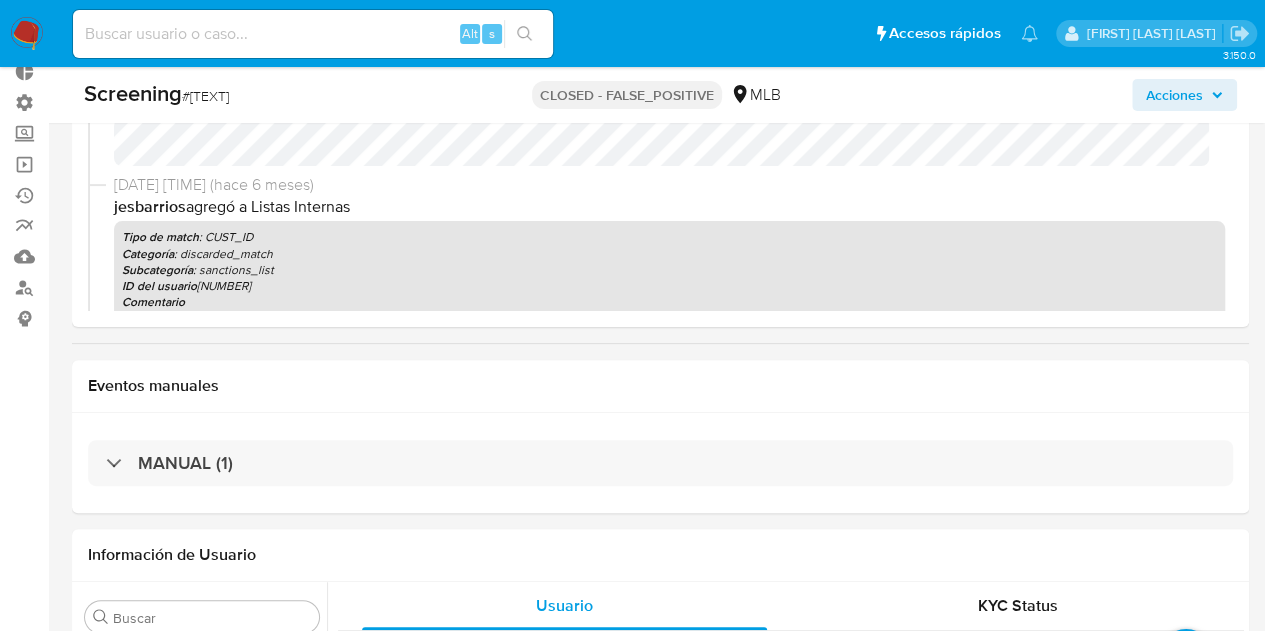 select on "10" 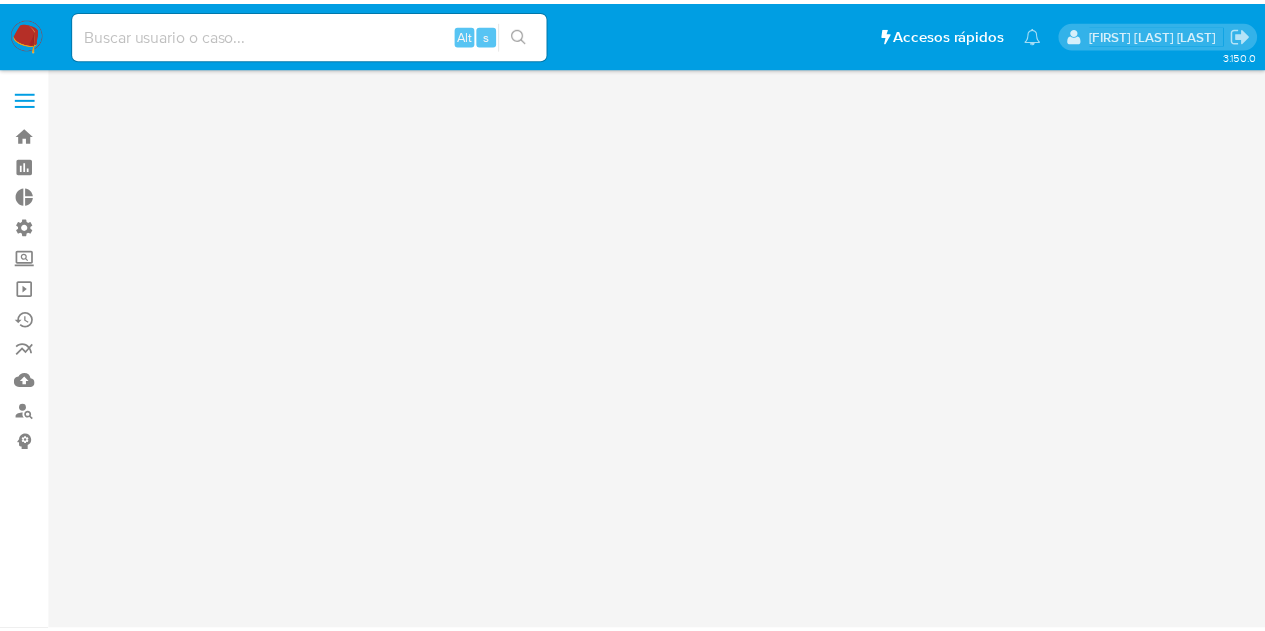 scroll, scrollTop: 0, scrollLeft: 0, axis: both 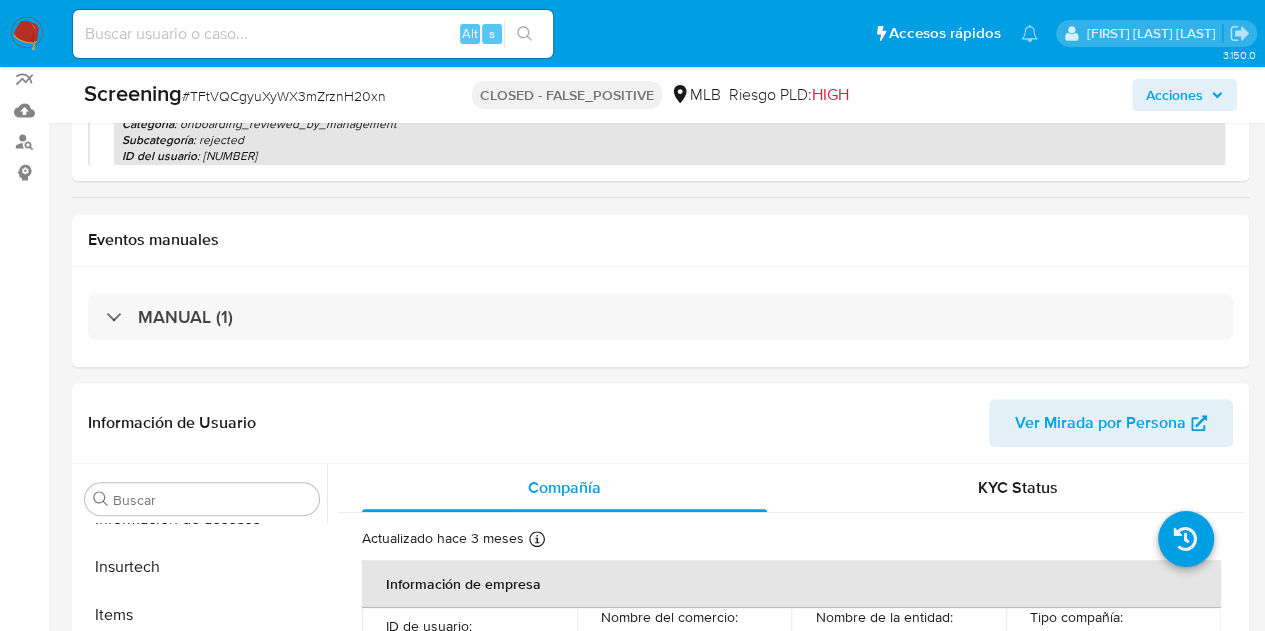 select on "10" 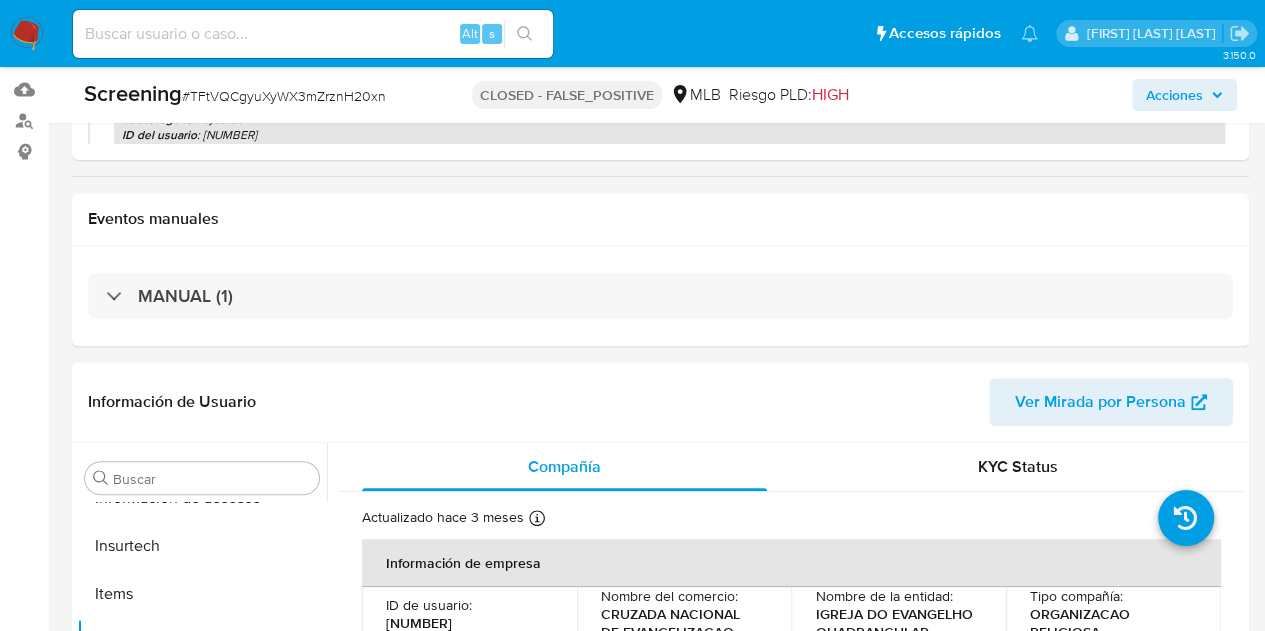 scroll, scrollTop: 0, scrollLeft: 0, axis: both 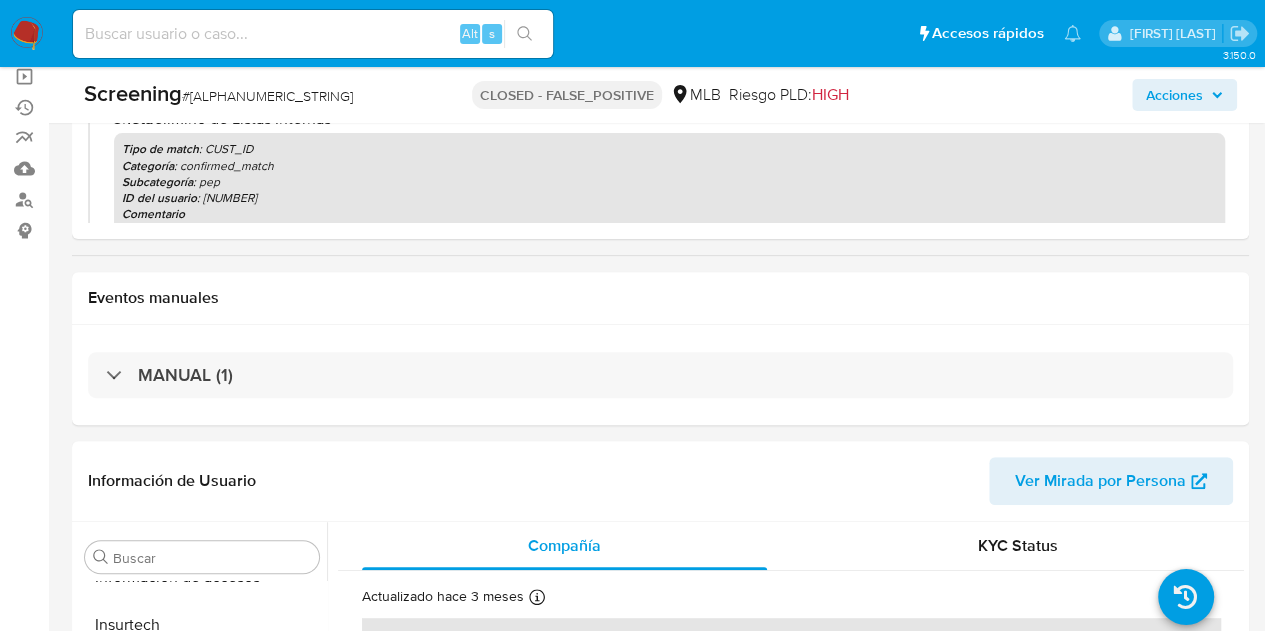 select on "10" 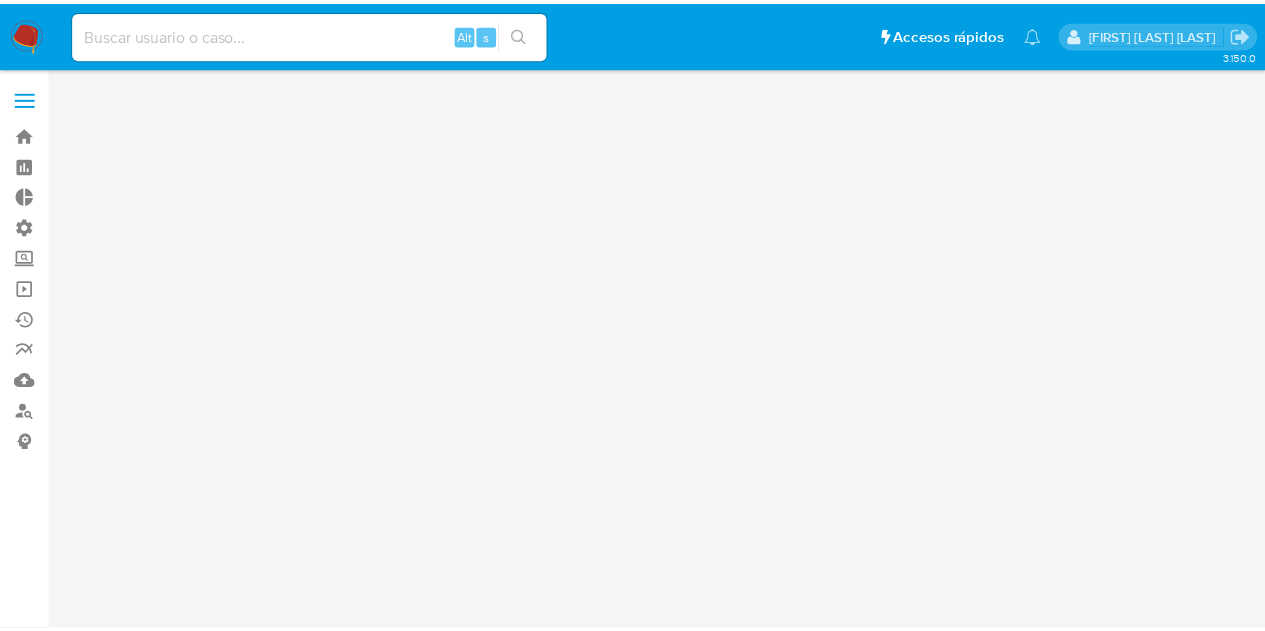 scroll, scrollTop: 0, scrollLeft: 0, axis: both 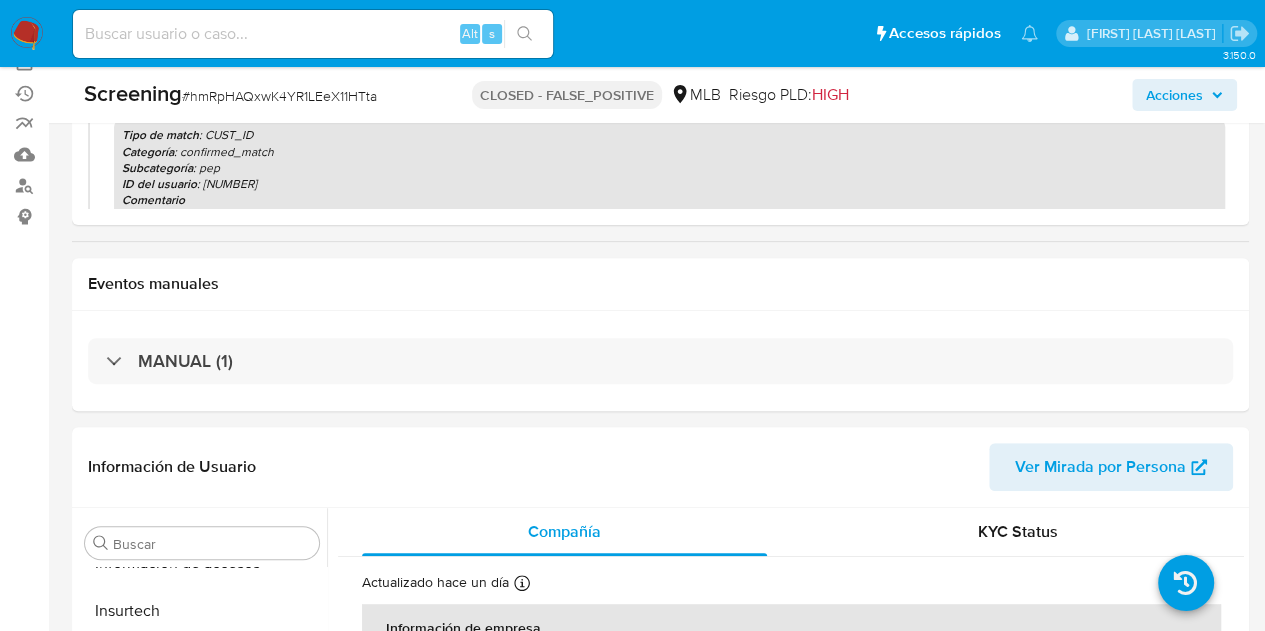select on "10" 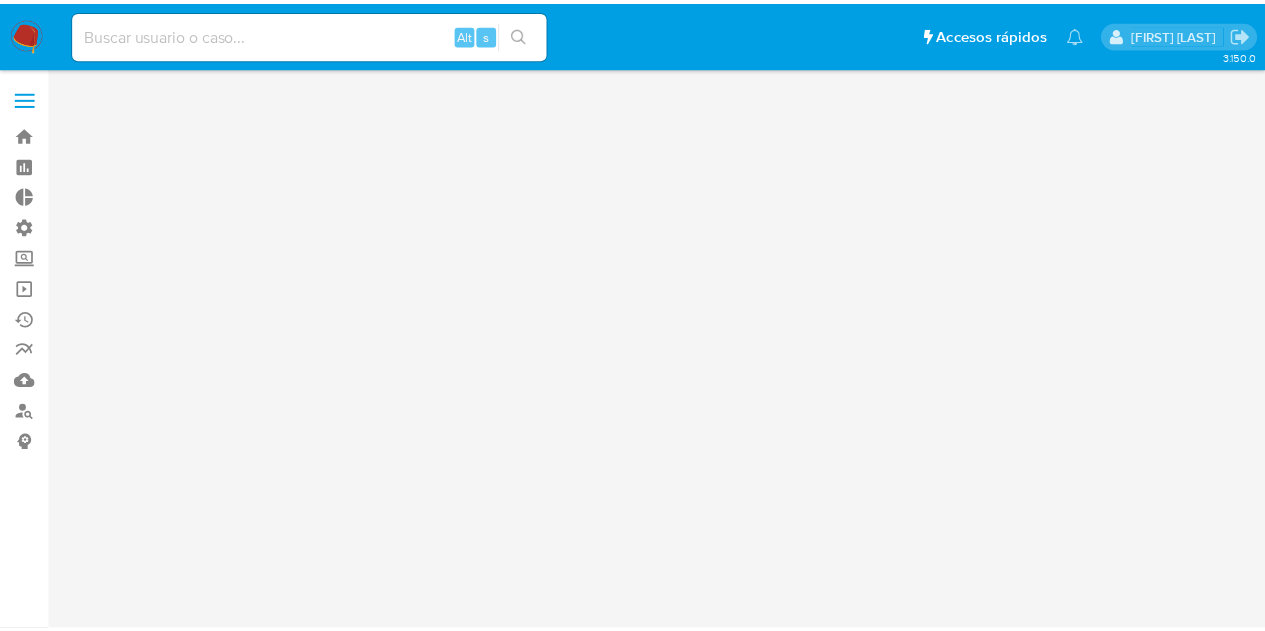 scroll, scrollTop: 0, scrollLeft: 0, axis: both 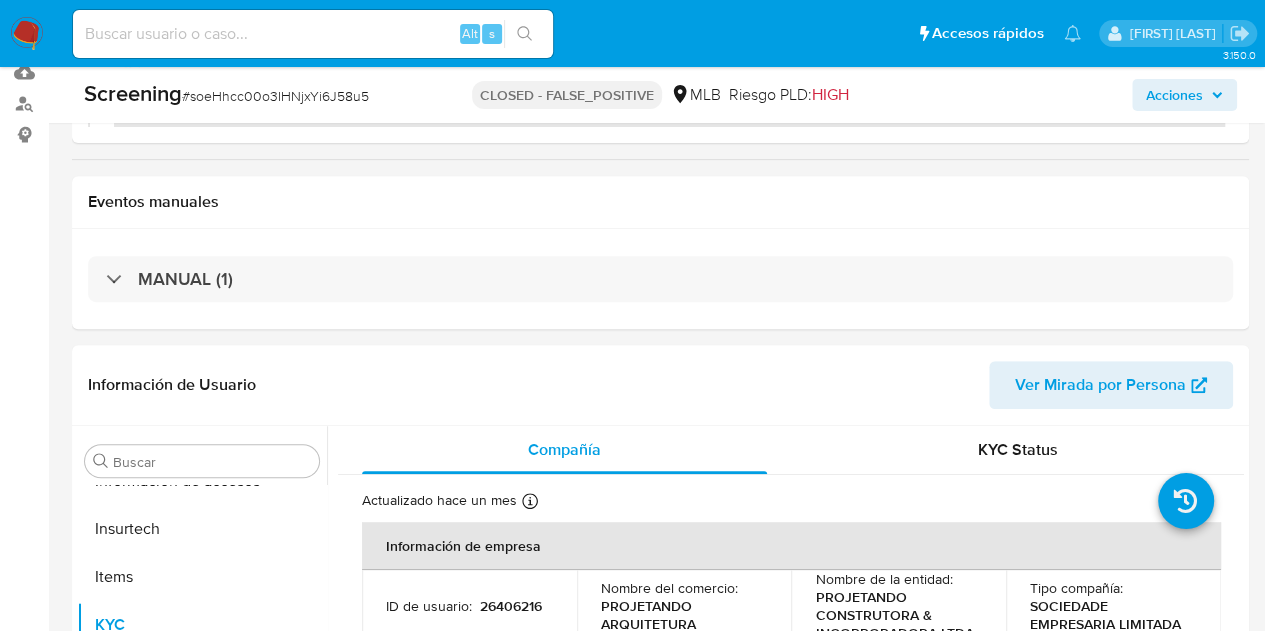 select on "10" 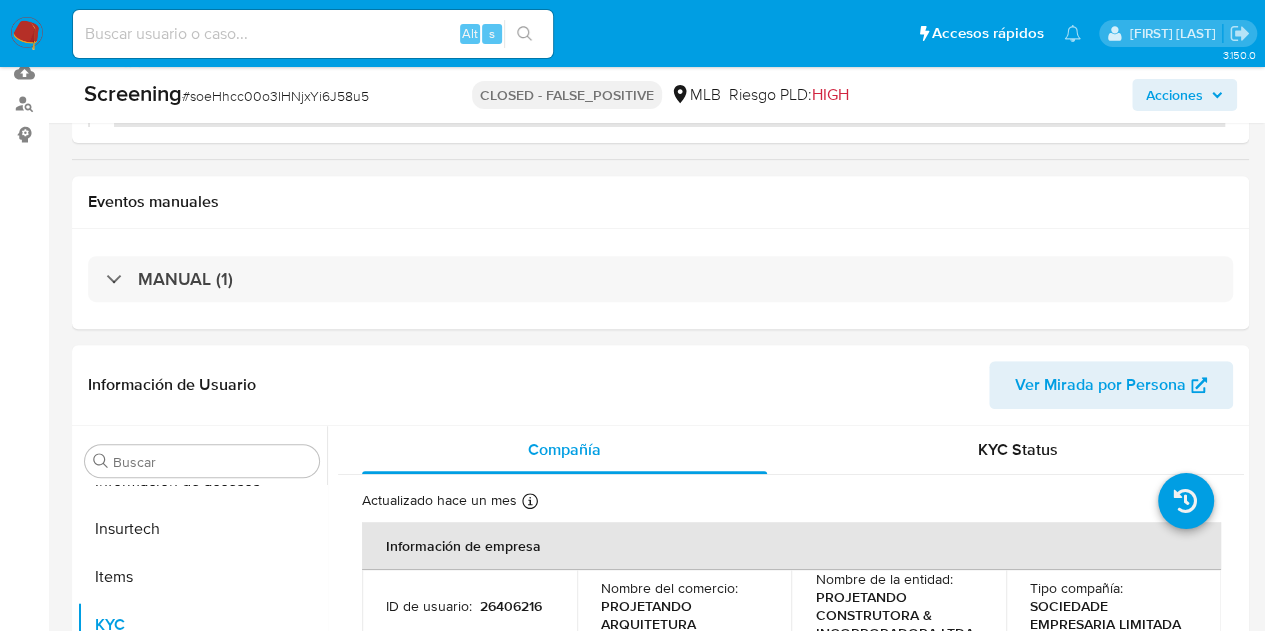 scroll, scrollTop: 353, scrollLeft: 0, axis: vertical 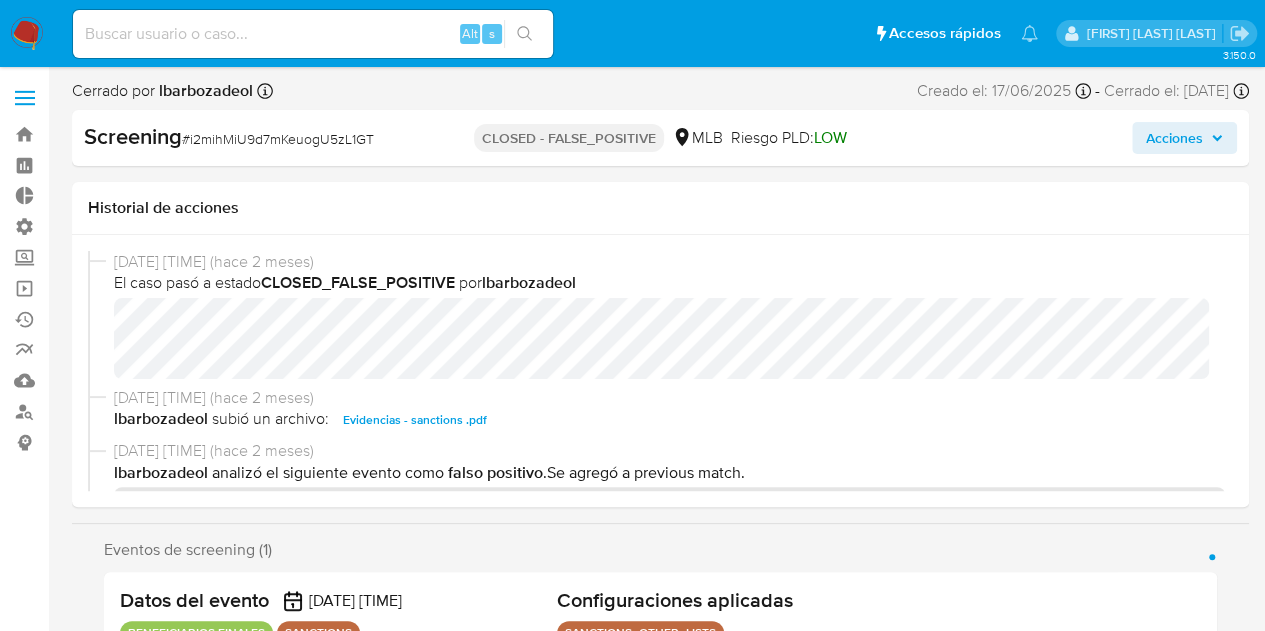 select on "10" 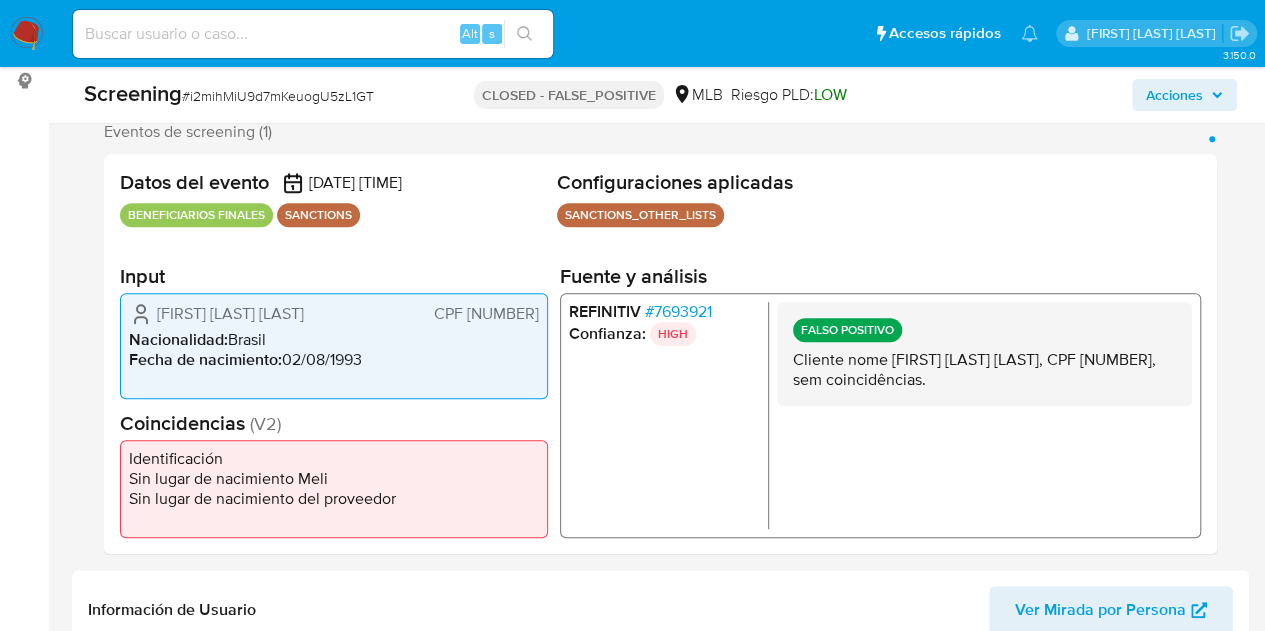 scroll, scrollTop: 397, scrollLeft: 0, axis: vertical 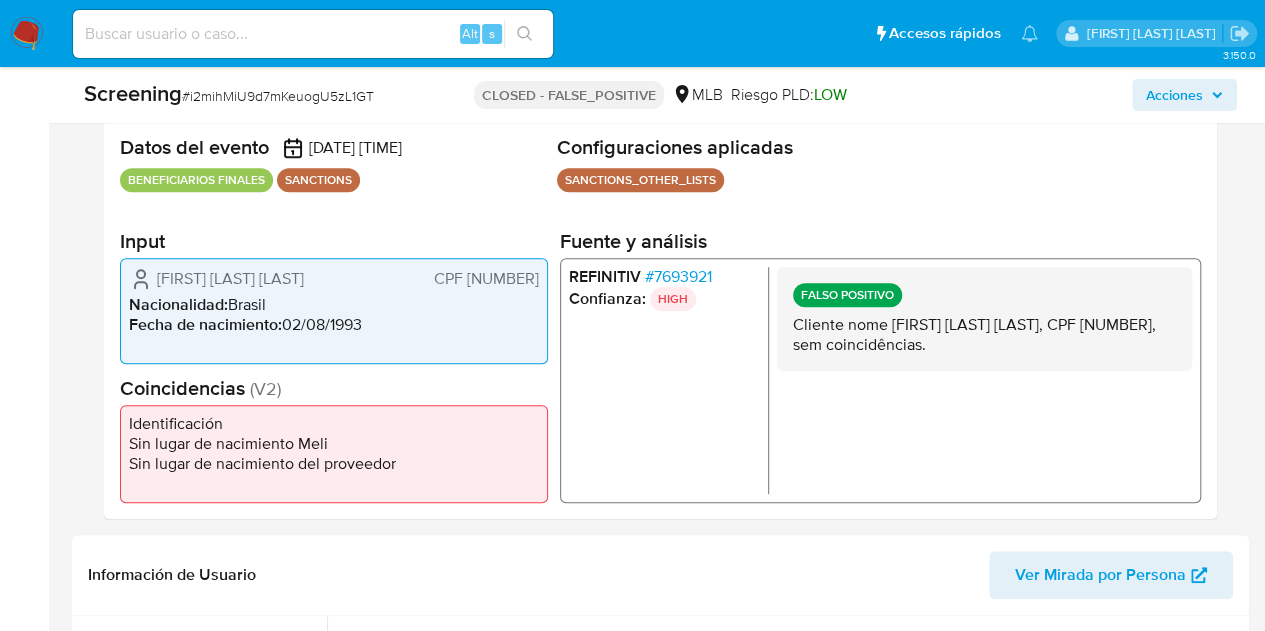 click on "CPF
41711191892" at bounding box center (486, 279) 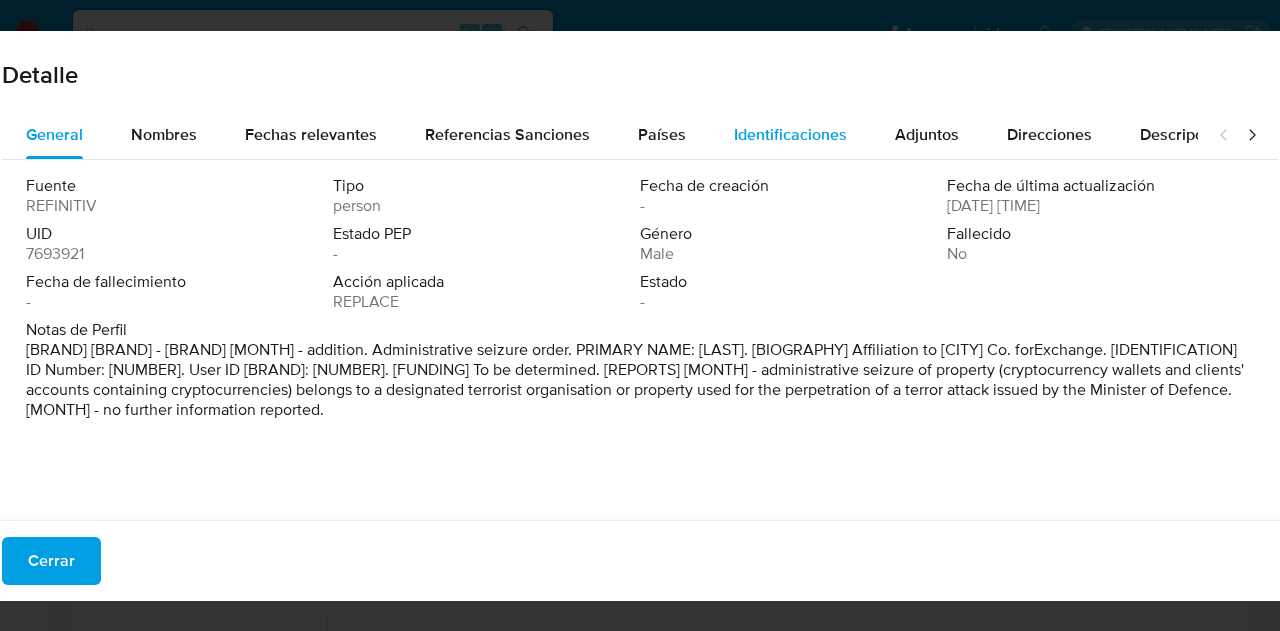 click on "Identificaciones" at bounding box center [790, 134] 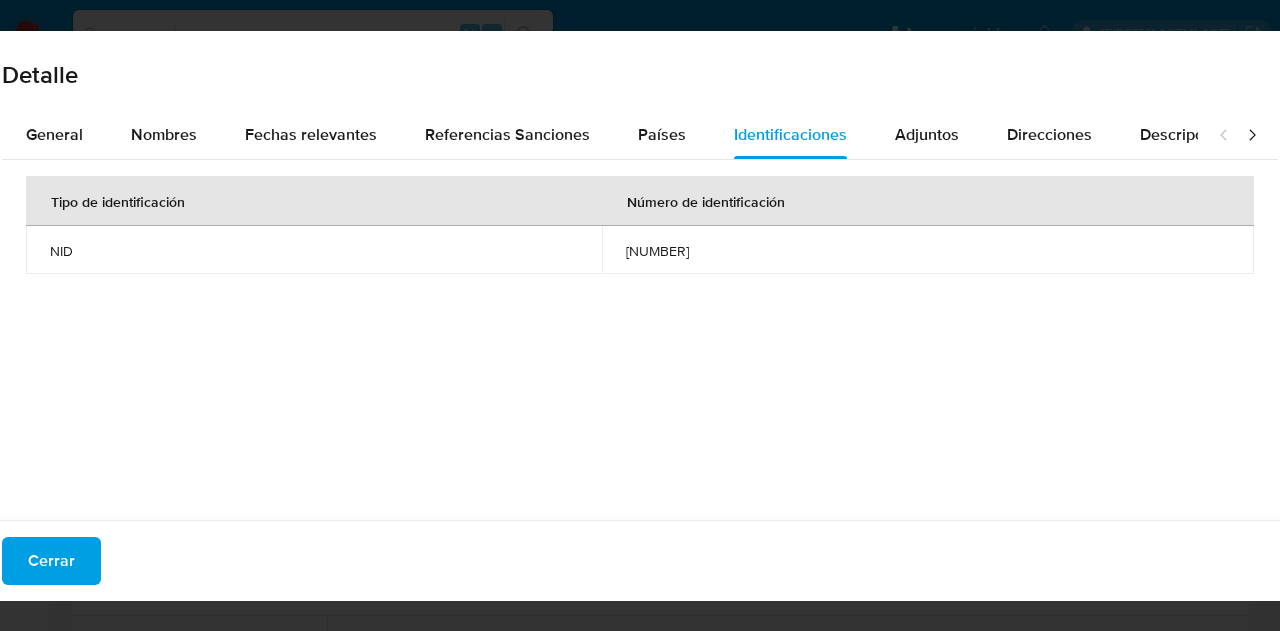 type 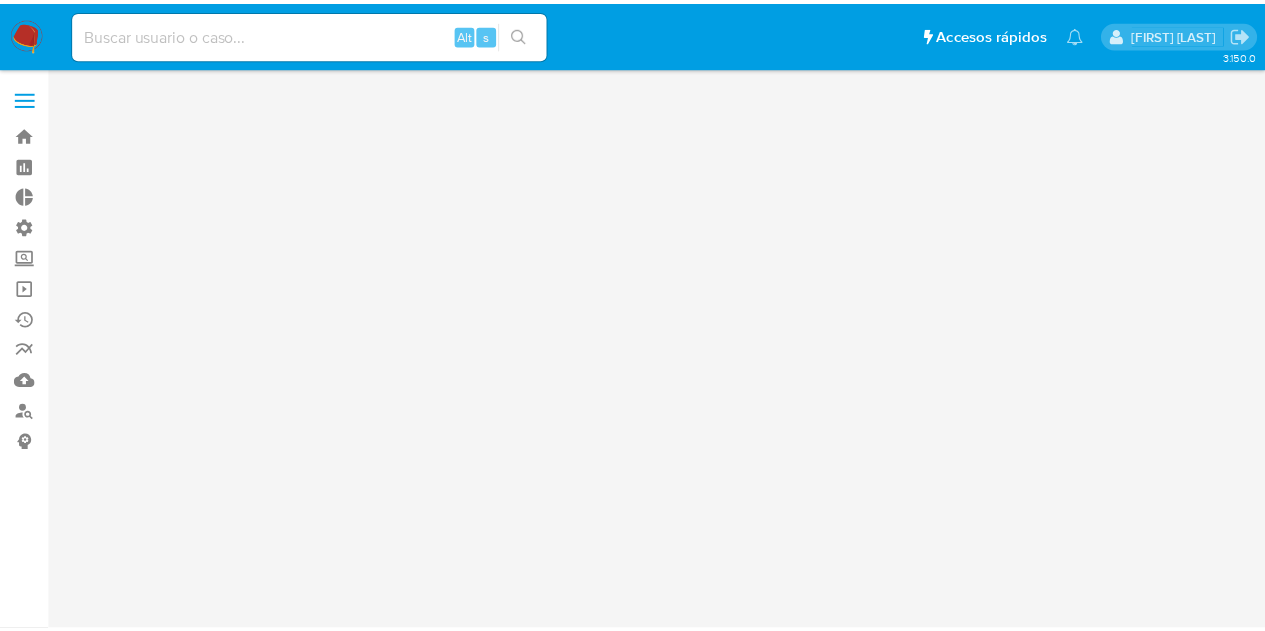 scroll, scrollTop: 0, scrollLeft: 0, axis: both 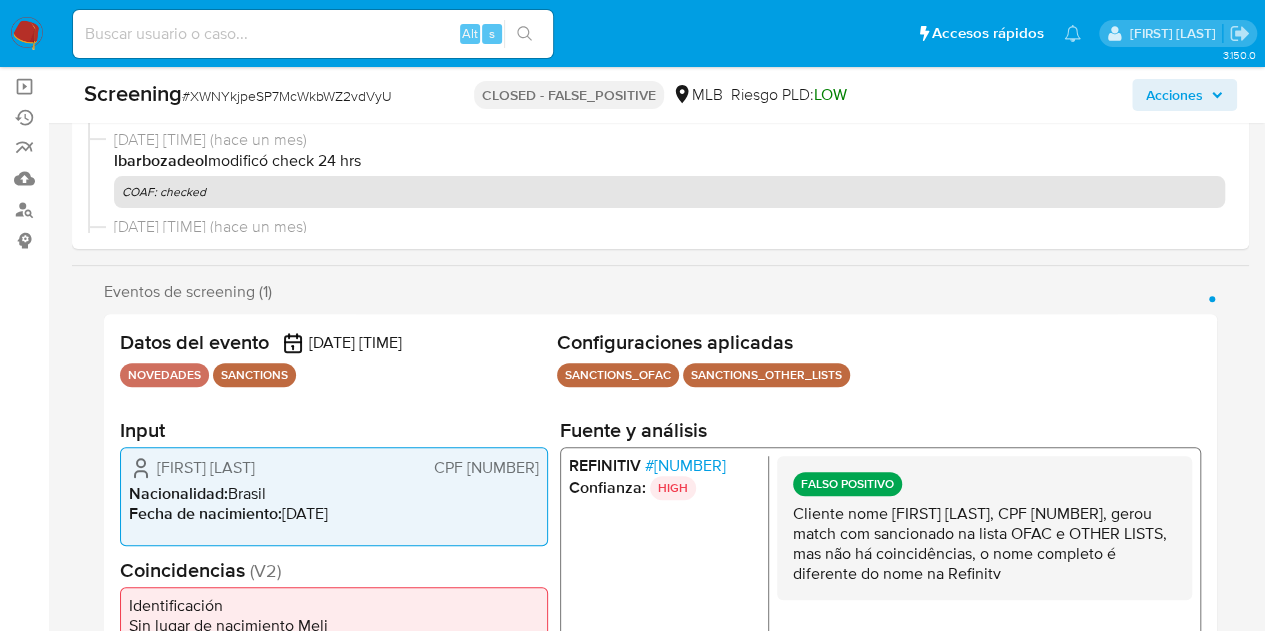 select on "10" 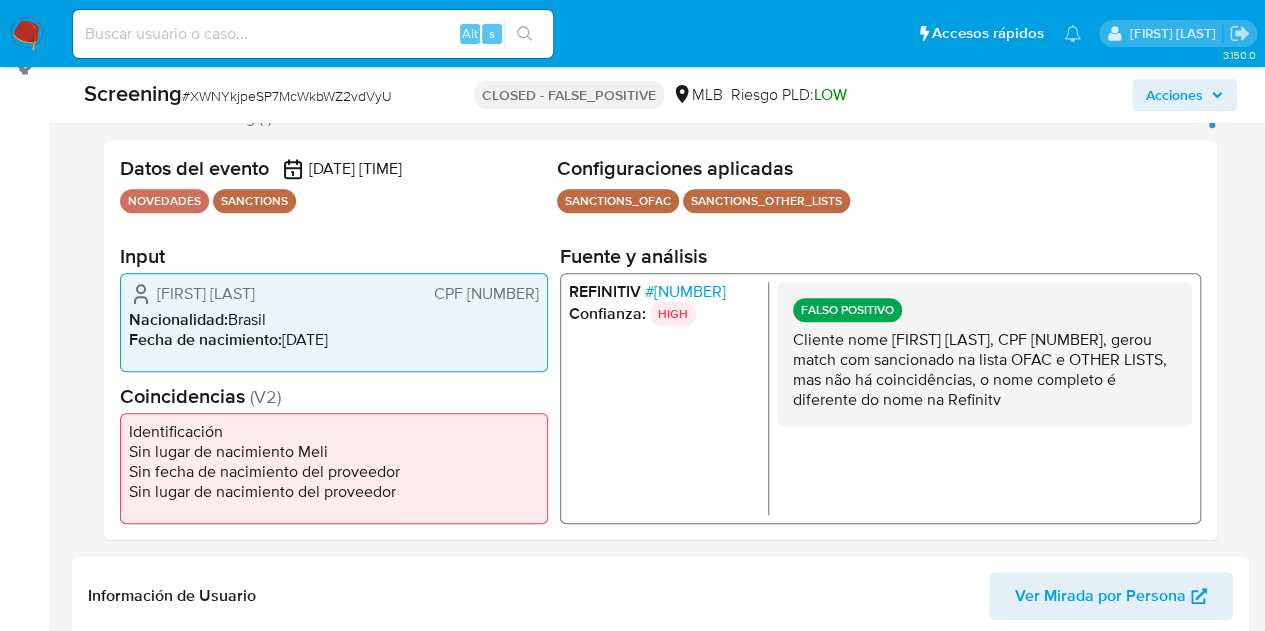 scroll, scrollTop: 388, scrollLeft: 0, axis: vertical 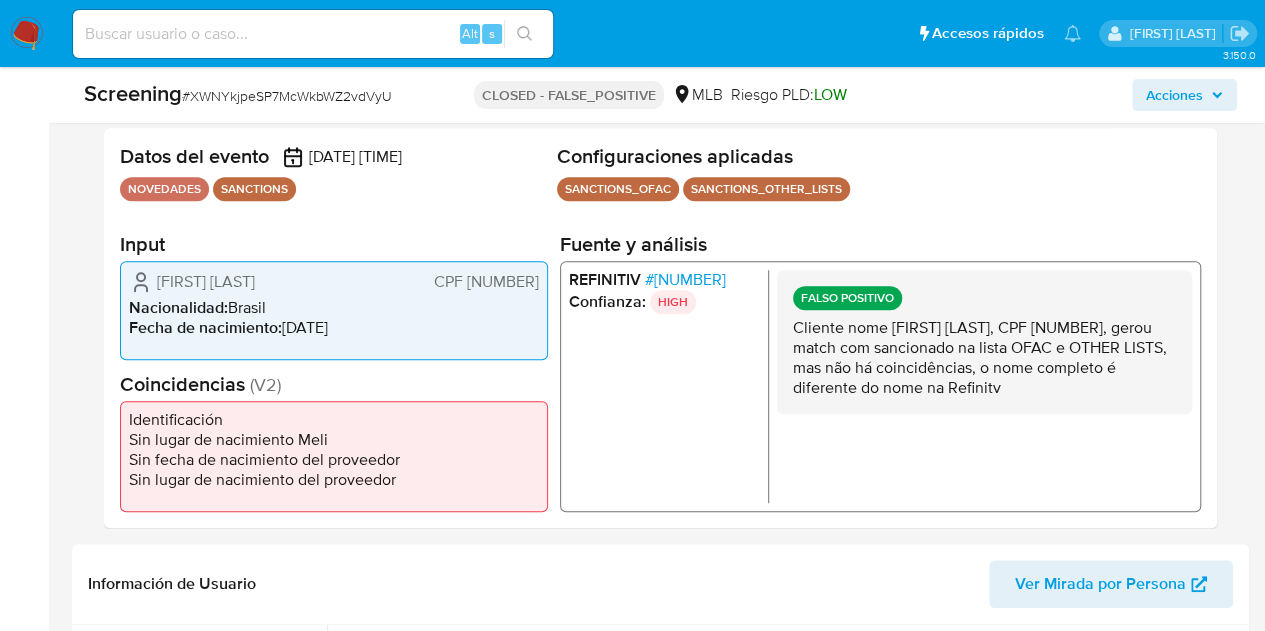 drag, startPoint x: 442, startPoint y: 282, endPoint x: 548, endPoint y: 286, distance: 106.07545 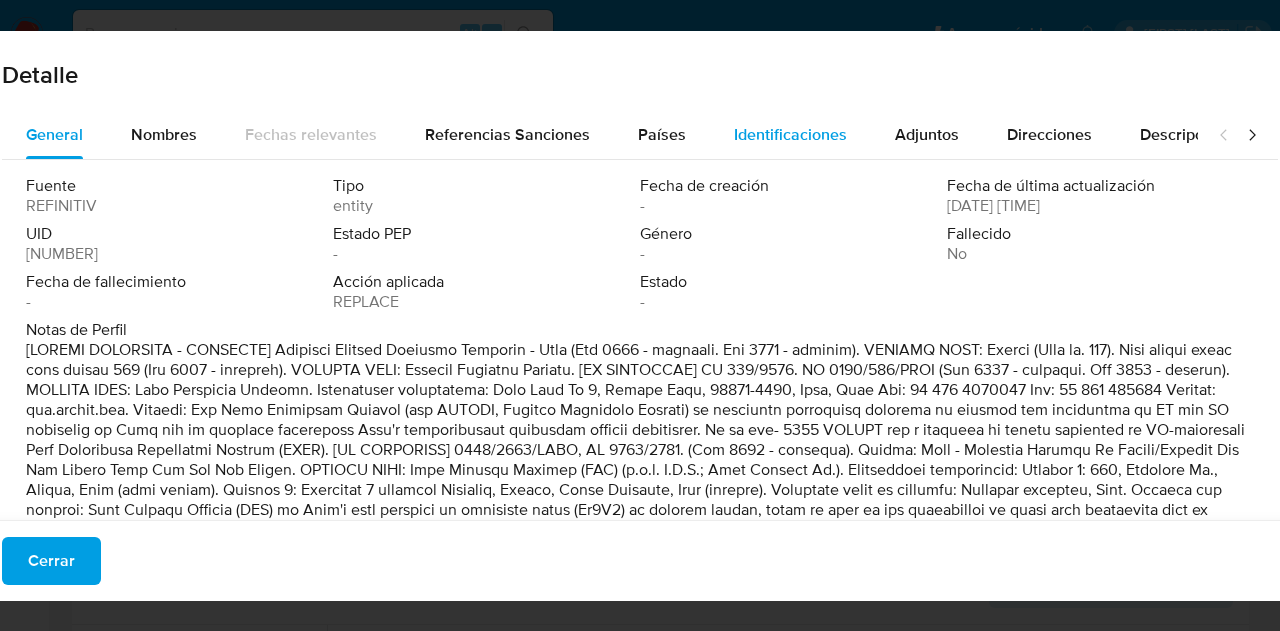 click on "Identificaciones" at bounding box center [790, 134] 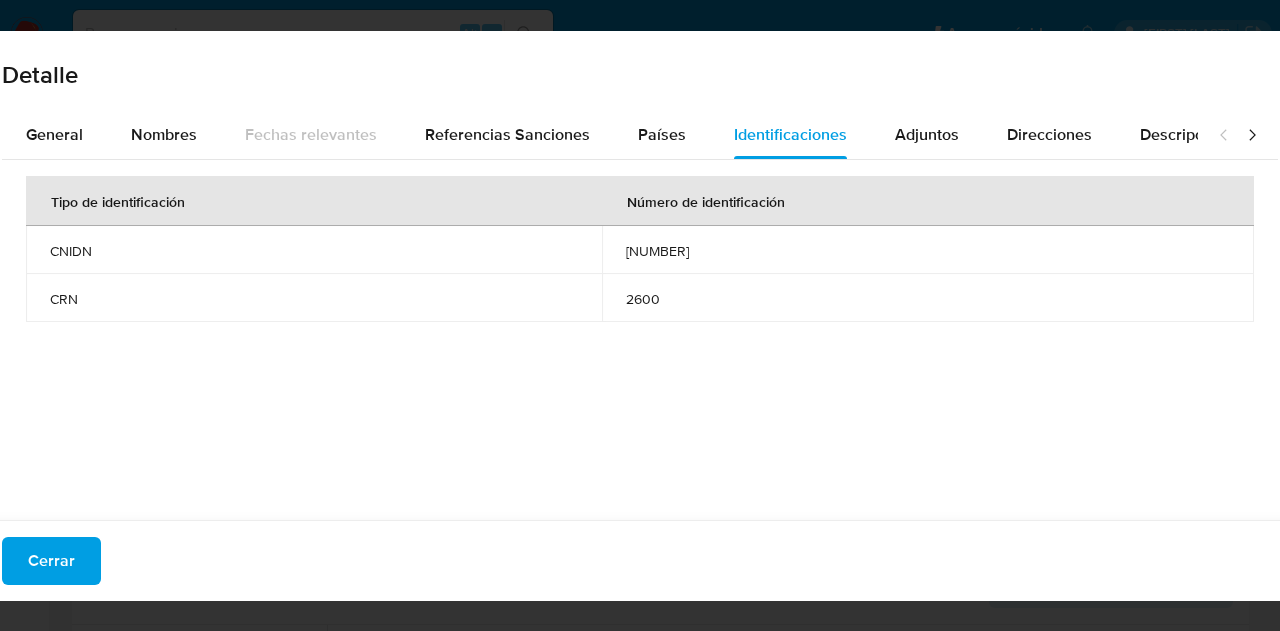 type 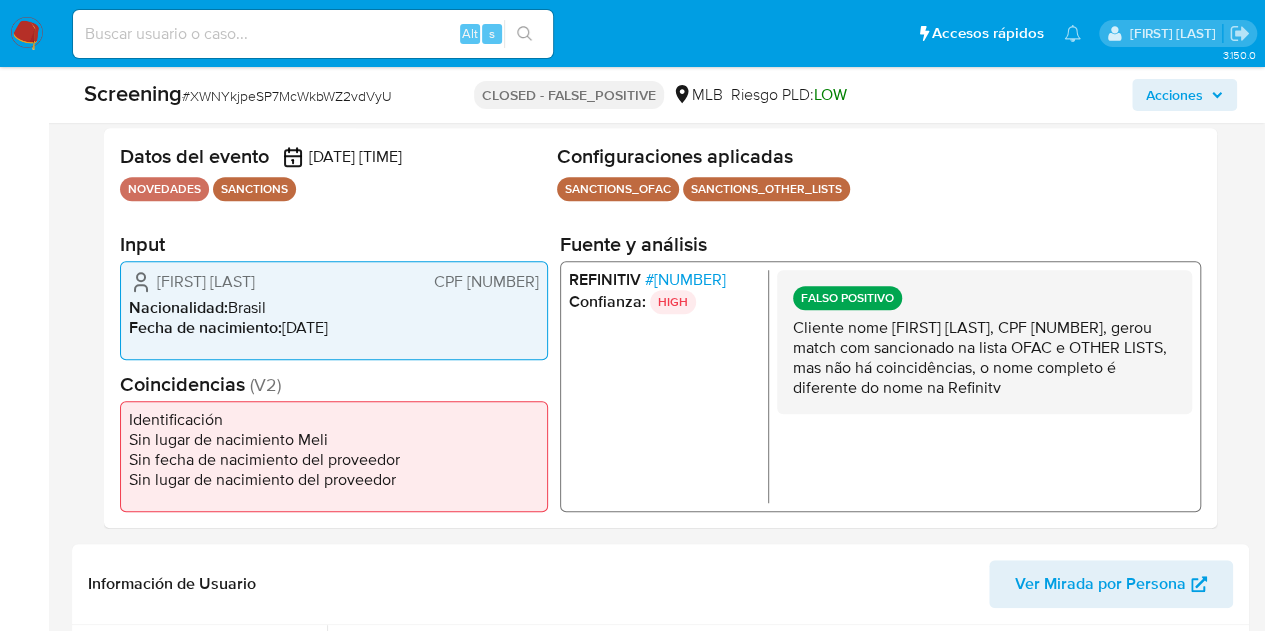 click on "REFINITIV   # [NUMBER] Confianza:   HIGH FALSO POSITIVO Cliente nome [FIRST] [LAST], CPF [NUMBER], gerou match com sancionado na lista OFAC e OTHER LISTS, mas não há coincidências, o nome completo é diferente do nome na Refinitv" at bounding box center (880, 385) 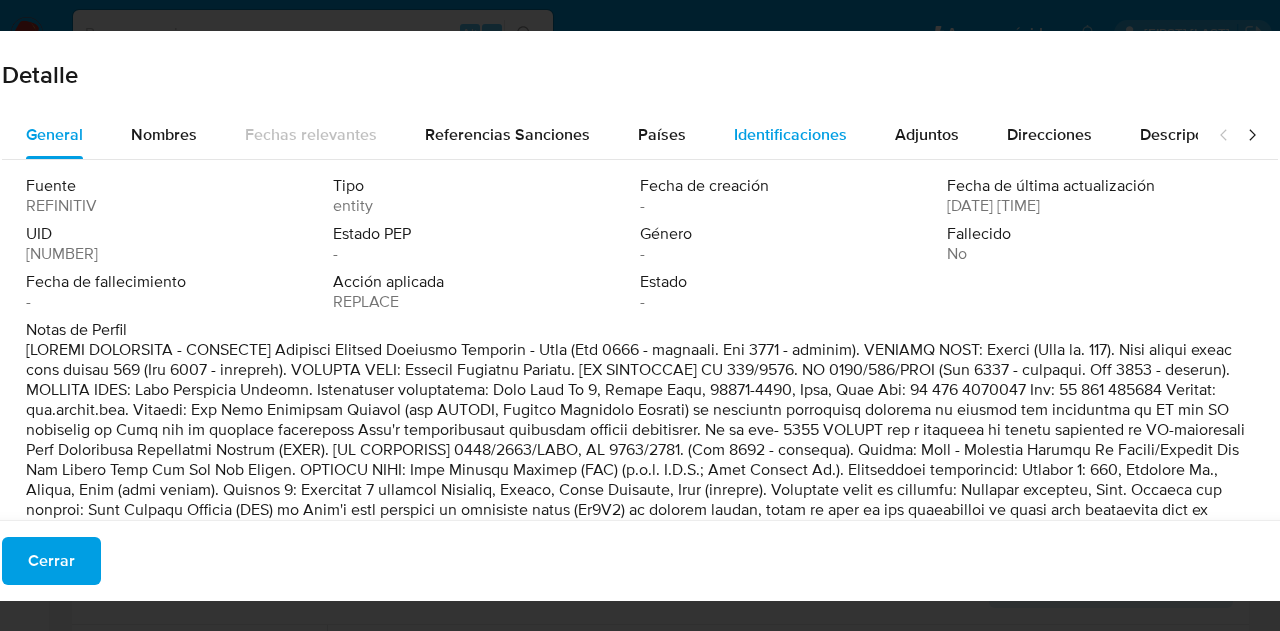 click on "Identificaciones" at bounding box center (790, 135) 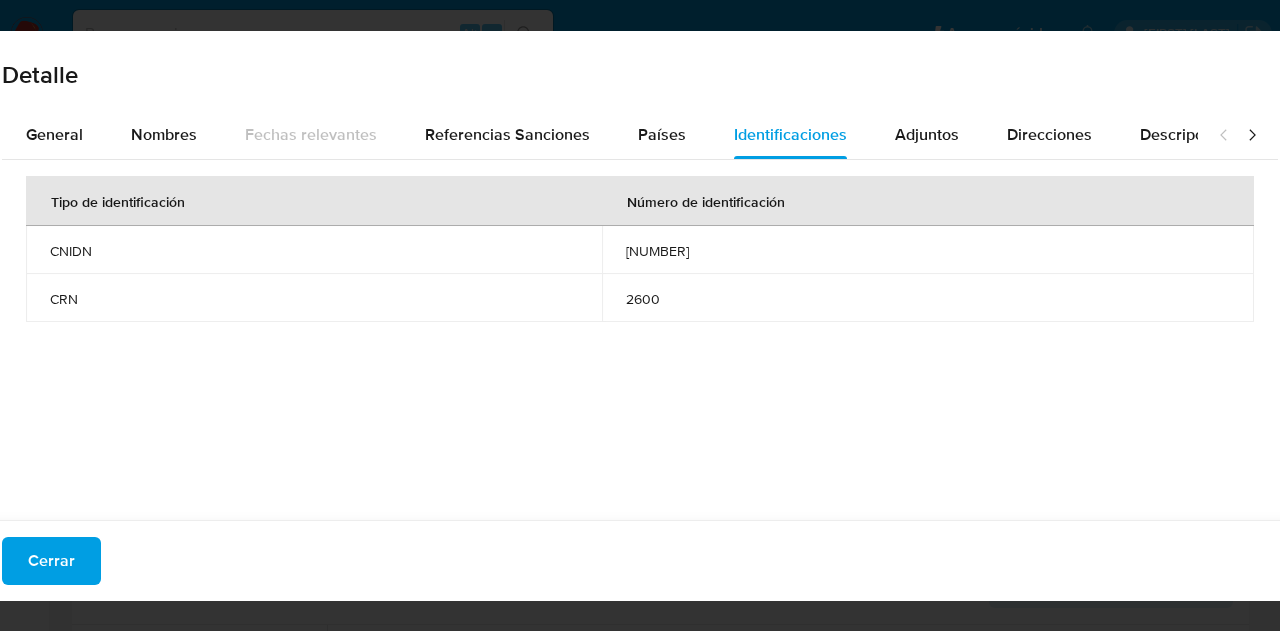click on "CNIDN" at bounding box center [314, 251] 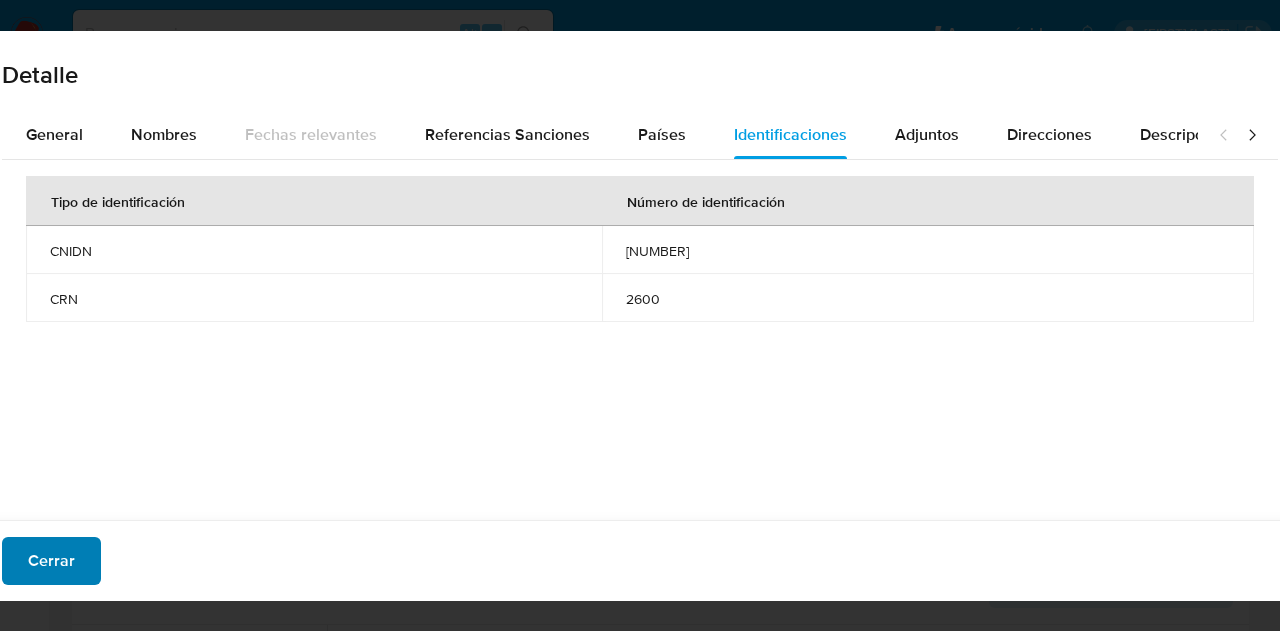 click on "Cerrar" at bounding box center [51, 561] 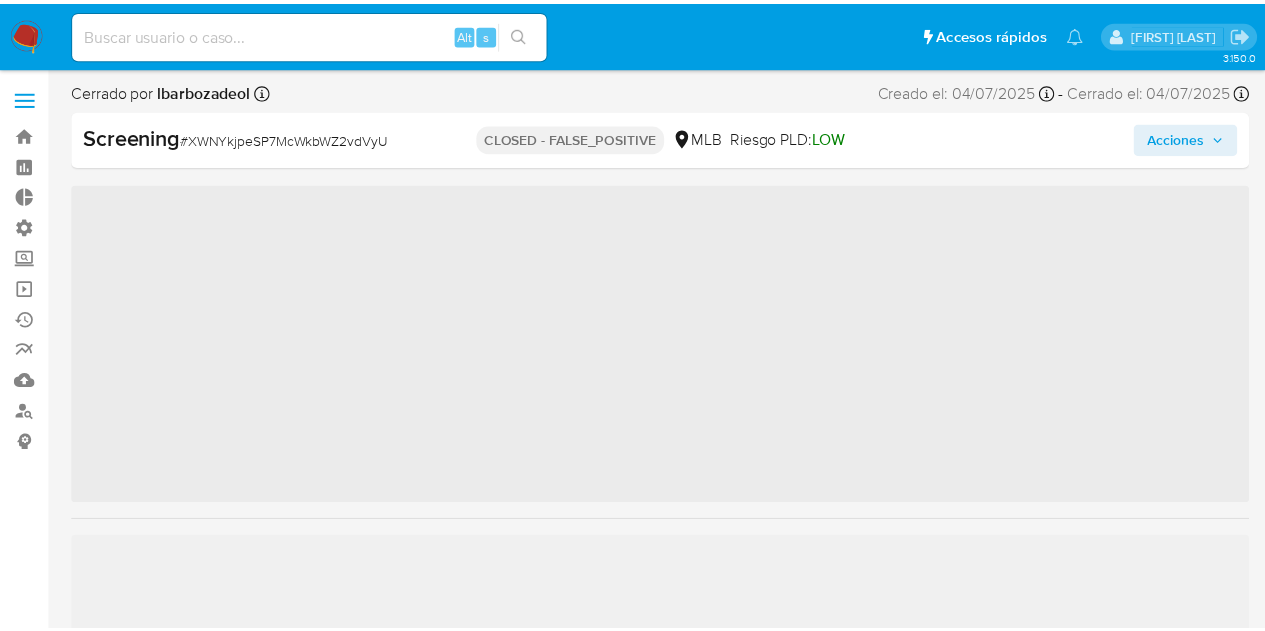 scroll, scrollTop: 0, scrollLeft: 0, axis: both 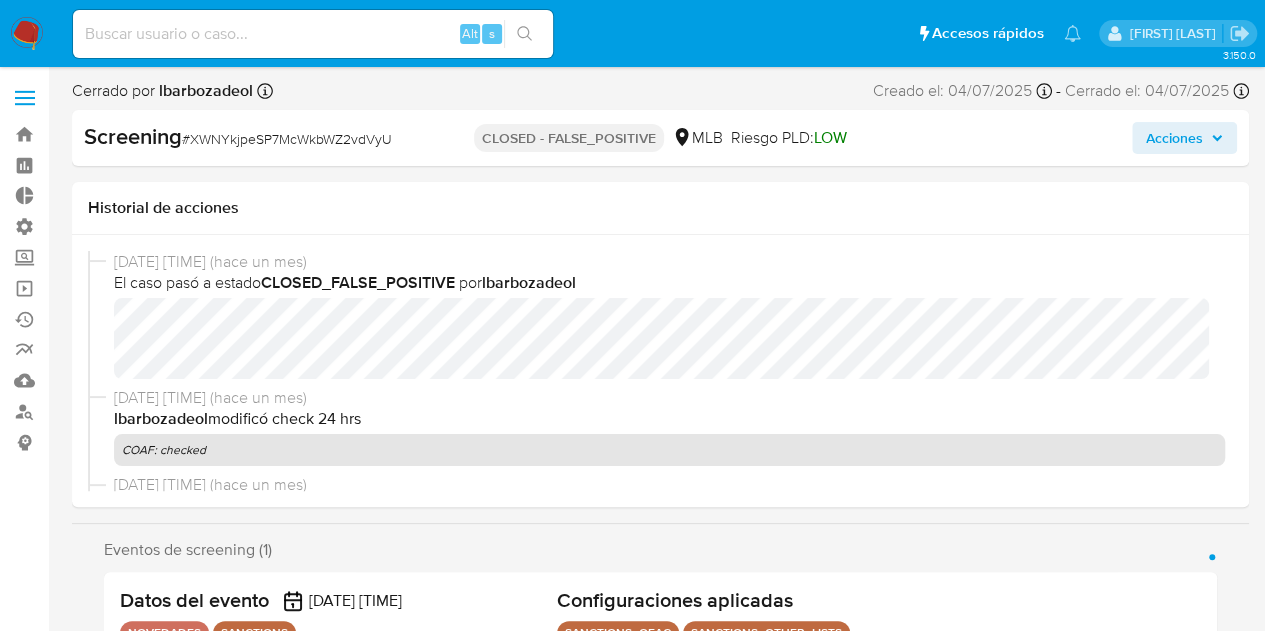 select on "10" 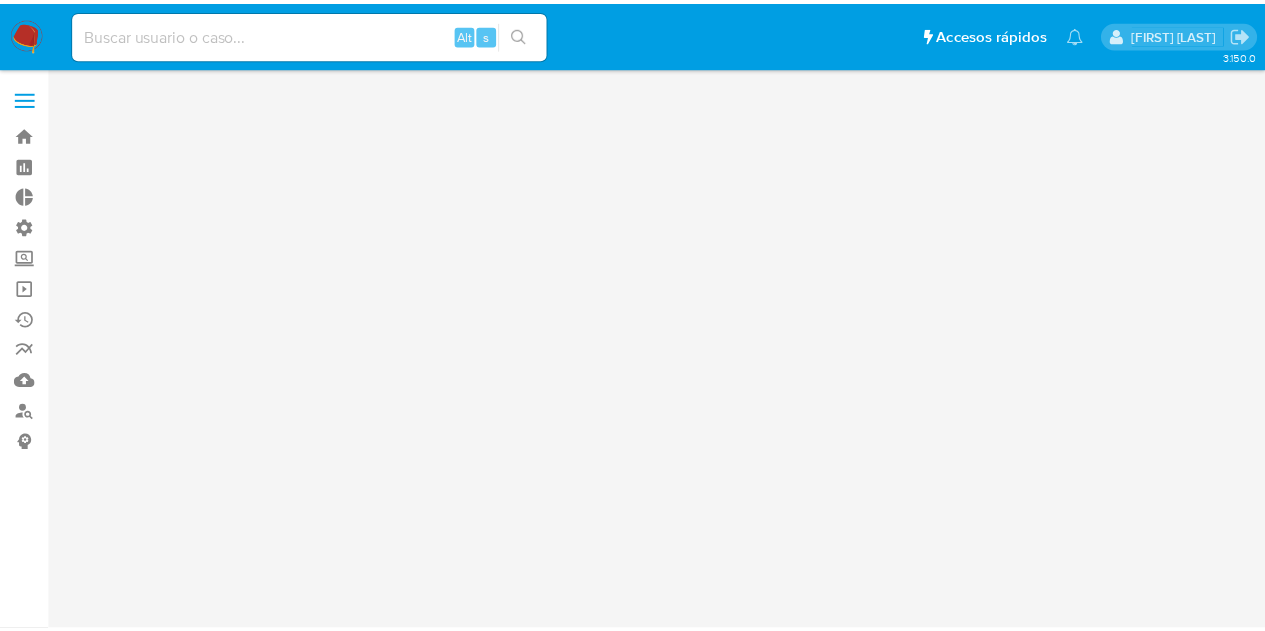 scroll, scrollTop: 0, scrollLeft: 0, axis: both 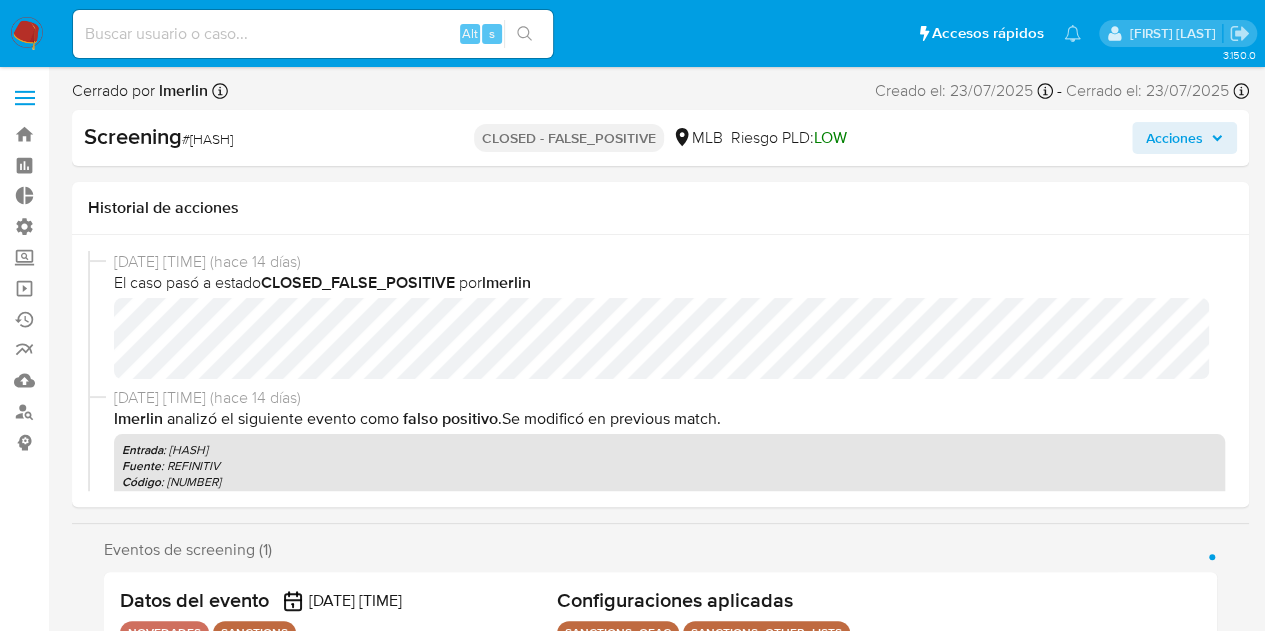 select on "10" 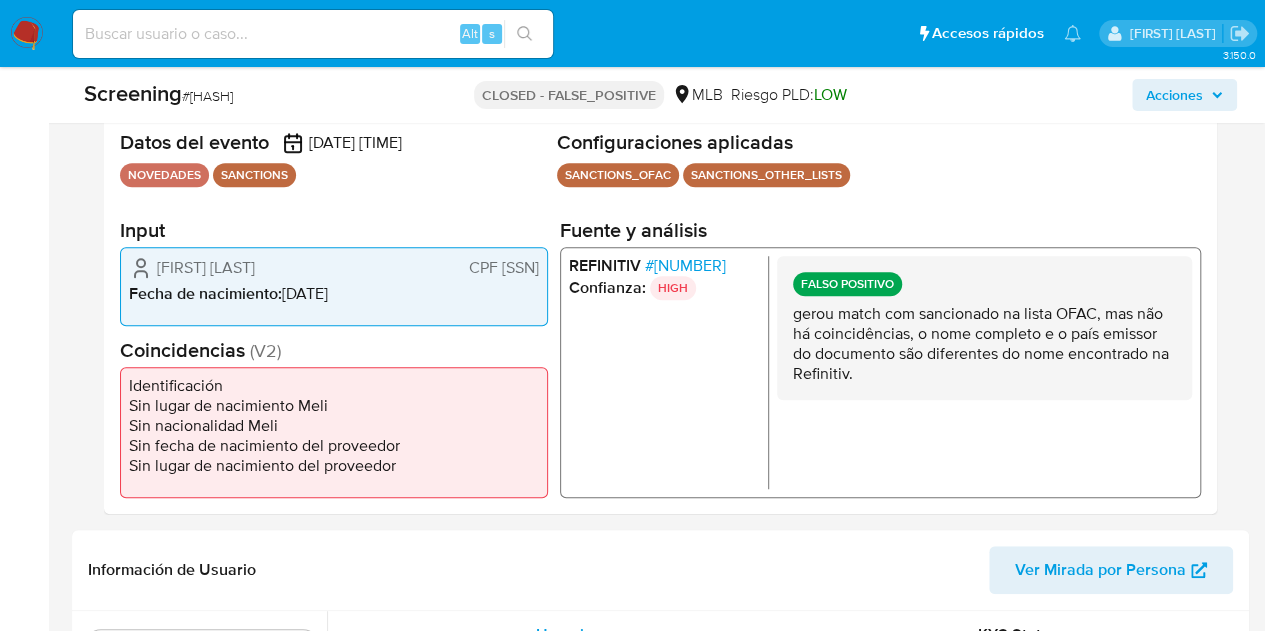 scroll, scrollTop: 406, scrollLeft: 0, axis: vertical 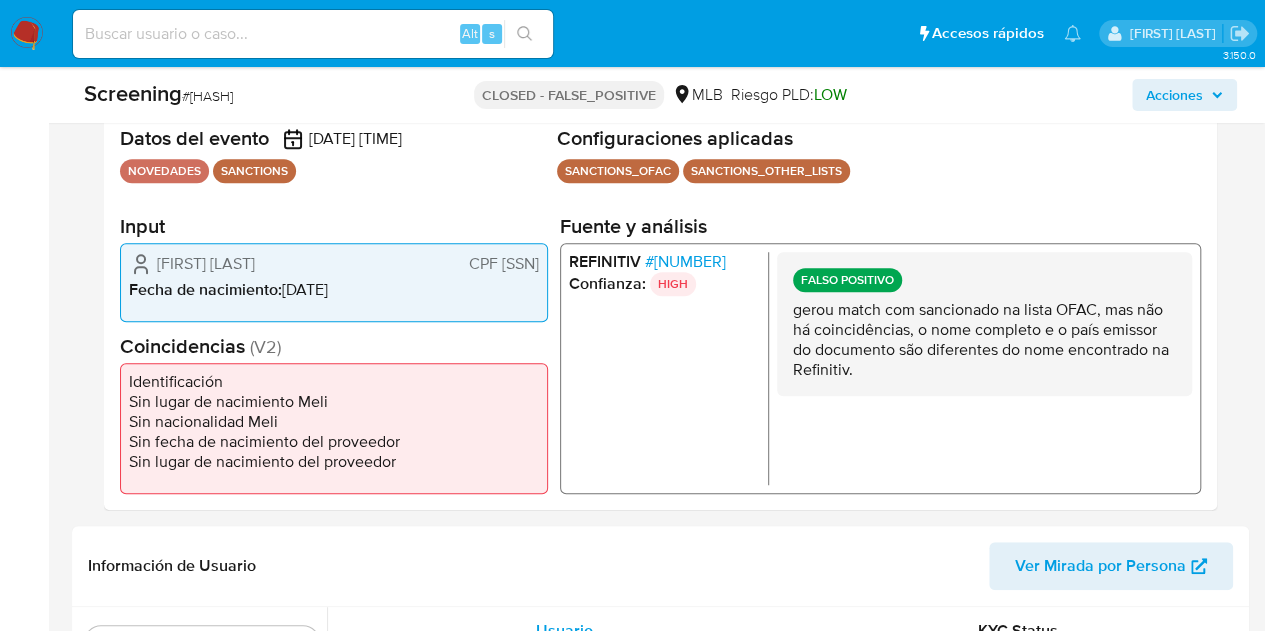 drag, startPoint x: 448, startPoint y: 266, endPoint x: 544, endPoint y: 261, distance: 96.13012 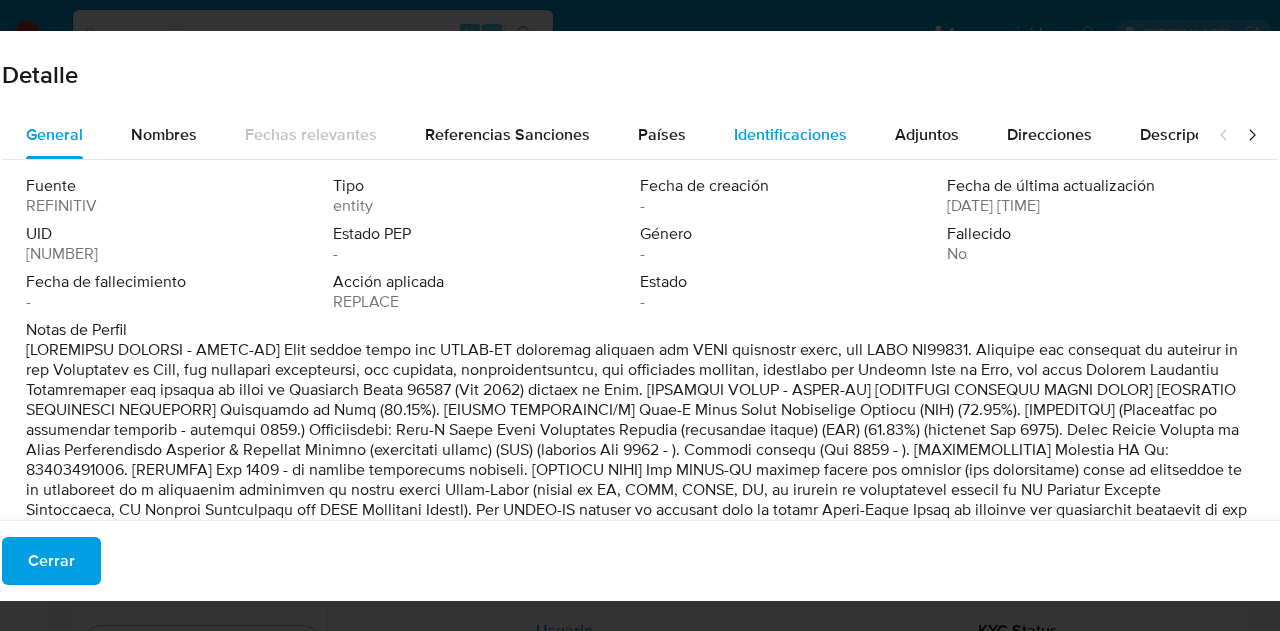 click on "Identificaciones" at bounding box center [790, 134] 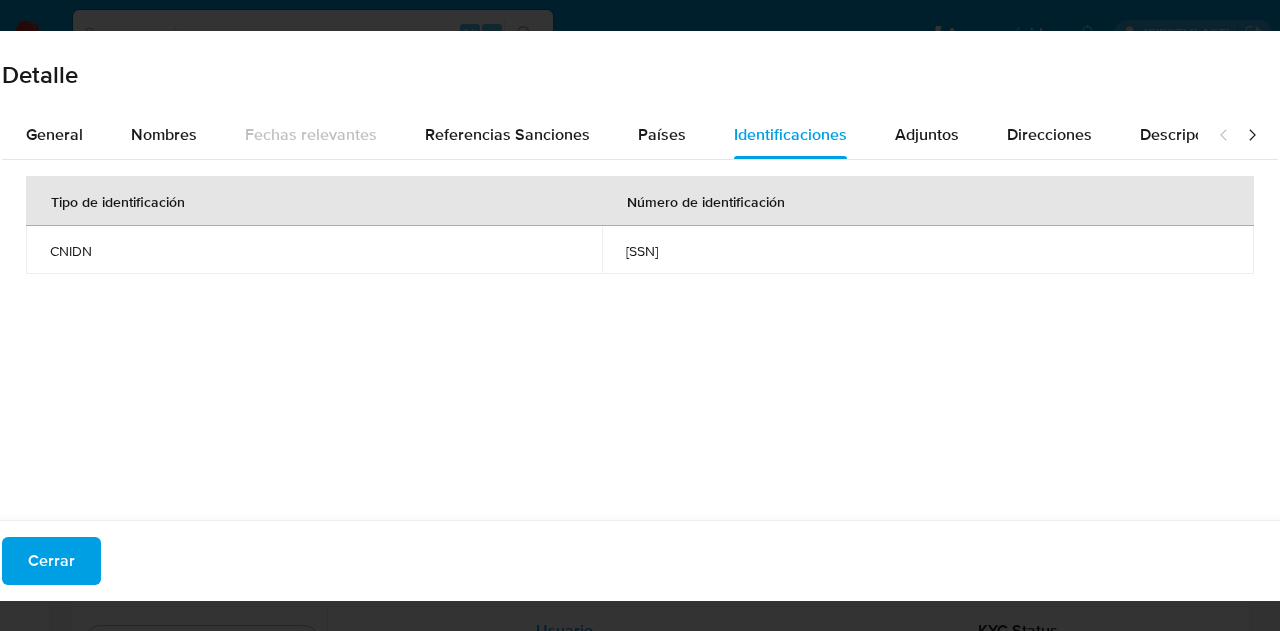 click on "CNIDN" at bounding box center [314, 251] 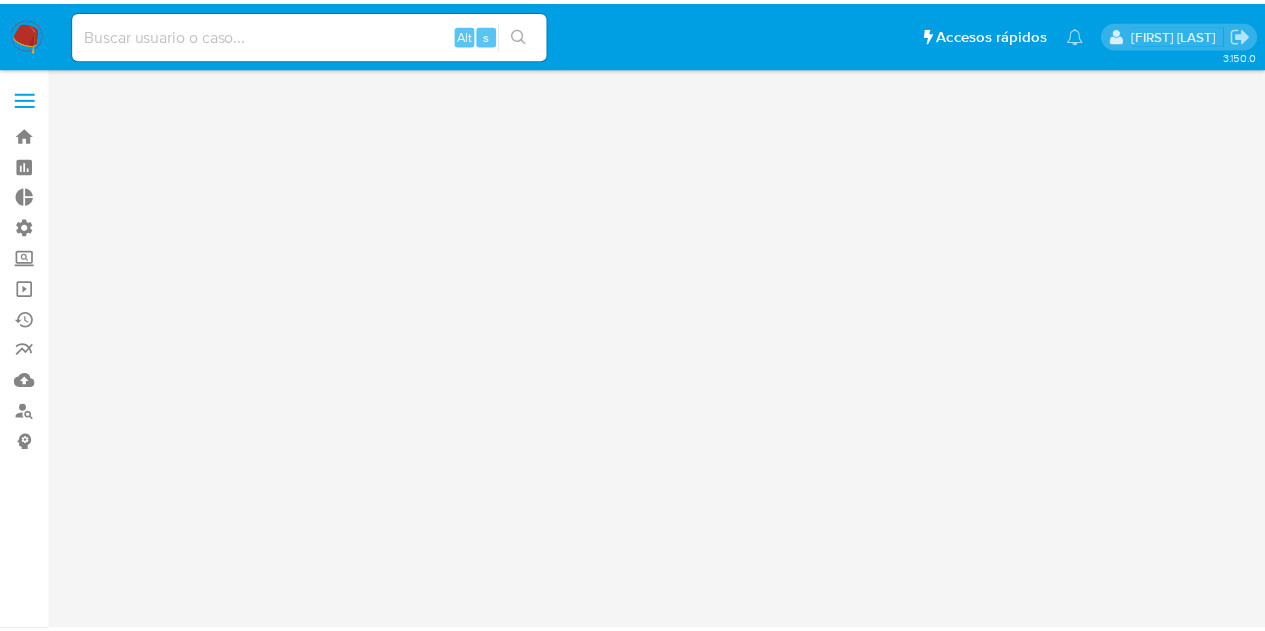 scroll, scrollTop: 0, scrollLeft: 0, axis: both 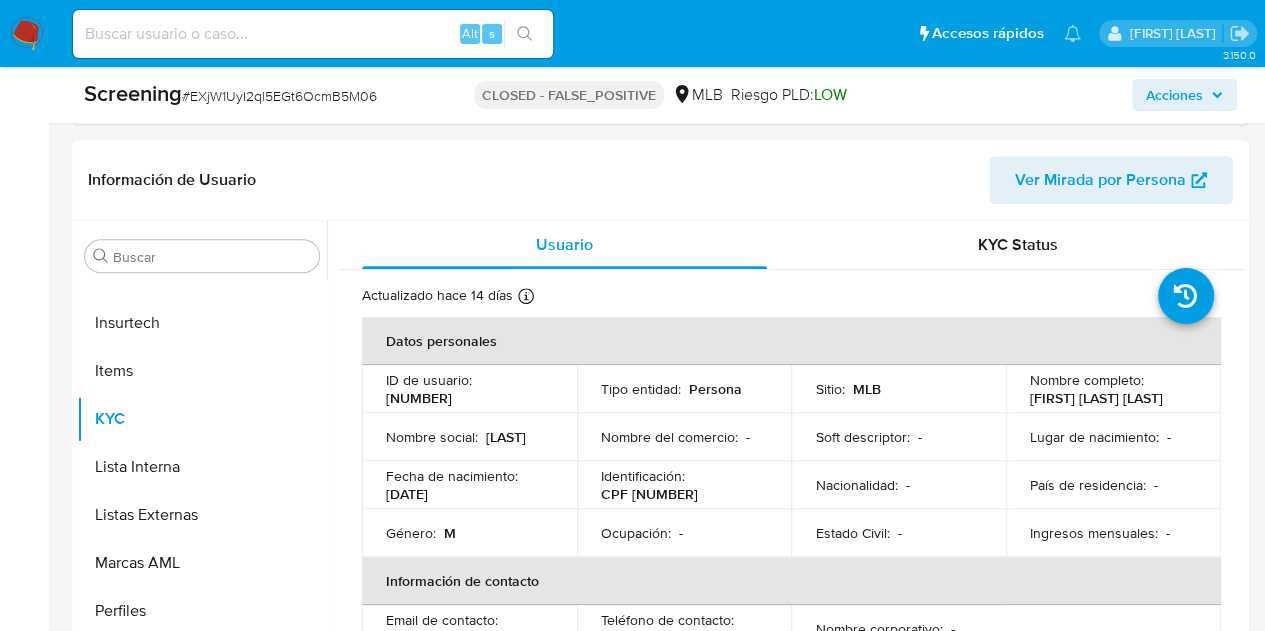select on "10" 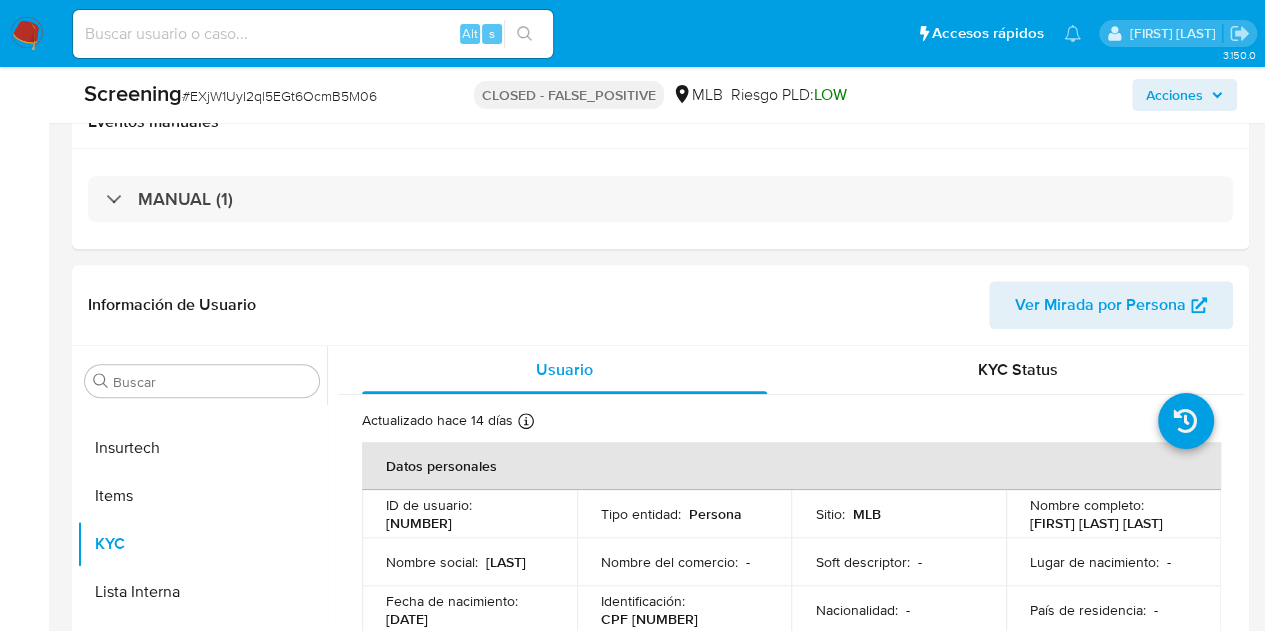 scroll, scrollTop: 258, scrollLeft: 0, axis: vertical 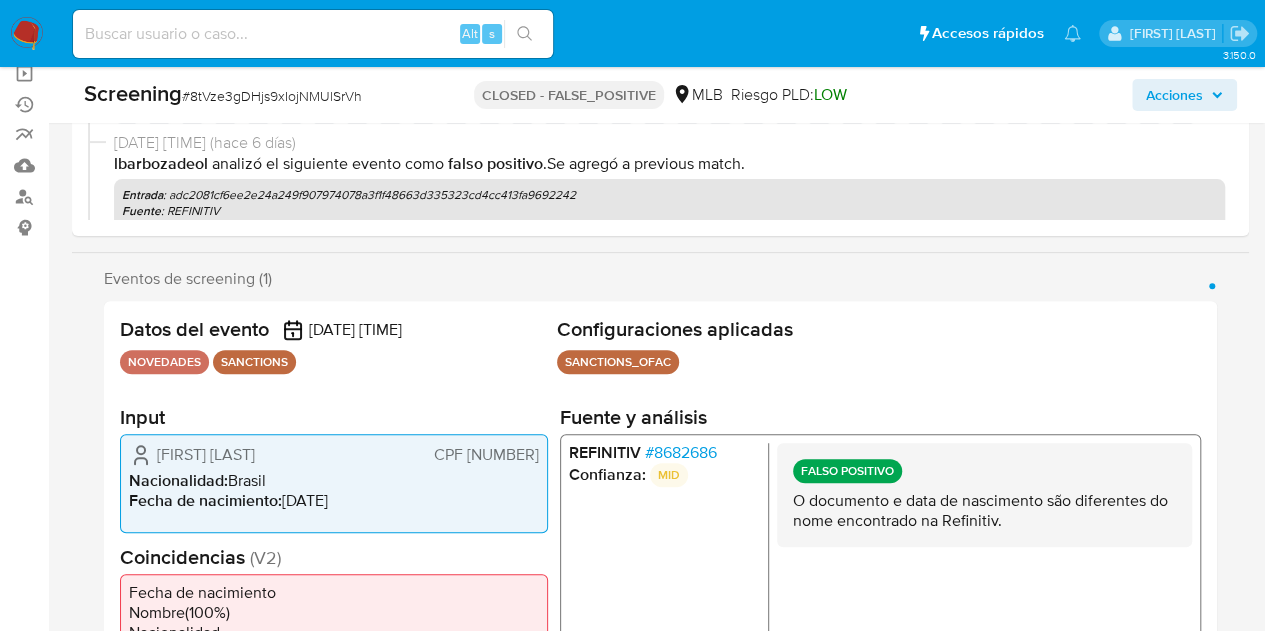select on "10" 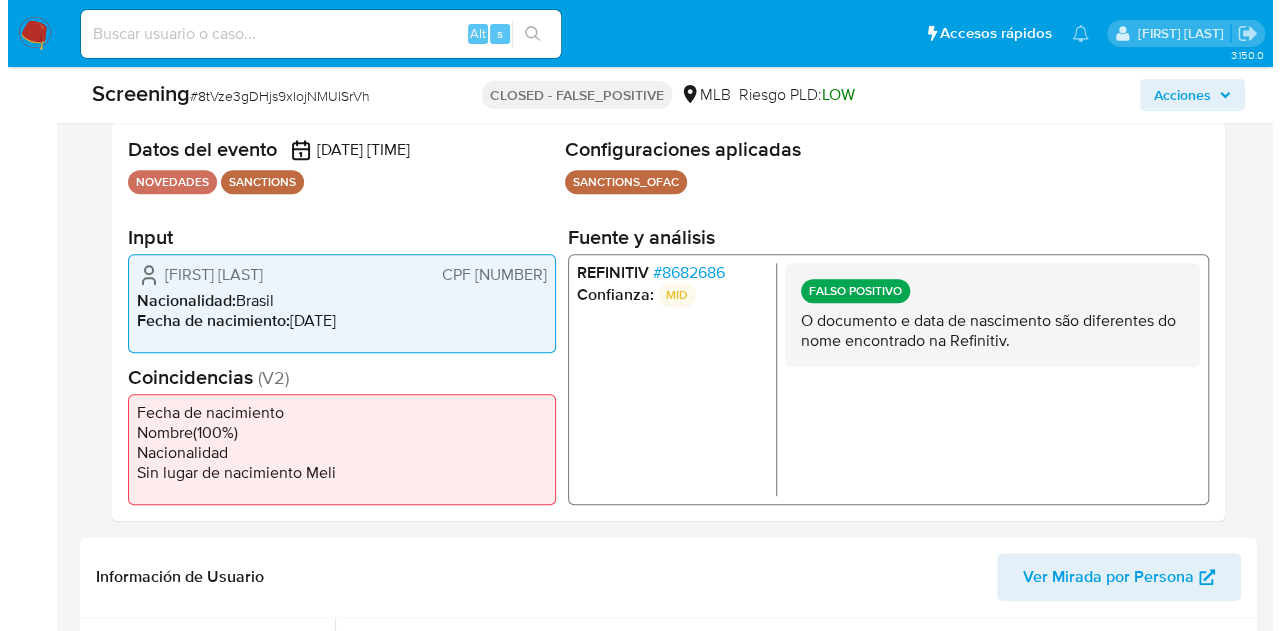 scroll, scrollTop: 391, scrollLeft: 0, axis: vertical 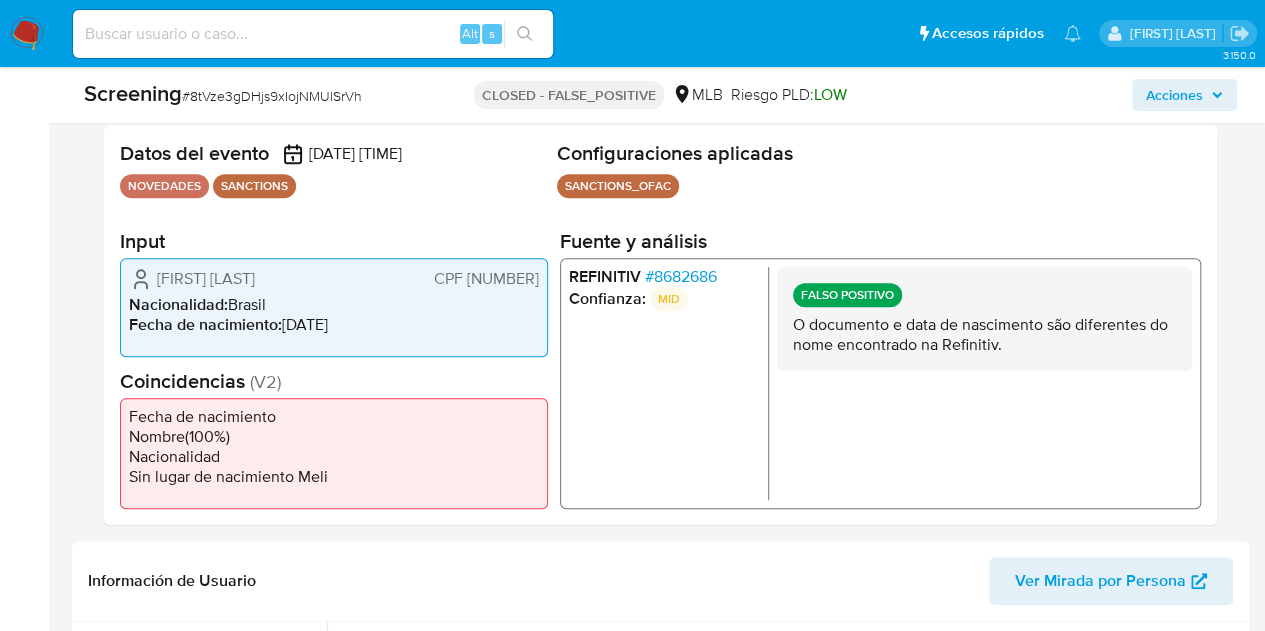 drag, startPoint x: 440, startPoint y: 281, endPoint x: 538, endPoint y: 281, distance: 98 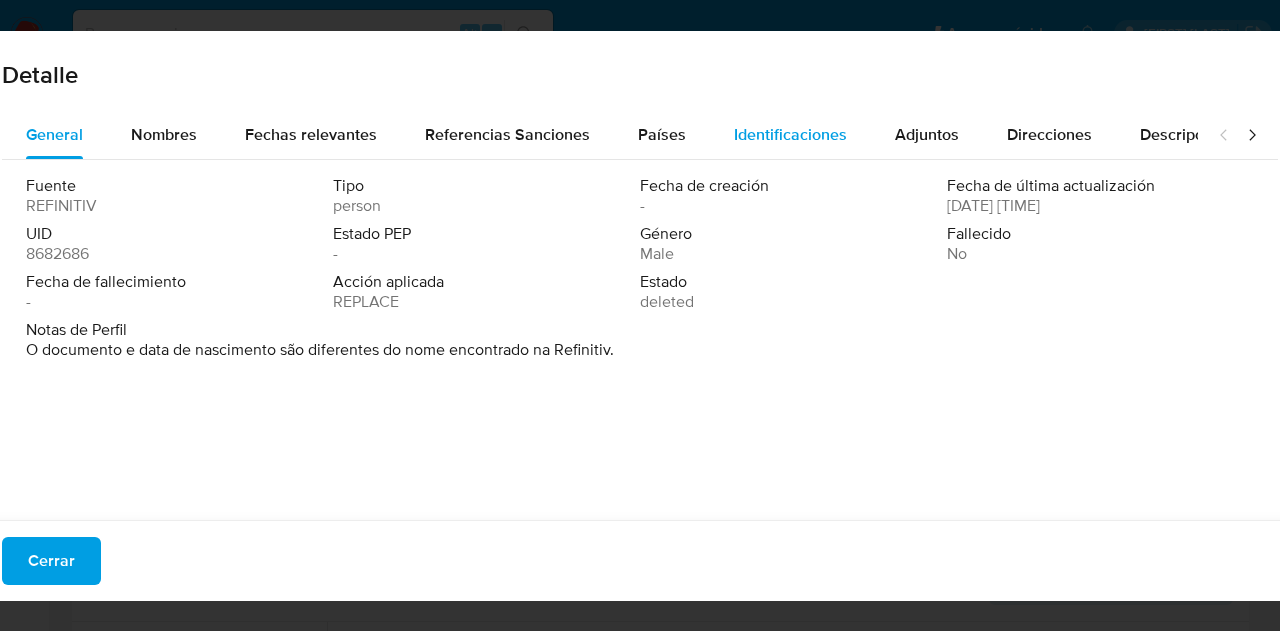 click on "Identificaciones" at bounding box center [790, 135] 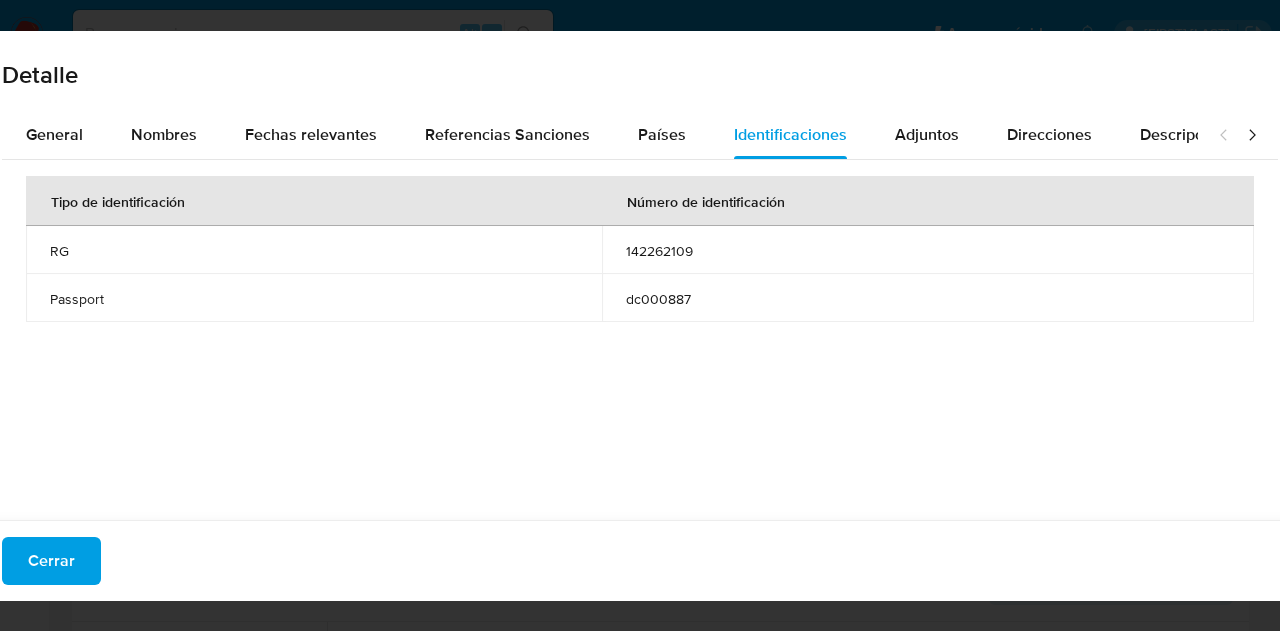 type 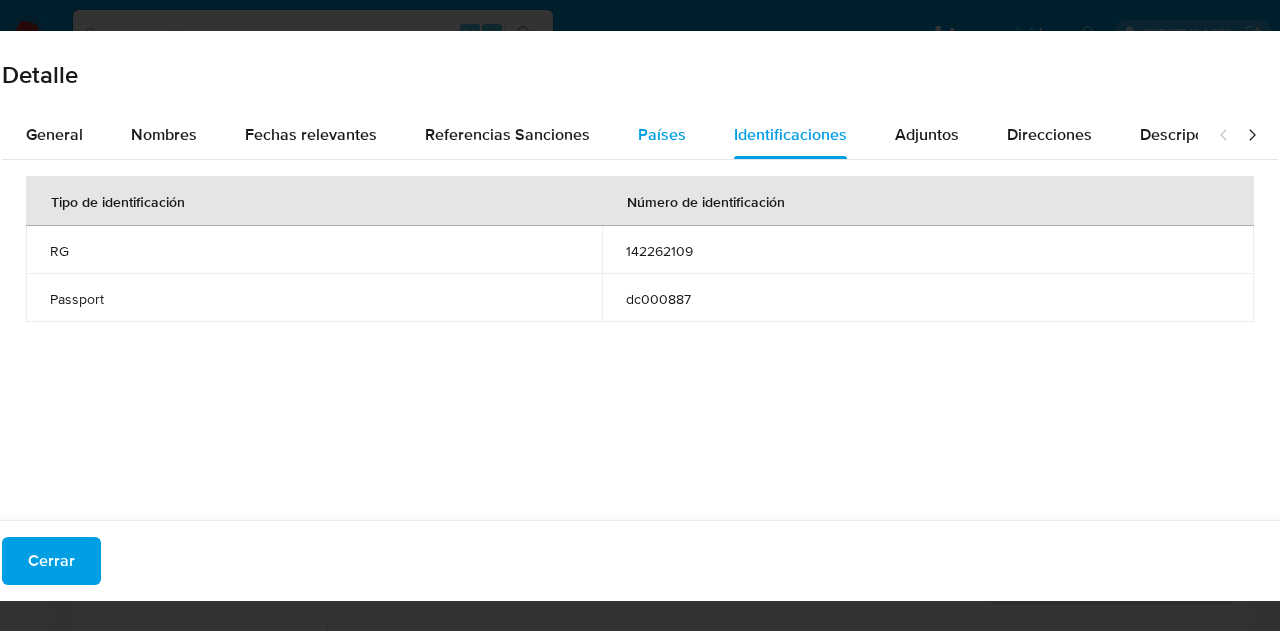 click on "Países" at bounding box center (662, 134) 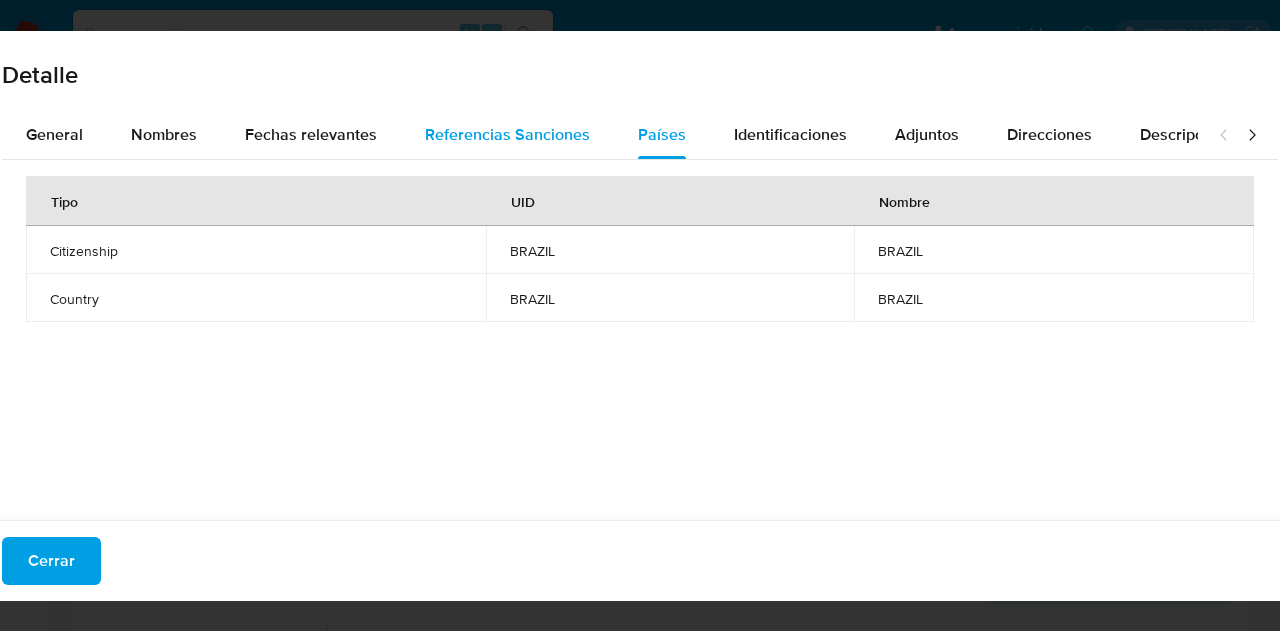 click on "Referencias Sanciones" at bounding box center [507, 135] 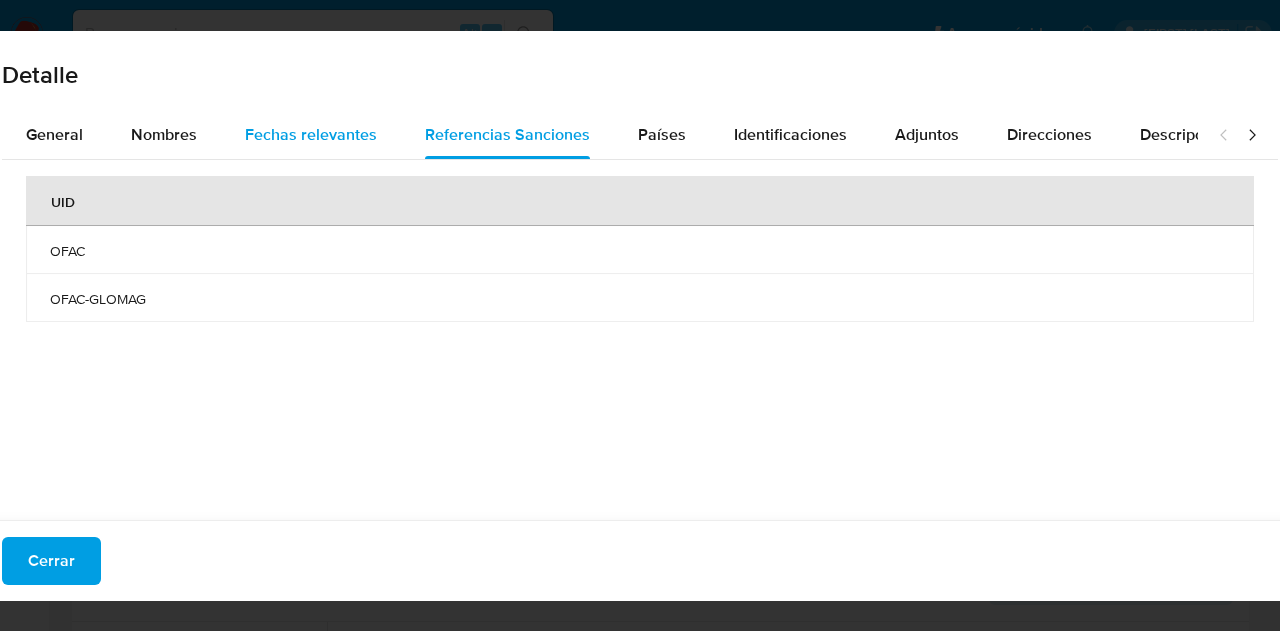 click on "Fechas relevantes" at bounding box center (311, 134) 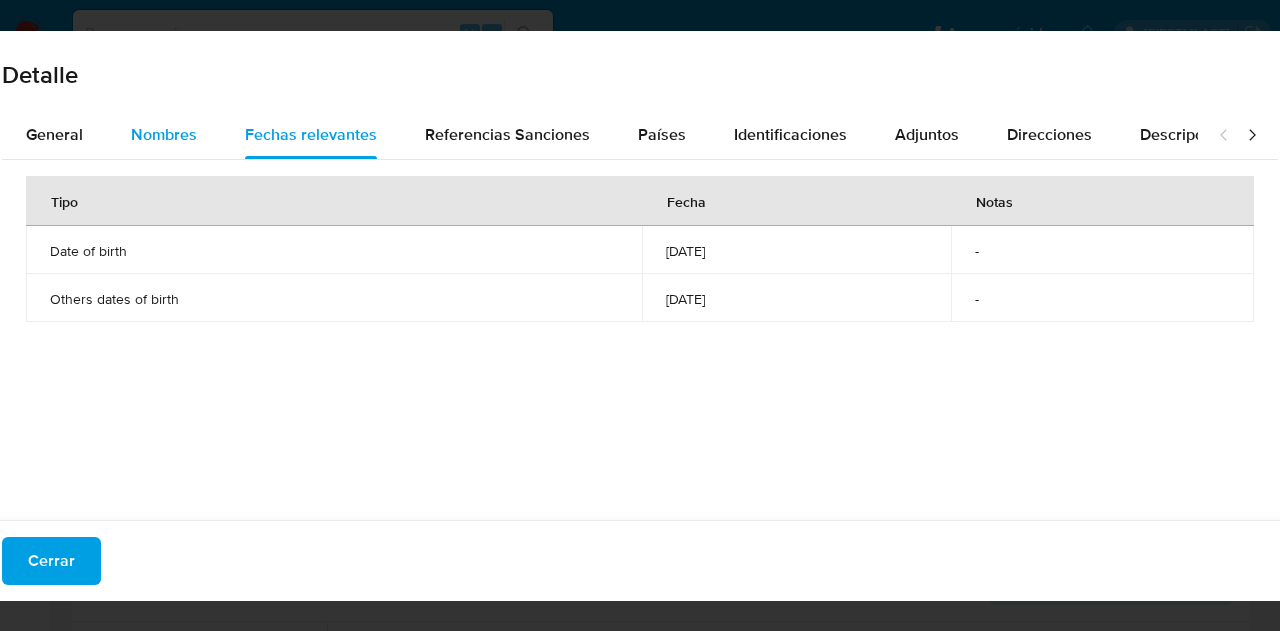 click on "Nombres" at bounding box center [164, 135] 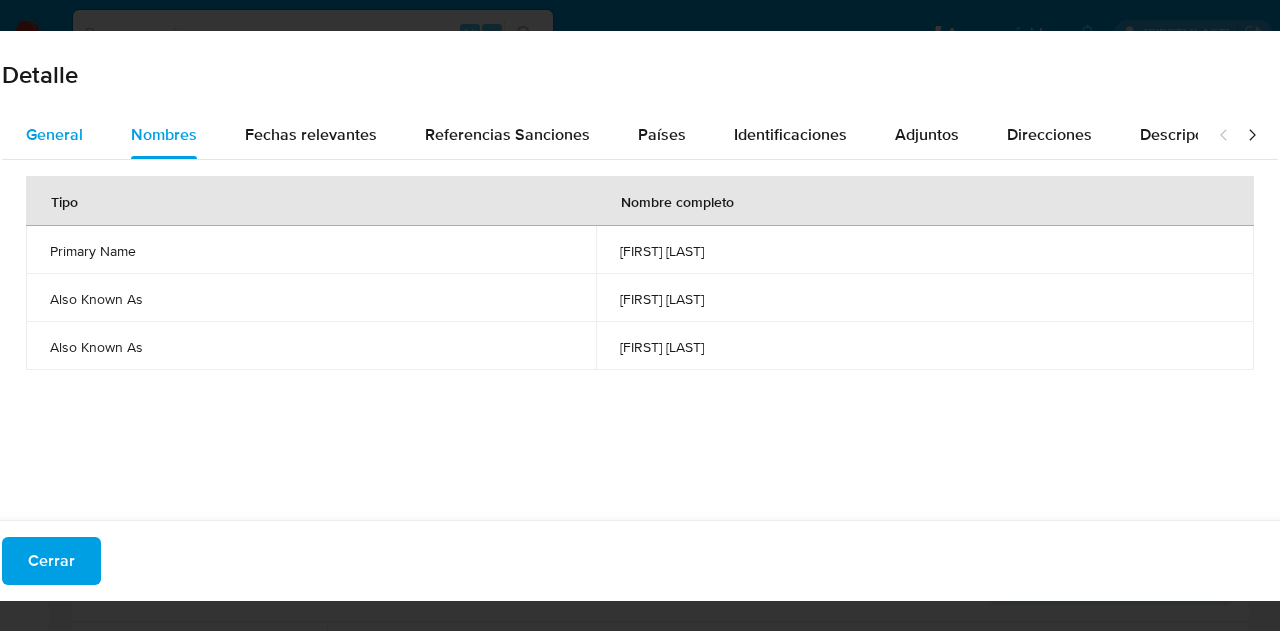 click on "General" at bounding box center [54, 134] 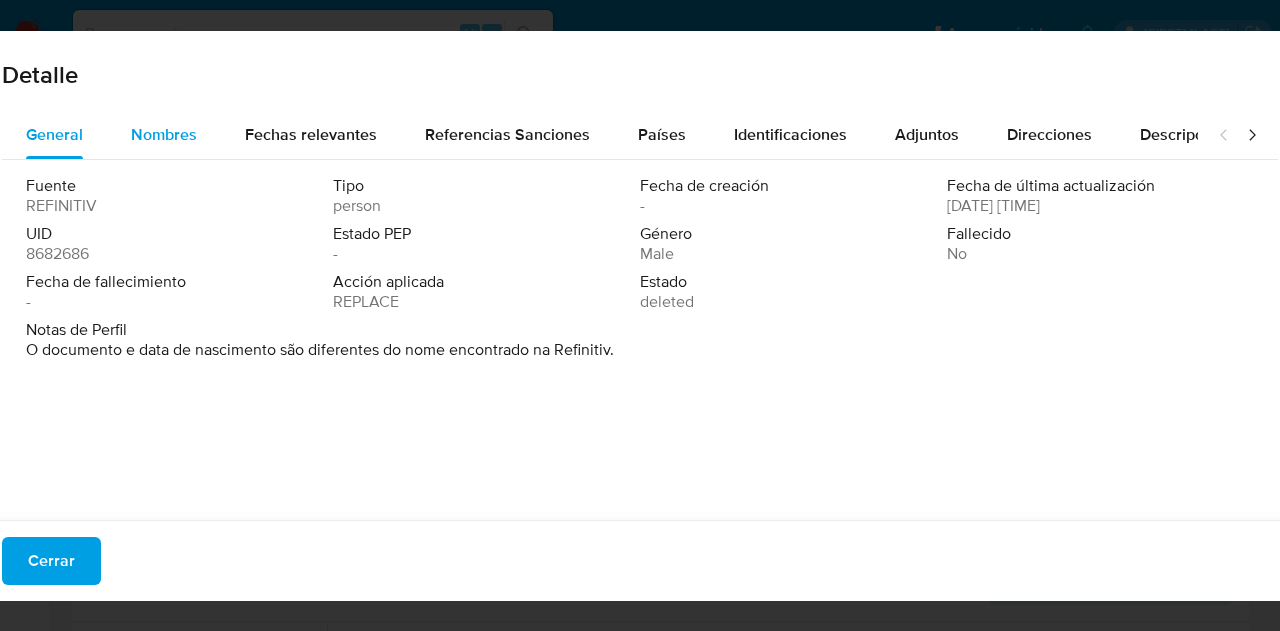 click on "Nombres" at bounding box center [164, 134] 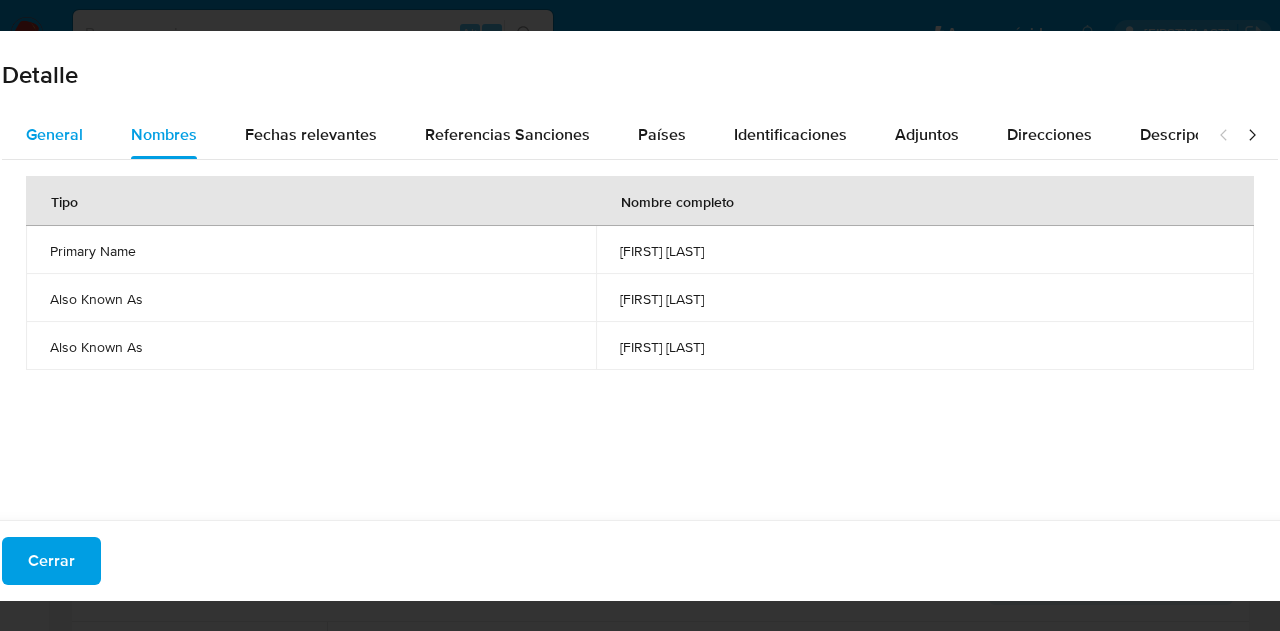 click on "General" at bounding box center [54, 134] 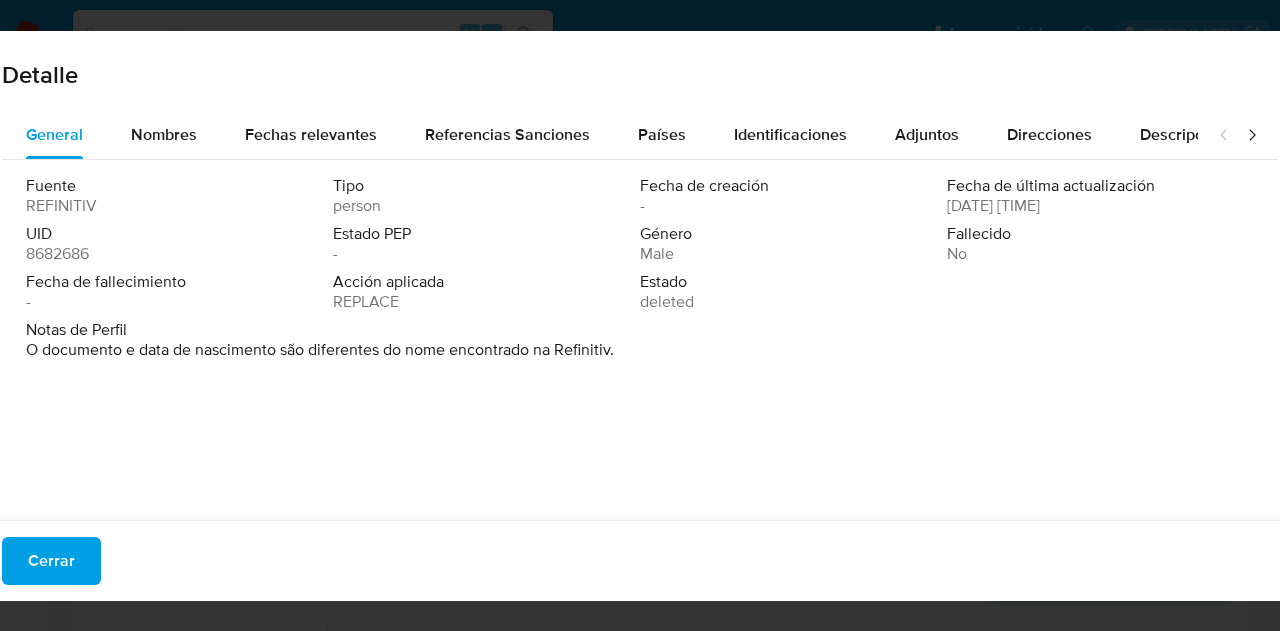 click at bounding box center [1238, 135] 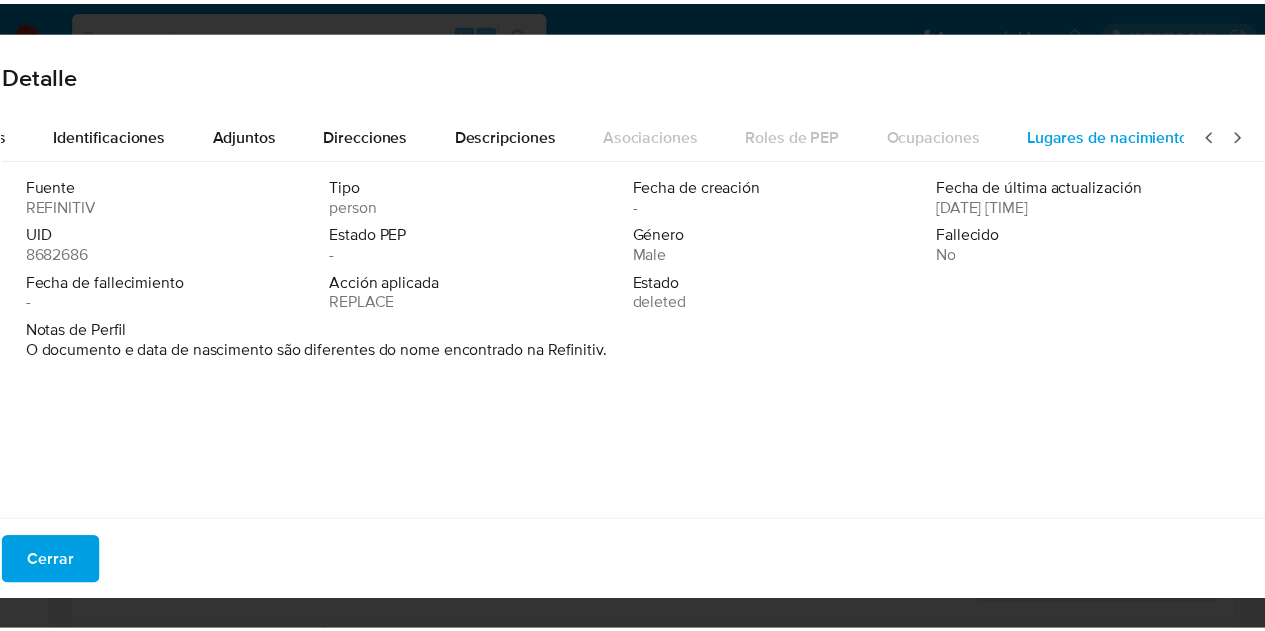 scroll, scrollTop: 0, scrollLeft: 708, axis: horizontal 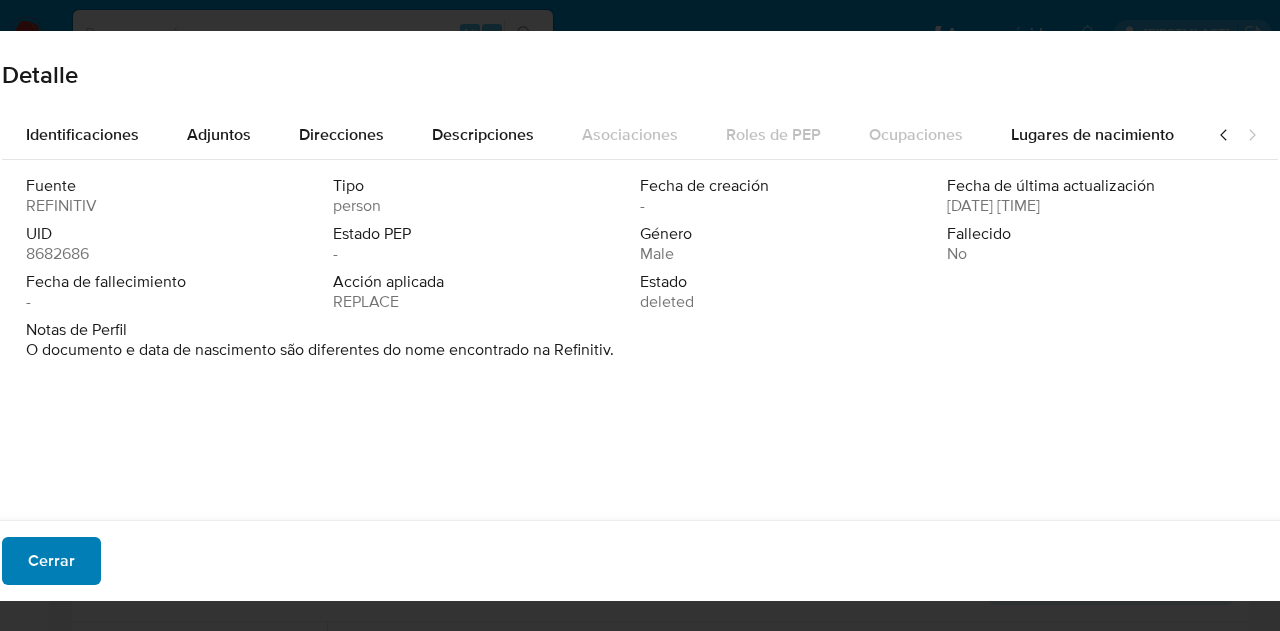 click on "Cerrar" at bounding box center (51, 561) 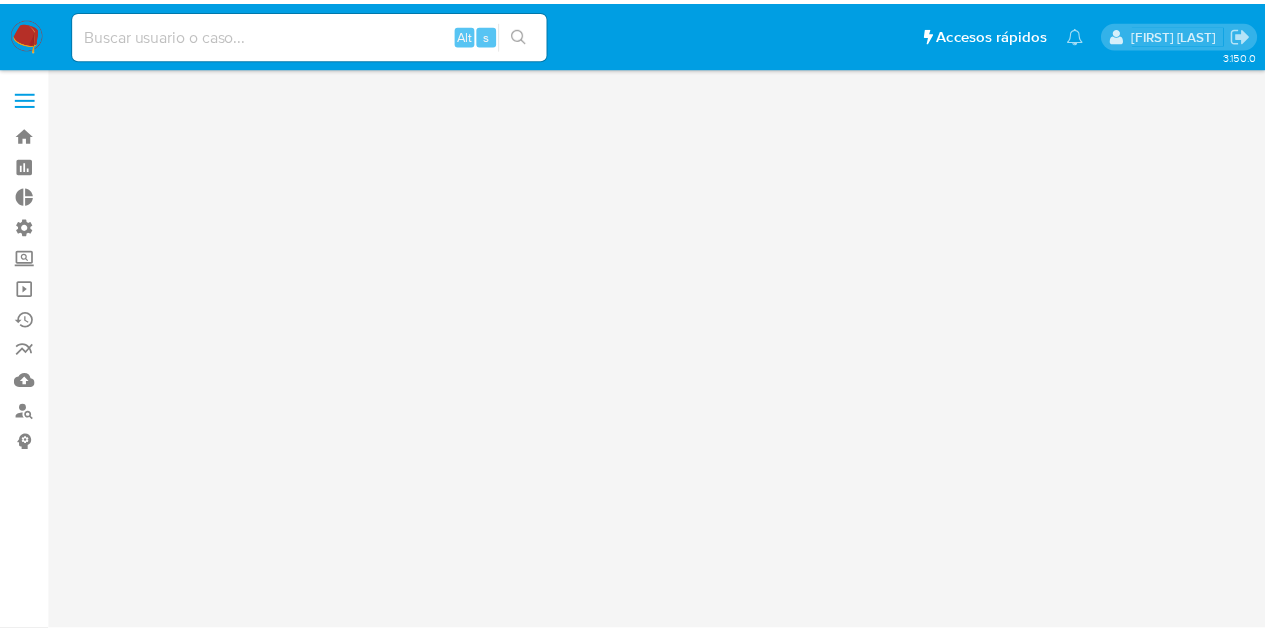 scroll, scrollTop: 0, scrollLeft: 0, axis: both 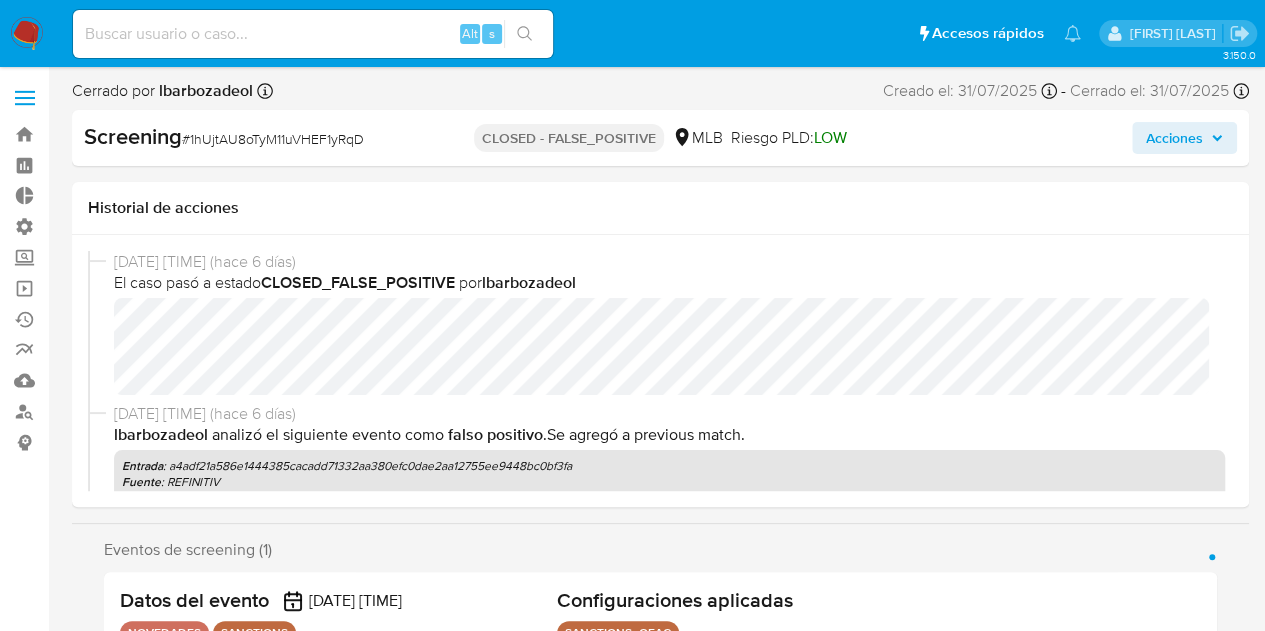 select on "10" 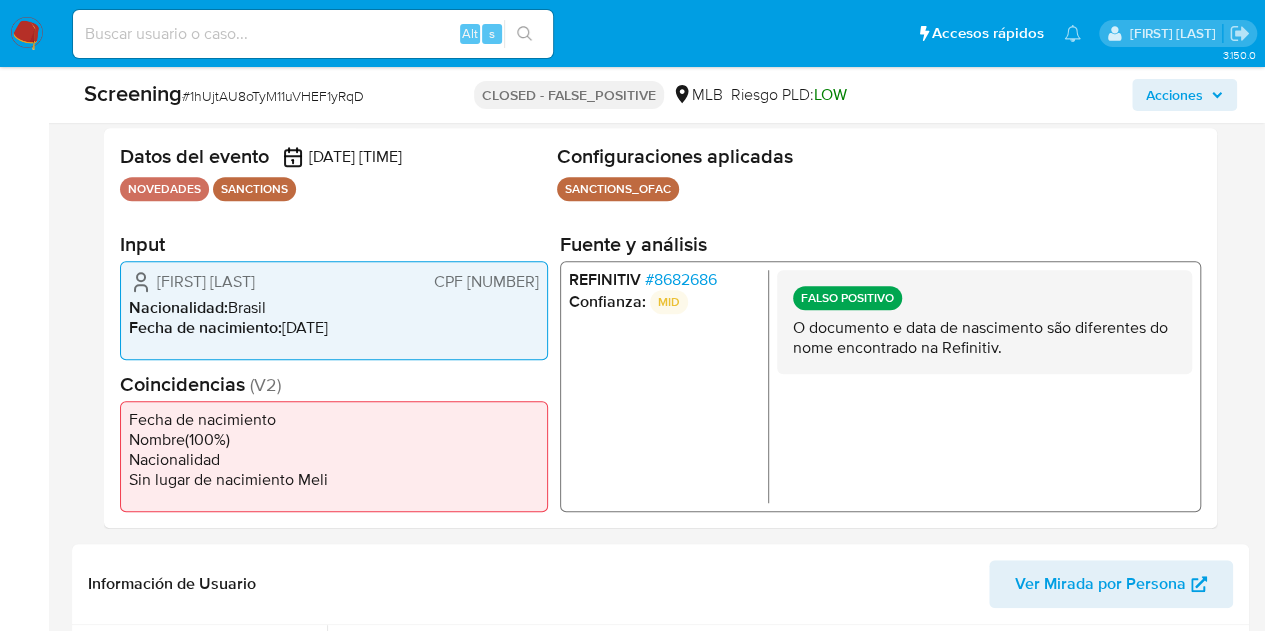 scroll, scrollTop: 414, scrollLeft: 0, axis: vertical 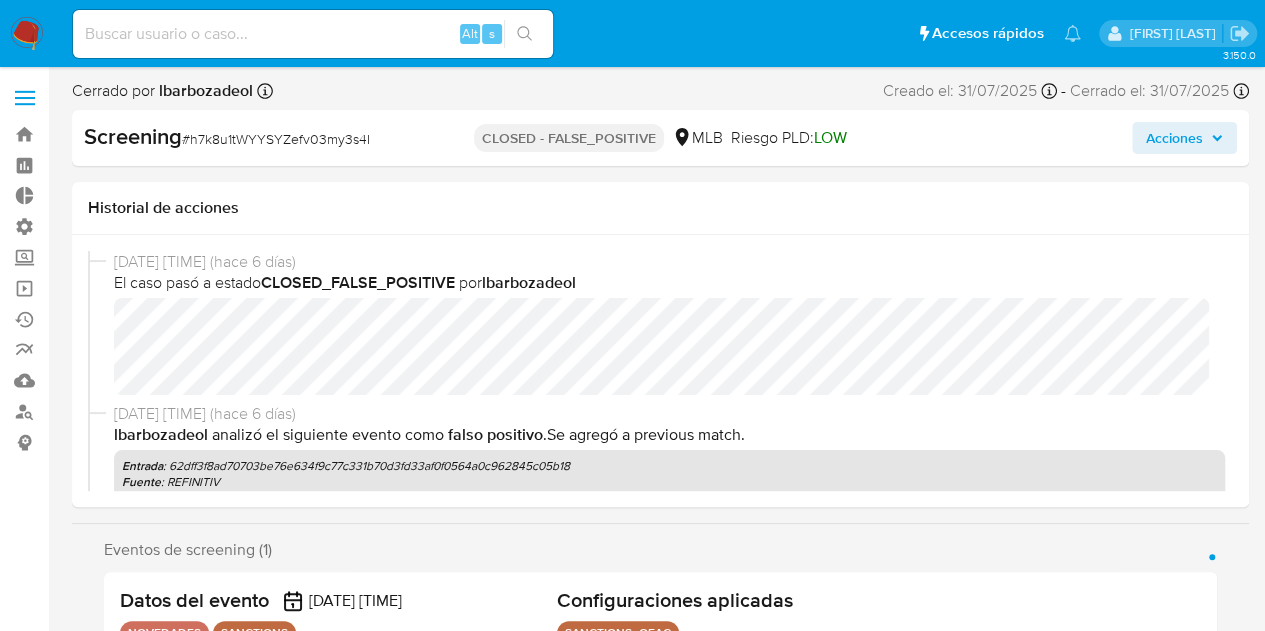 select on "10" 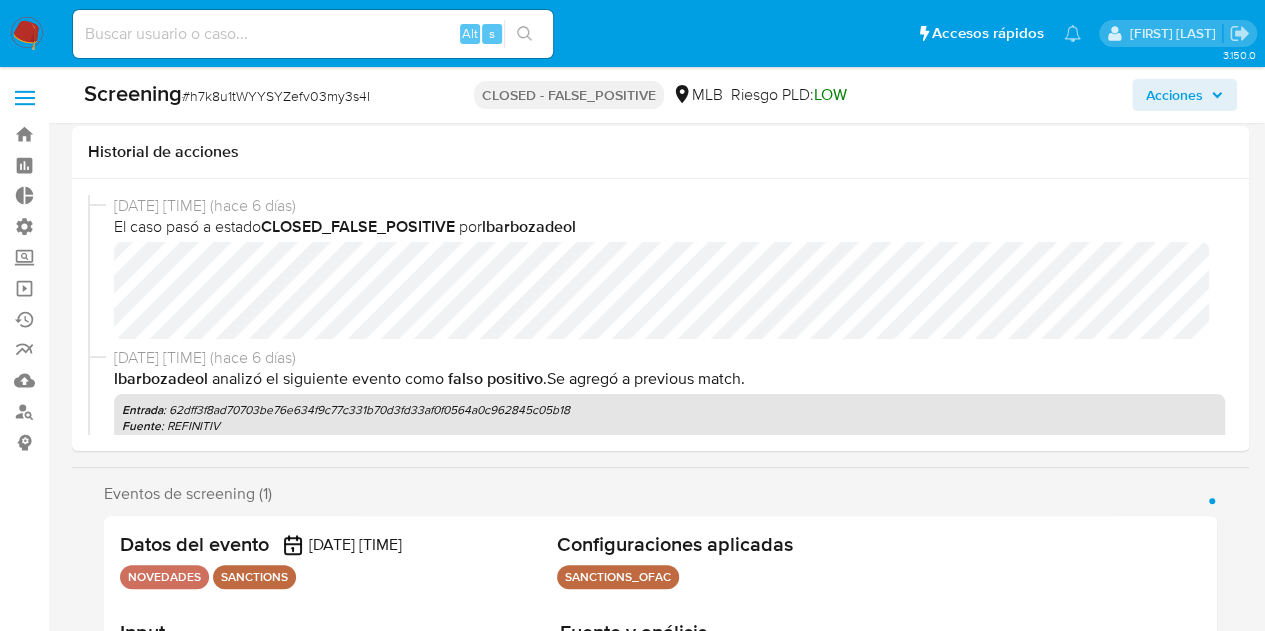 scroll, scrollTop: 552, scrollLeft: 0, axis: vertical 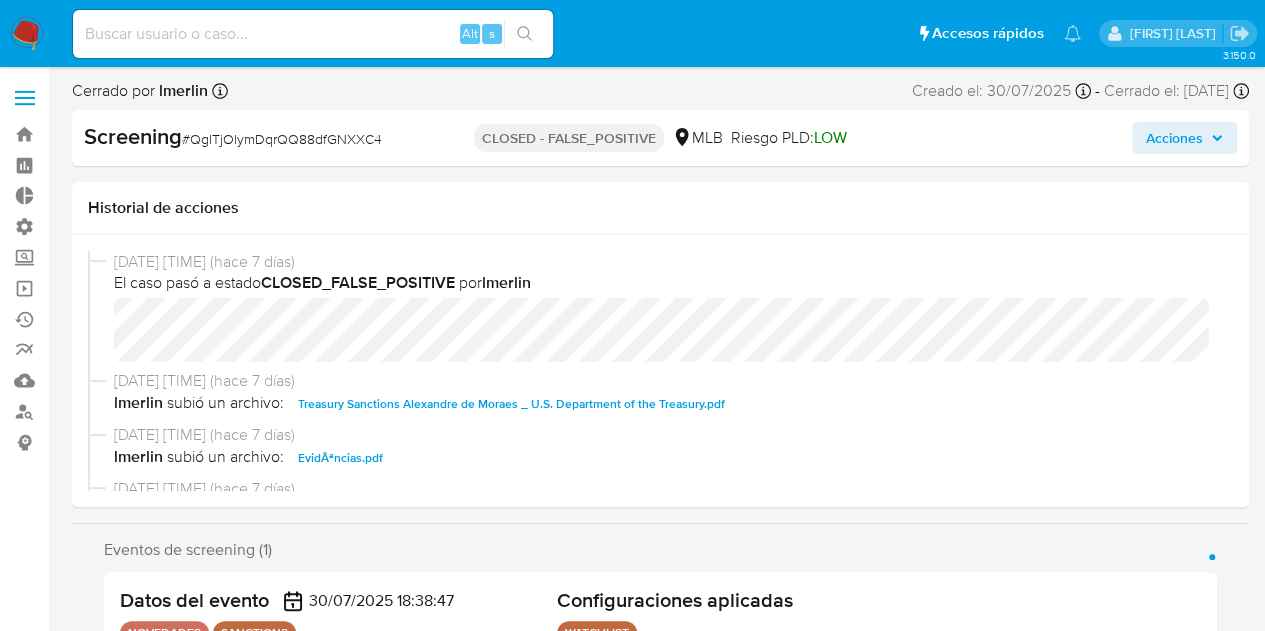 select on "10" 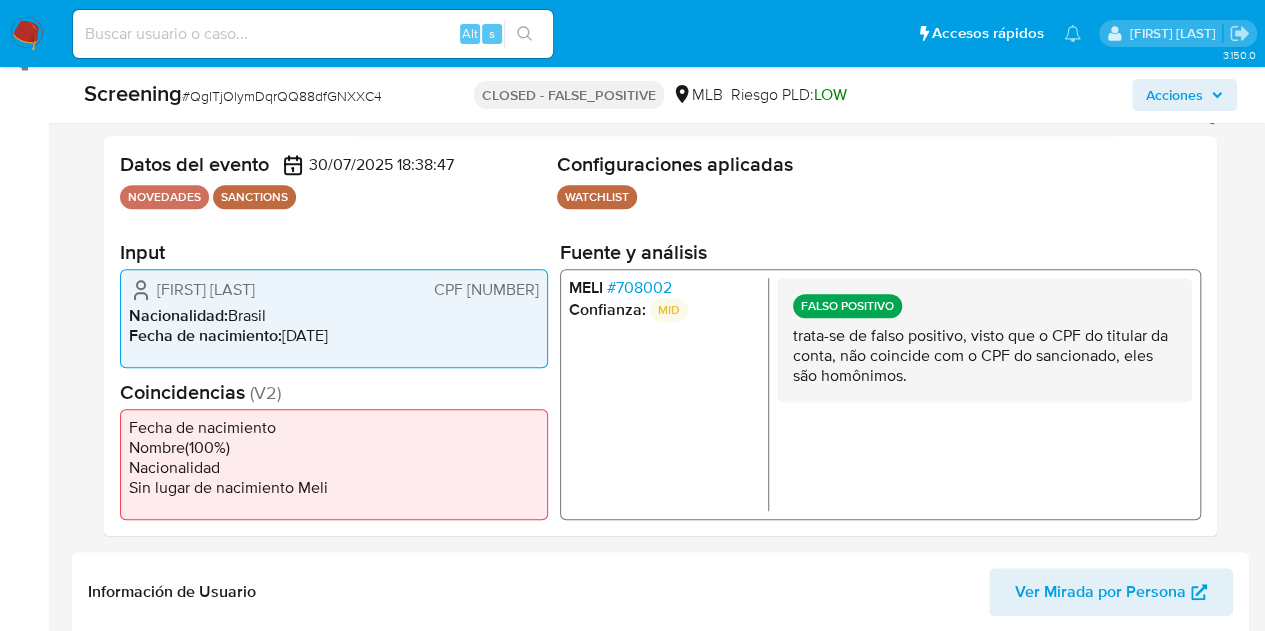 scroll, scrollTop: 384, scrollLeft: 0, axis: vertical 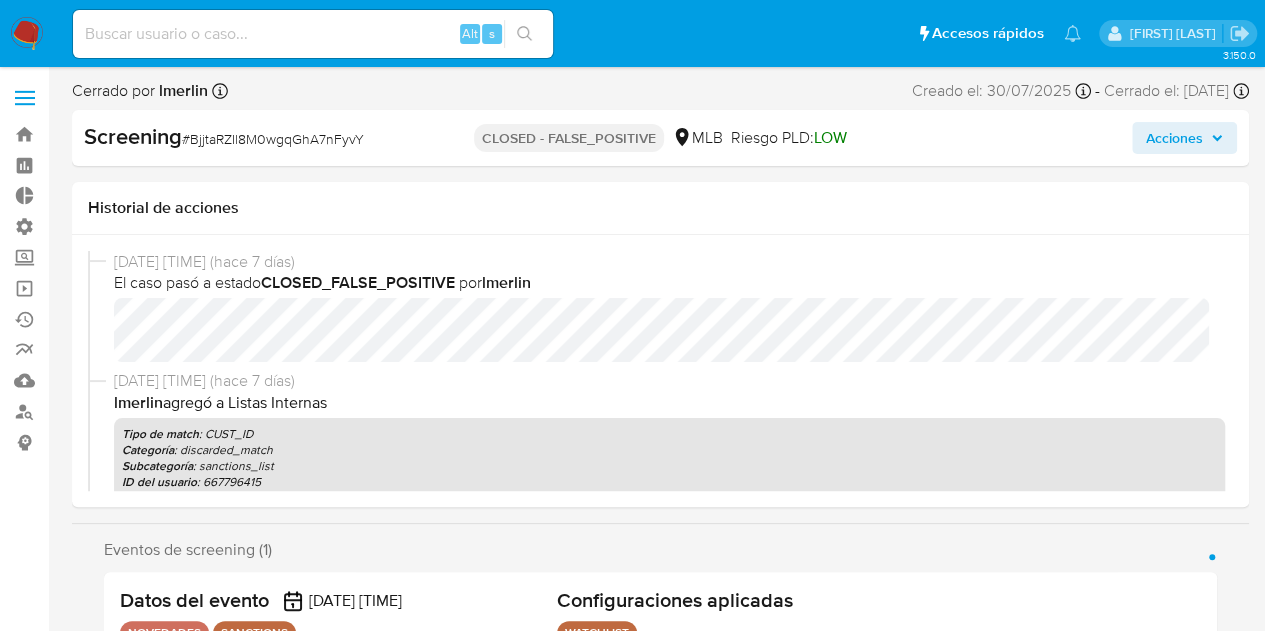 select on "10" 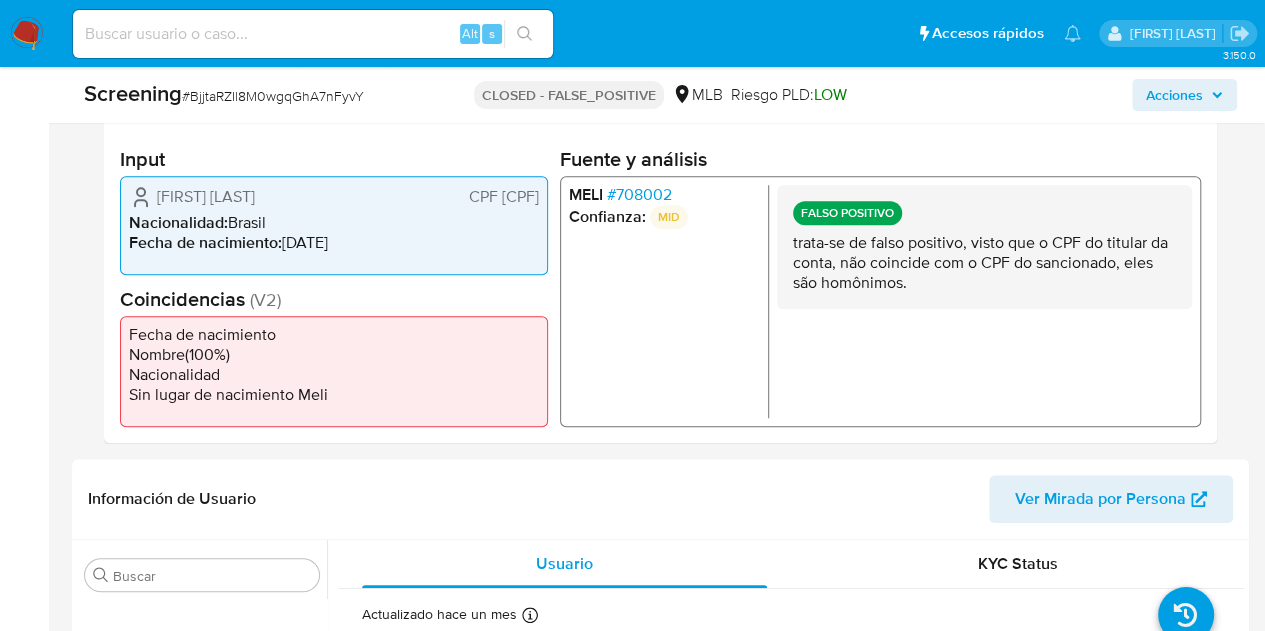 scroll, scrollTop: 457, scrollLeft: 0, axis: vertical 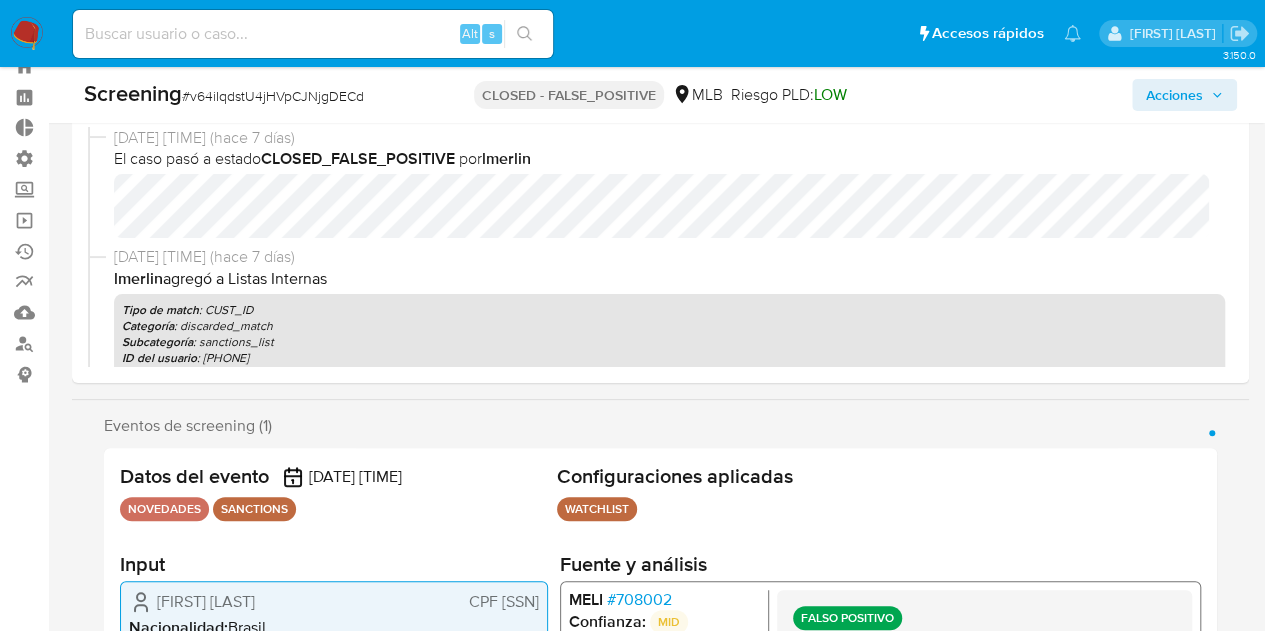 select on "10" 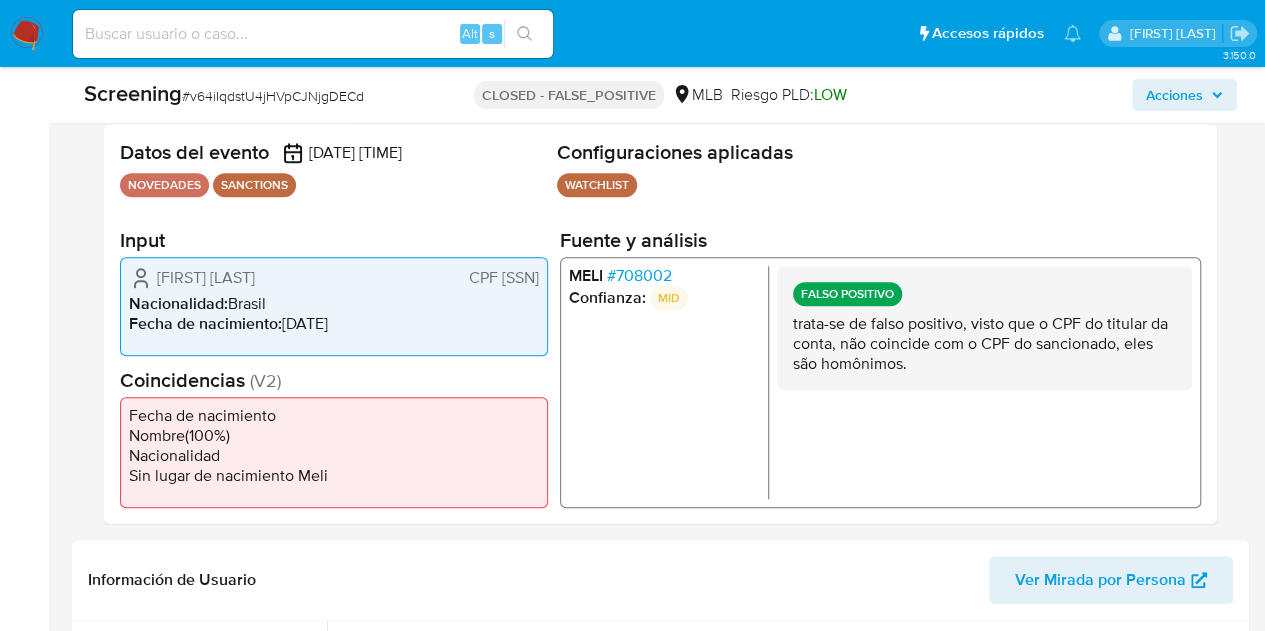 scroll, scrollTop: 408, scrollLeft: 0, axis: vertical 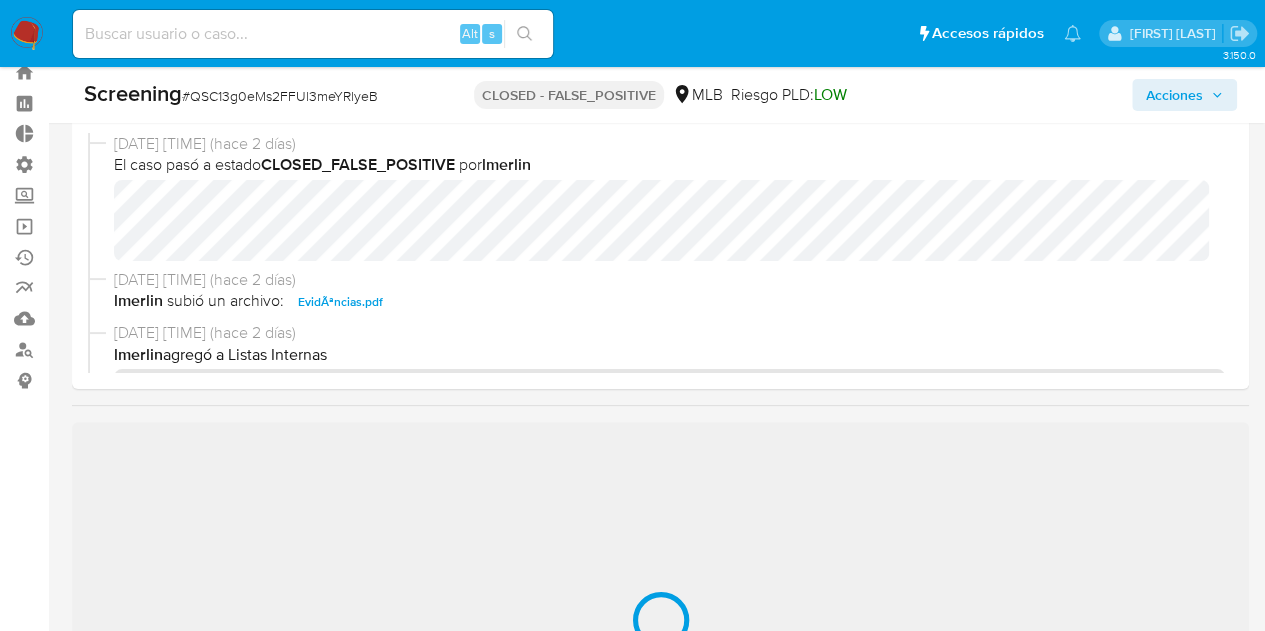 select on "10" 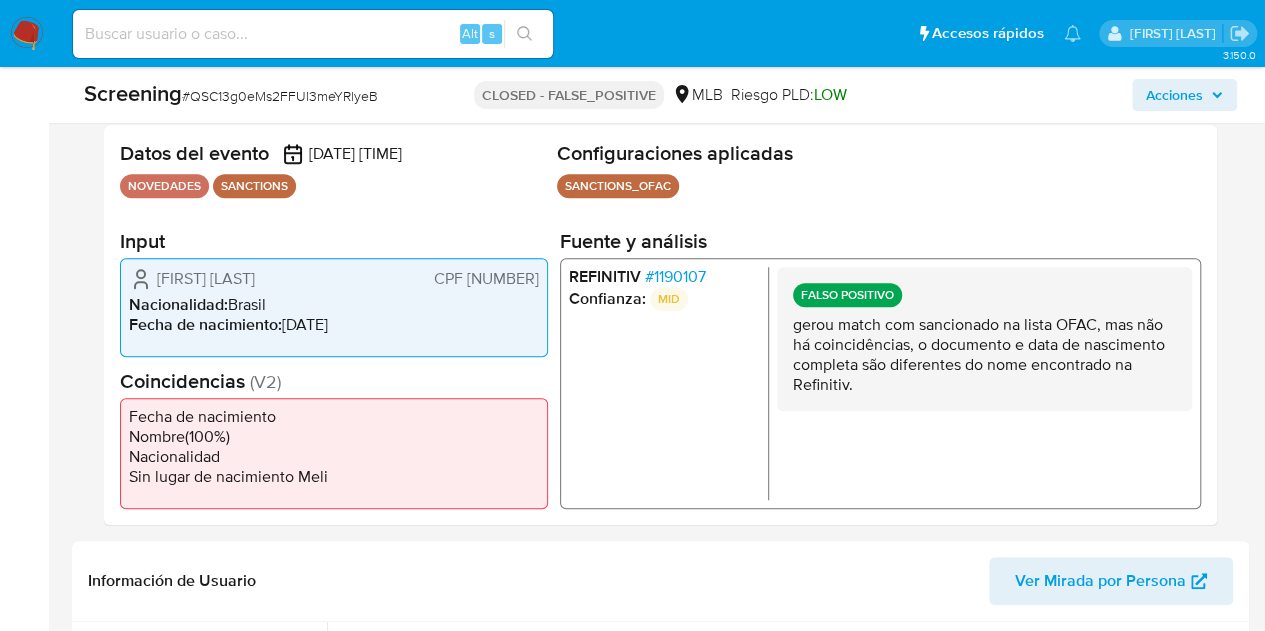 scroll, scrollTop: 395, scrollLeft: 0, axis: vertical 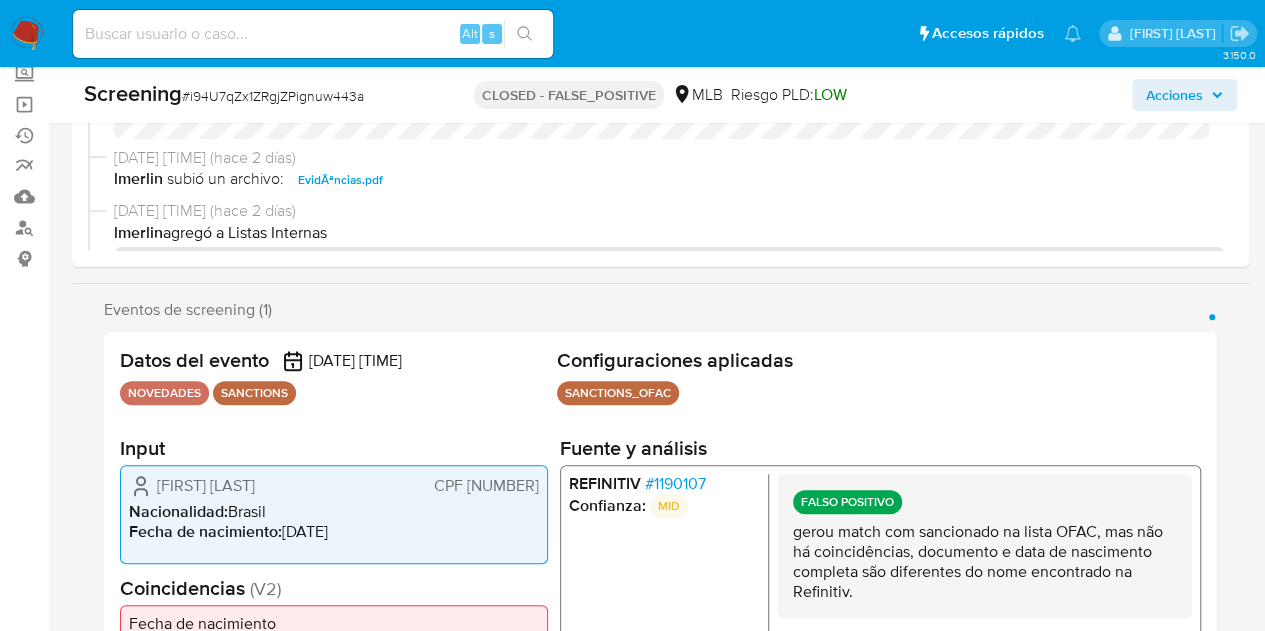 select on "10" 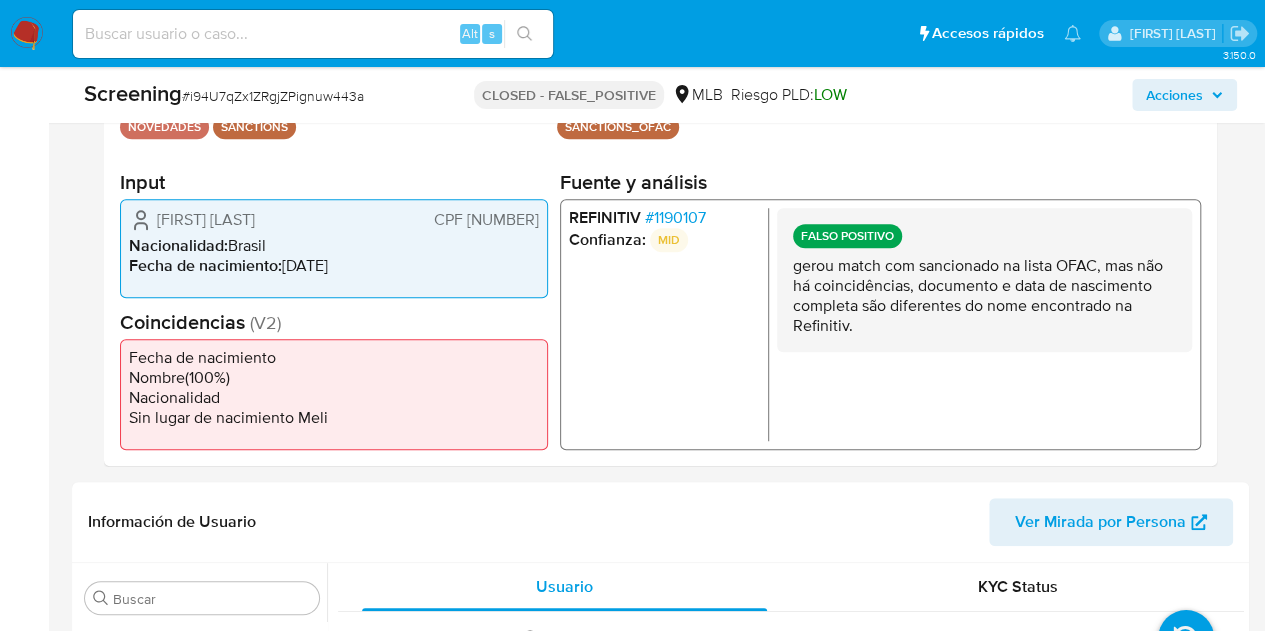 scroll, scrollTop: 414, scrollLeft: 0, axis: vertical 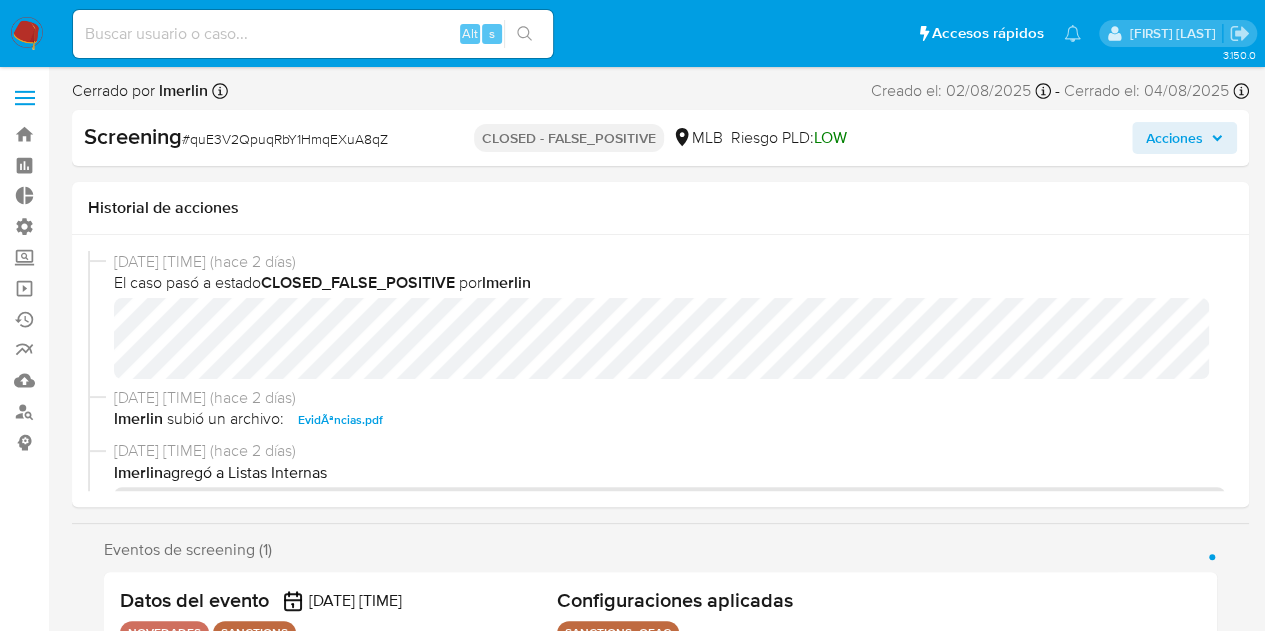 select on "10" 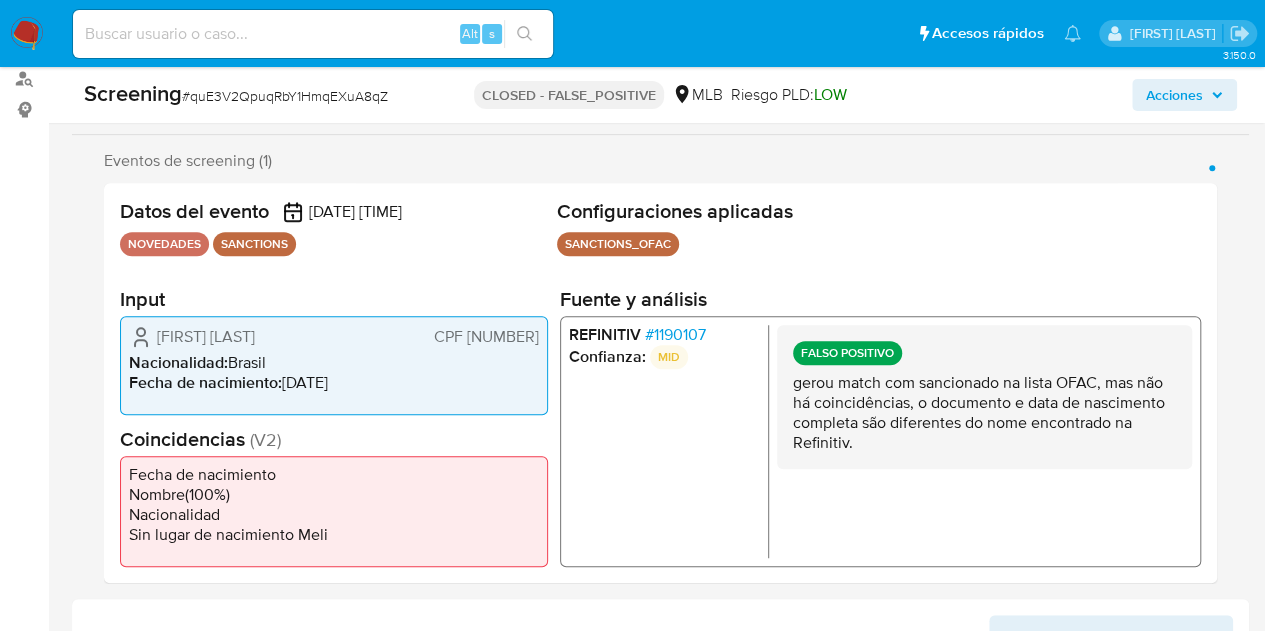 scroll, scrollTop: 346, scrollLeft: 0, axis: vertical 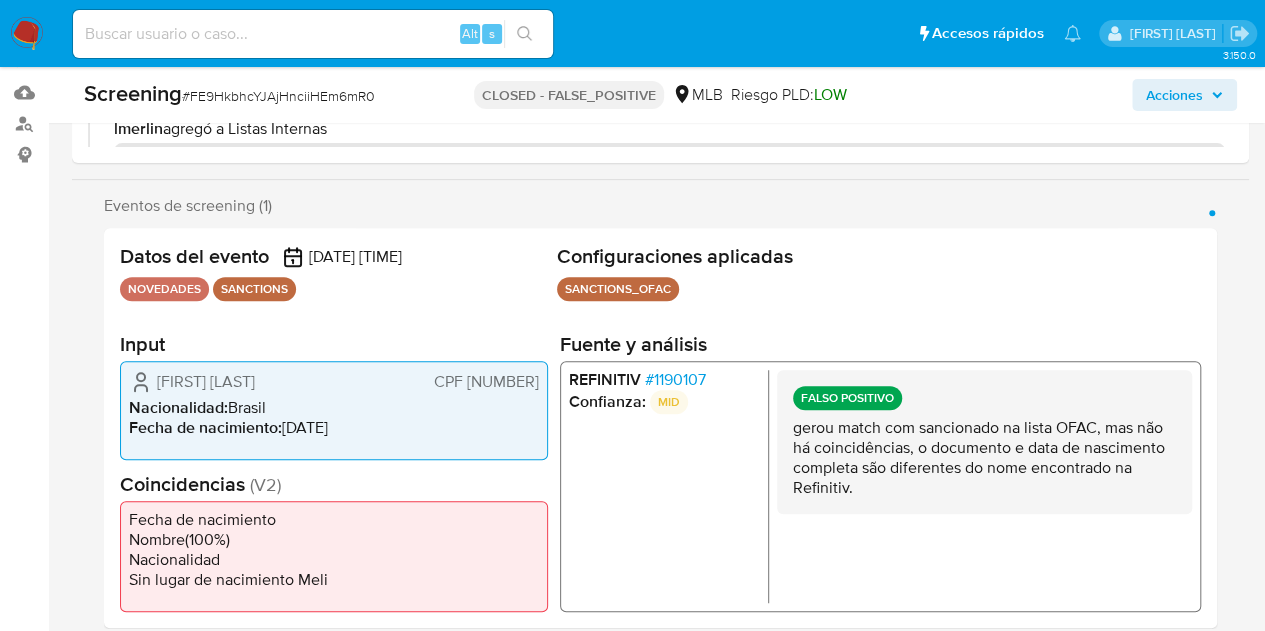 select on "10" 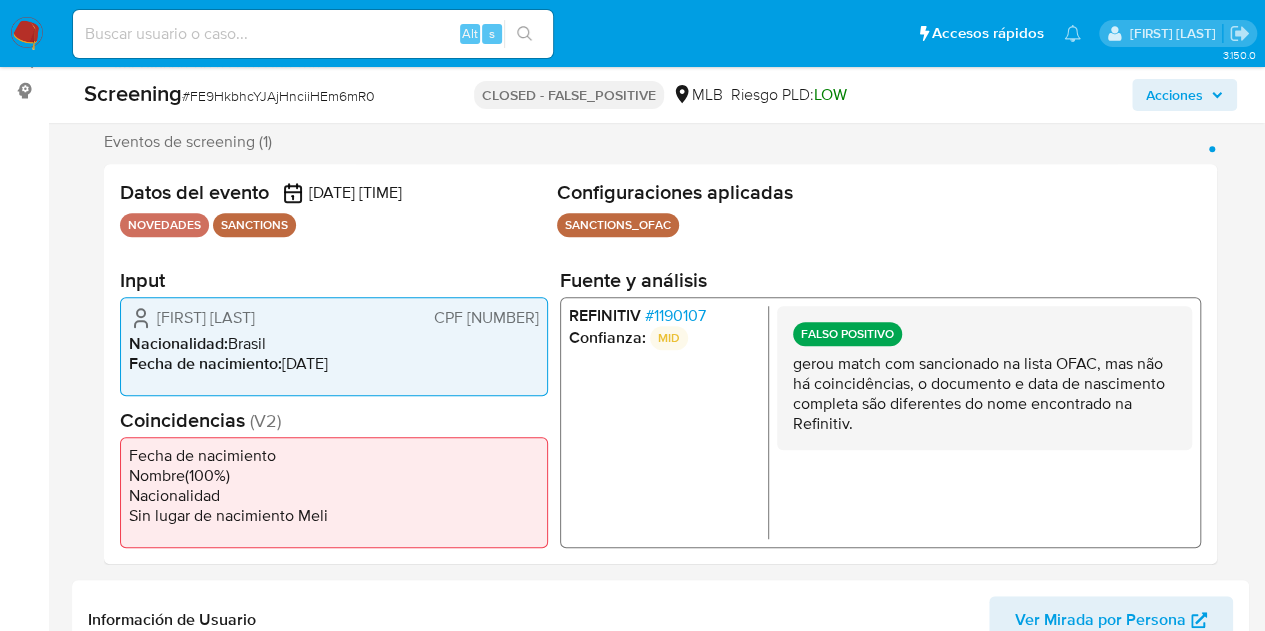 scroll, scrollTop: 384, scrollLeft: 0, axis: vertical 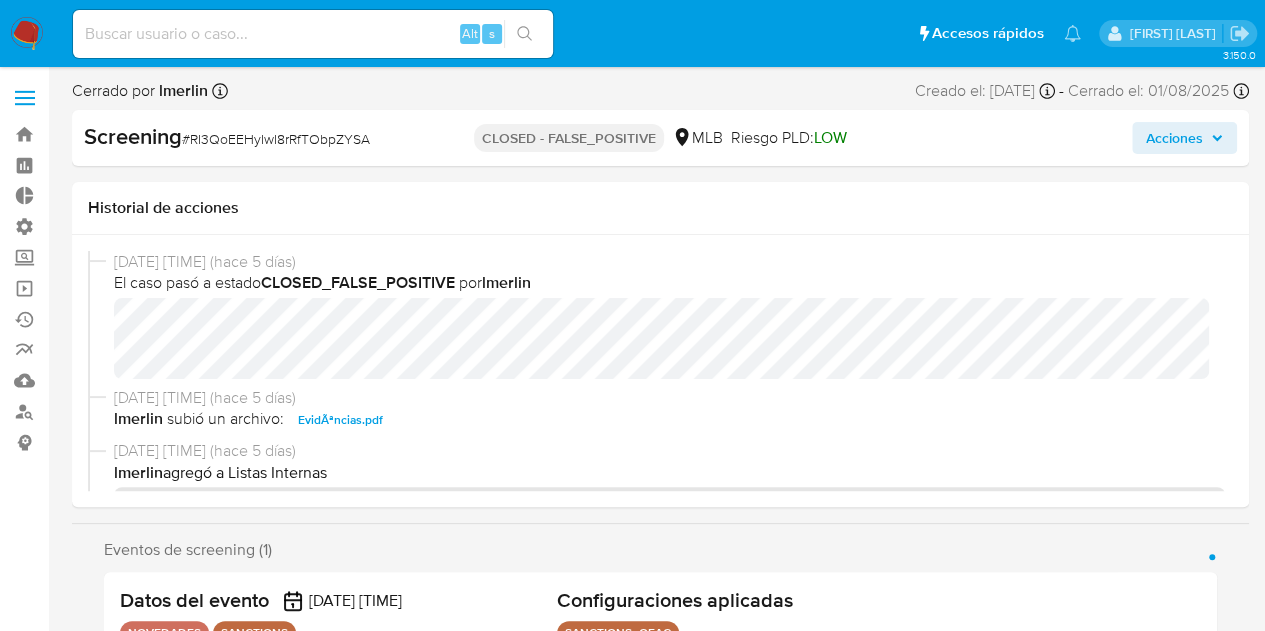 click on "3.150.0 Cerrado por   [USERNAME]   Asignado el: [DATE] [TIME] Creado el: [DATE]   Creado el: [DATE] [TIME] - Cerrado el: [DATE]   Cerrado el: [DATE] [TIME] Screening # [RANDOM_STRING] CLOSED - FALSE_POSITIVE  MLB Riesgo PLD:  LOW Acciones Historial de acciones [DATE] [TIME] (hace 5 días) El caso pasó a estado  CLOSED_FALSE_POSITIVE      por  [USERNAME] [DATE] [TIME] (hace 5 días) [USERNAME]  subió un archivo: EvidÃªncias.pdf [DATE] [TIME] (hace 5 días) [USERNAME]  agregó a Listas Internas Tipo de match : CUST_ID Categoría : discarded_match Subcategoría : sanctions_list ID del usuario : [USER_ID] Comentario gerou match com sancionado na lista OFAC, mas não há coincidências, documento e data de nascimento completa são diferentes do nome encontrado na Refinitiv. [DATE] [TIME] (hace 5 días) [USERNAME]   Analizó el siguiente evento como   Falso positivo .  Se agregó a previous match . Entrada Fuente : REFINITIV Código : 1190107 Comentario      por" at bounding box center (632, 1592) 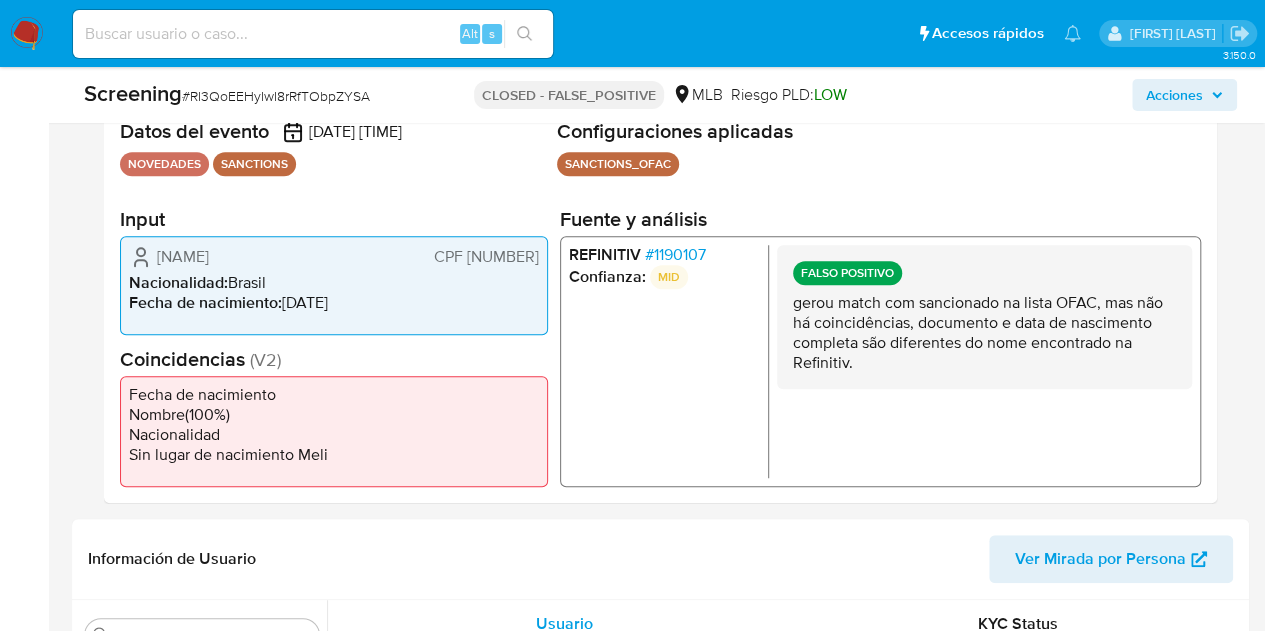 scroll, scrollTop: 441, scrollLeft: 0, axis: vertical 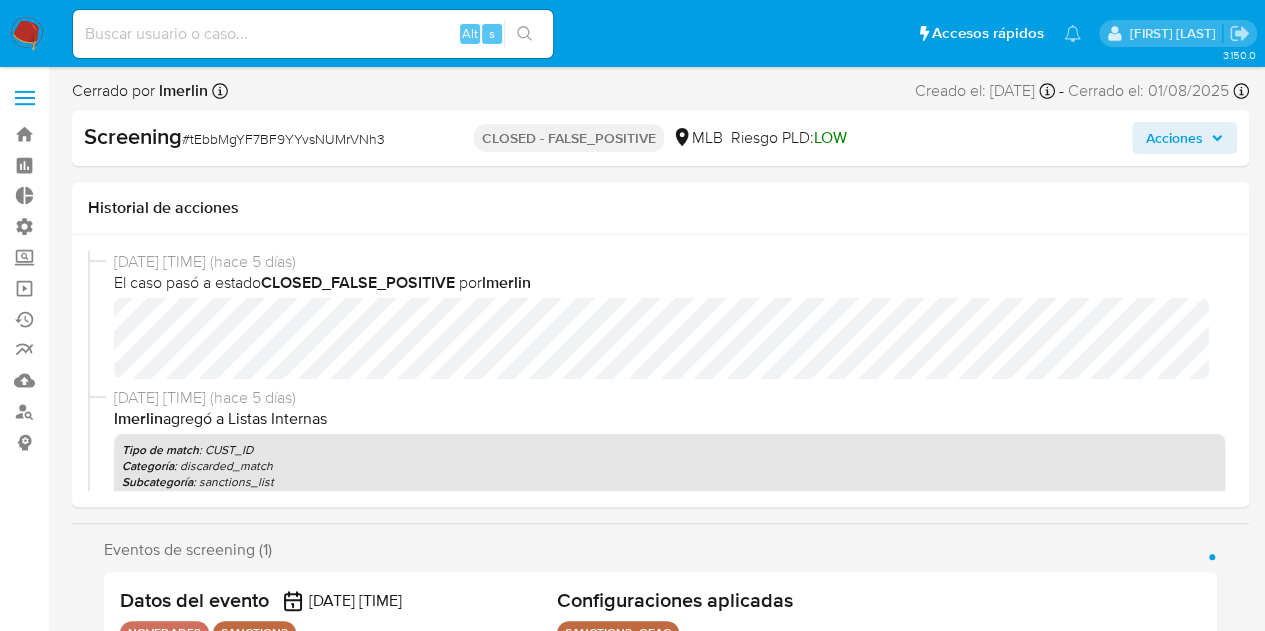 select on "10" 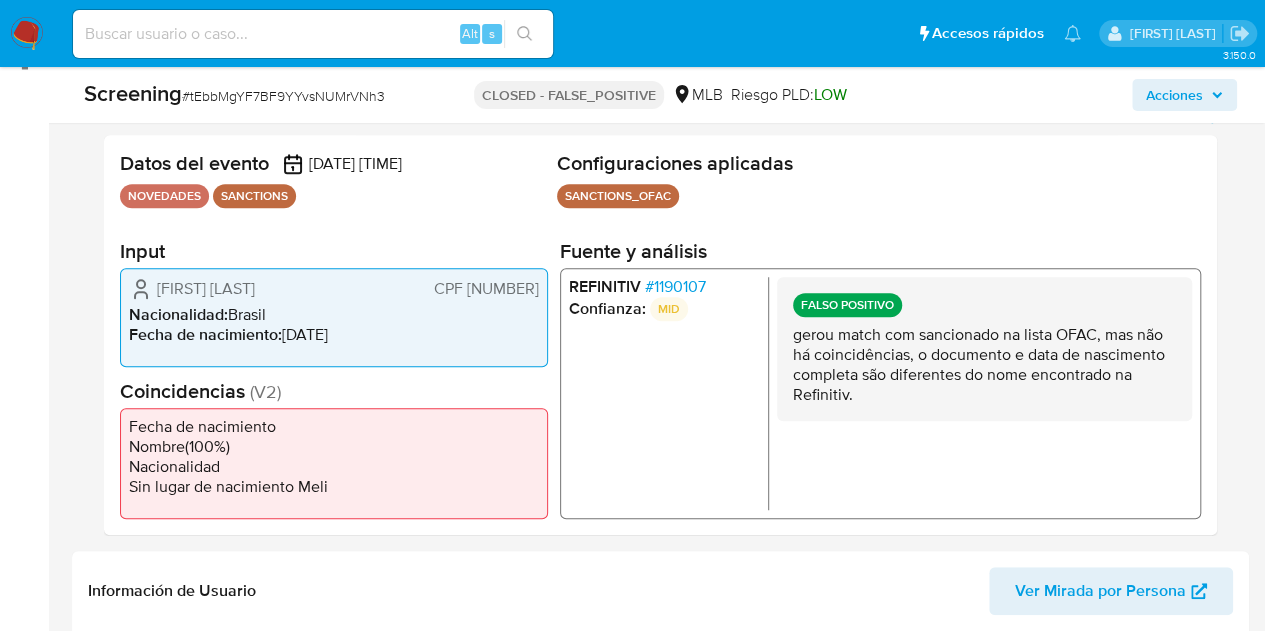 scroll, scrollTop: 377, scrollLeft: 0, axis: vertical 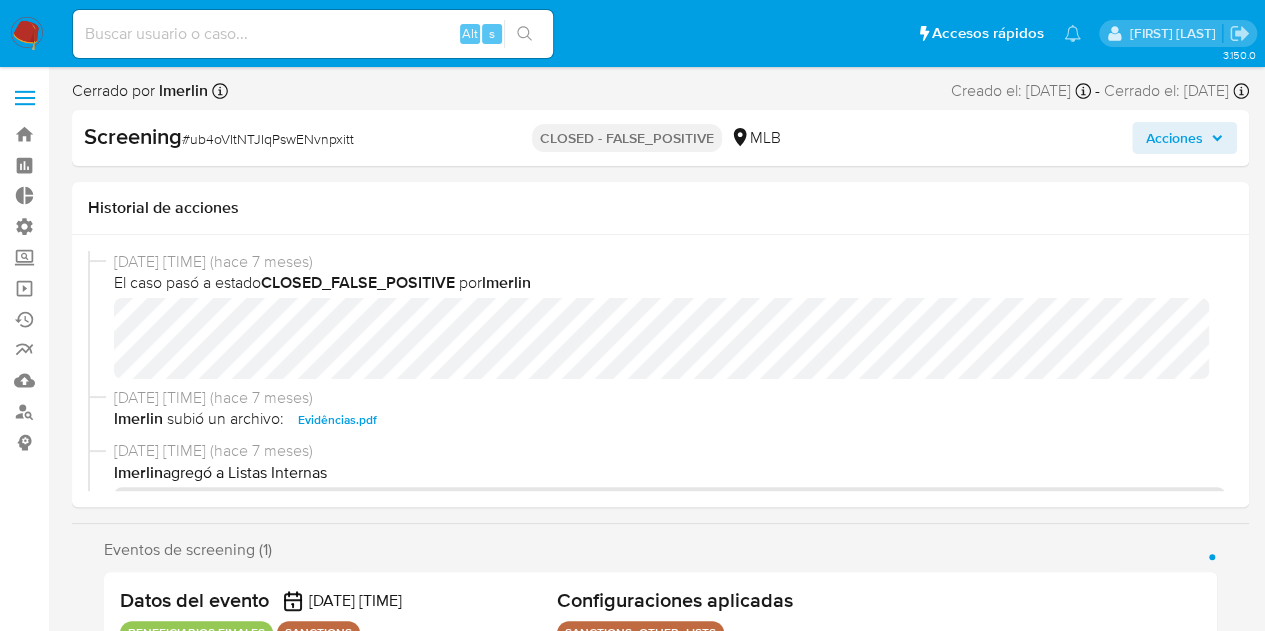 select on "10" 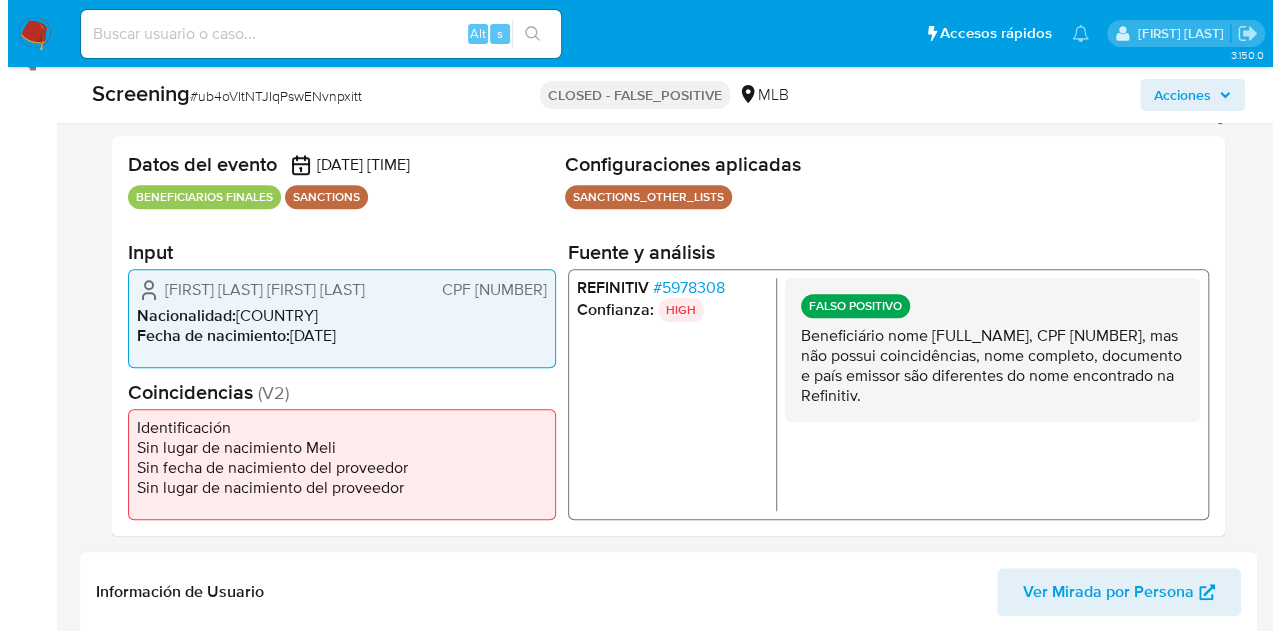 scroll, scrollTop: 364, scrollLeft: 0, axis: vertical 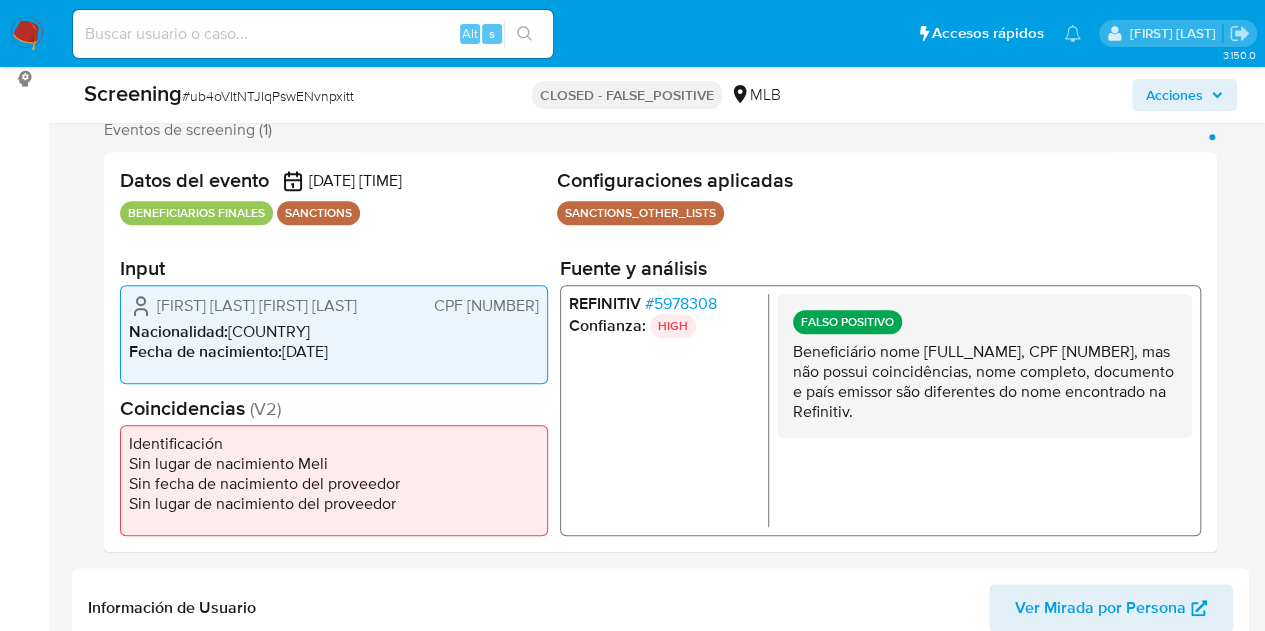 click on "# 5978308" at bounding box center (681, 303) 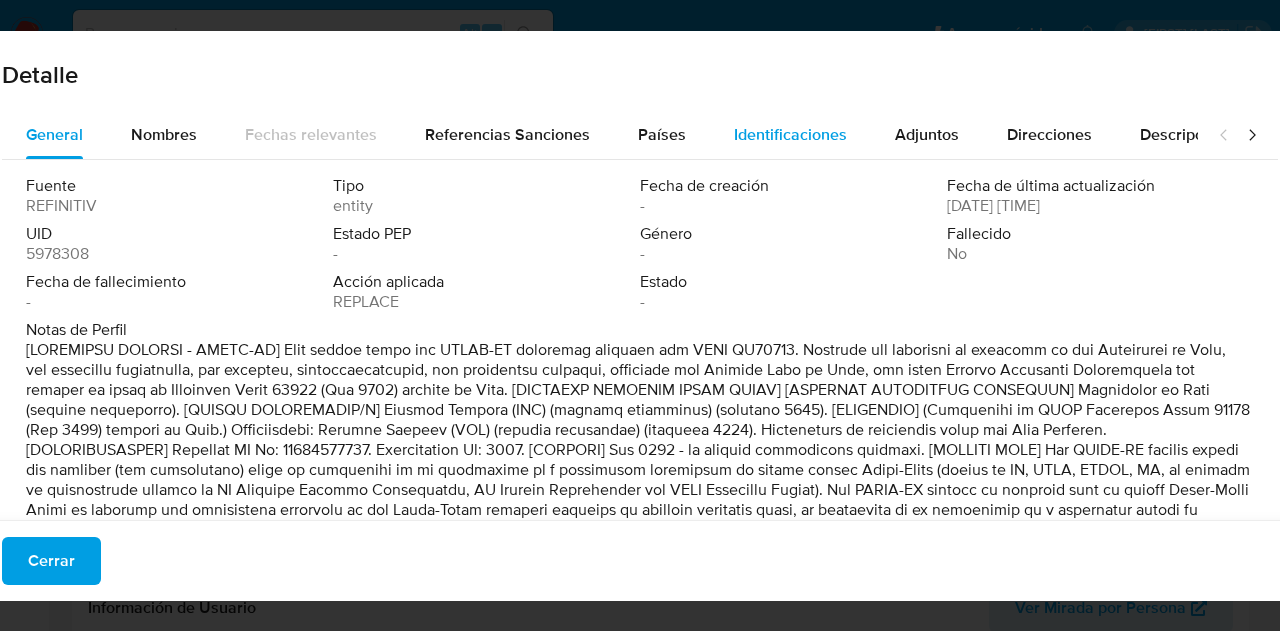 click on "Identificaciones" at bounding box center (790, 134) 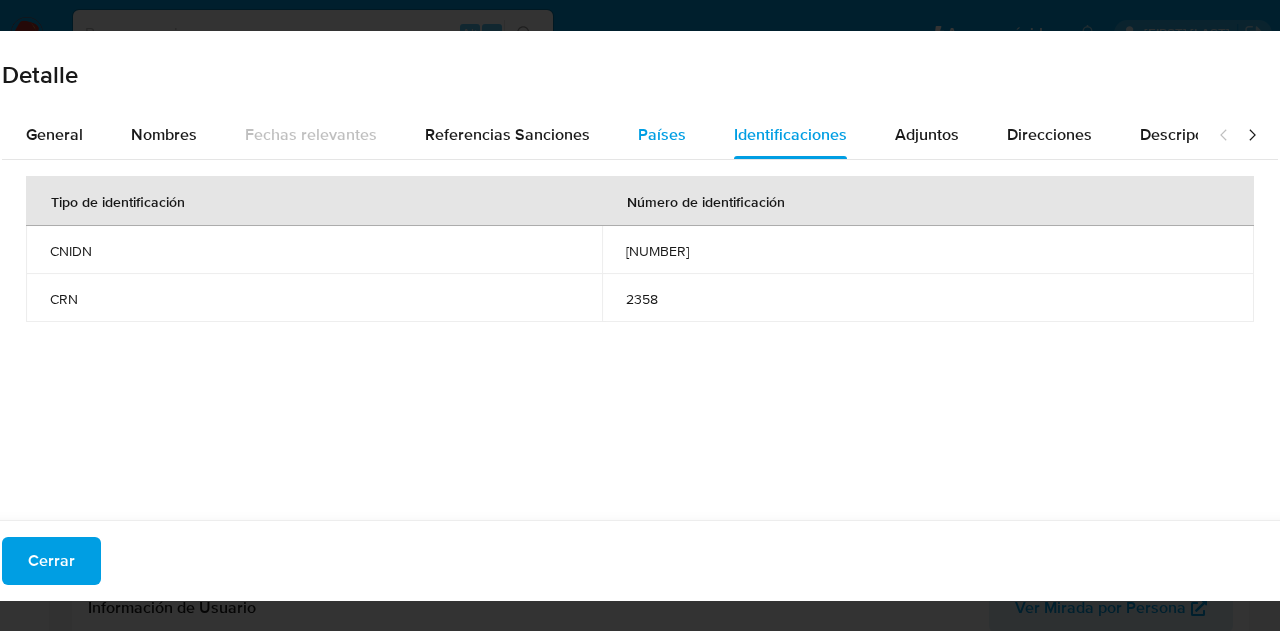 click on "Países" at bounding box center (662, 134) 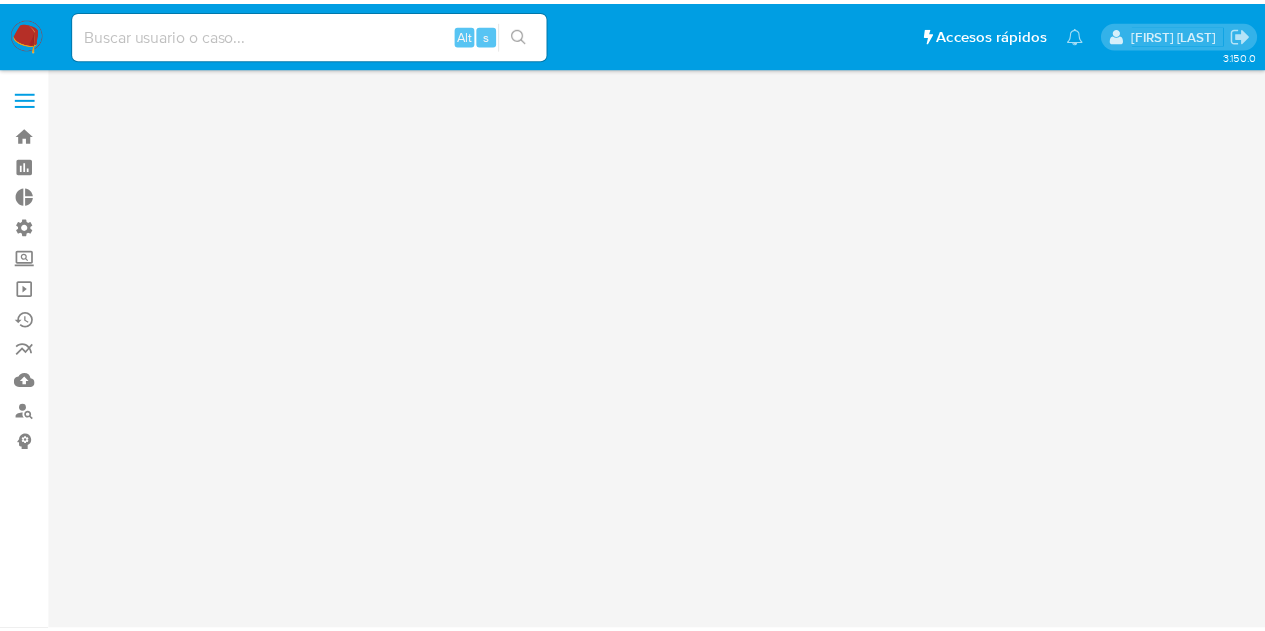 scroll, scrollTop: 0, scrollLeft: 0, axis: both 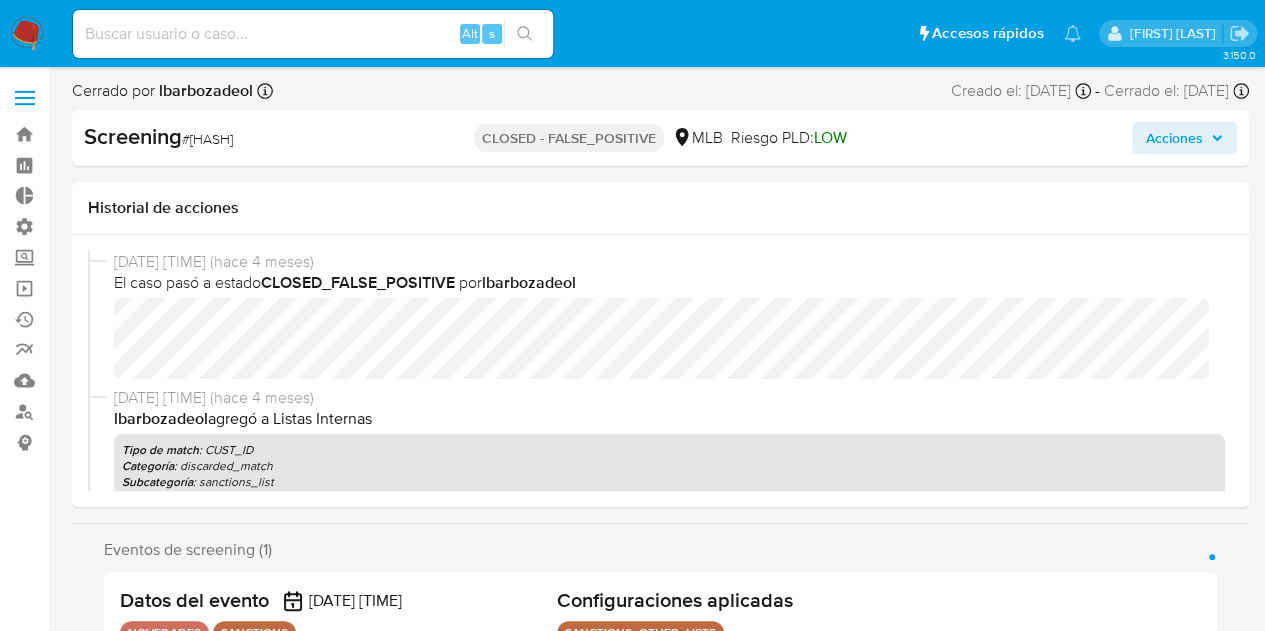 select on "10" 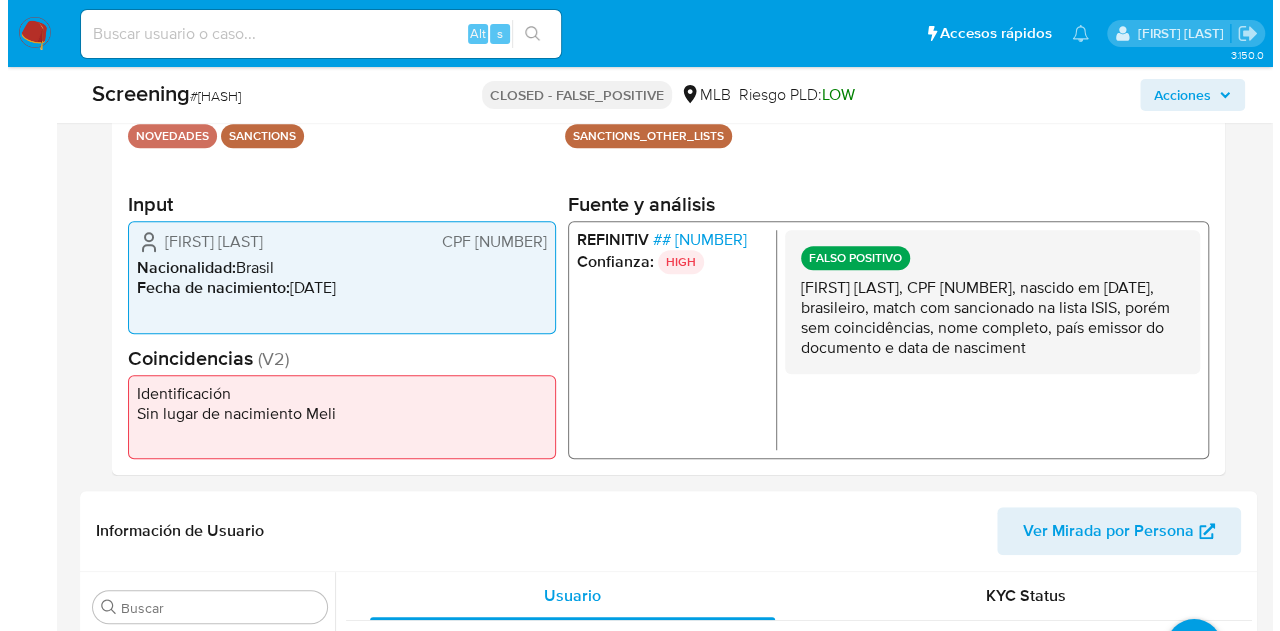 scroll, scrollTop: 486, scrollLeft: 0, axis: vertical 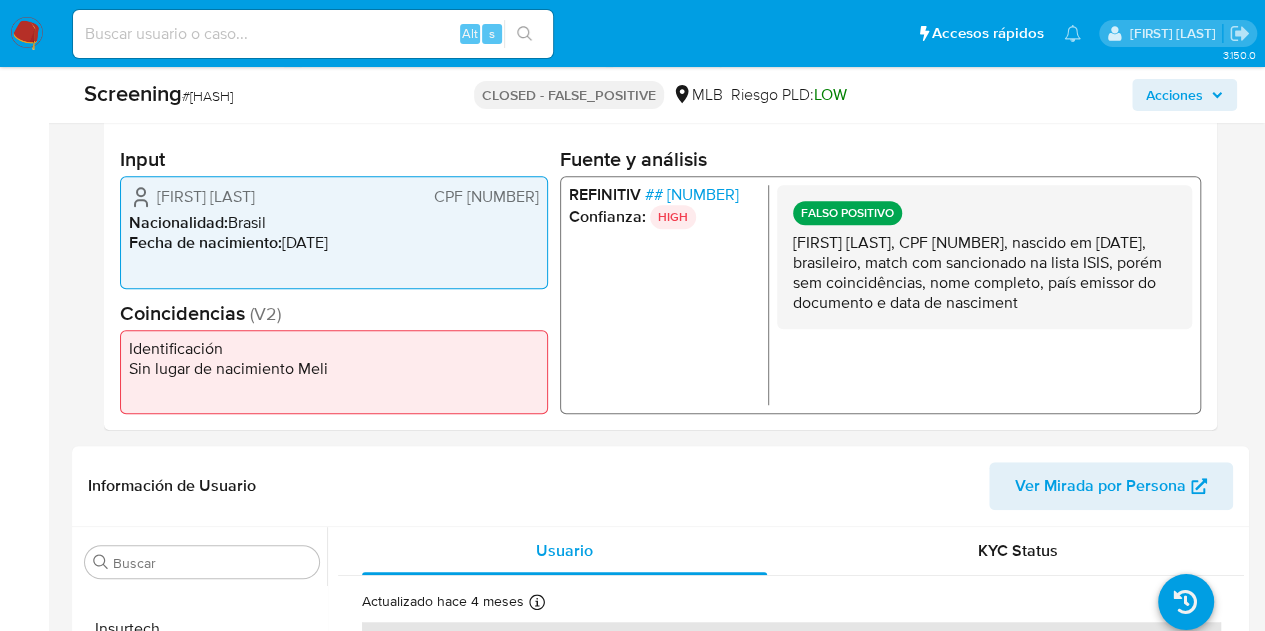 click on "# 7676550" at bounding box center [692, 195] 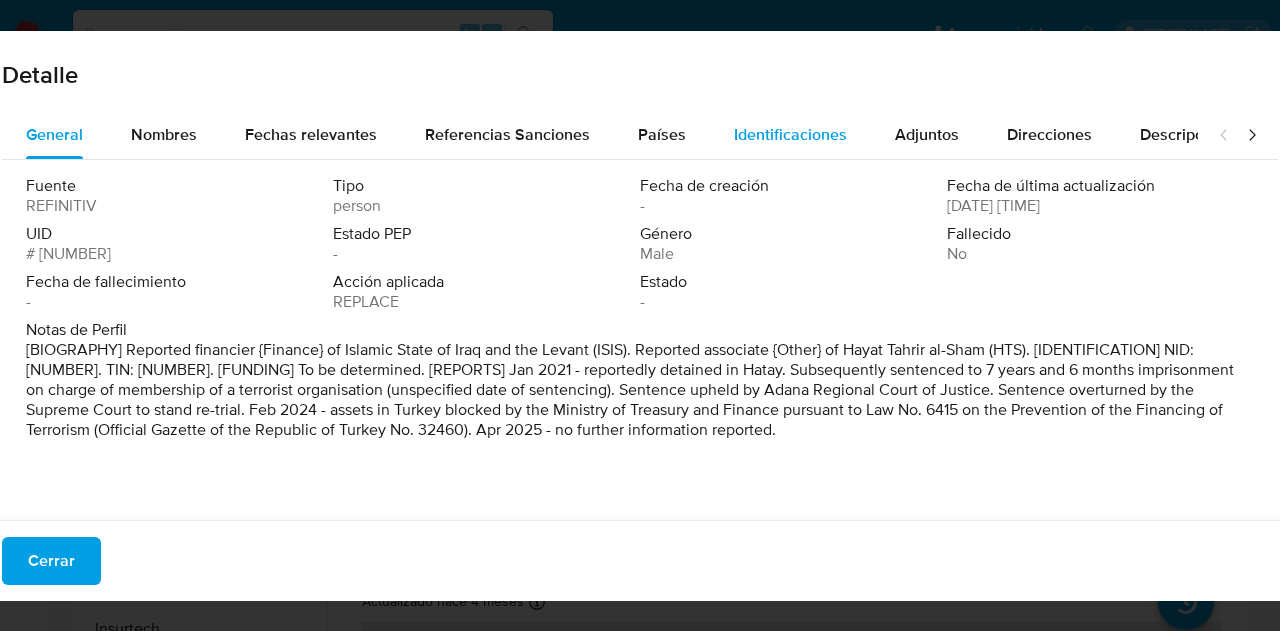 click on "Identificaciones" at bounding box center [790, 134] 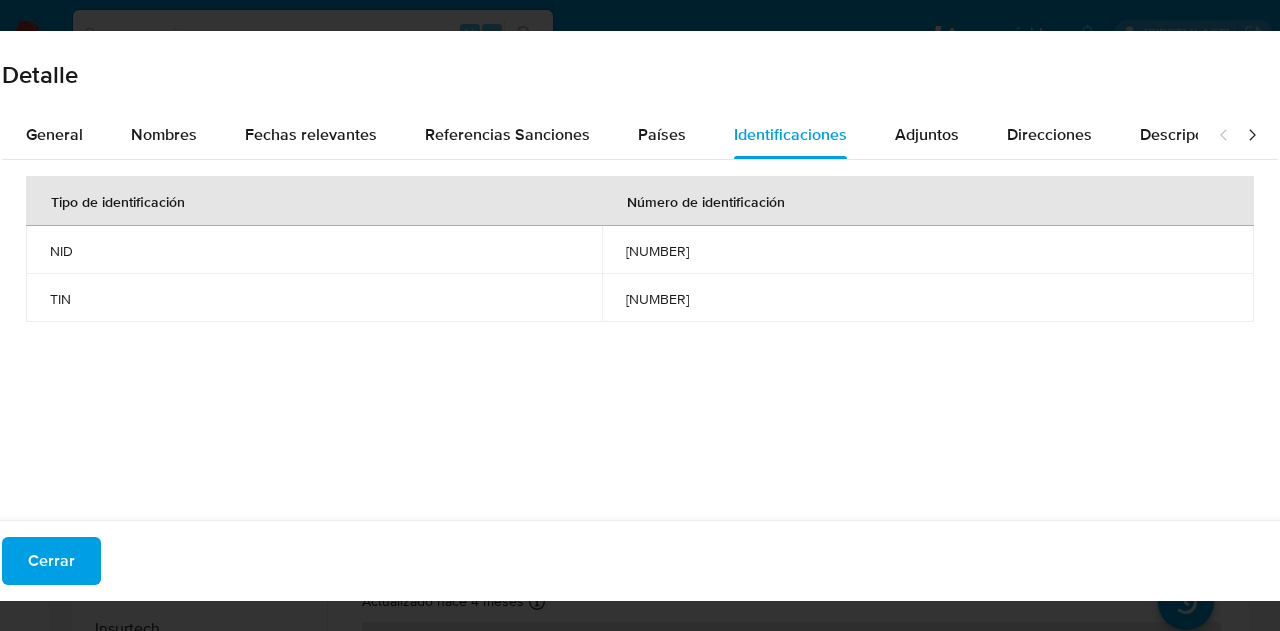 click on "NID" at bounding box center (314, 251) 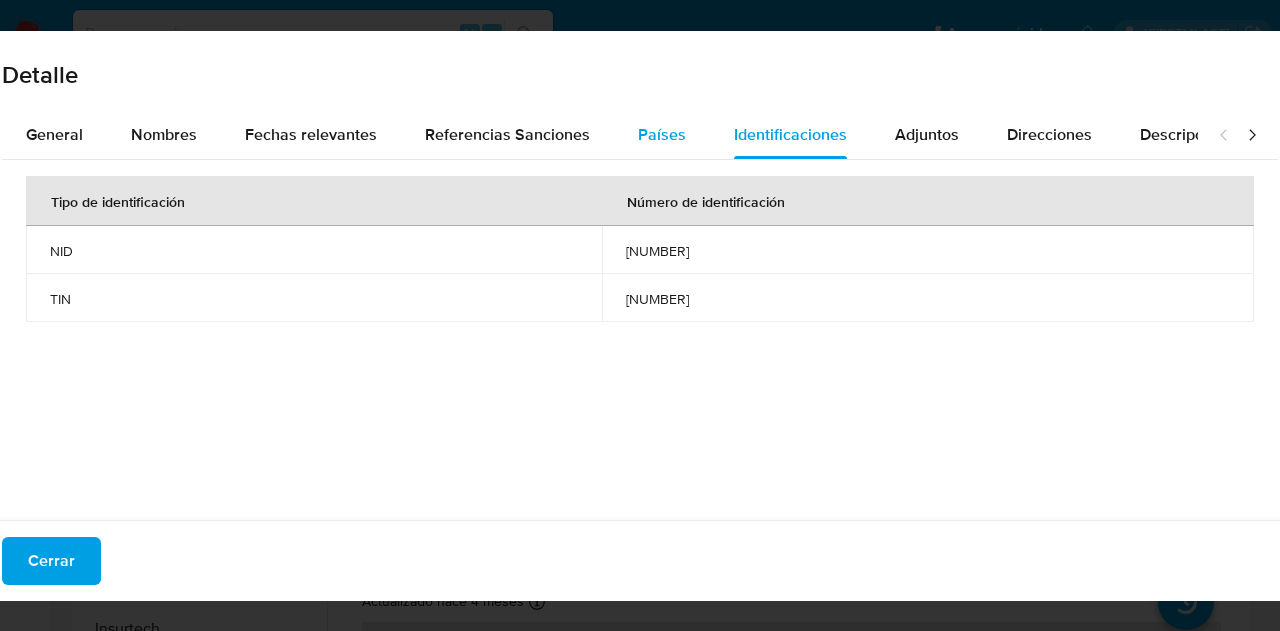 click on "Países" at bounding box center (662, 134) 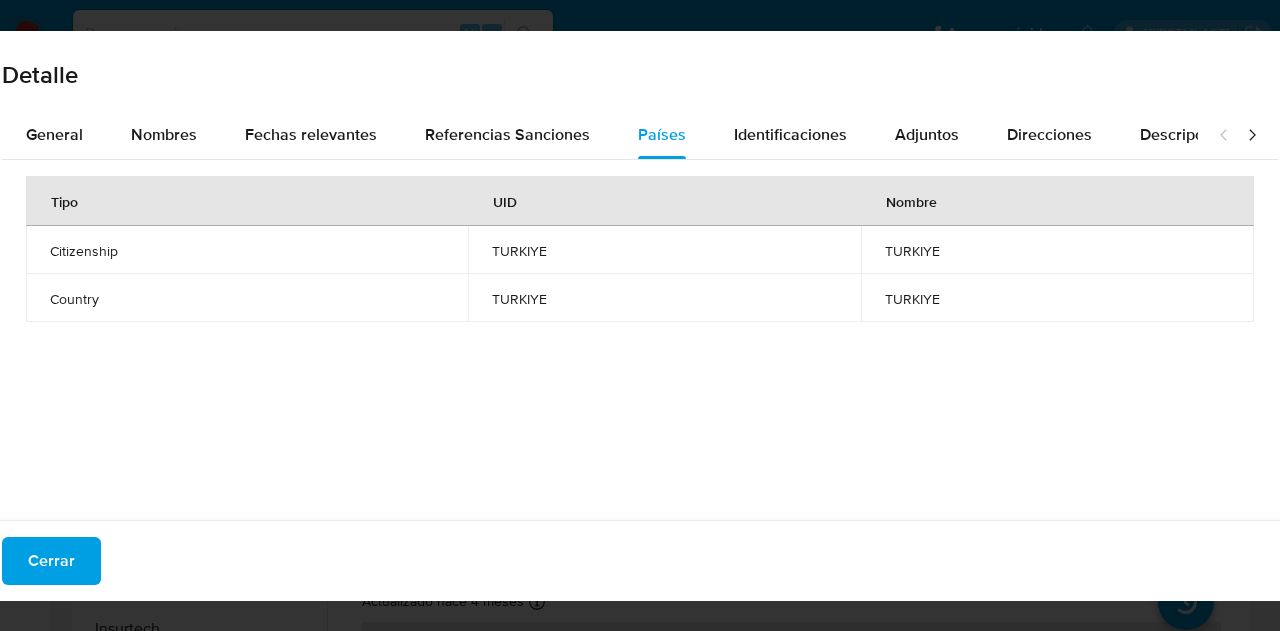 click on "TURKIYE" at bounding box center [664, 250] 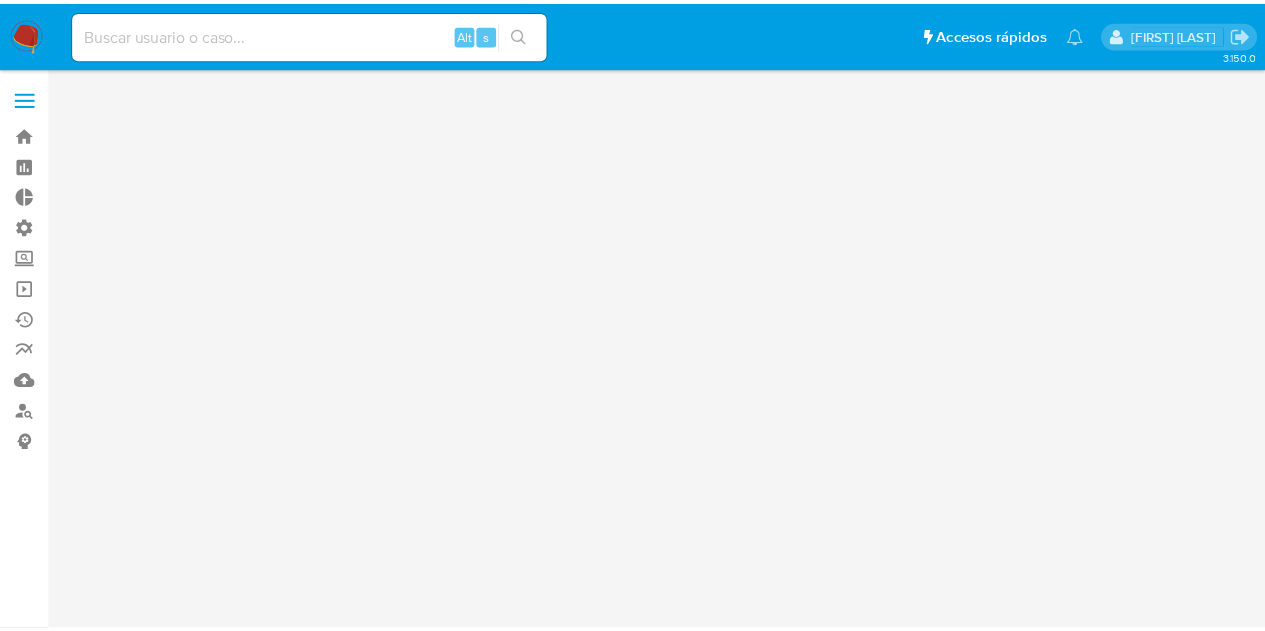 scroll, scrollTop: 0, scrollLeft: 0, axis: both 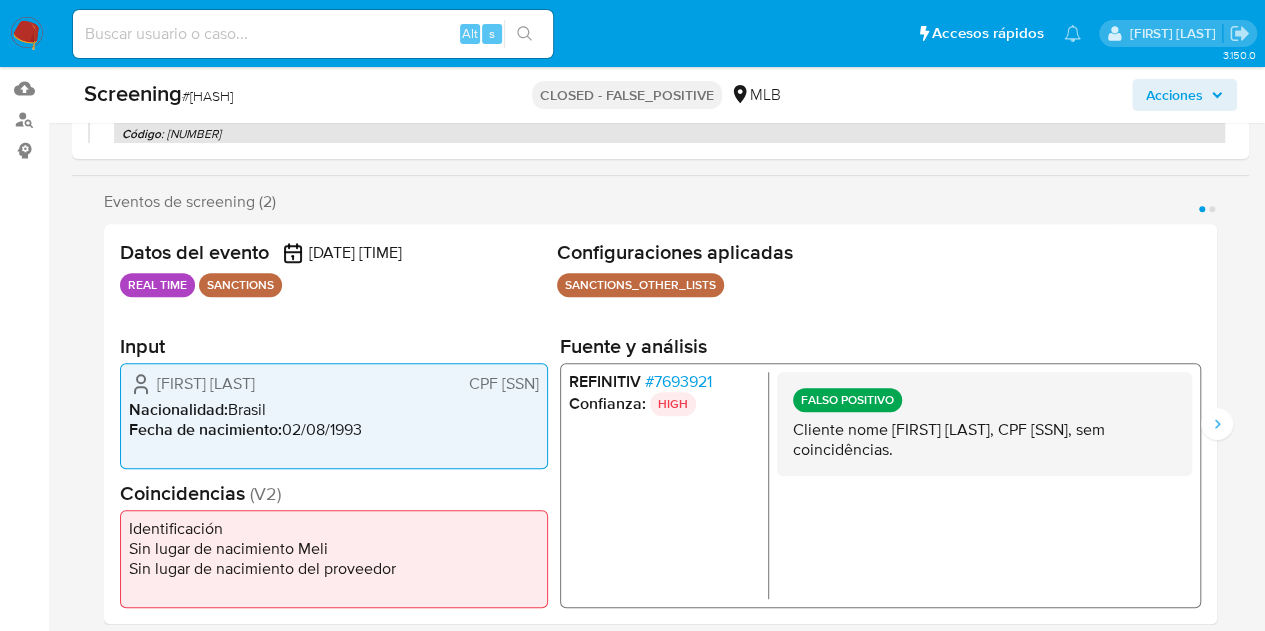 select on "10" 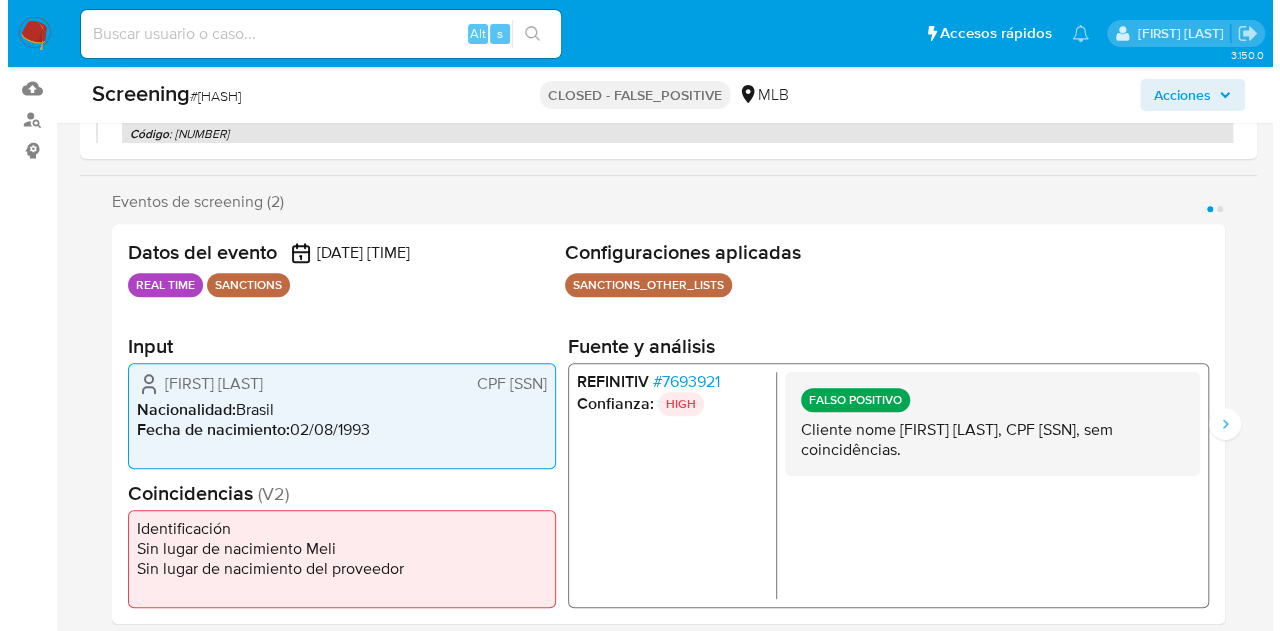 scroll, scrollTop: 417, scrollLeft: 0, axis: vertical 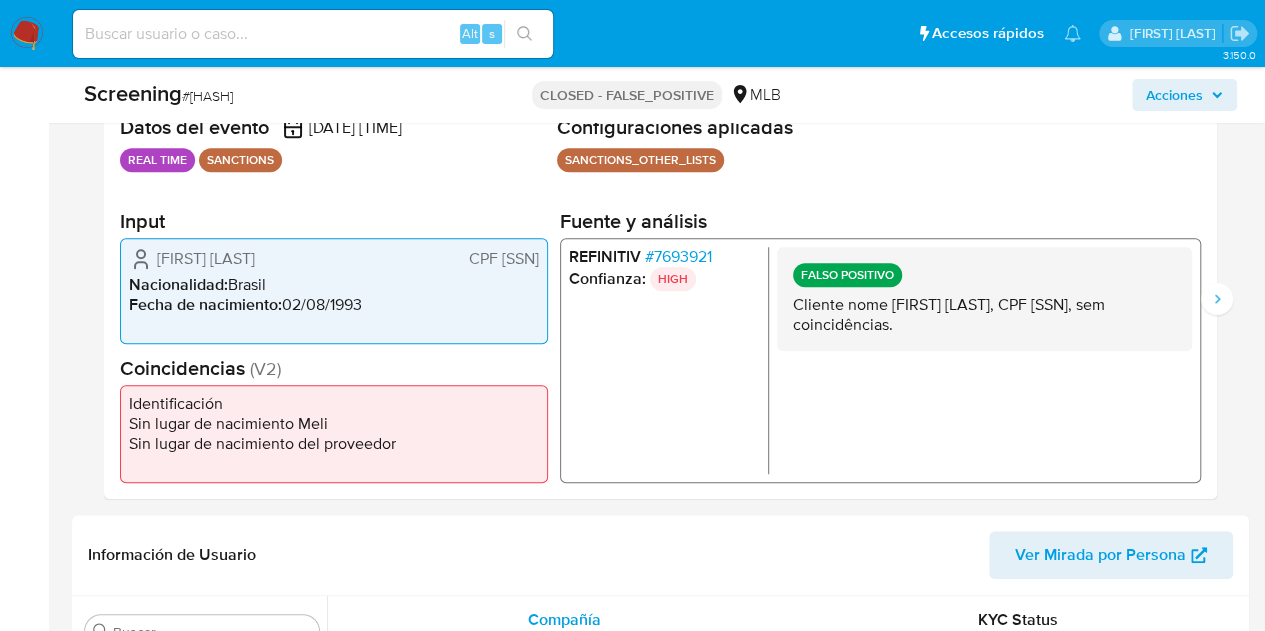 click on "# [NUMBER]" at bounding box center [678, 257] 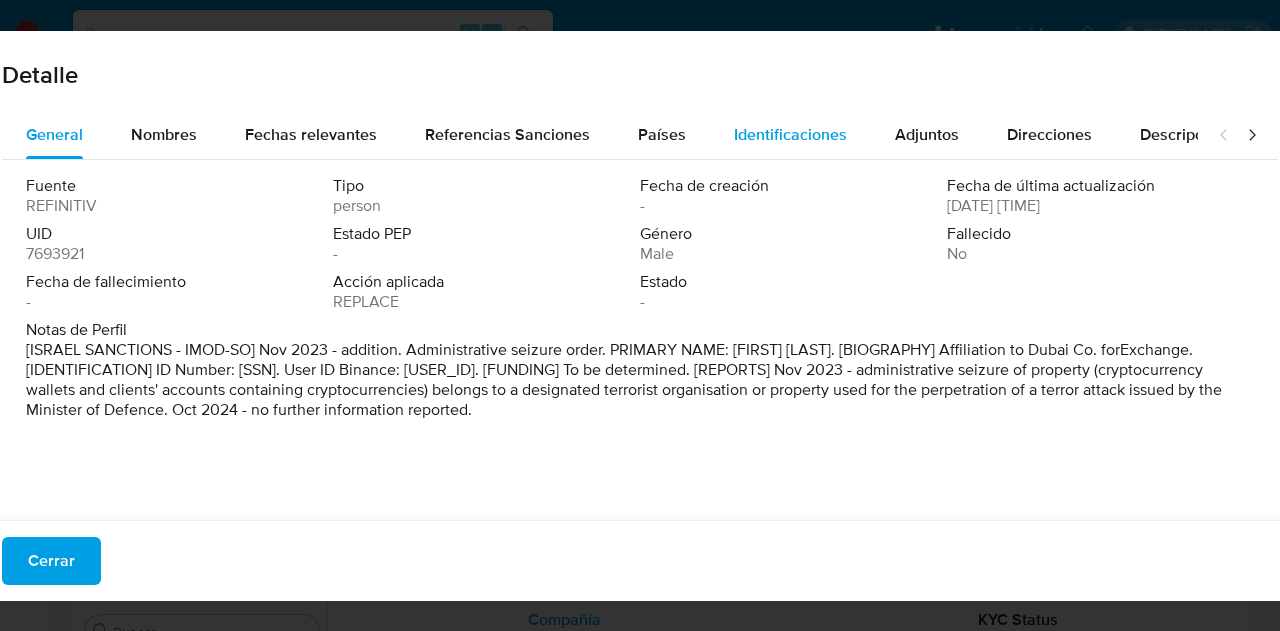click on "Identificaciones" at bounding box center (790, 135) 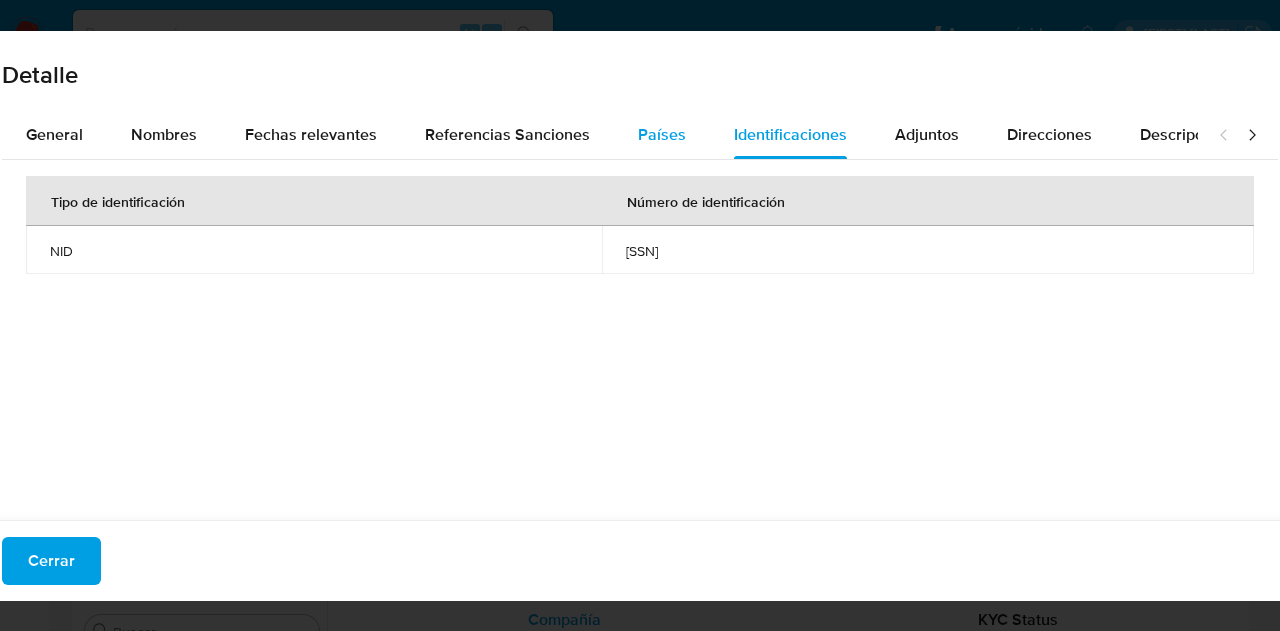 click on "Países" at bounding box center (662, 134) 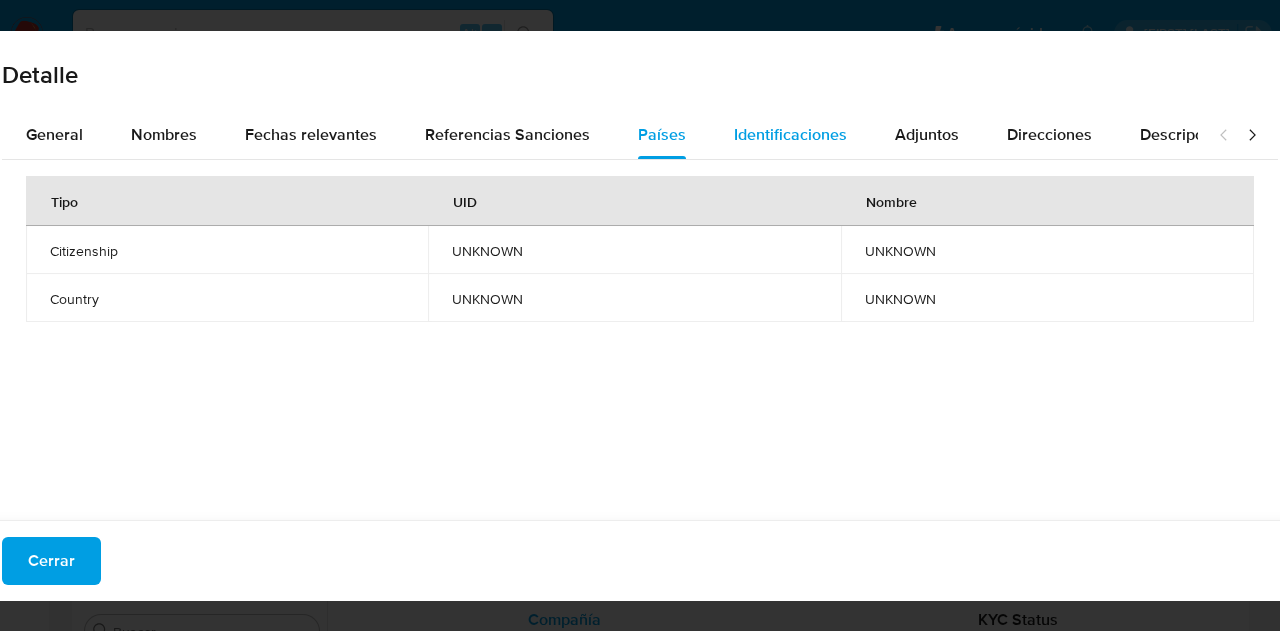 click on "Identificaciones" at bounding box center [790, 134] 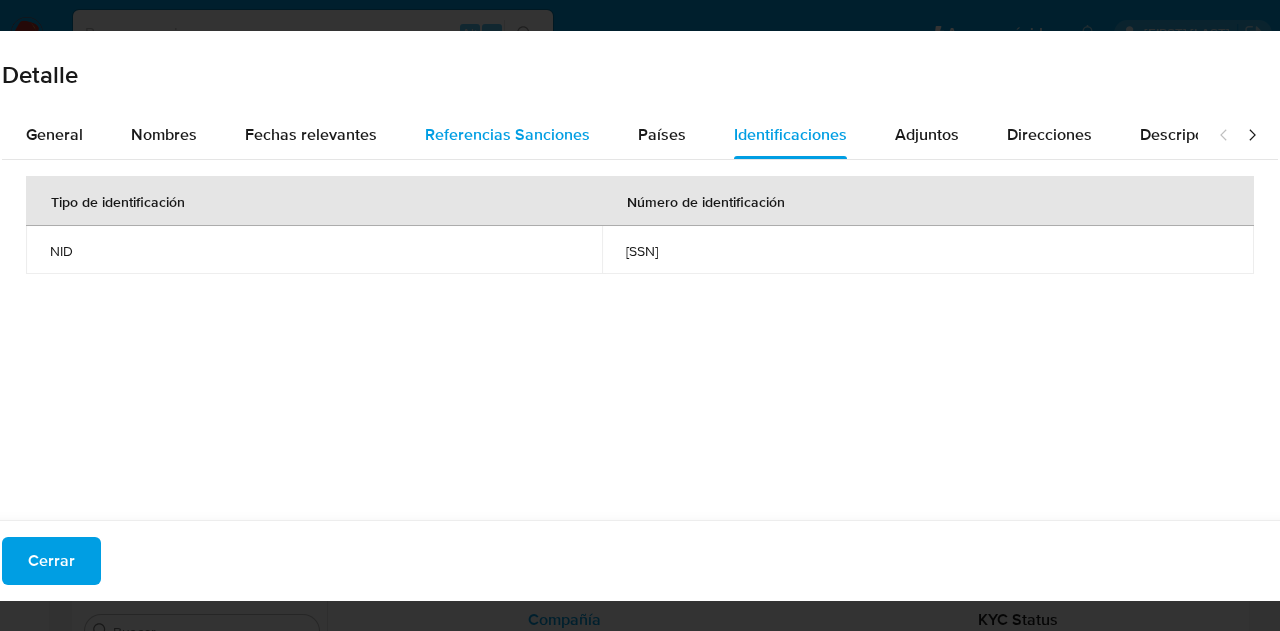 click on "Referencias Sanciones" at bounding box center [507, 134] 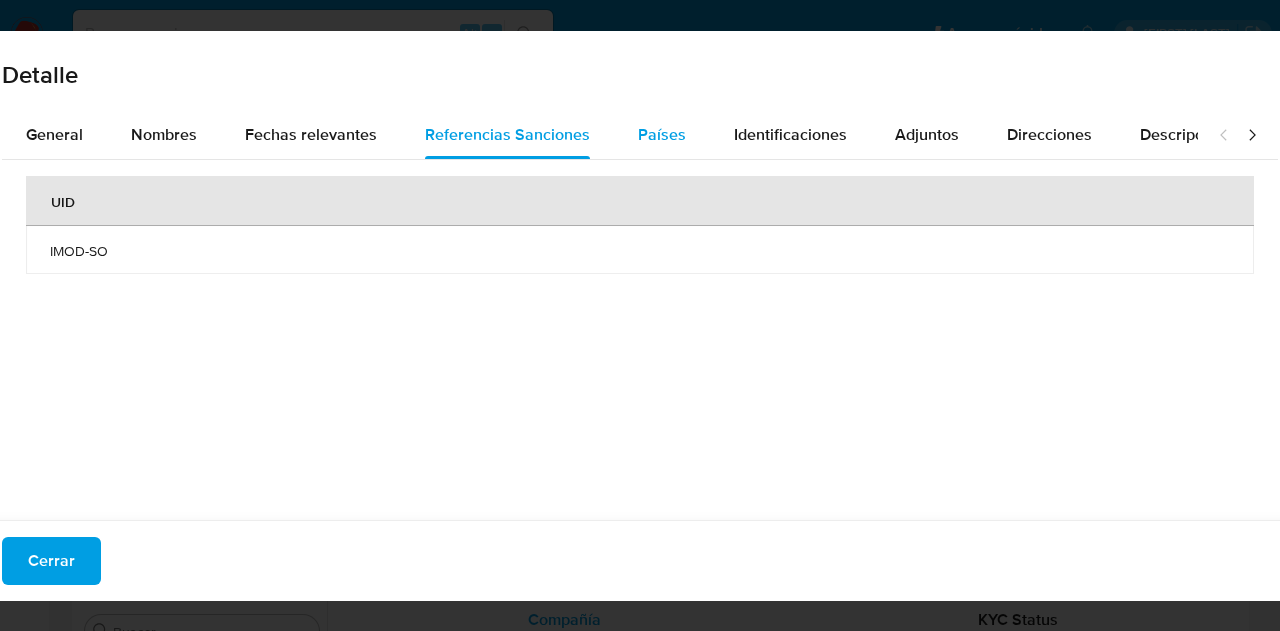 click on "Países" at bounding box center (662, 135) 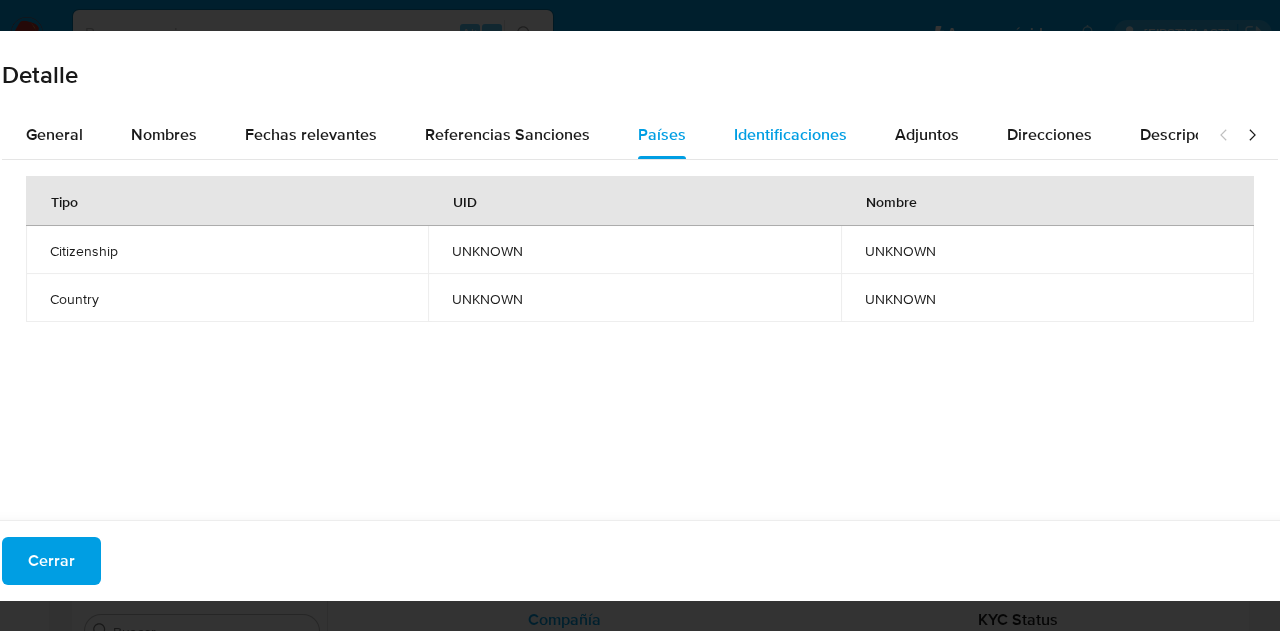 click on "Identificaciones" at bounding box center [790, 134] 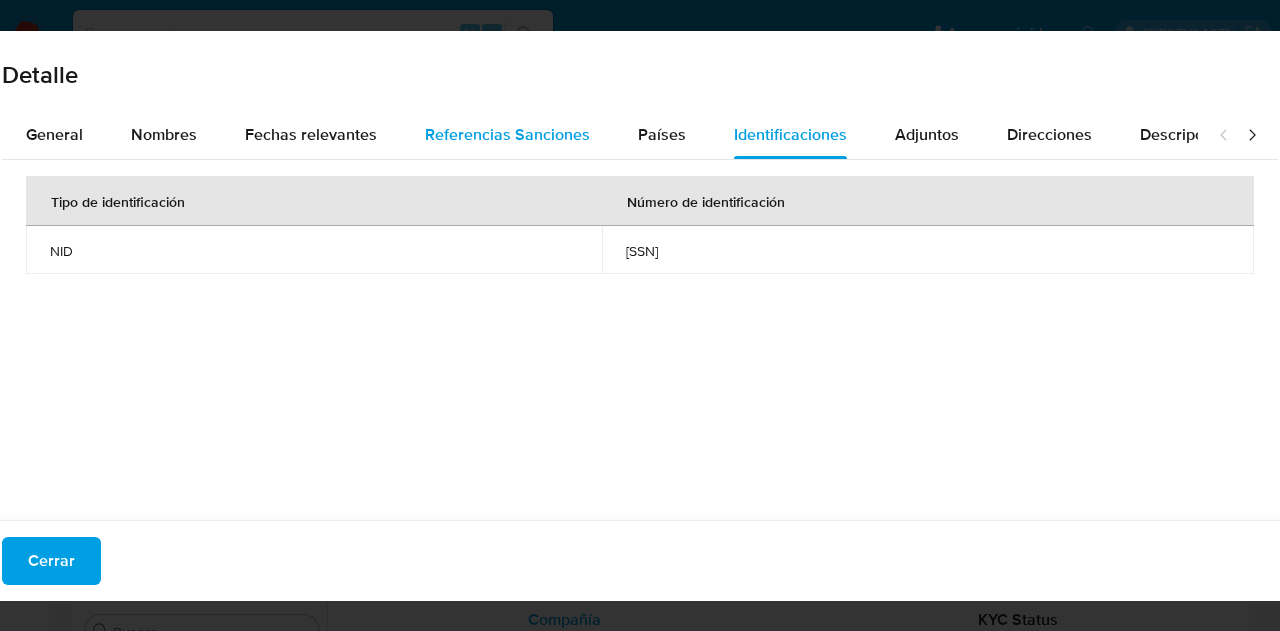 click on "Referencias Sanciones" at bounding box center (507, 134) 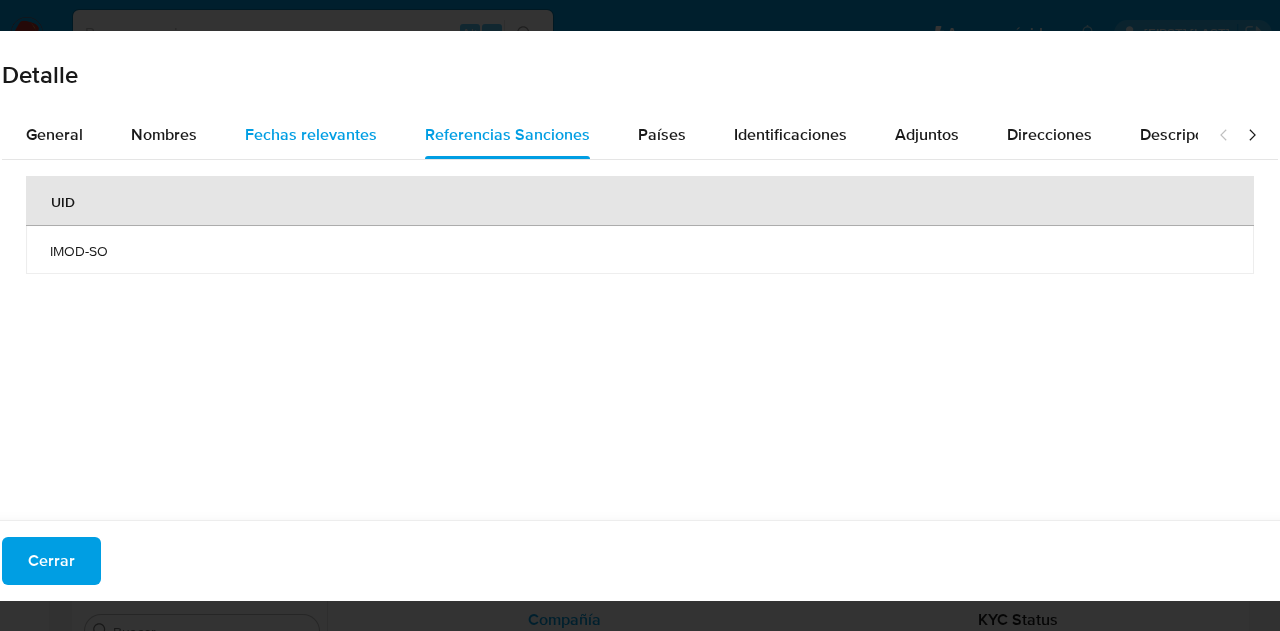 click on "Fechas relevantes" at bounding box center [311, 134] 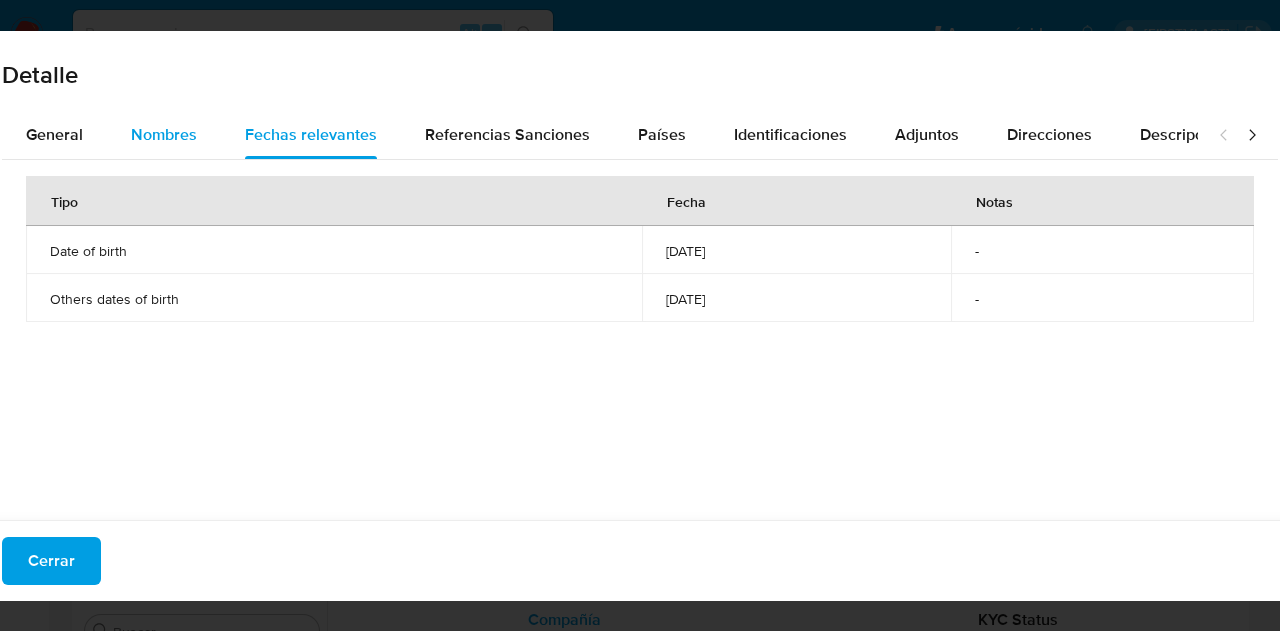 click on "Nombres" at bounding box center [164, 135] 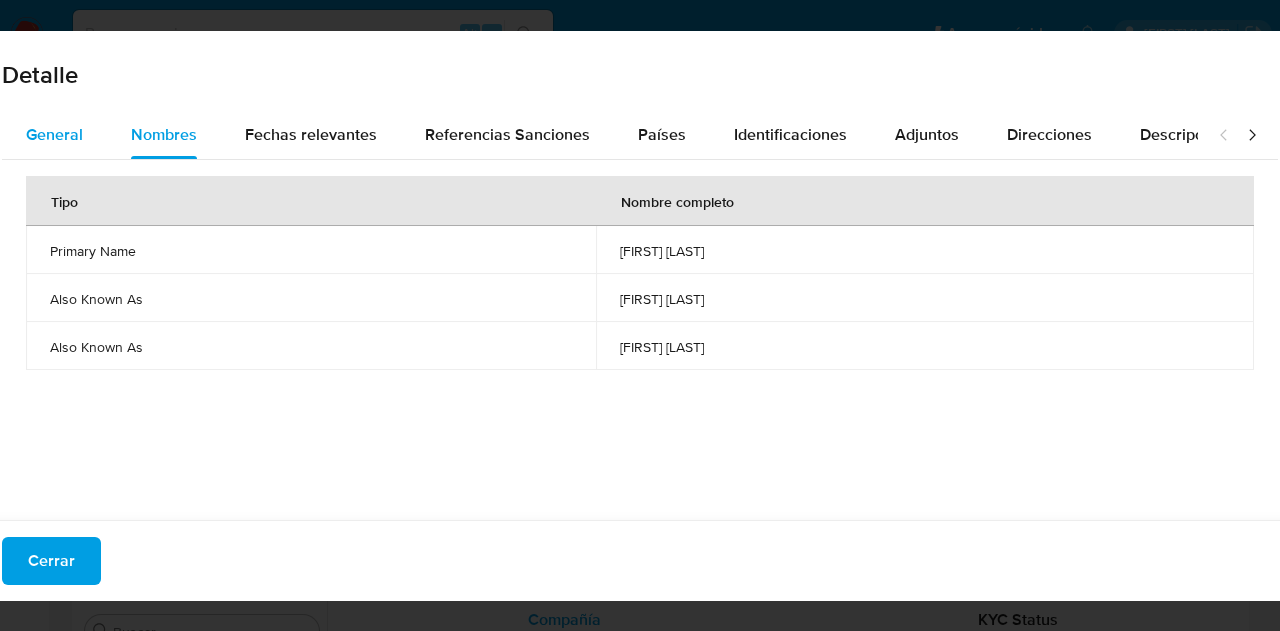 click on "General" at bounding box center (54, 135) 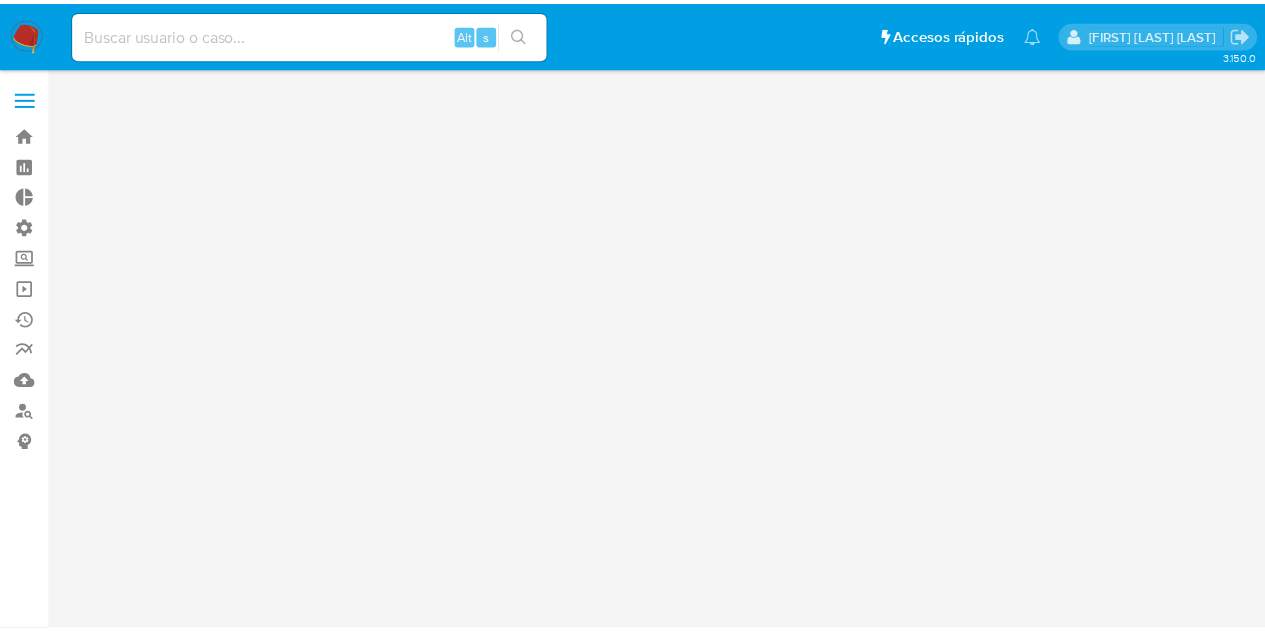 scroll, scrollTop: 0, scrollLeft: 0, axis: both 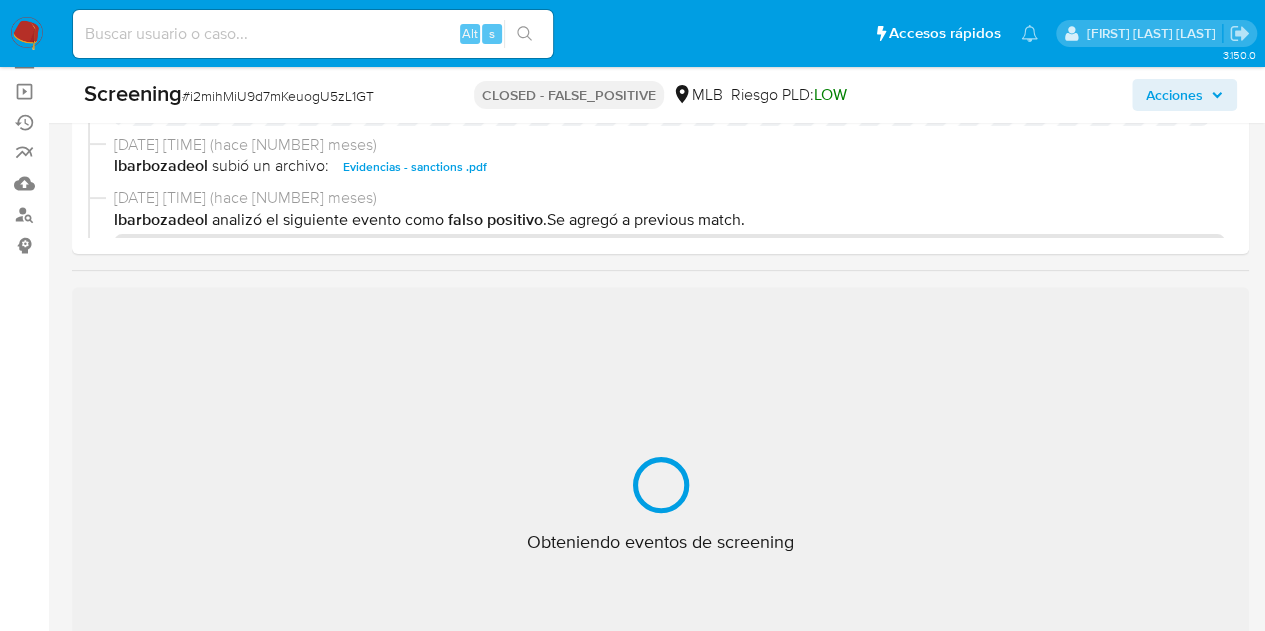 select on "10" 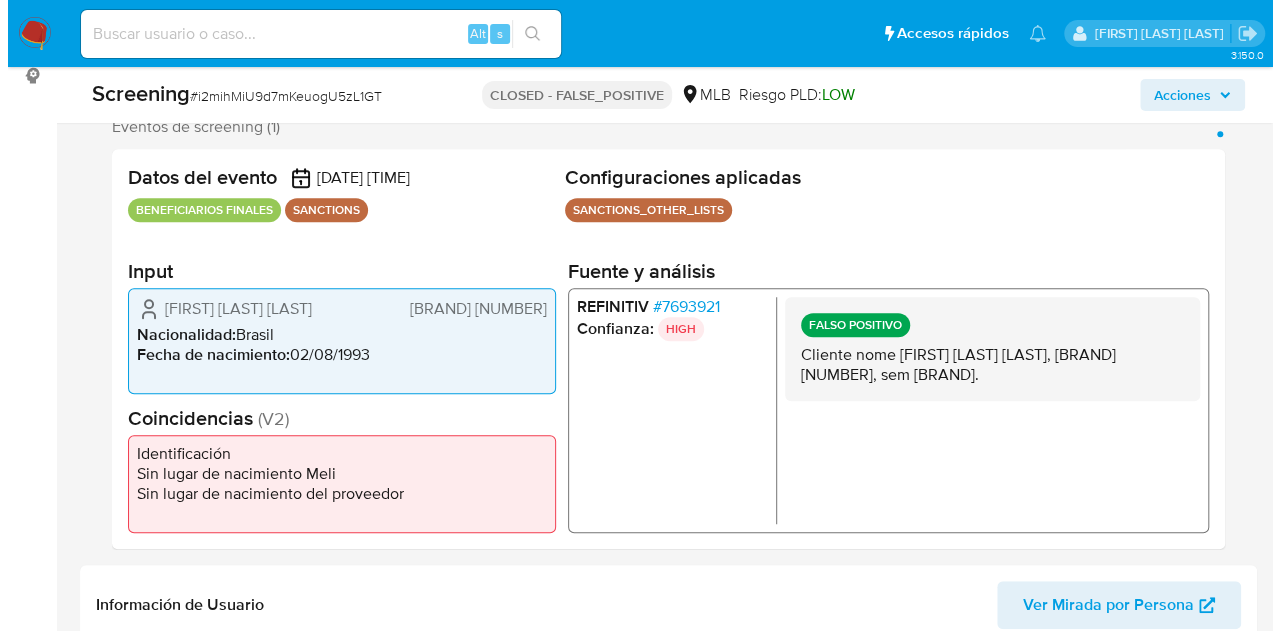 scroll, scrollTop: 449, scrollLeft: 0, axis: vertical 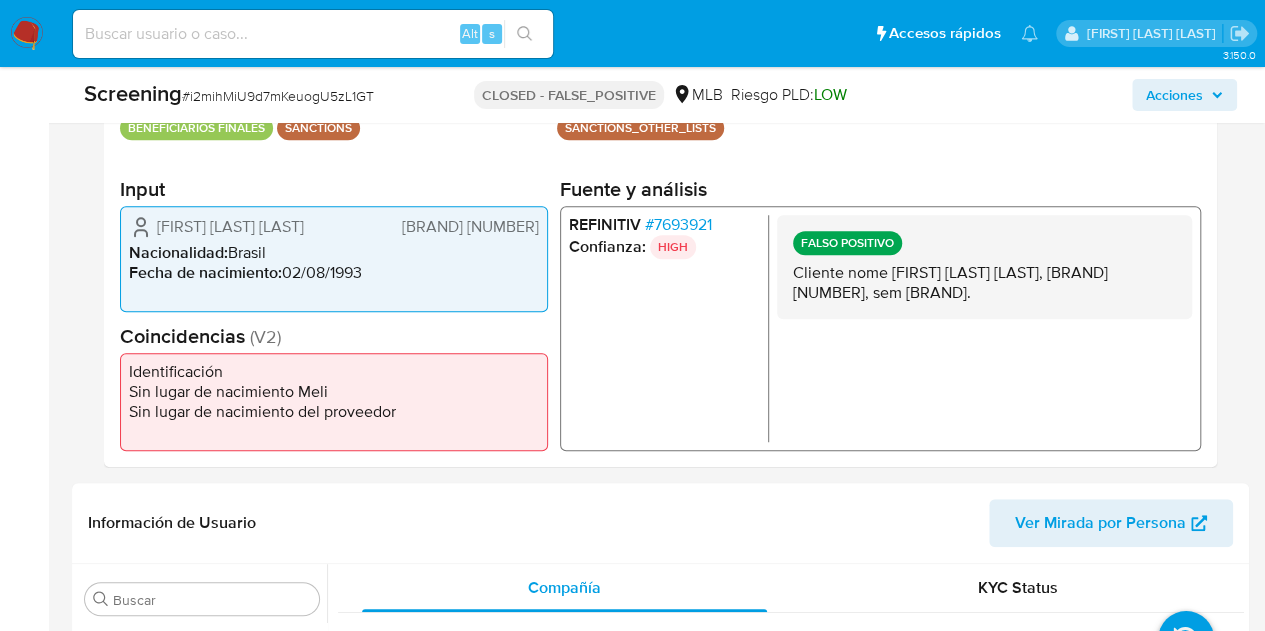 click on "# [NUMBER]" at bounding box center (678, 225) 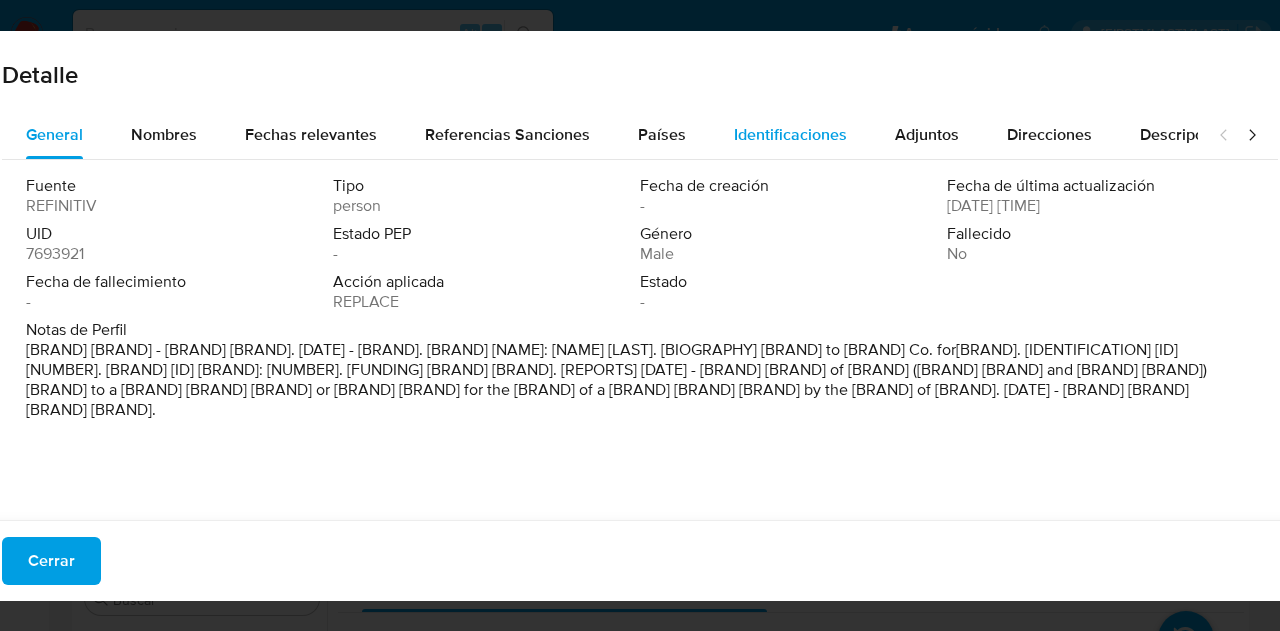 click on "Identificaciones" at bounding box center (790, 135) 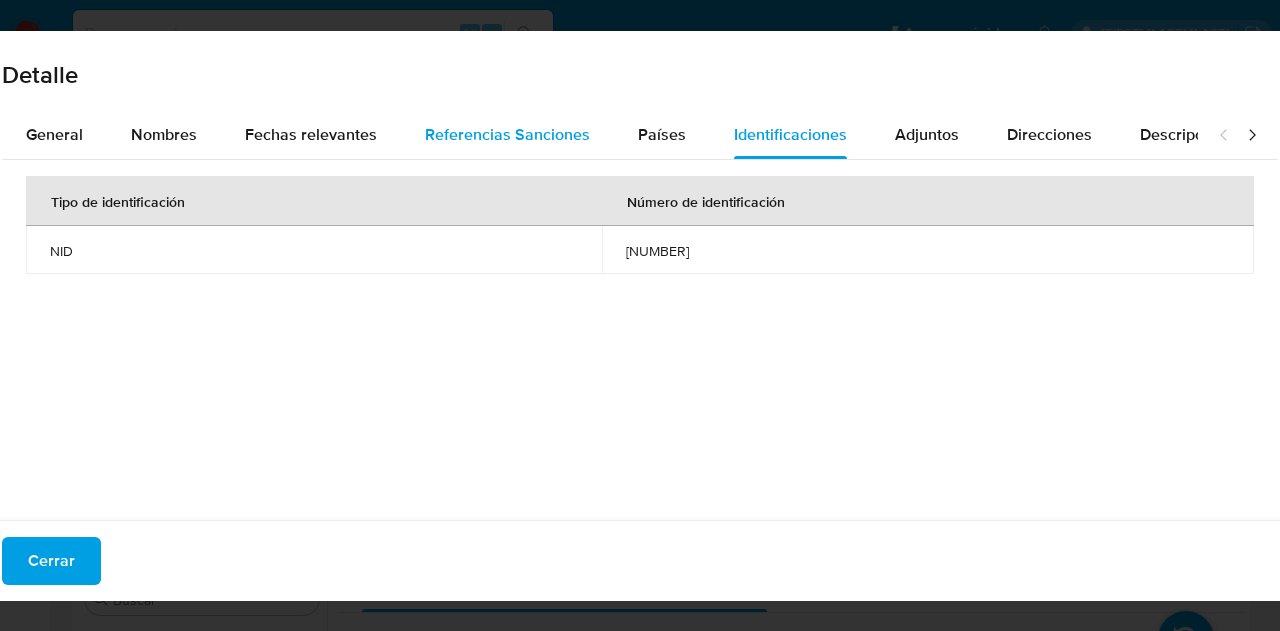click on "Referencias Sanciones" at bounding box center [507, 135] 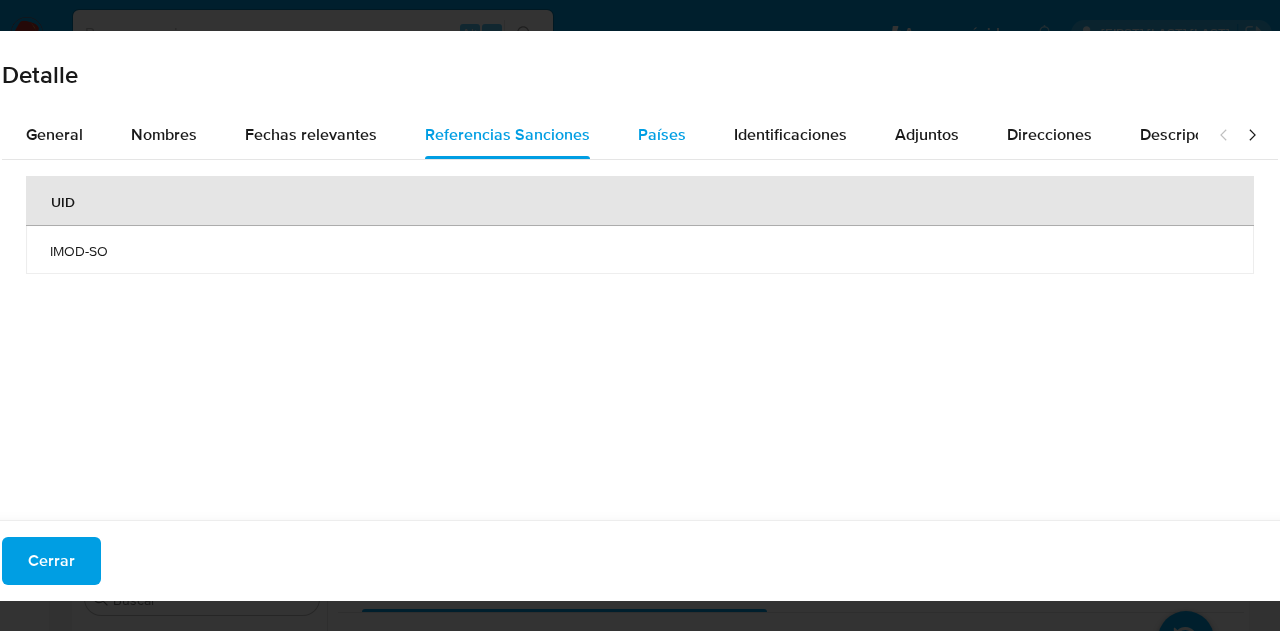 click on "Países" at bounding box center [662, 135] 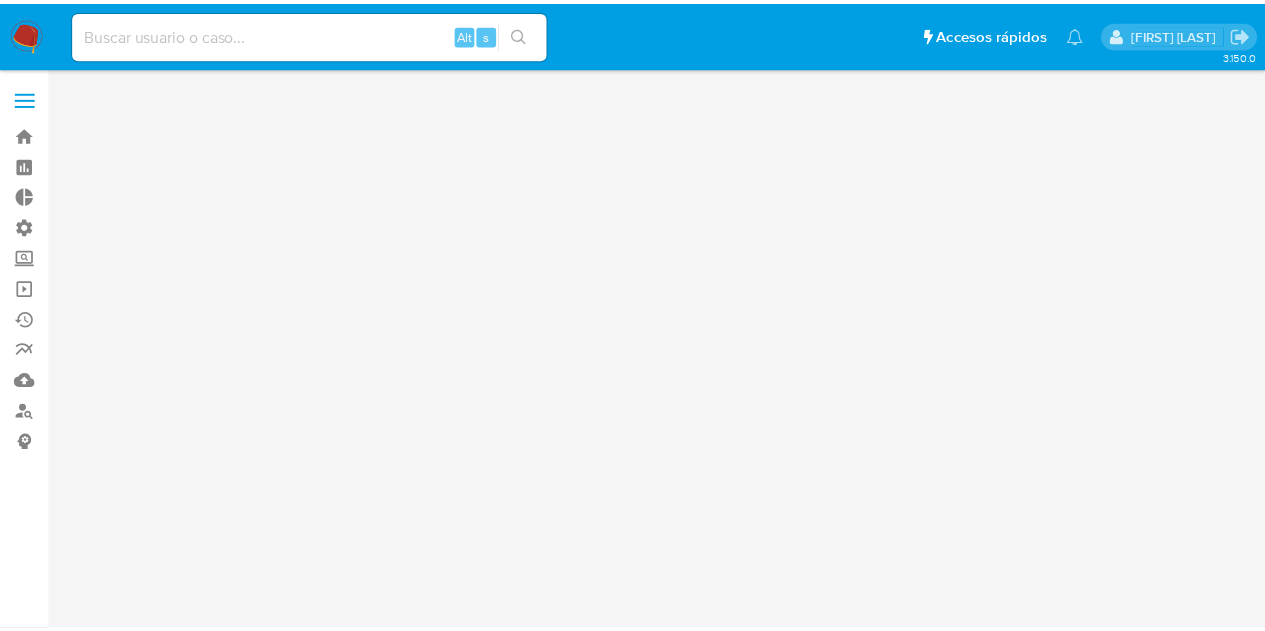 scroll, scrollTop: 0, scrollLeft: 0, axis: both 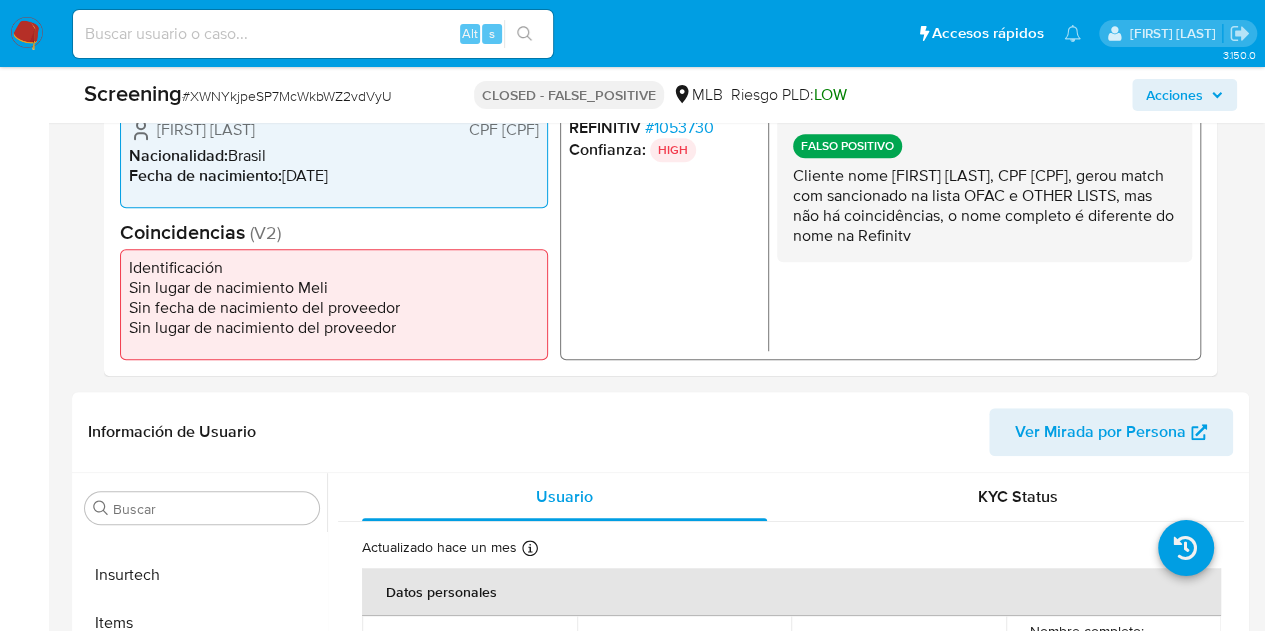 select on "10" 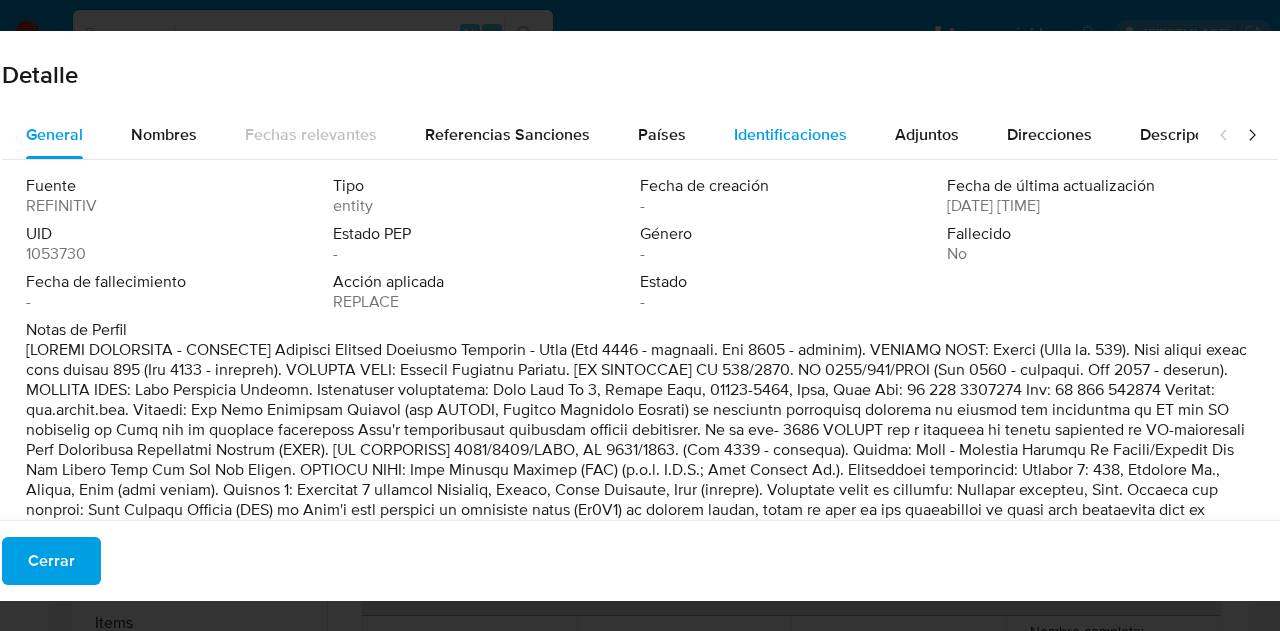 click on "Identificaciones" at bounding box center (790, 134) 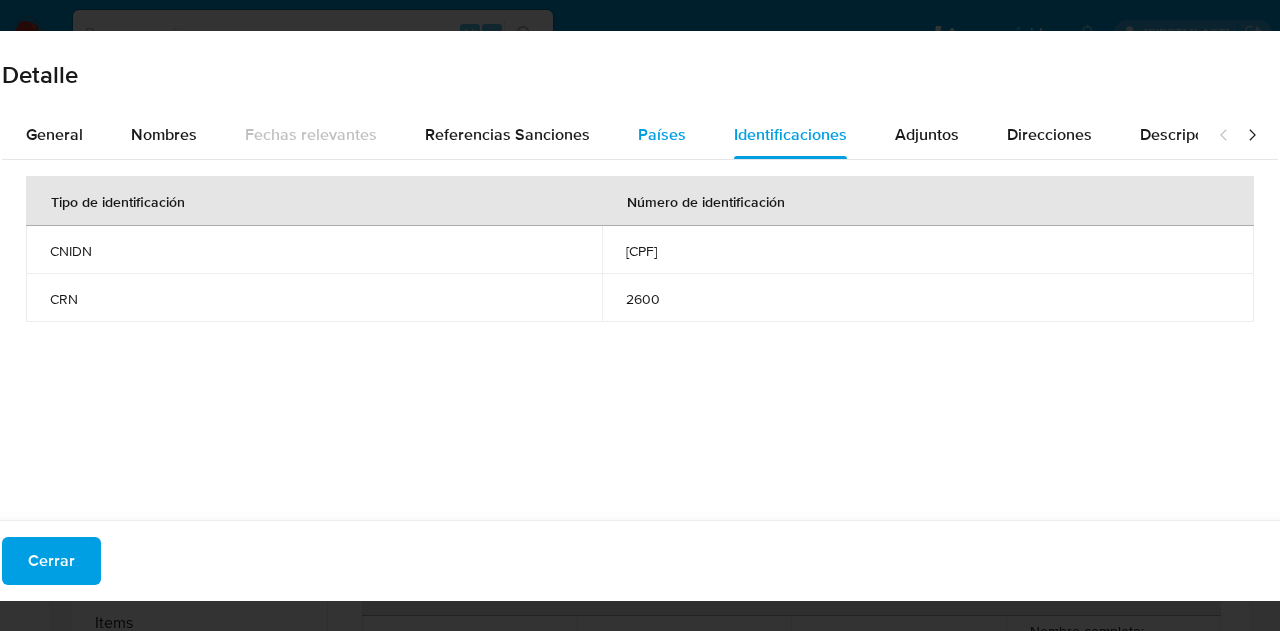 click on "Países" at bounding box center (662, 134) 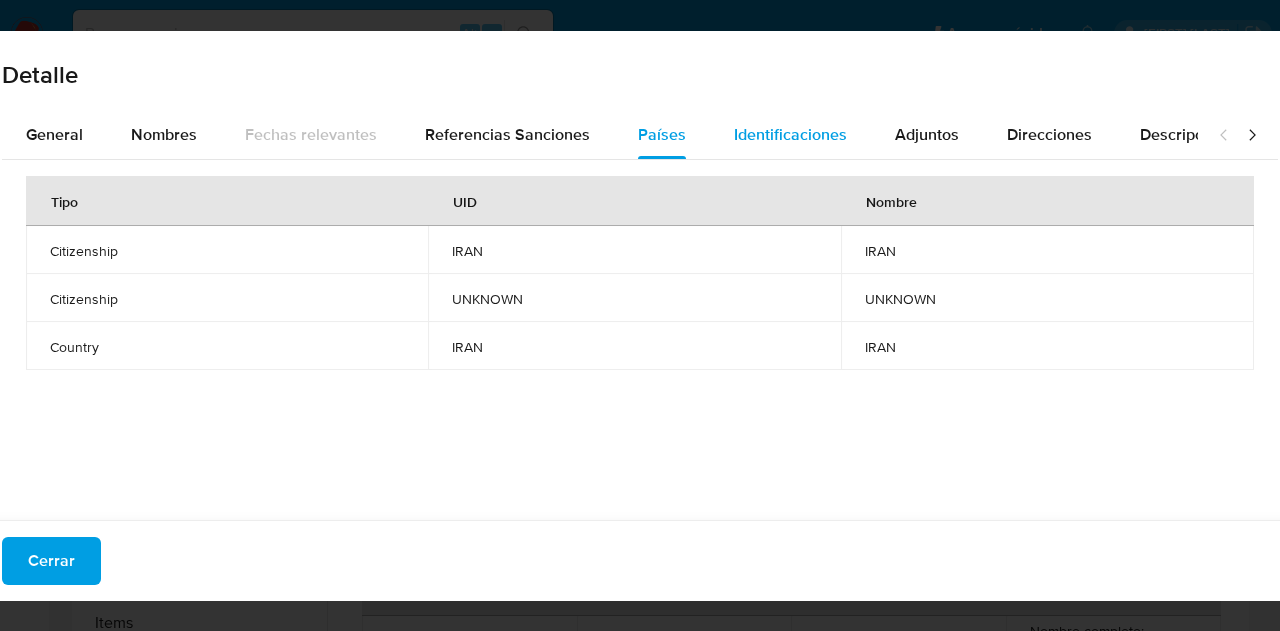 click on "Identificaciones" at bounding box center [790, 135] 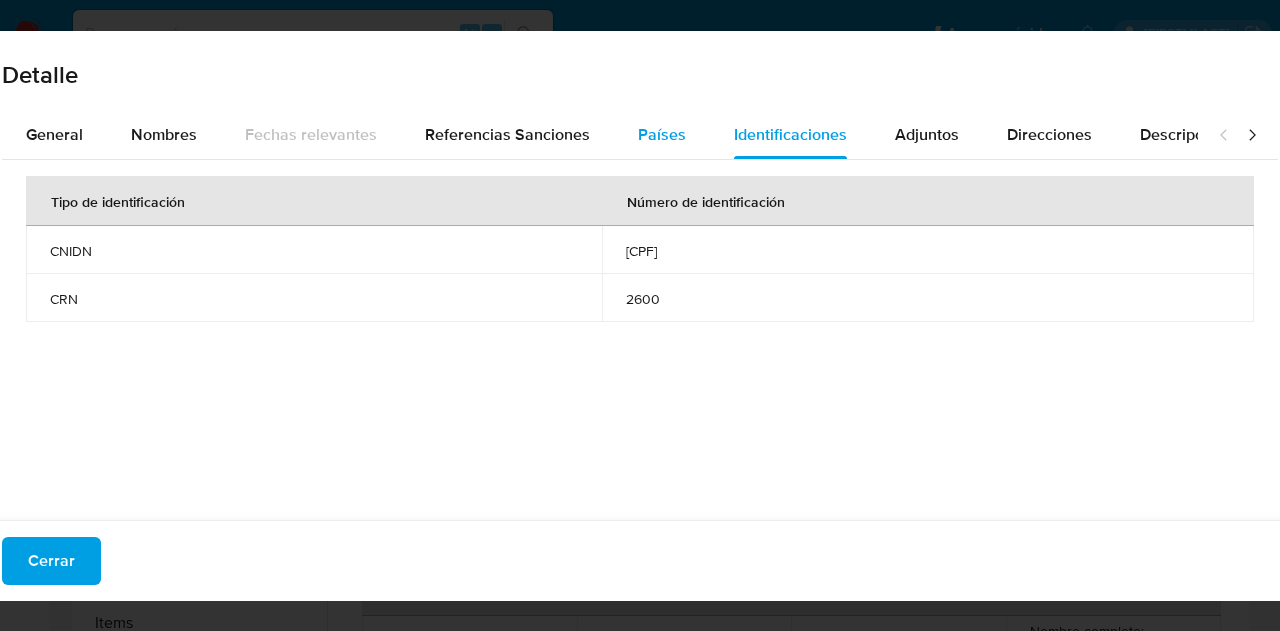 click on "Países" at bounding box center [662, 134] 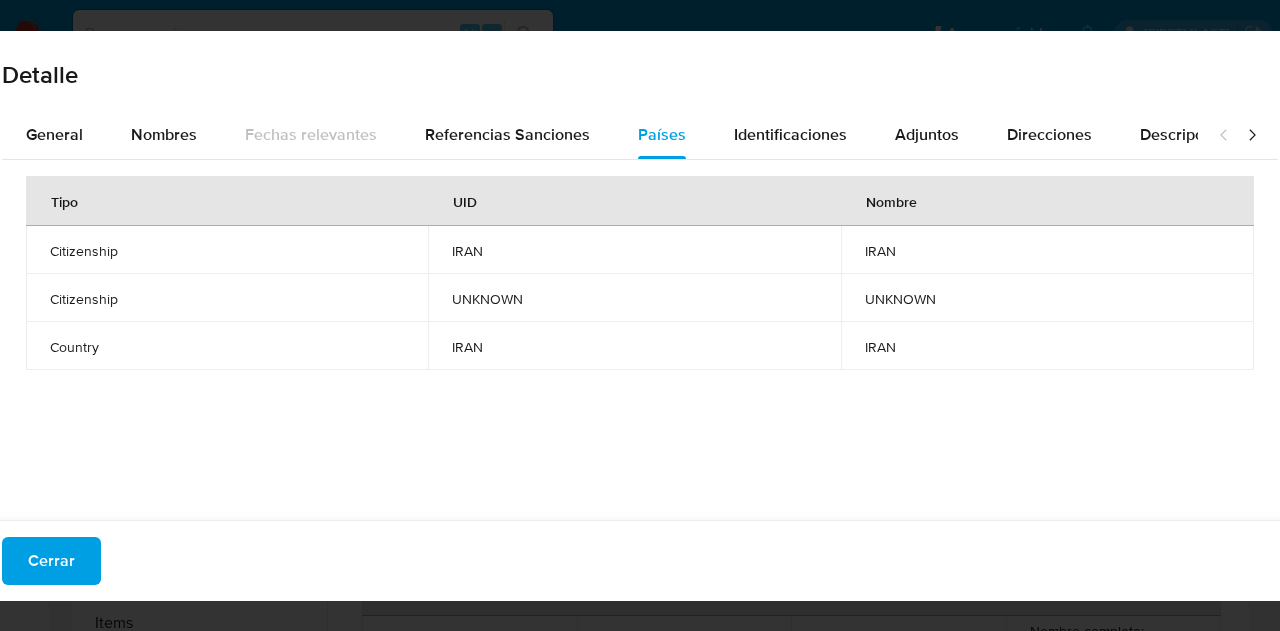 drag, startPoint x: 847, startPoint y: 247, endPoint x: 898, endPoint y: 240, distance: 51.47815 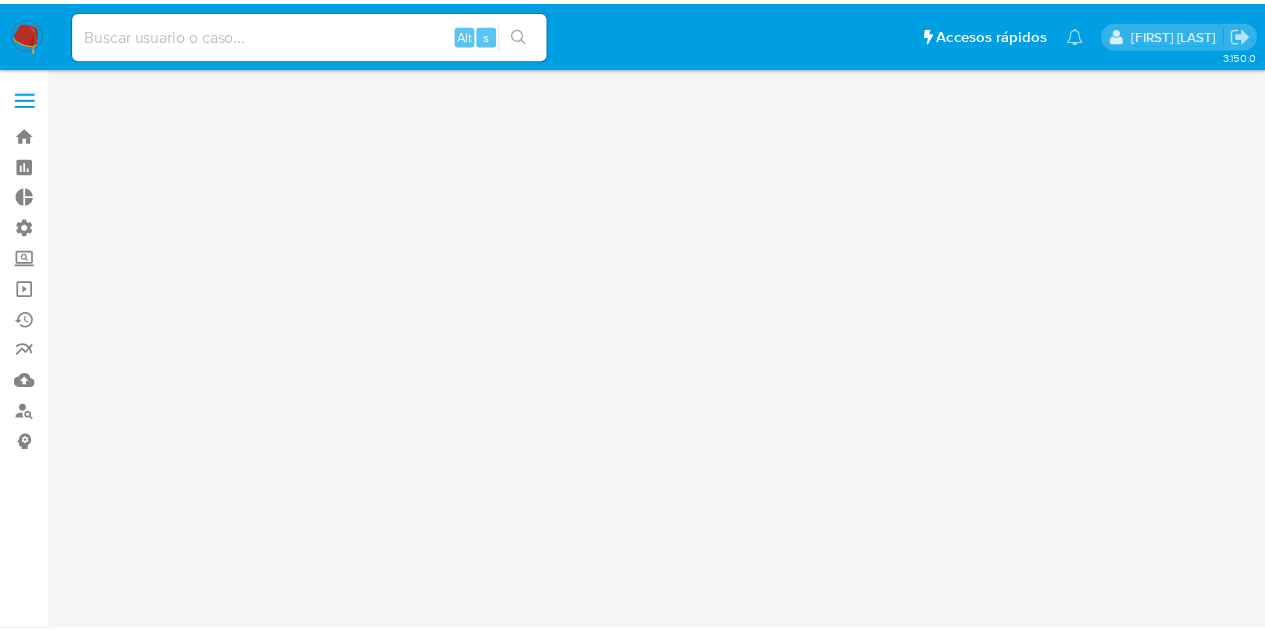 scroll, scrollTop: 0, scrollLeft: 0, axis: both 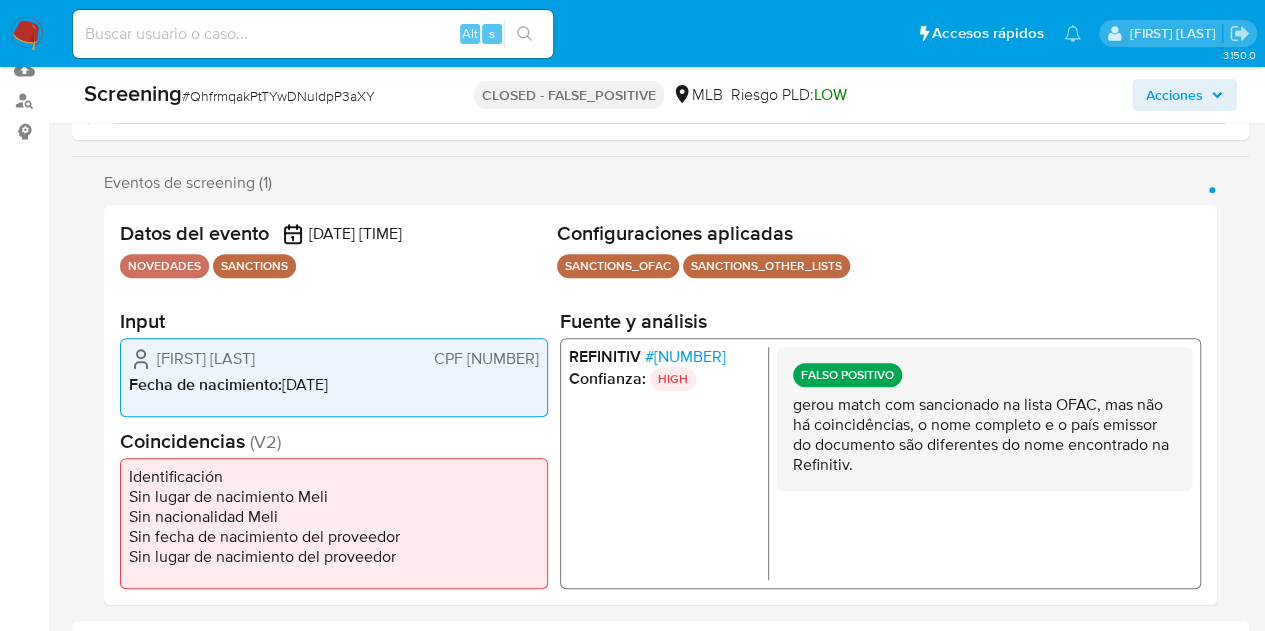 select on "10" 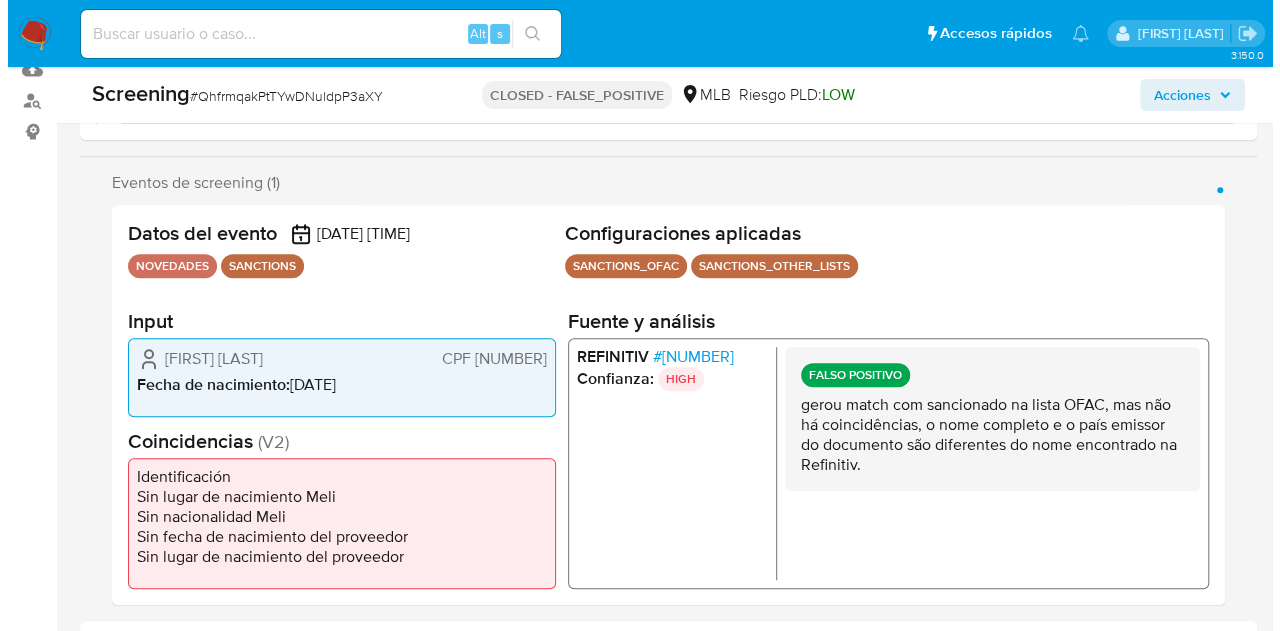 scroll, scrollTop: 364, scrollLeft: 0, axis: vertical 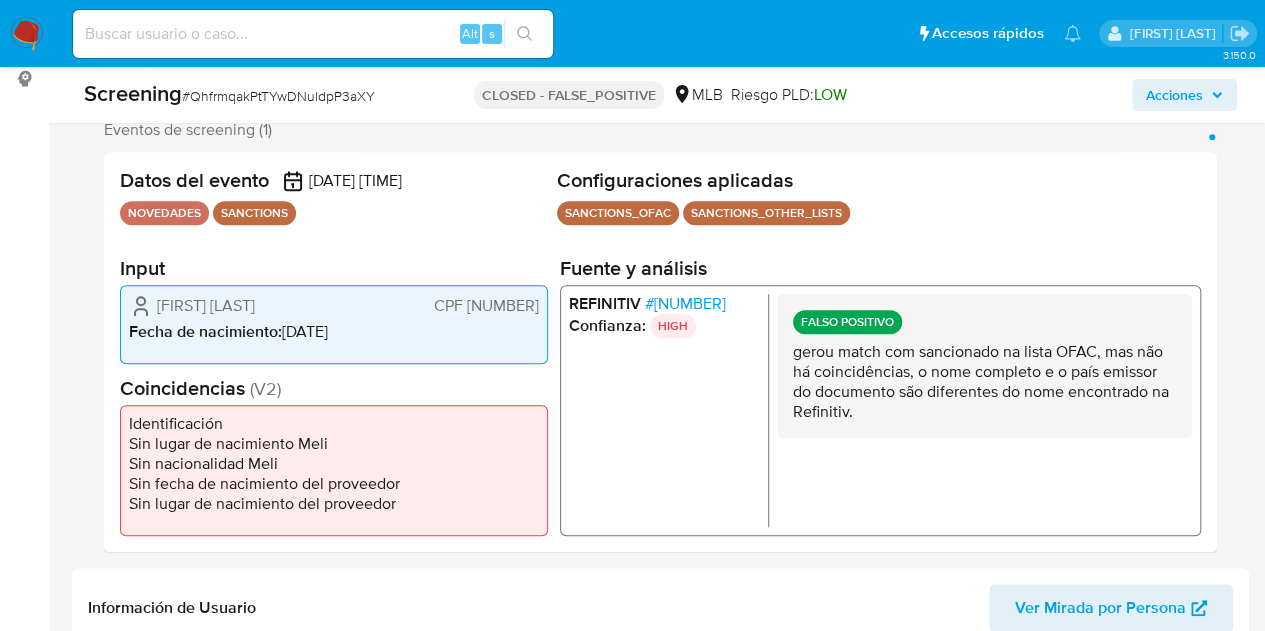 click on "# 7079720" at bounding box center [685, 303] 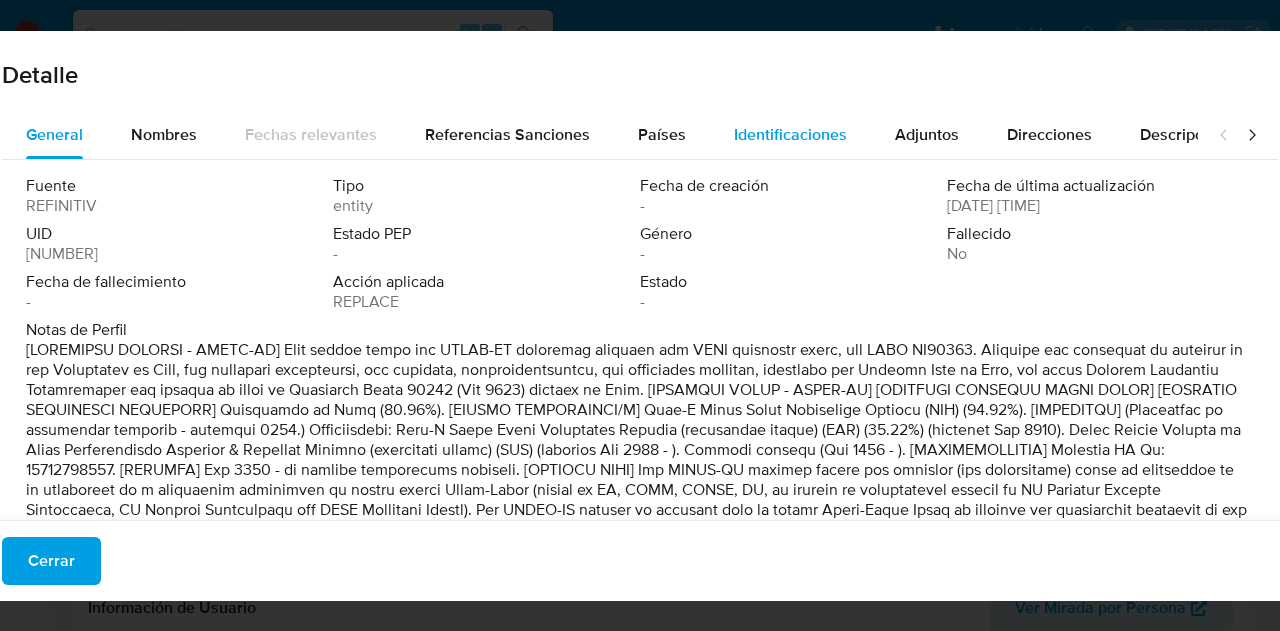 click on "Identificaciones" at bounding box center (790, 134) 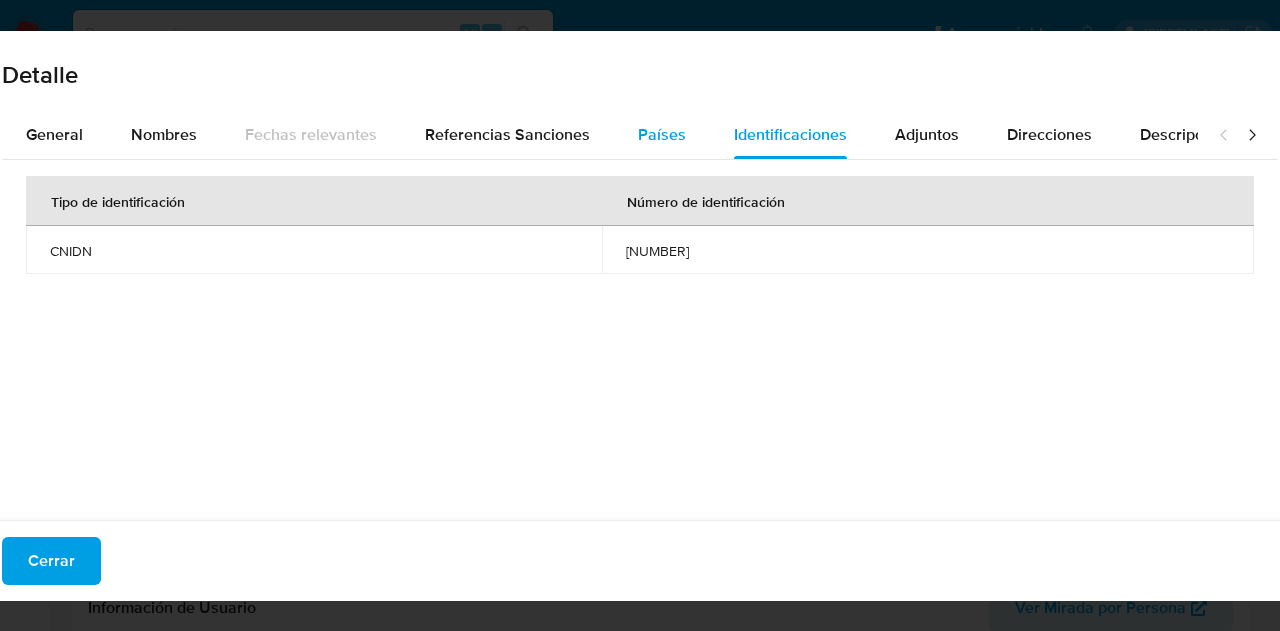 click on "Países" at bounding box center (662, 135) 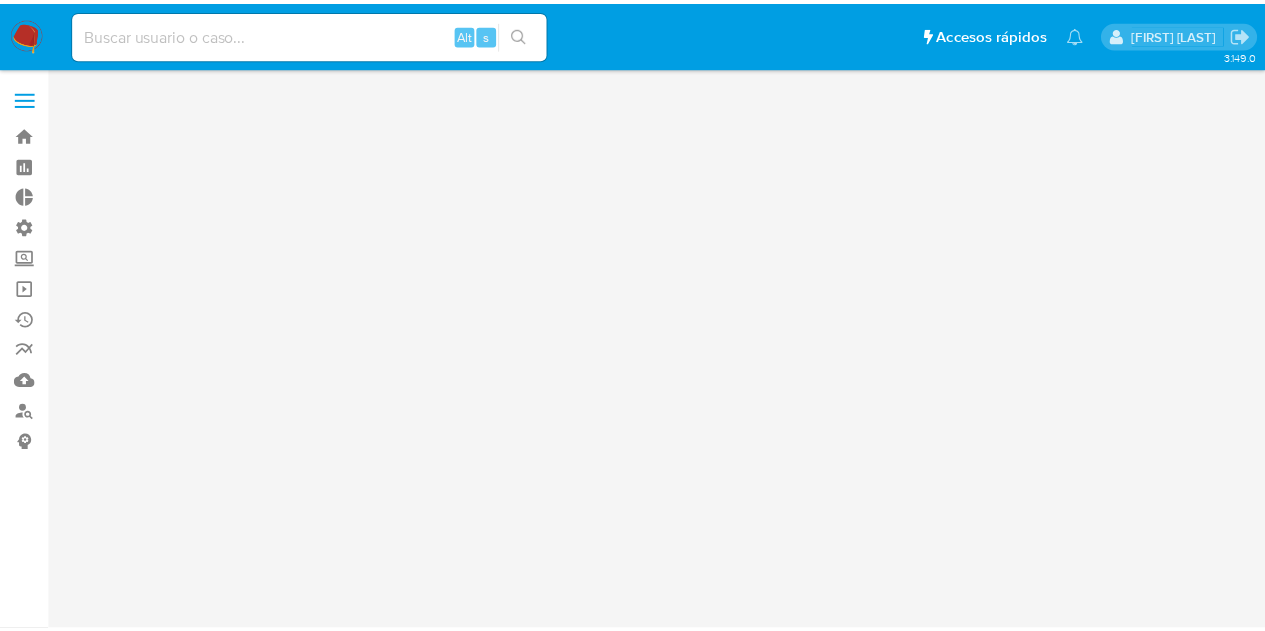scroll, scrollTop: 0, scrollLeft: 0, axis: both 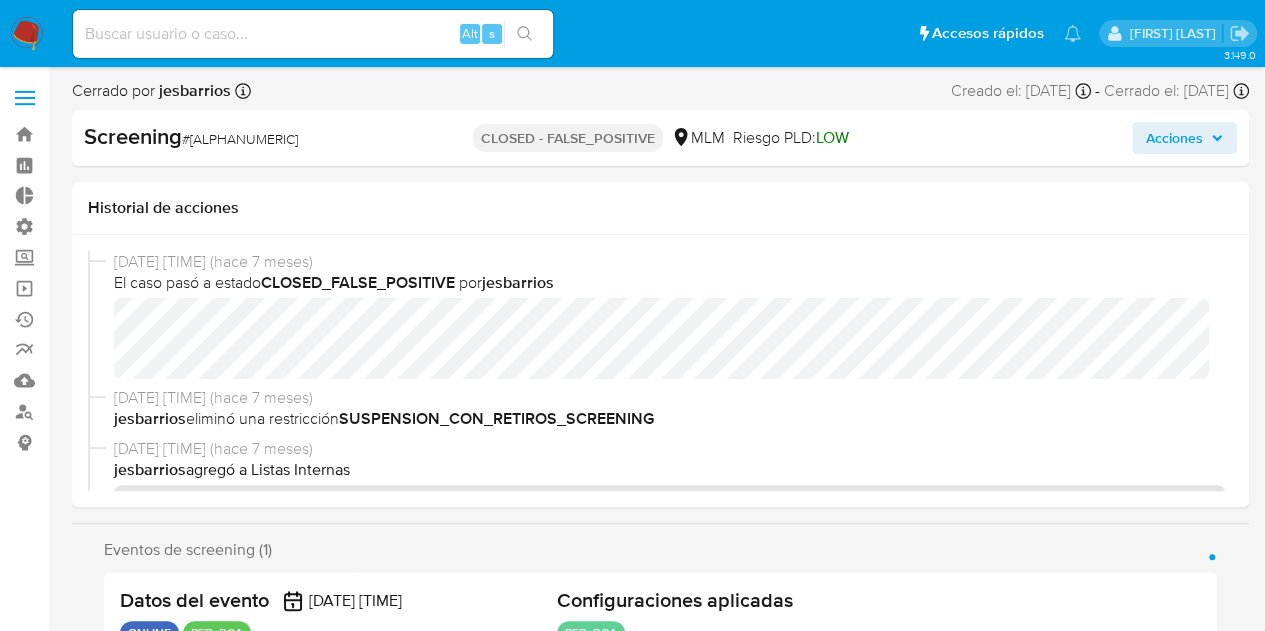 select on "10" 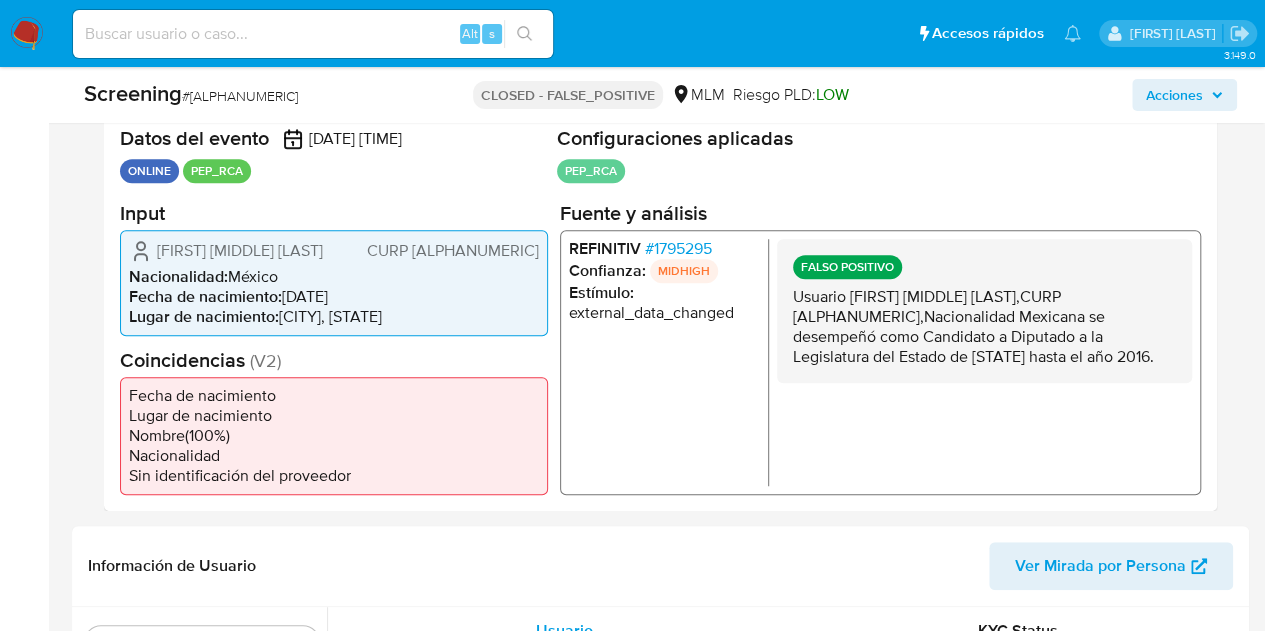 scroll, scrollTop: 410, scrollLeft: 0, axis: vertical 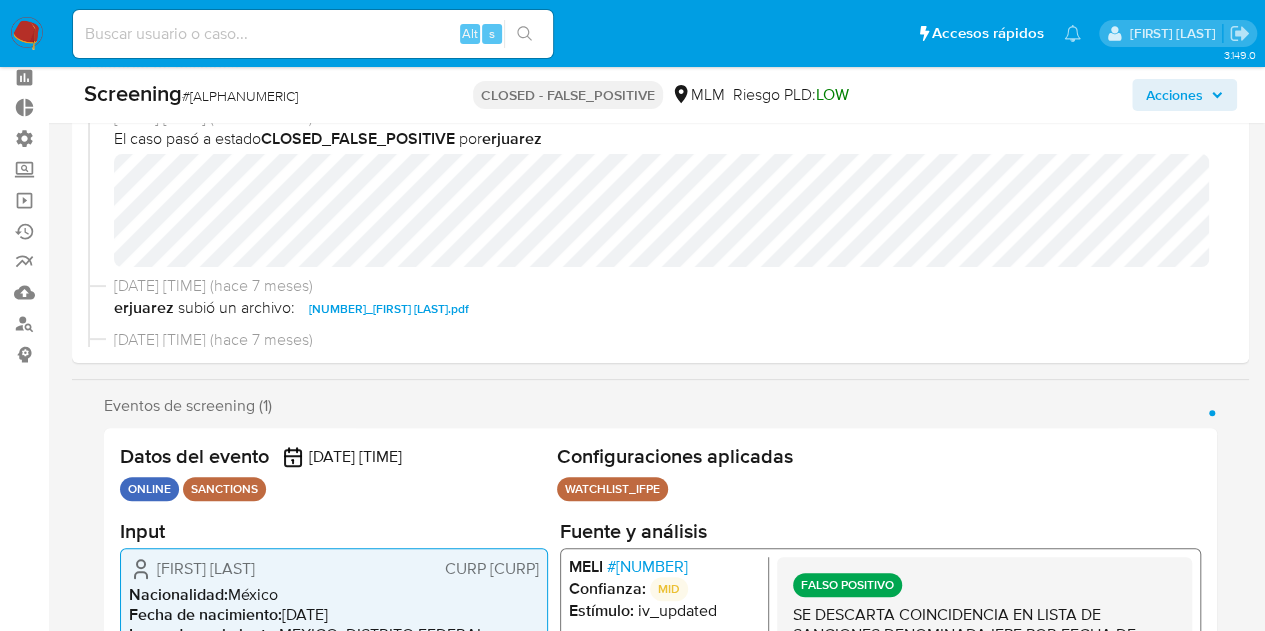 select on "10" 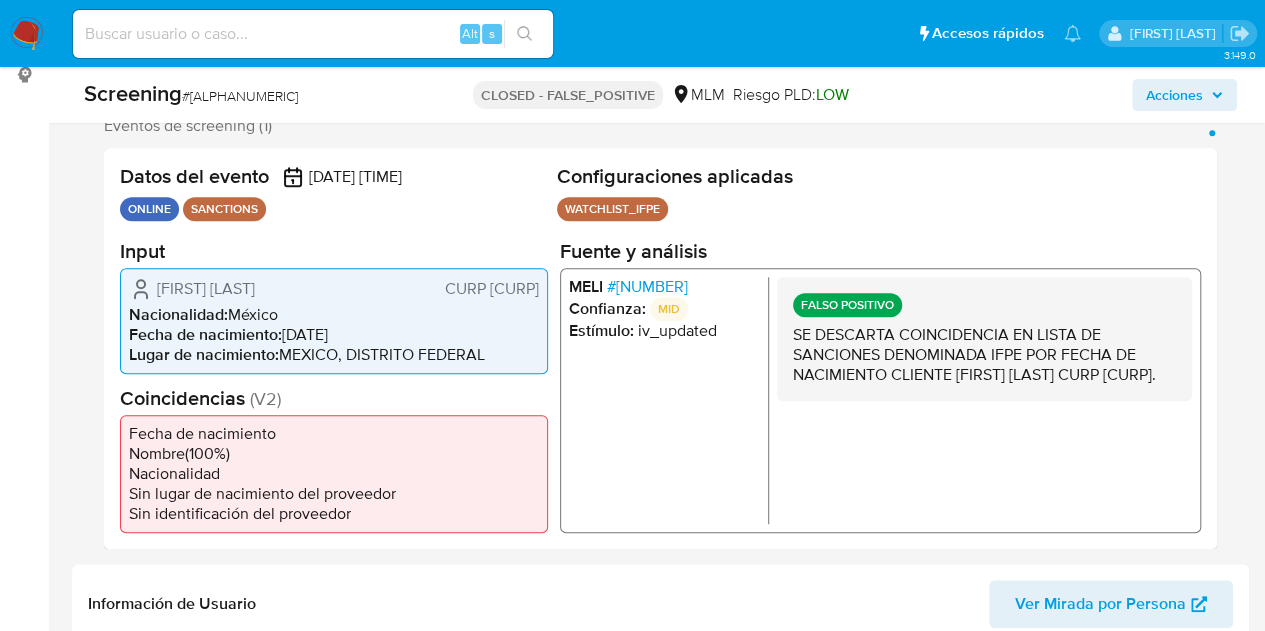 scroll, scrollTop: 383, scrollLeft: 0, axis: vertical 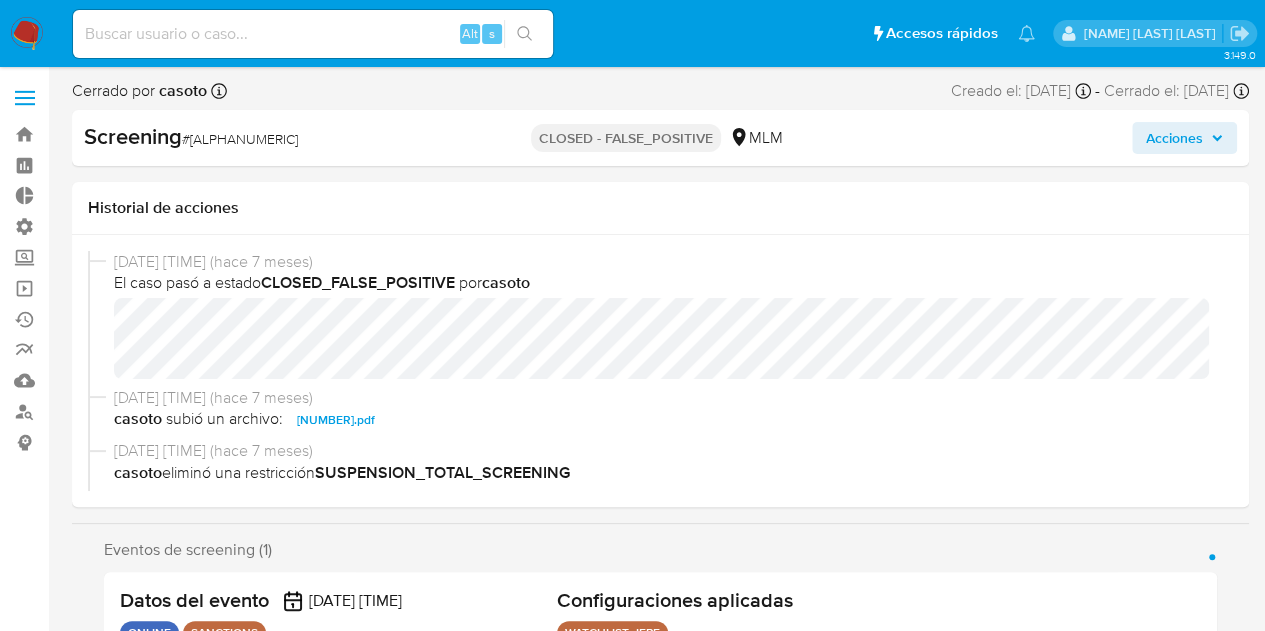 select on "10" 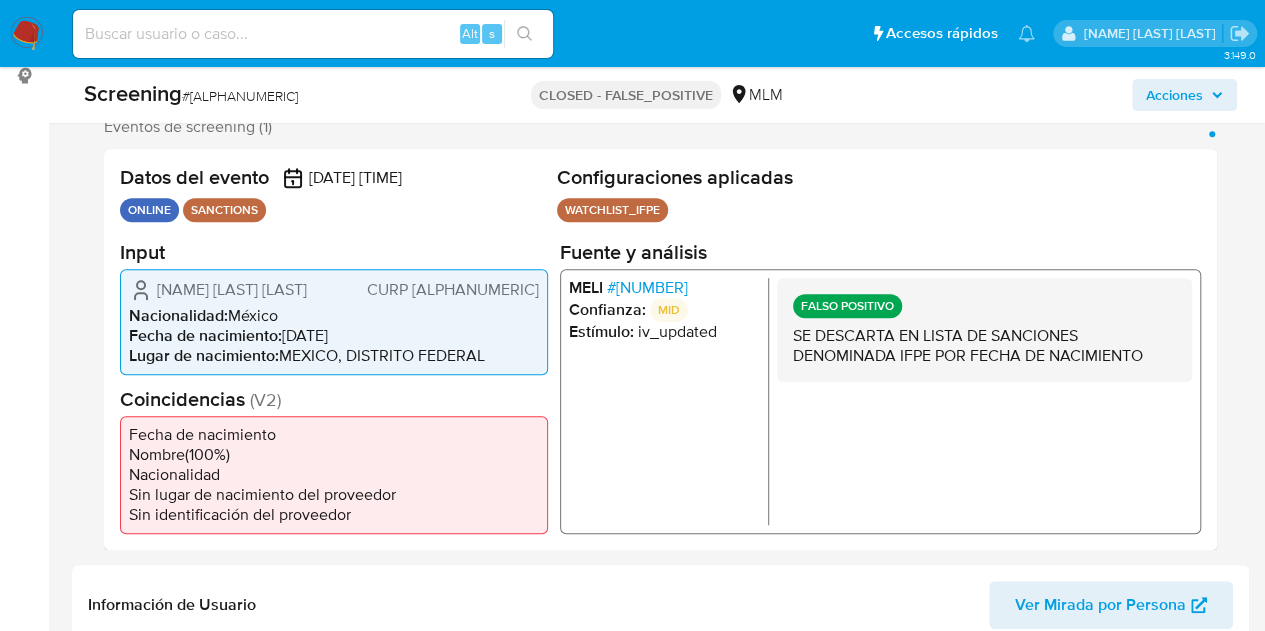 scroll, scrollTop: 371, scrollLeft: 0, axis: vertical 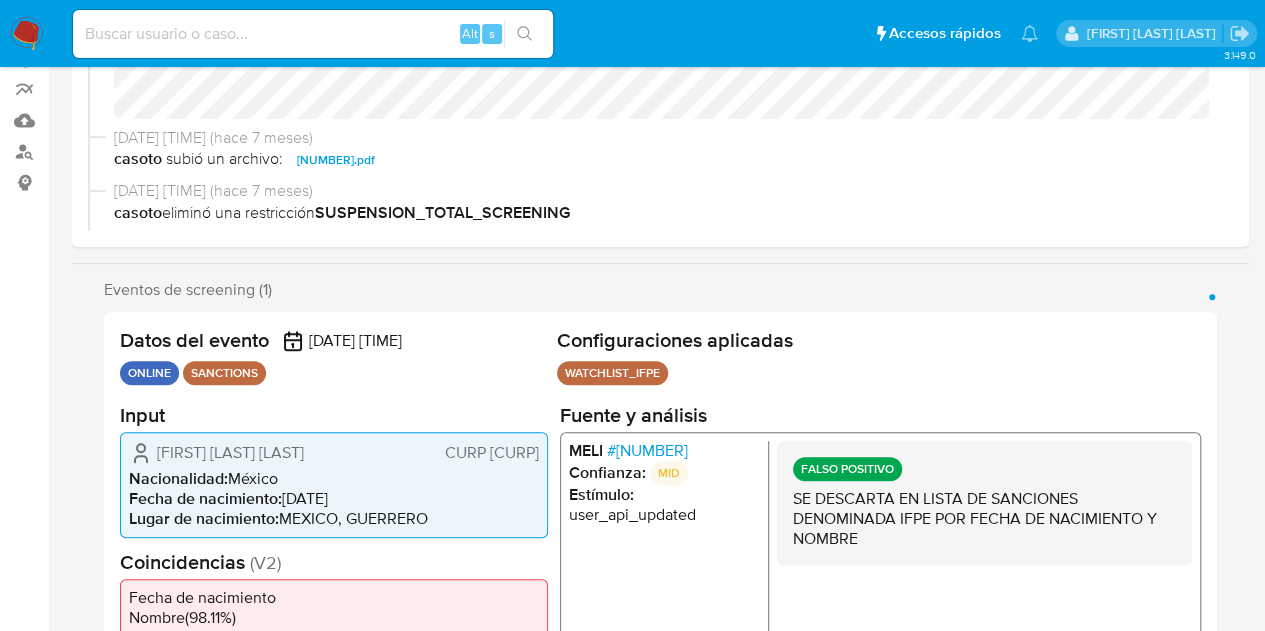 select on "10" 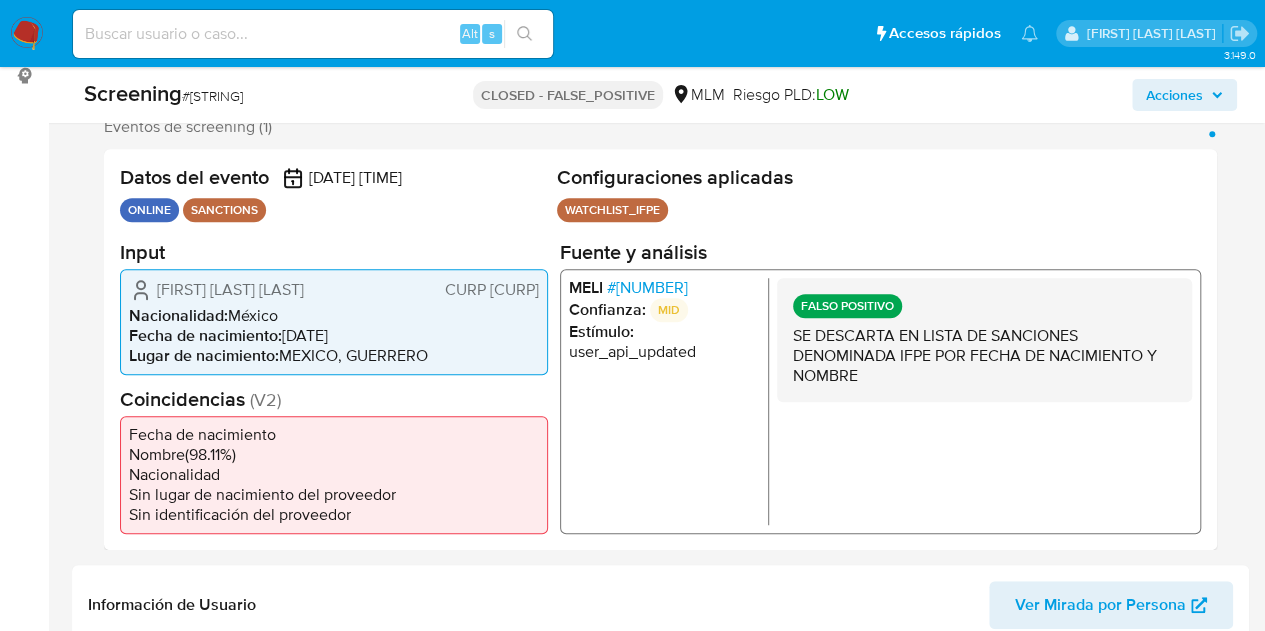 scroll, scrollTop: 376, scrollLeft: 0, axis: vertical 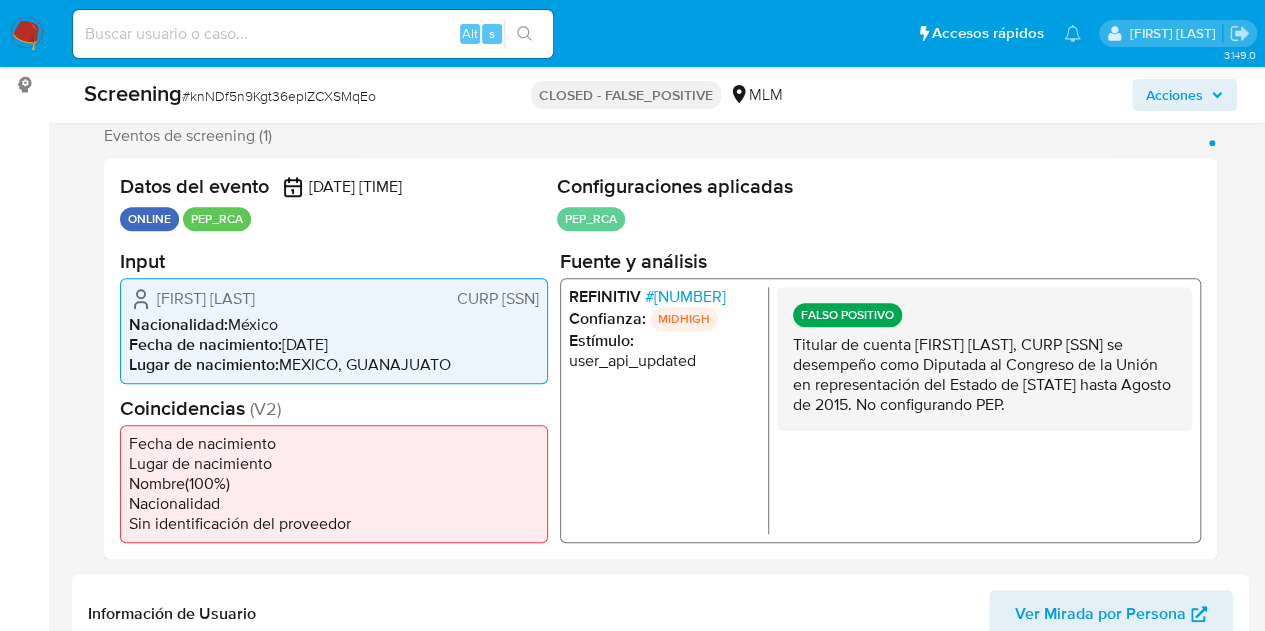 select on "10" 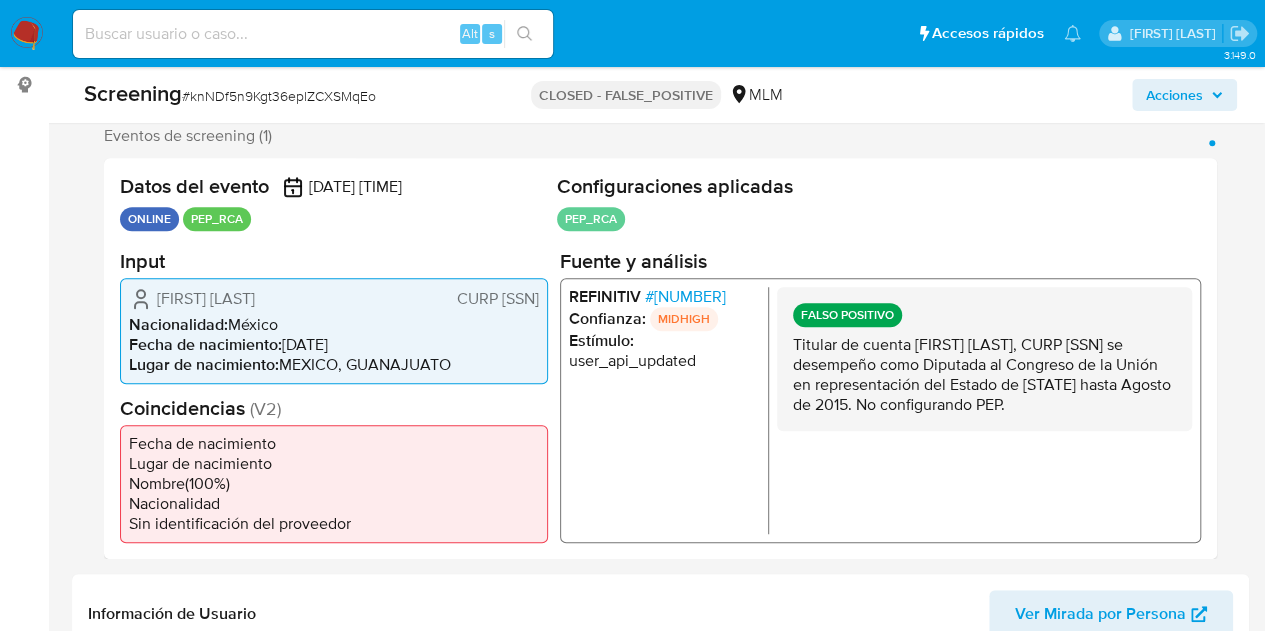 scroll, scrollTop: 406, scrollLeft: 0, axis: vertical 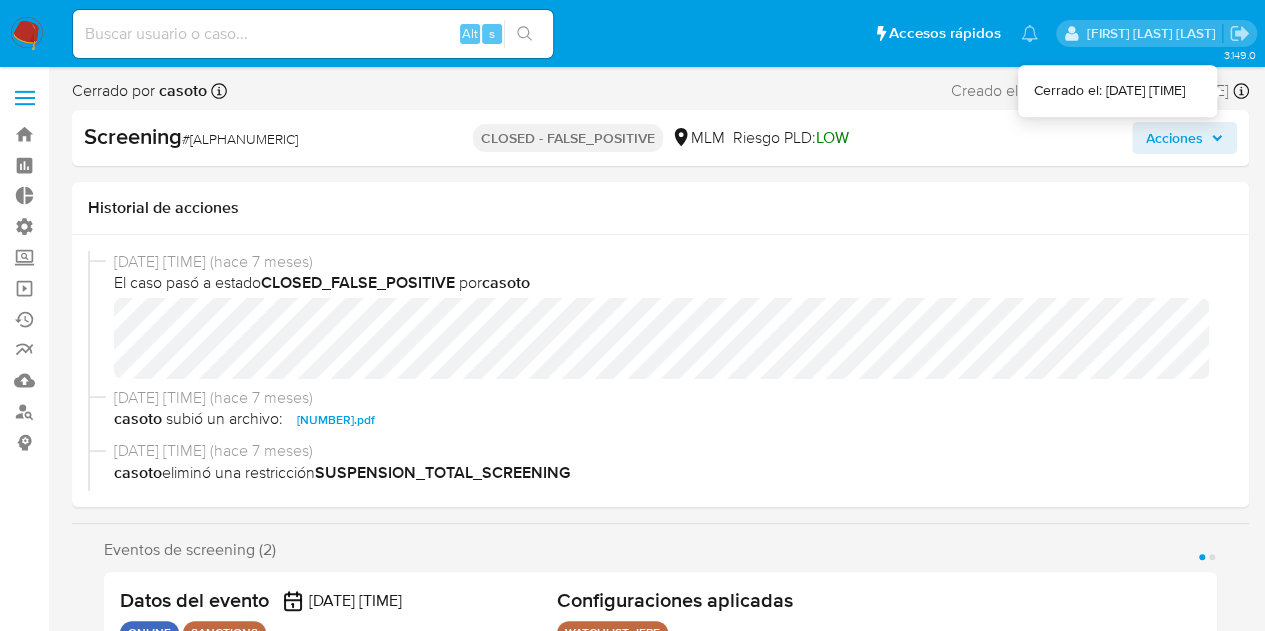 select on "10" 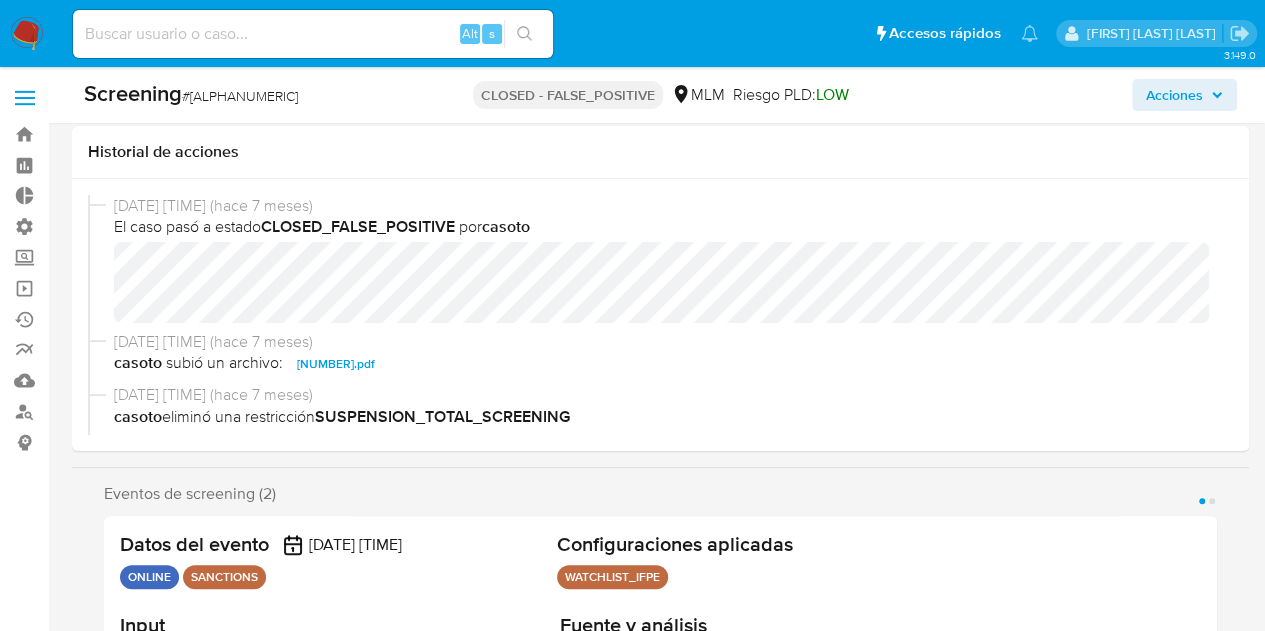scroll, scrollTop: 409, scrollLeft: 0, axis: vertical 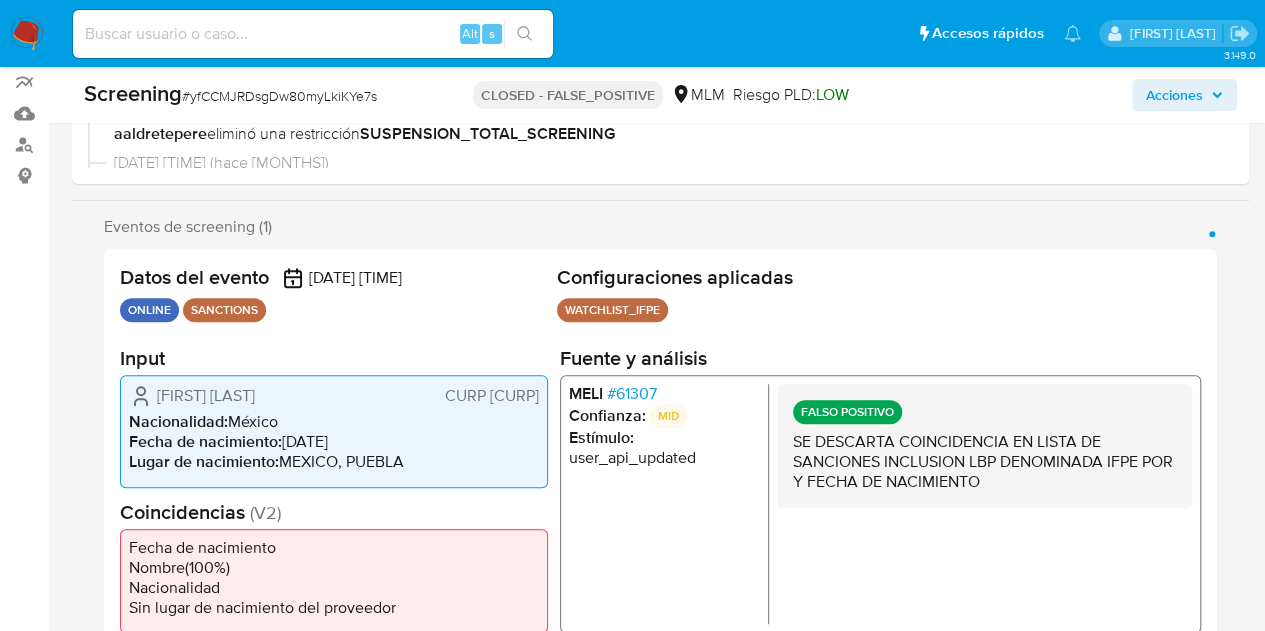select on "10" 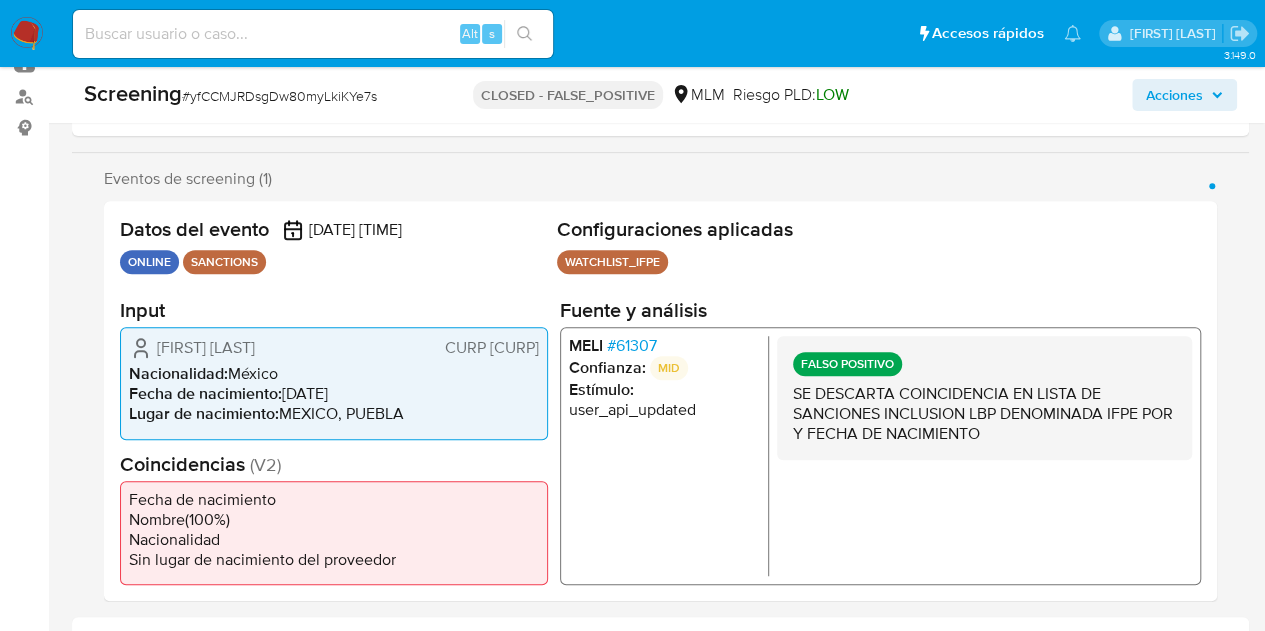 scroll, scrollTop: 323, scrollLeft: 0, axis: vertical 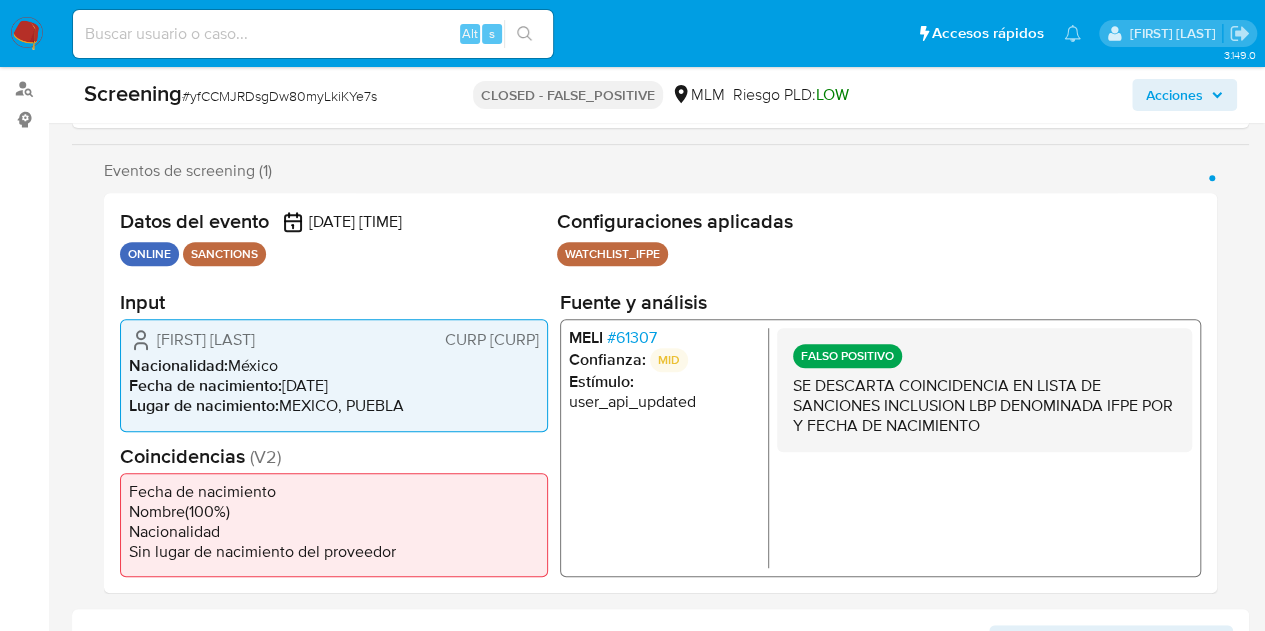 click on "# [NUMBER]" at bounding box center [632, 338] 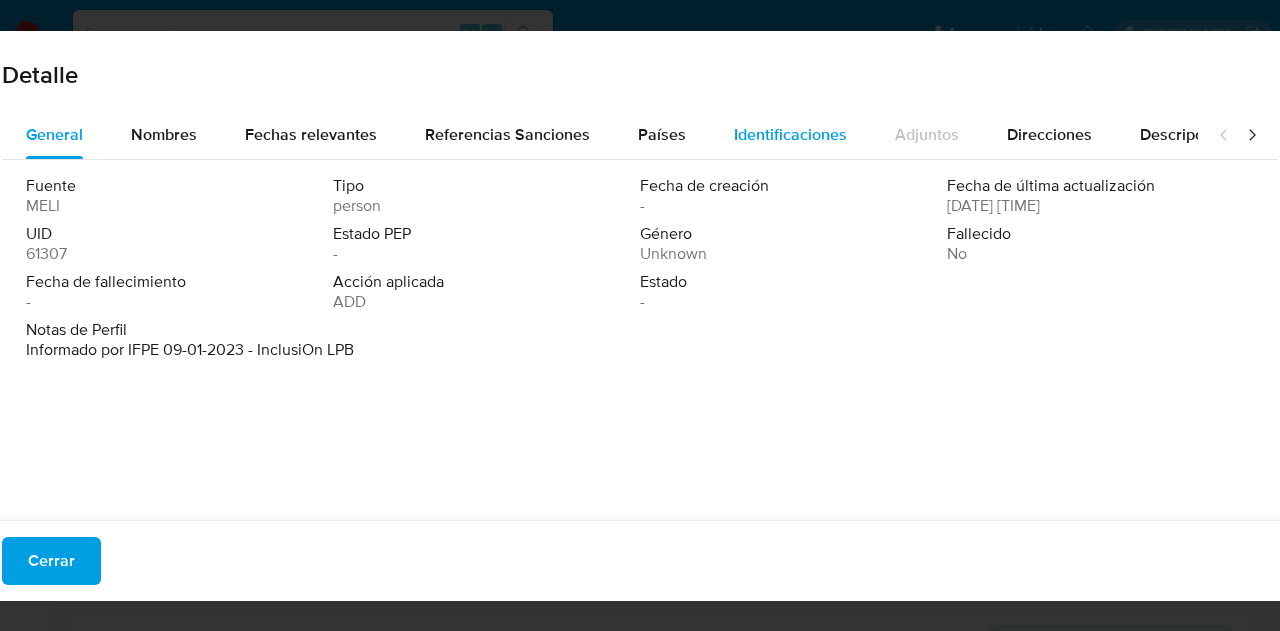 click on "Identificaciones" at bounding box center (790, 135) 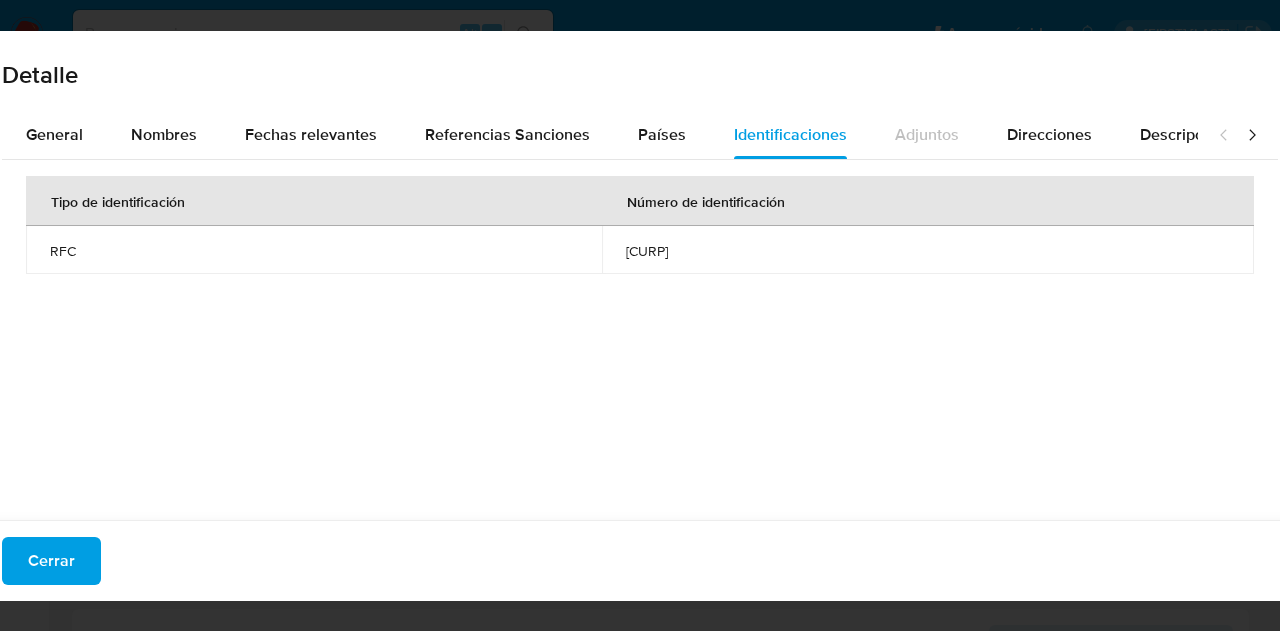 click on "gafa850722dh9" at bounding box center (928, 251) 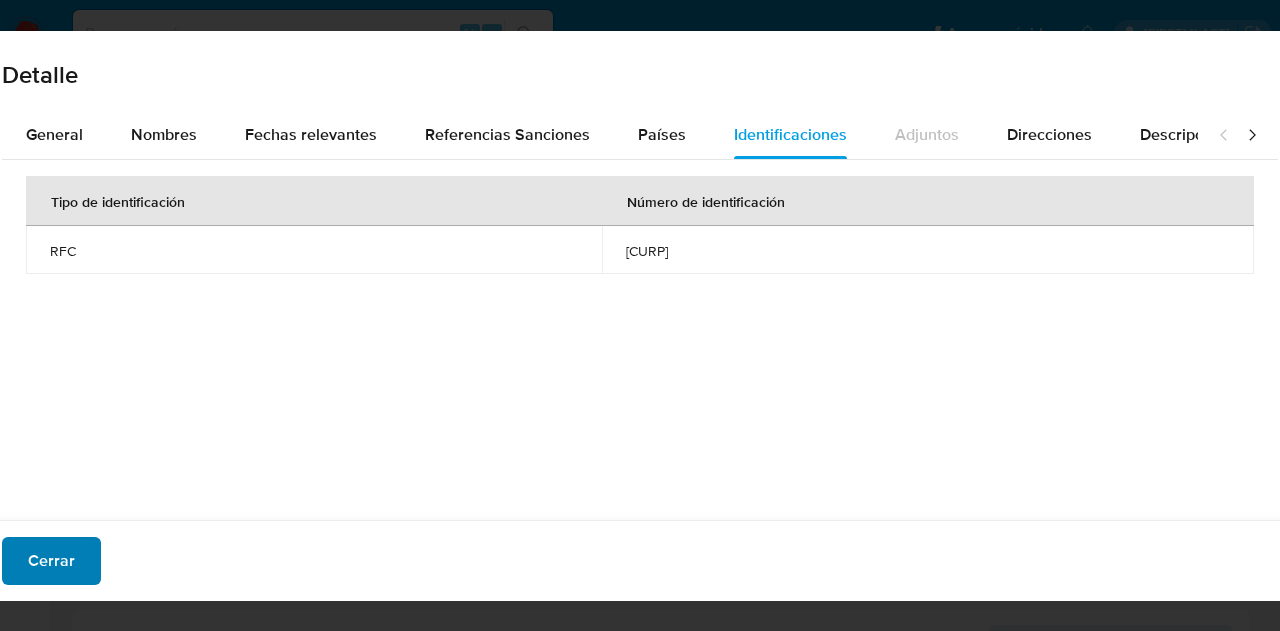 click on "Cerrar" at bounding box center (51, 561) 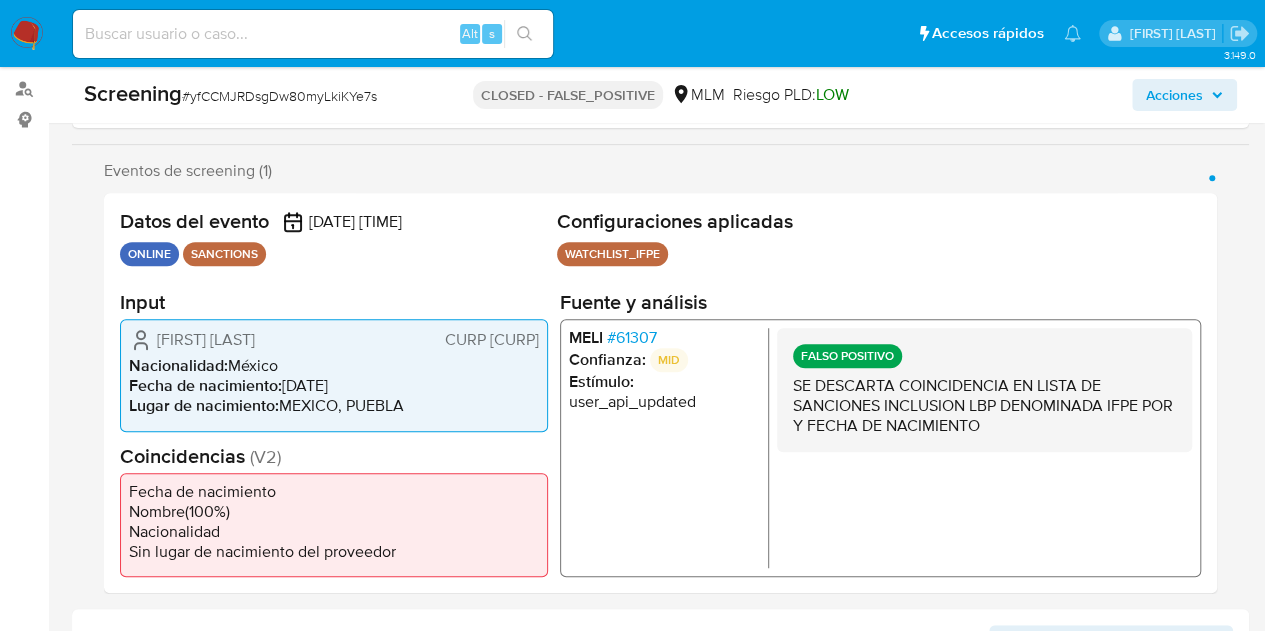 click on "Coincidencias   ( V2 )" at bounding box center [334, 455] 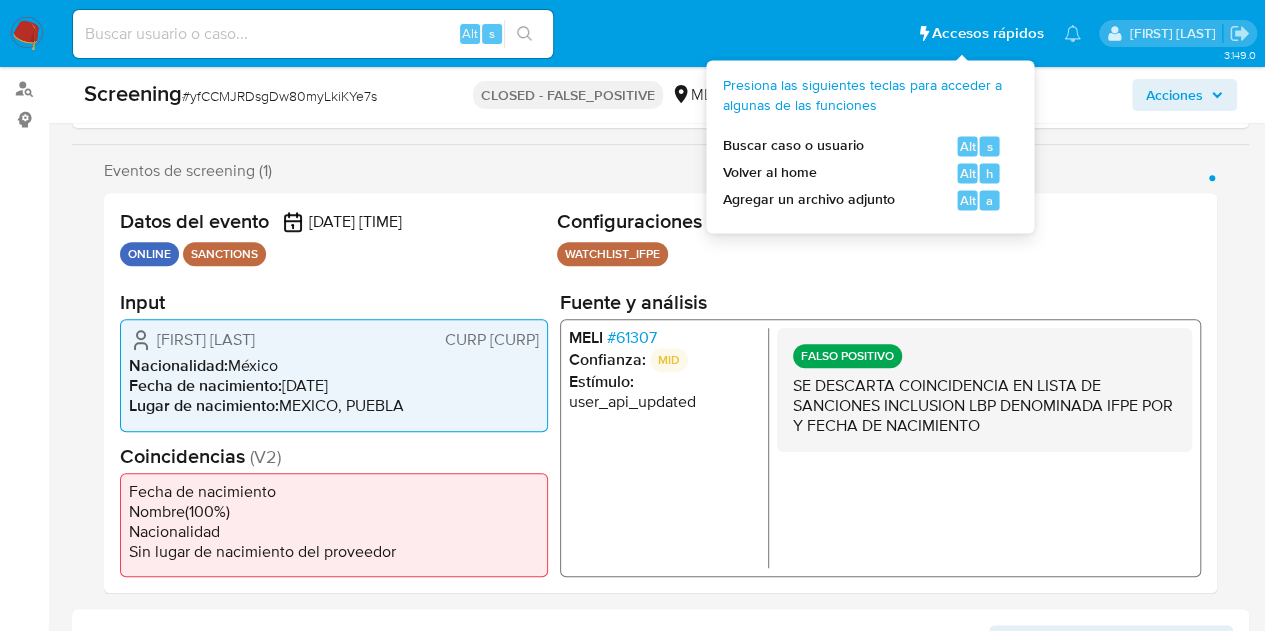 click on "Datos del evento 07/01/2025 03:14:57 ONLINE SANCTIONS Configuraciones aplicadas WATCHLIST_IFPE Configuración   Categorización WATCHLIST_IFPE Tipo de categoría SANCTIONS Regulación LOCAL Días laborables Sí Vence en 1 días Input Alberto Garcia Flores CURP
GAFA850330HPLRLL01 Nacionalidad :  México Fecha de nacimiento :  30/03/1985 Lugar de nacimiento :  MEXICO, PUEBLA Coincidencias   ( V2 ) Fecha de nacimiento Nombre  ( 100 %) Nacionalidad Sin lugar de nacimiento del proveedor Fuente y análisis MELI   # 61307 Confianza:   MID Estímulo :    user_api_updated FALSO POSITIVO SE DESCARTA COINCIDENCIA EN LISTA DE SANCIONES INCLUSION LBP  DENOMINADA IFPE POR Y  FECHA DE NACIMIENTO" at bounding box center [660, 393] 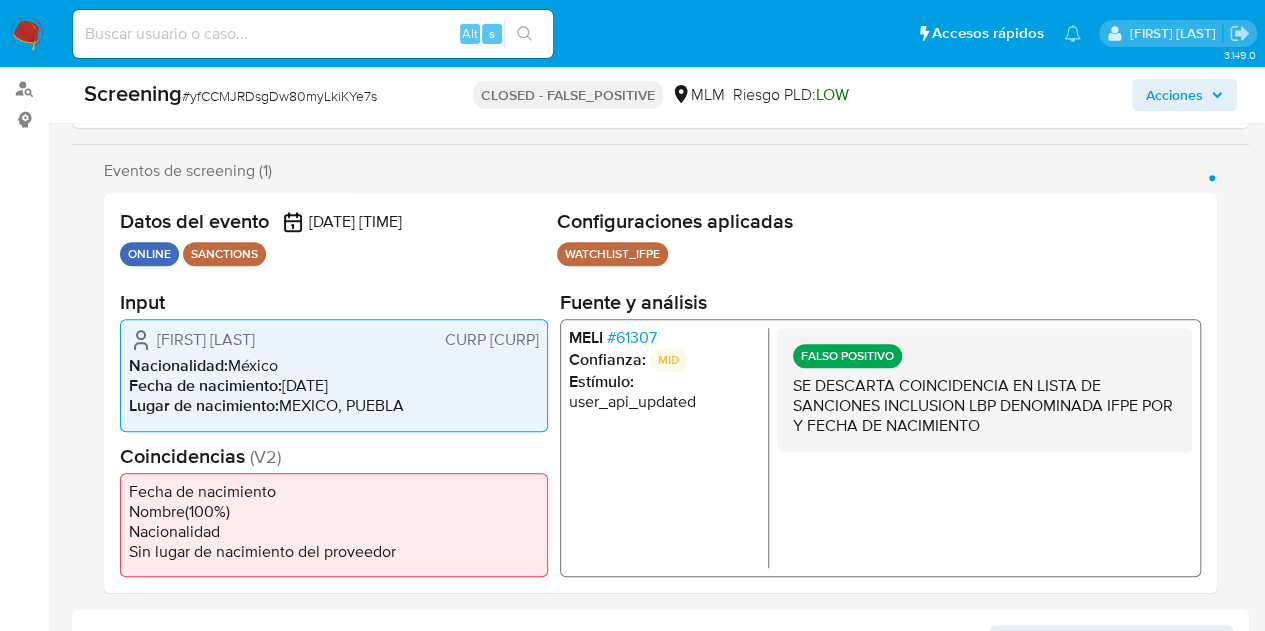 click on "MELI   # 61307 Confianza:   MID Estímulo :    user_api_updated" at bounding box center (669, 448) 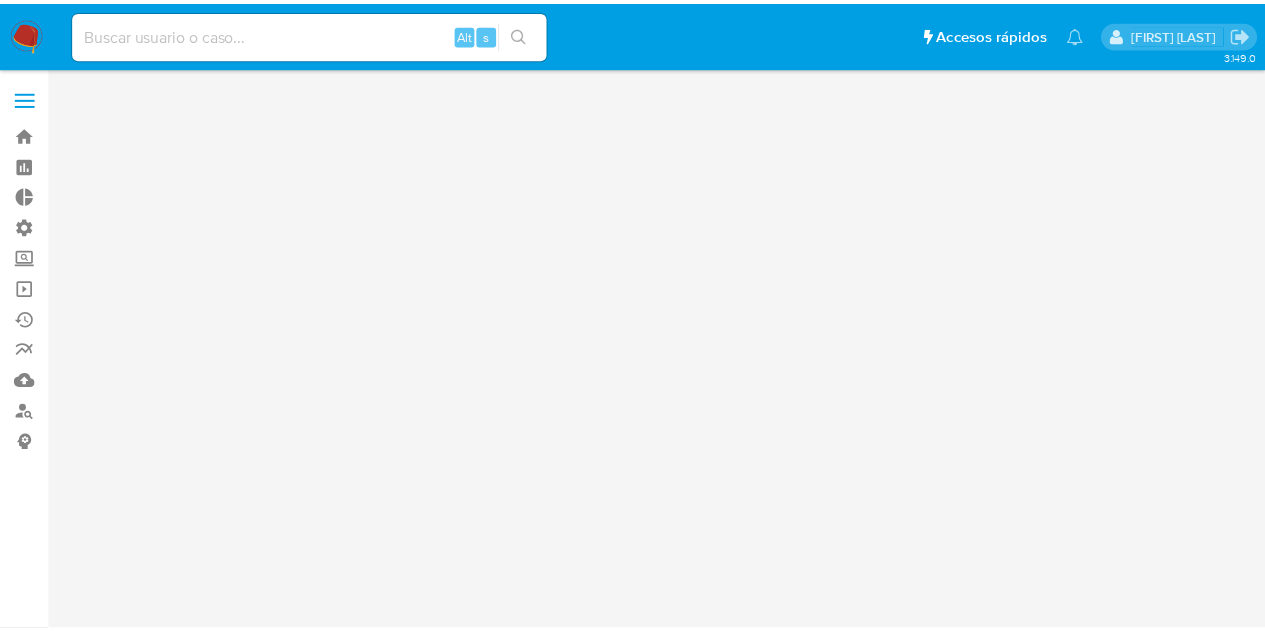 scroll, scrollTop: 0, scrollLeft: 0, axis: both 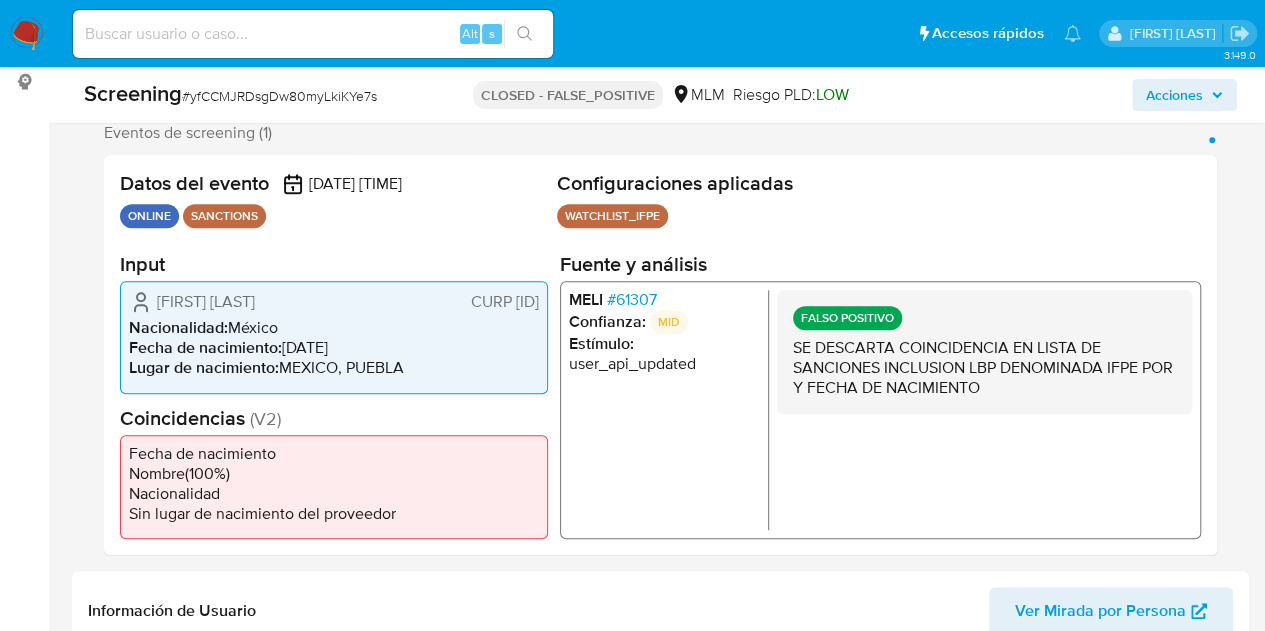 select on "10" 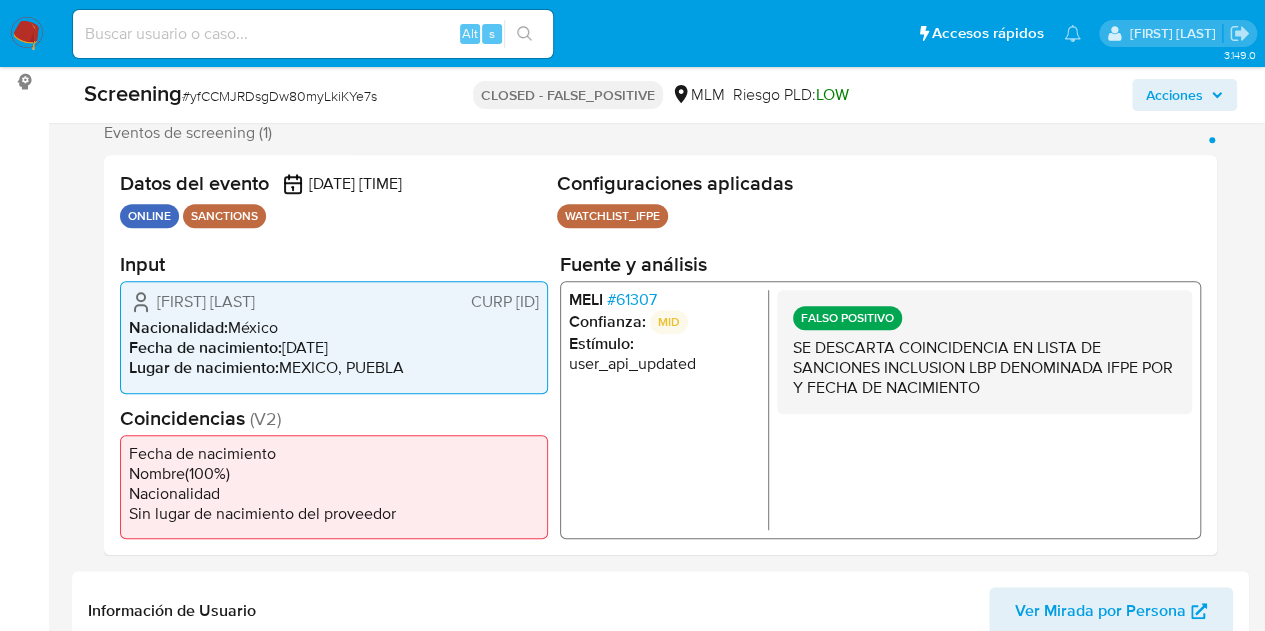 scroll, scrollTop: 388, scrollLeft: 0, axis: vertical 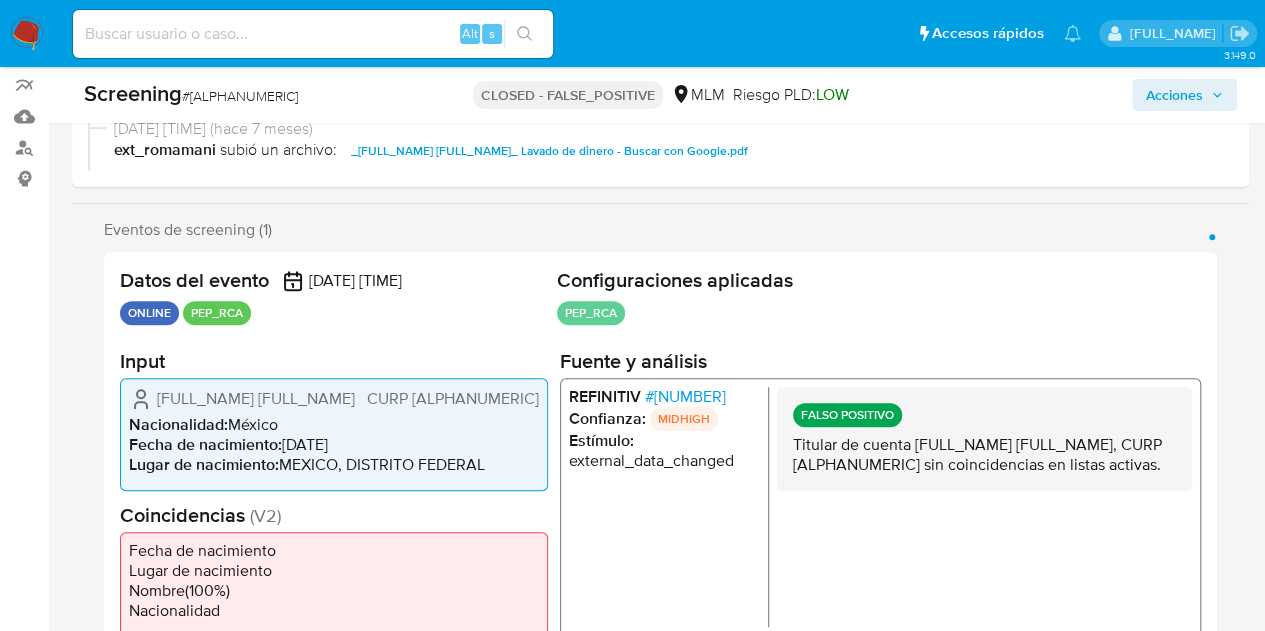select on "10" 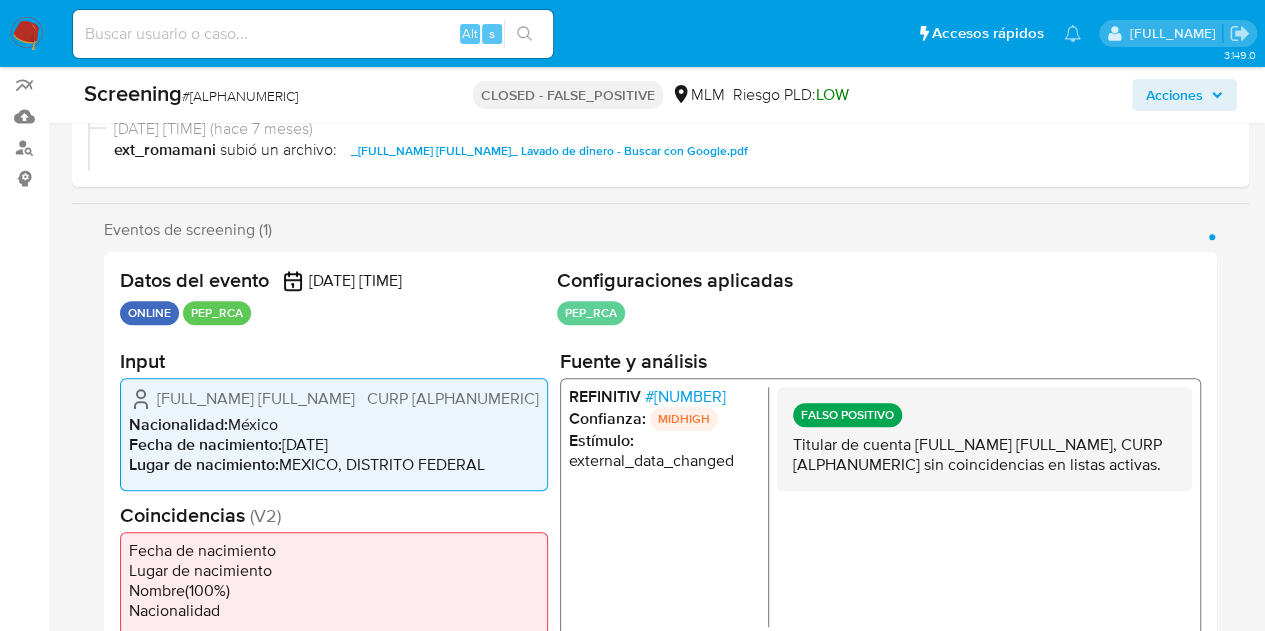scroll, scrollTop: 310, scrollLeft: 0, axis: vertical 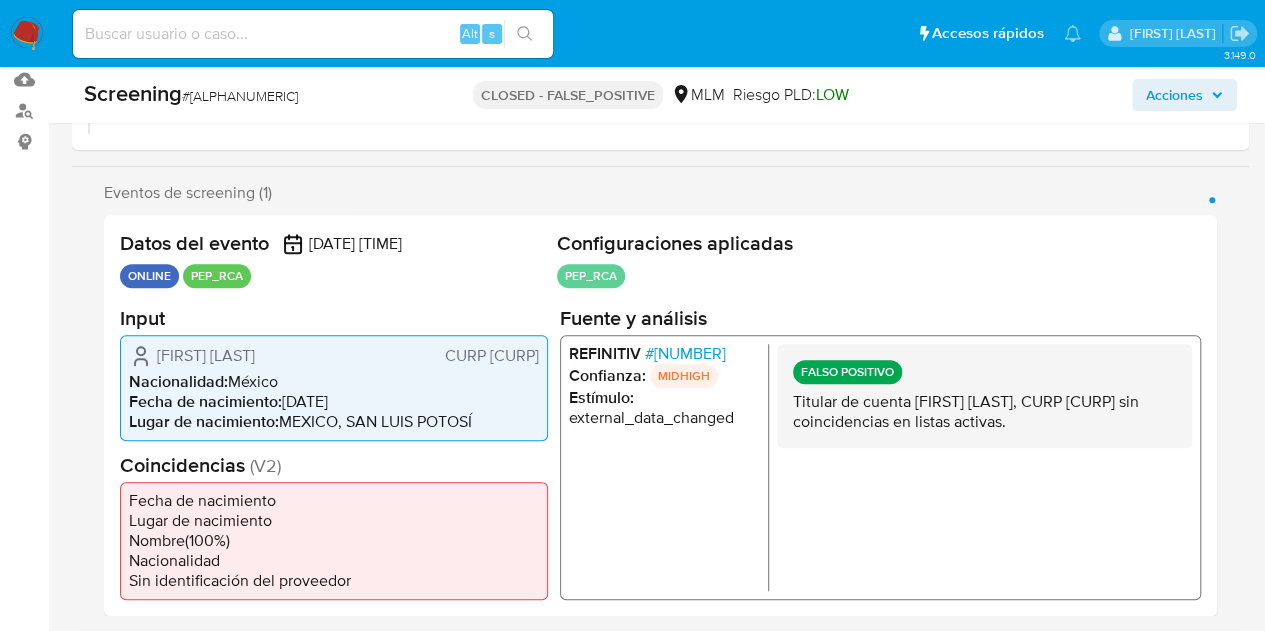 select on "10" 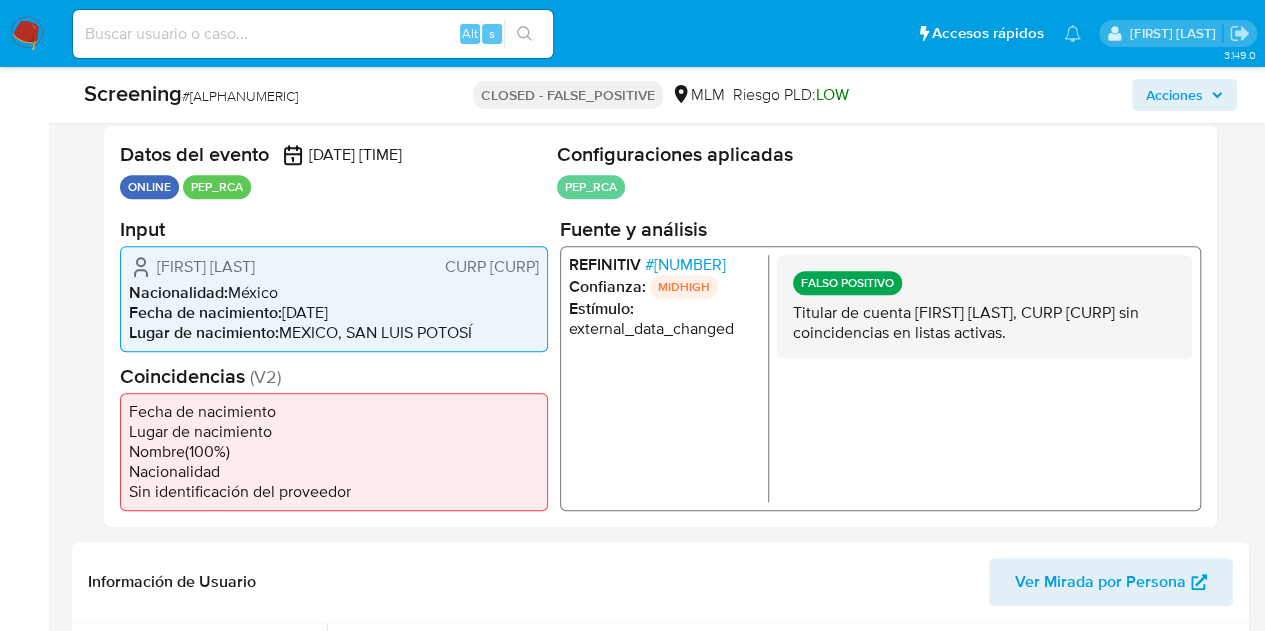 scroll, scrollTop: 394, scrollLeft: 0, axis: vertical 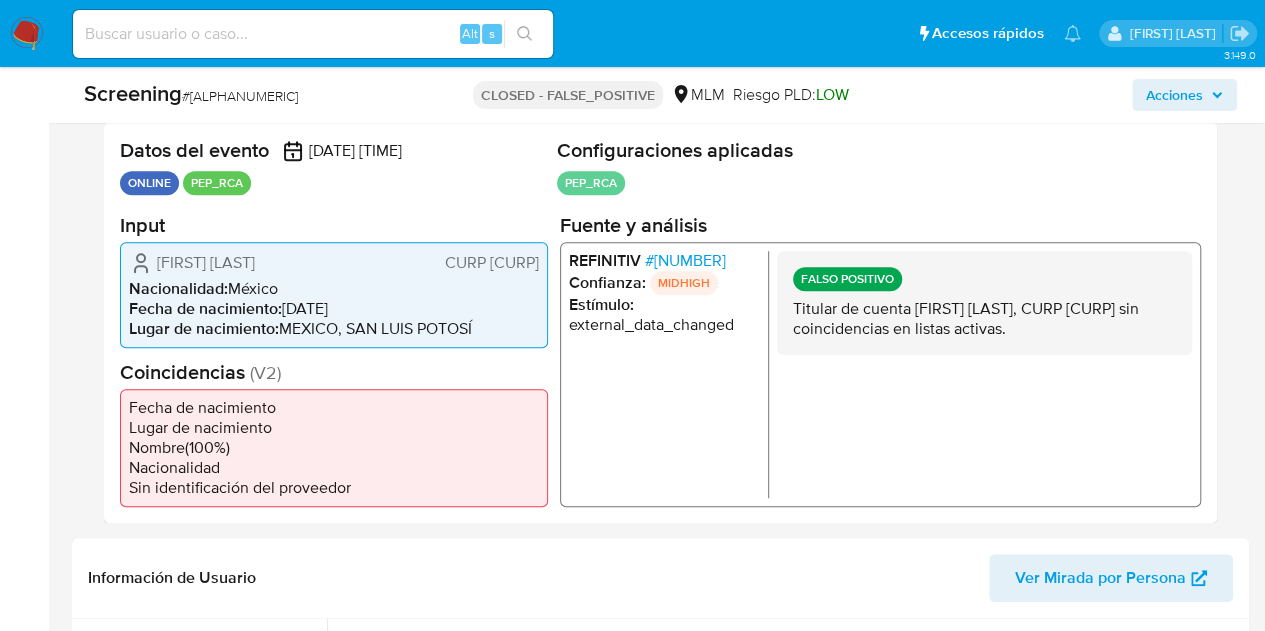 click on "# 999163" at bounding box center (685, 260) 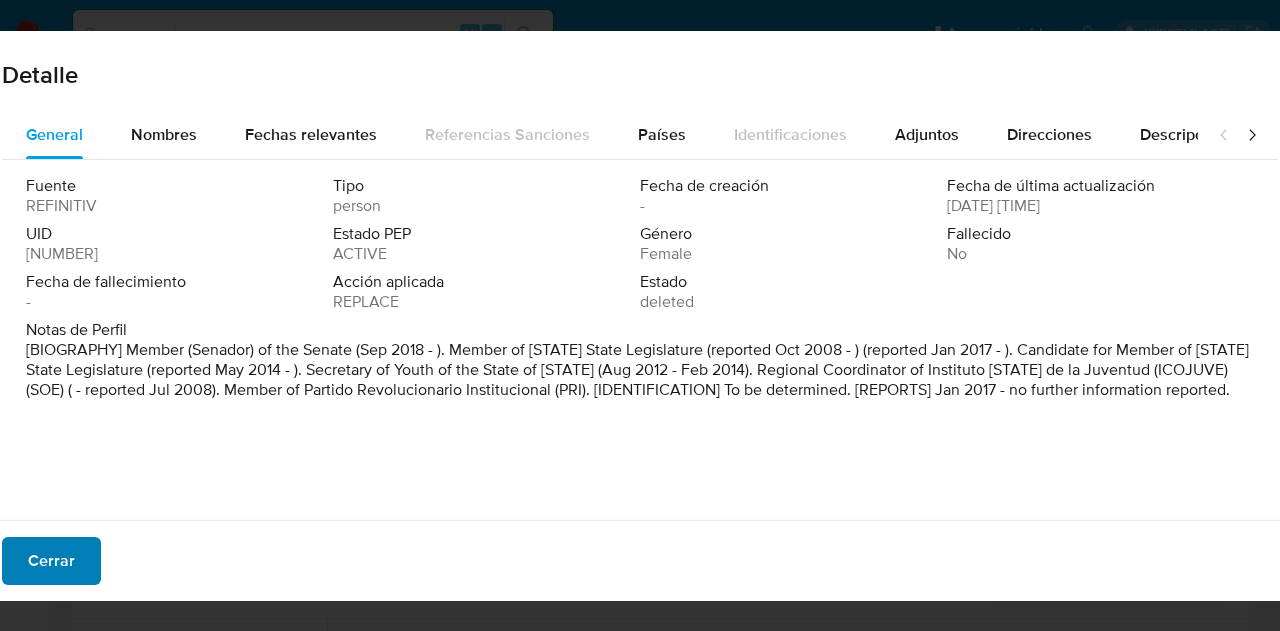 click on "Cerrar" at bounding box center (51, 561) 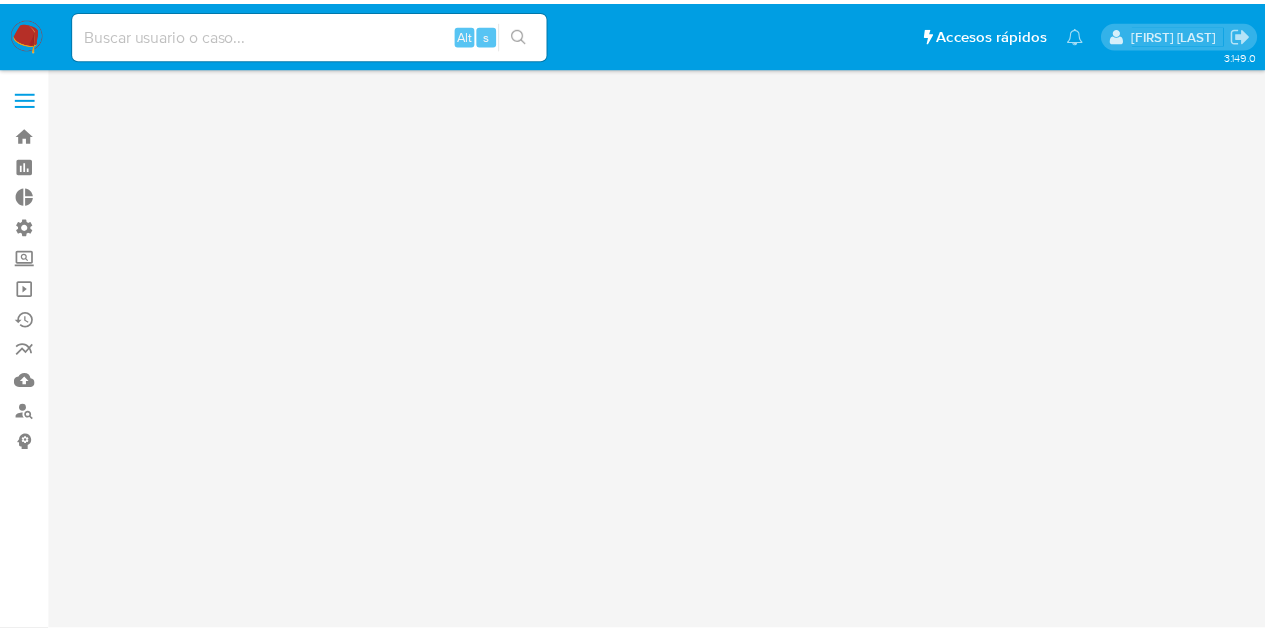 scroll, scrollTop: 0, scrollLeft: 0, axis: both 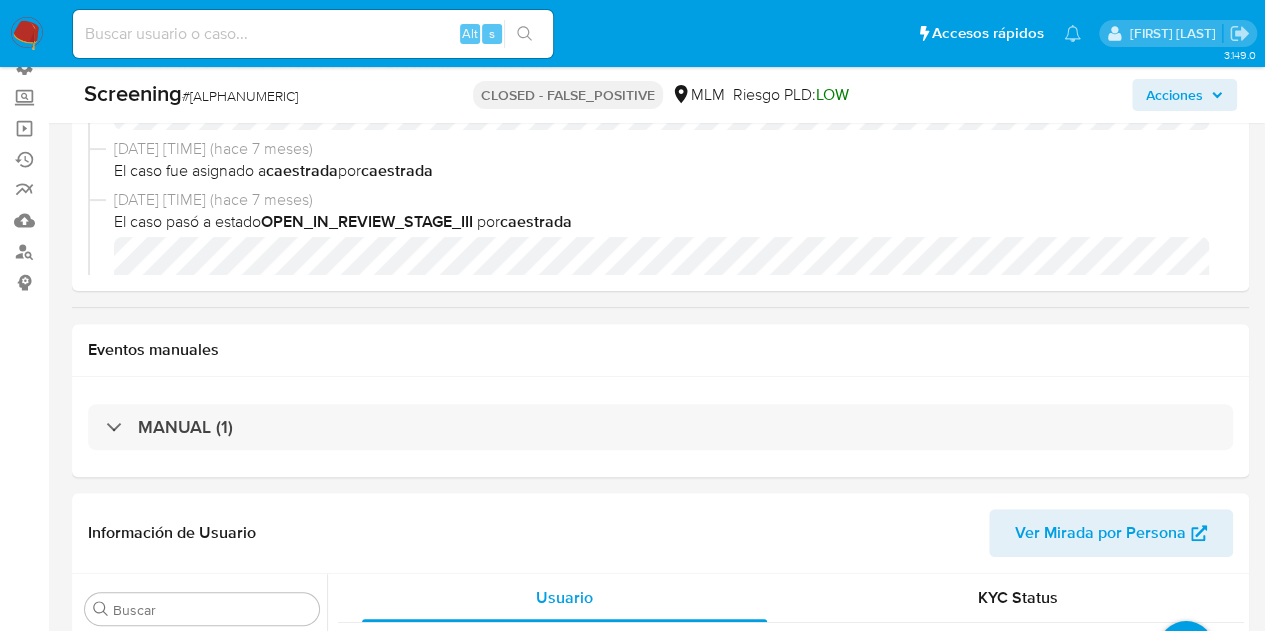select on "10" 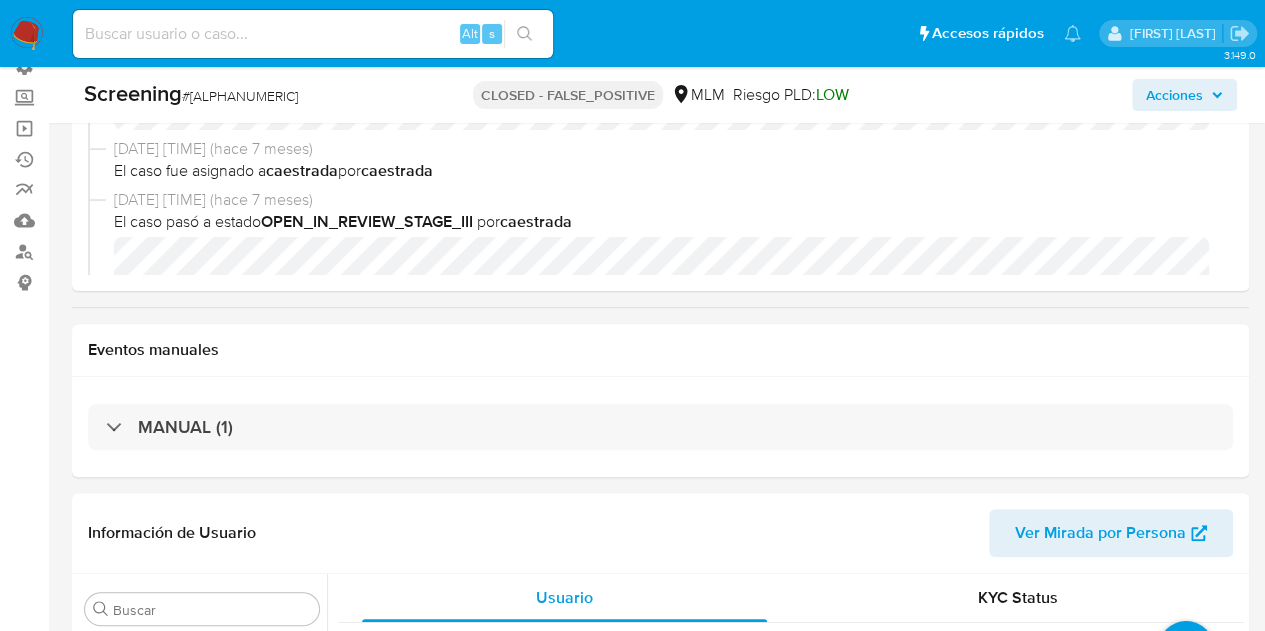 scroll, scrollTop: 316, scrollLeft: 0, axis: vertical 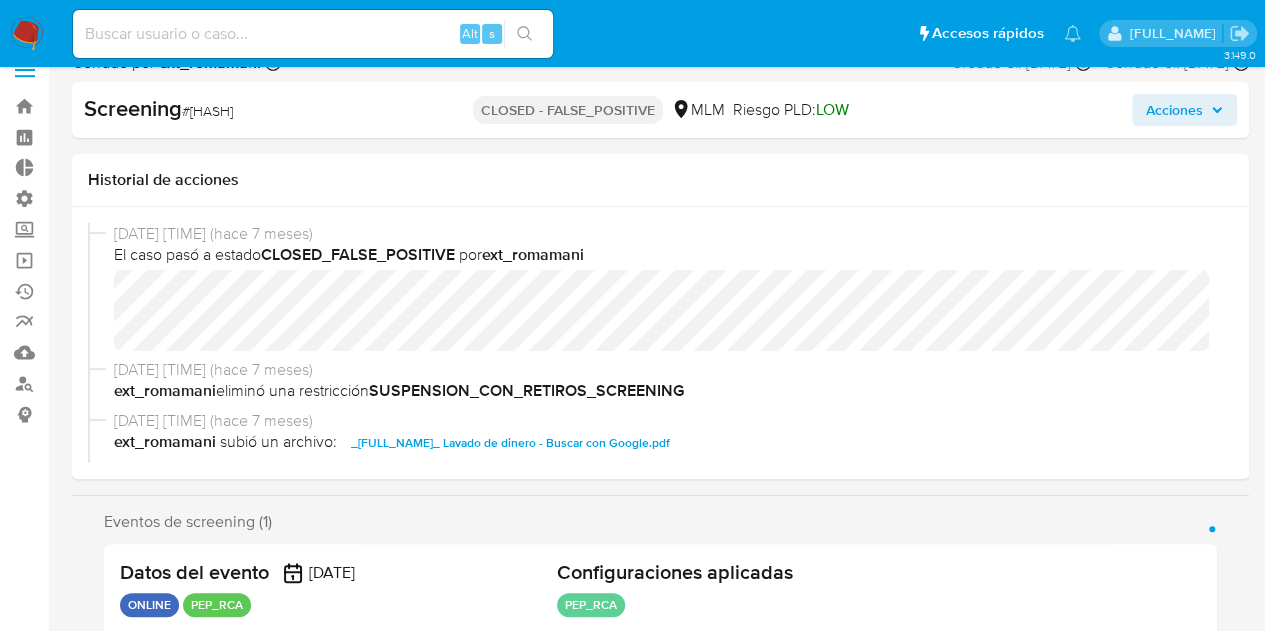select on "10" 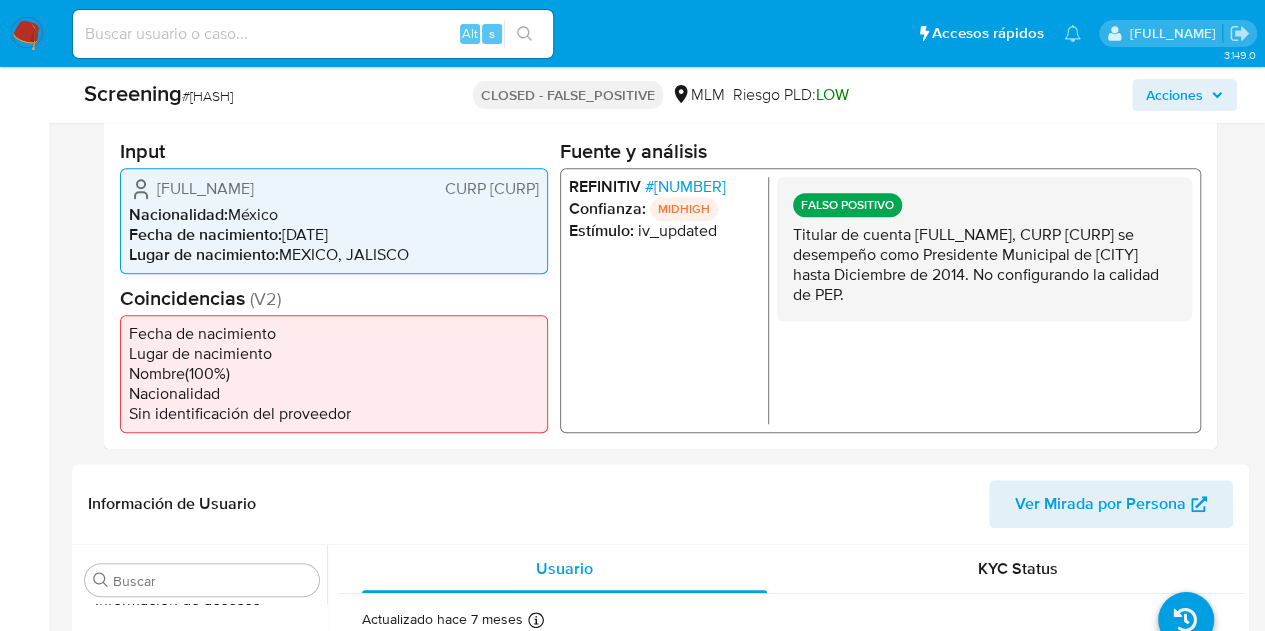 scroll, scrollTop: 476, scrollLeft: 0, axis: vertical 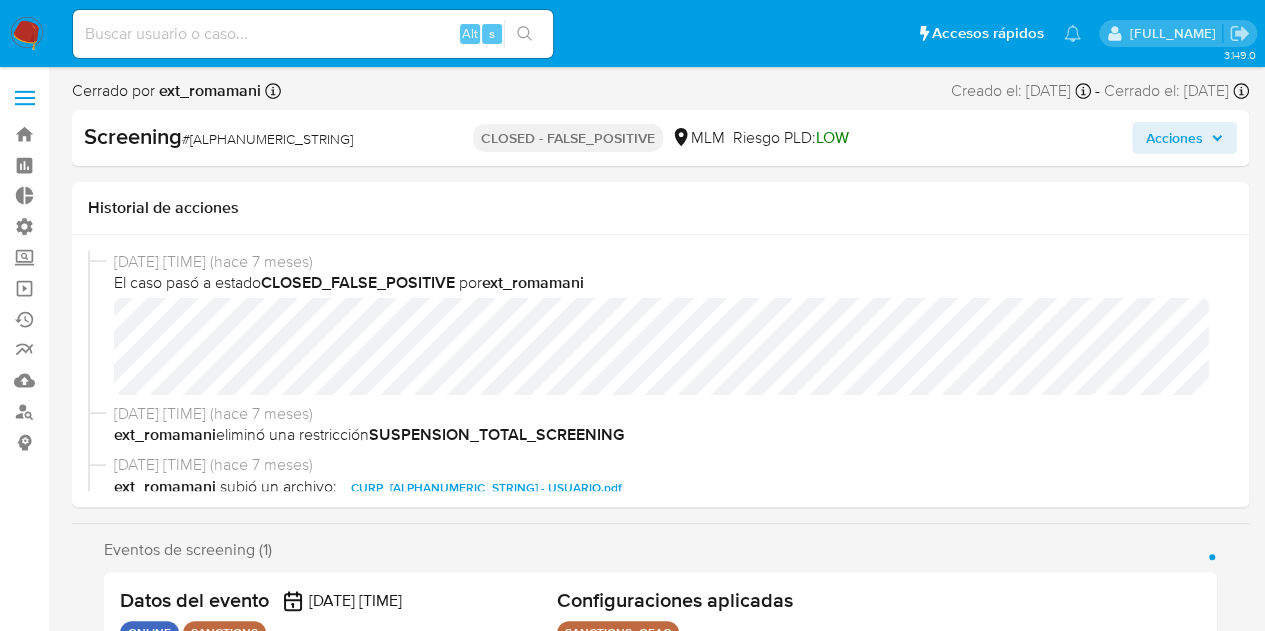 select on "10" 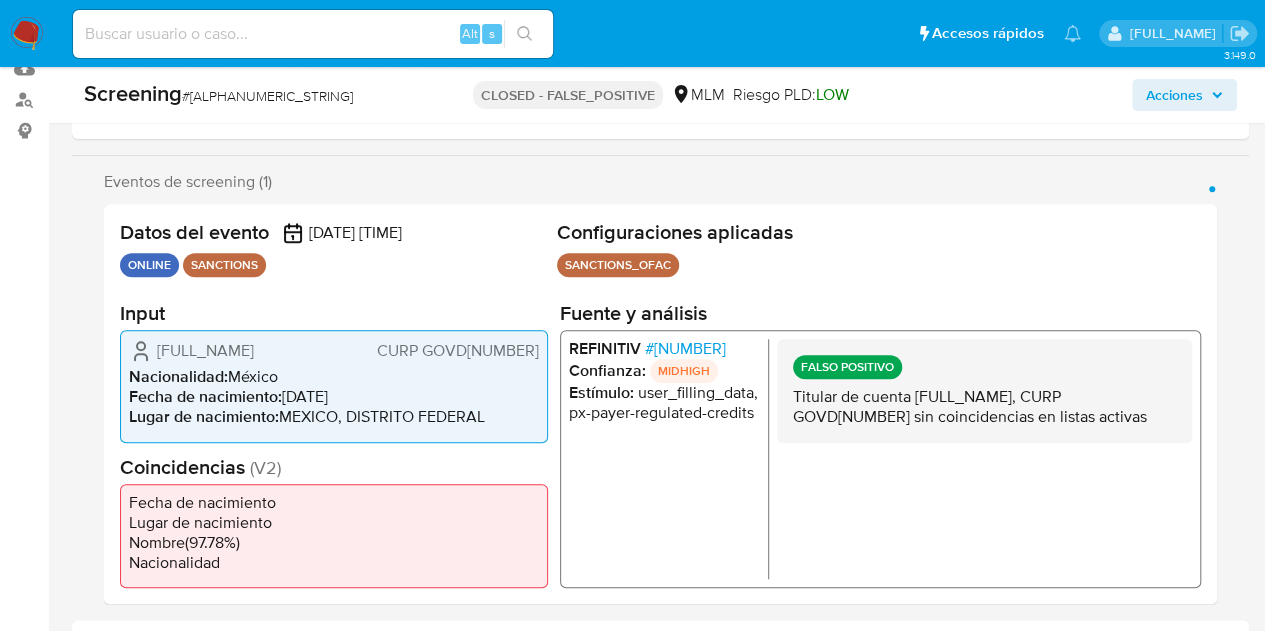 scroll, scrollTop: 329, scrollLeft: 0, axis: vertical 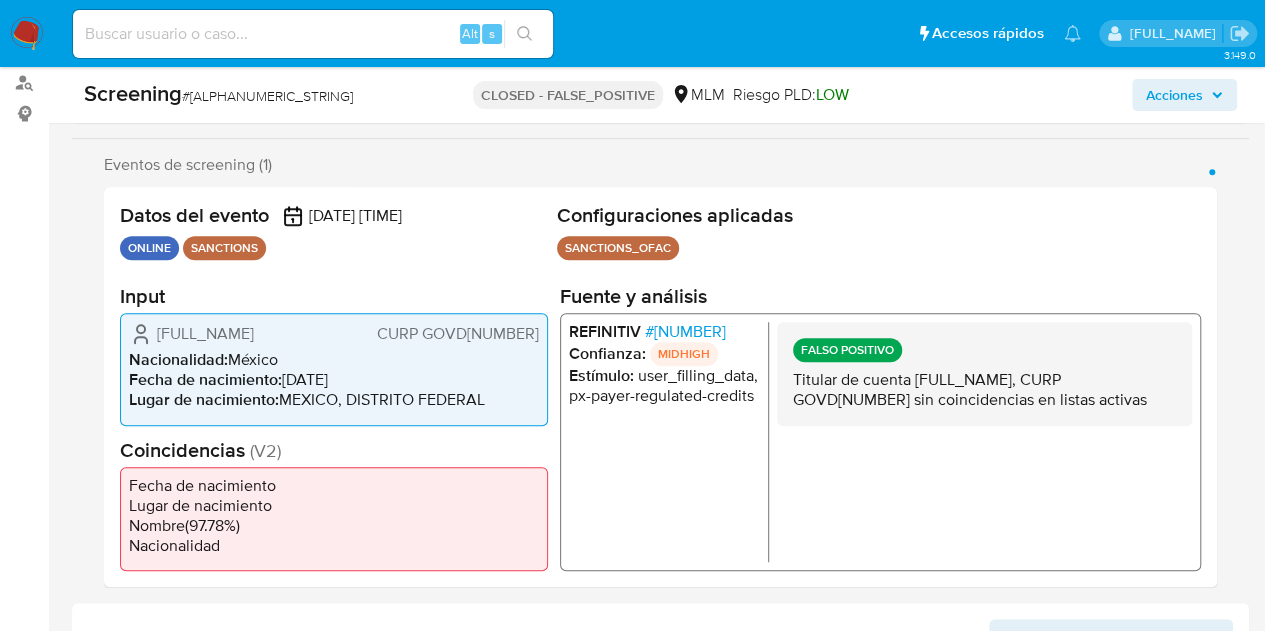 click at bounding box center [313, 34] 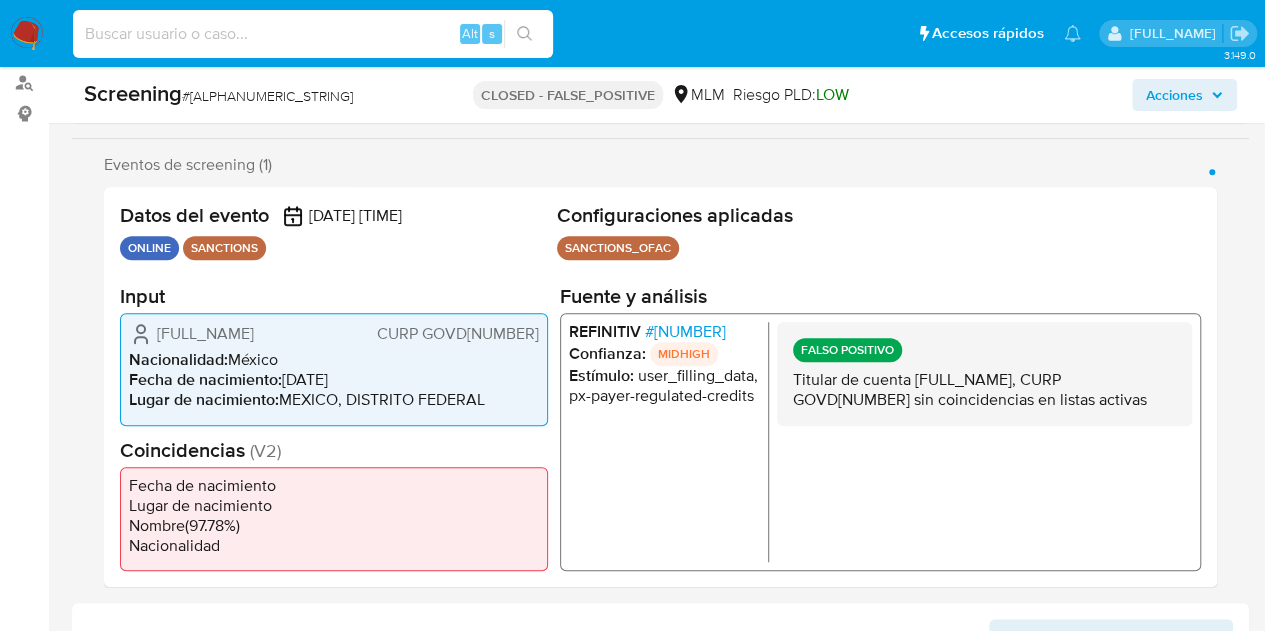 paste on "https://aladdin.adminml.com/screening/cases/kW087UqtnJyEIPp2SCeOFYvt" 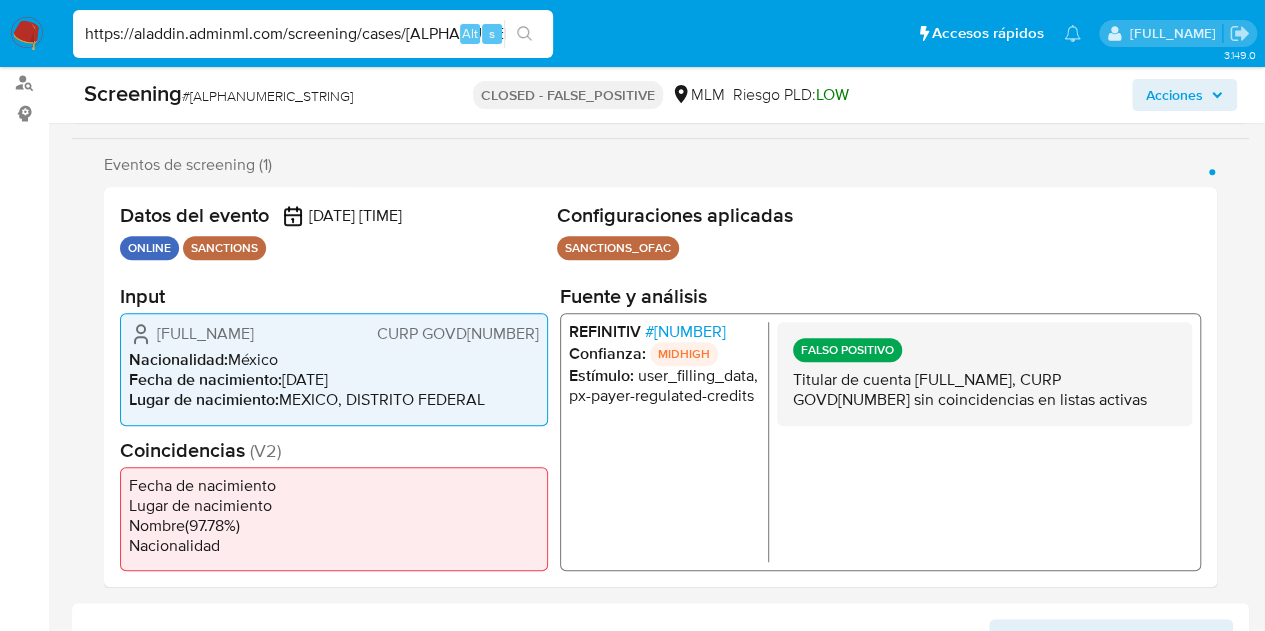 scroll, scrollTop: 0, scrollLeft: 110, axis: horizontal 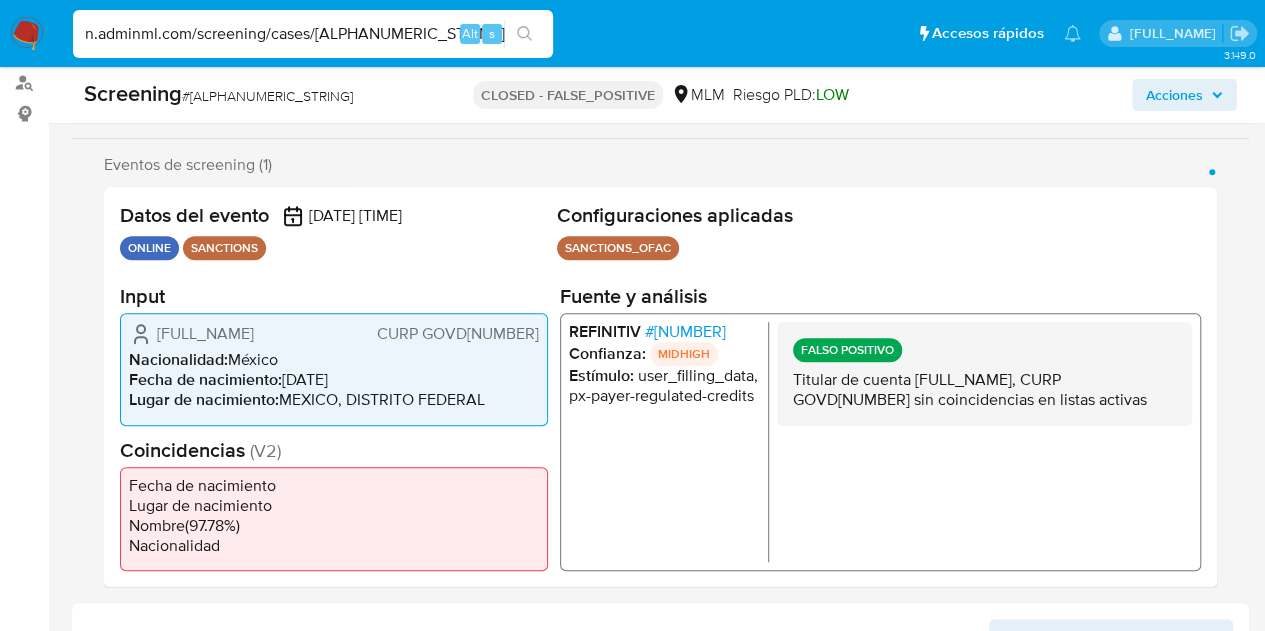 type on "https://aladdin.adminml.com/screening/cases/kW087UqtnJyEIPp2SCeOFYvt" 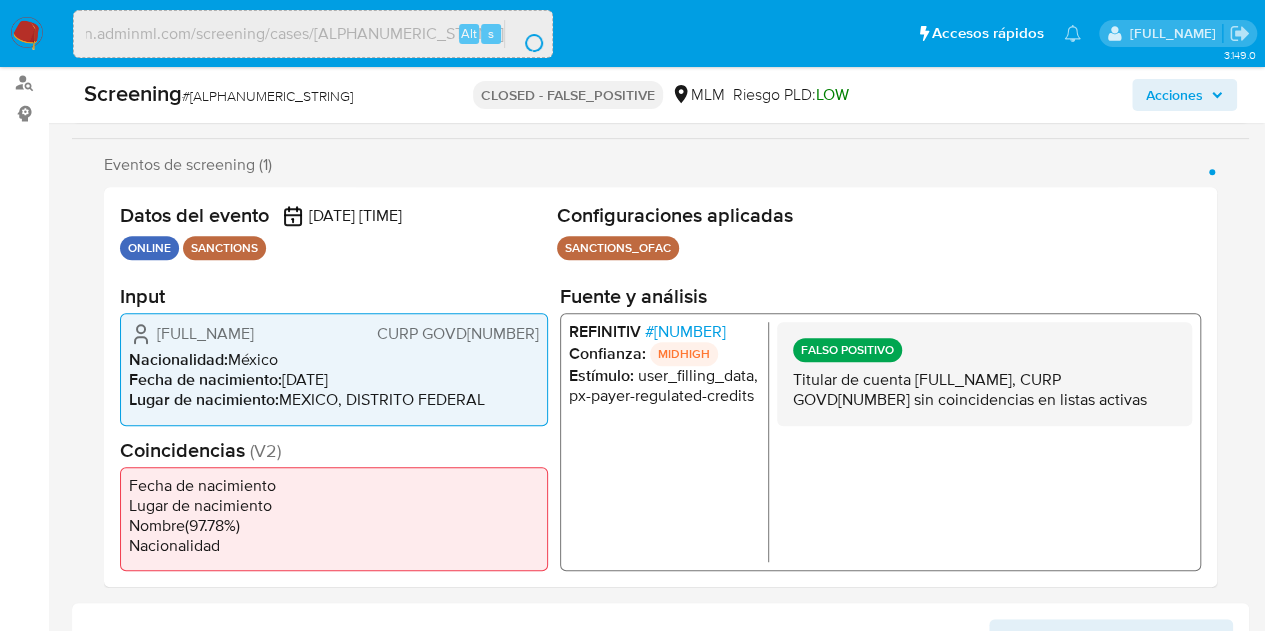 scroll, scrollTop: 0, scrollLeft: 0, axis: both 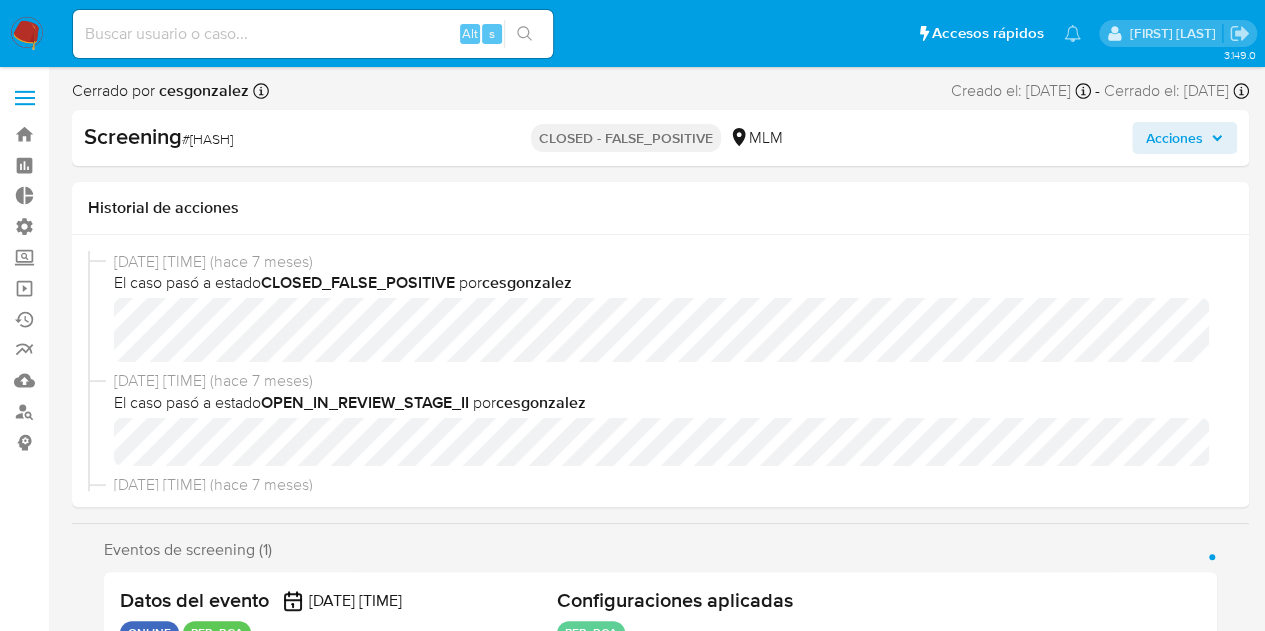 select on "10" 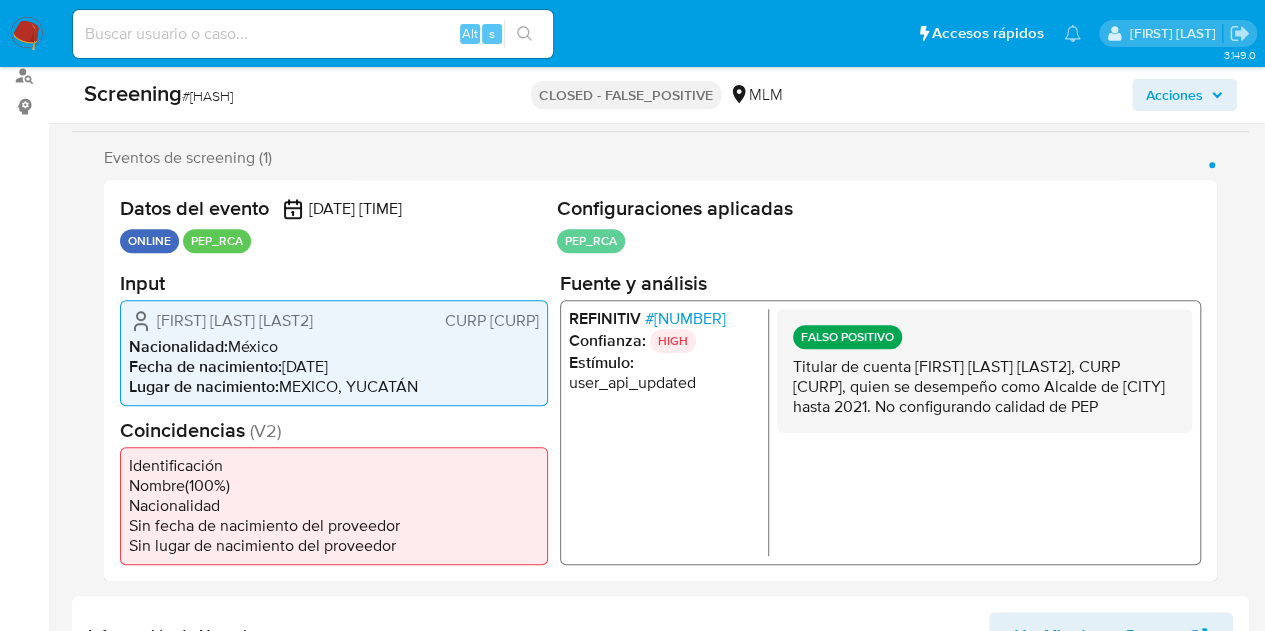scroll, scrollTop: 344, scrollLeft: 0, axis: vertical 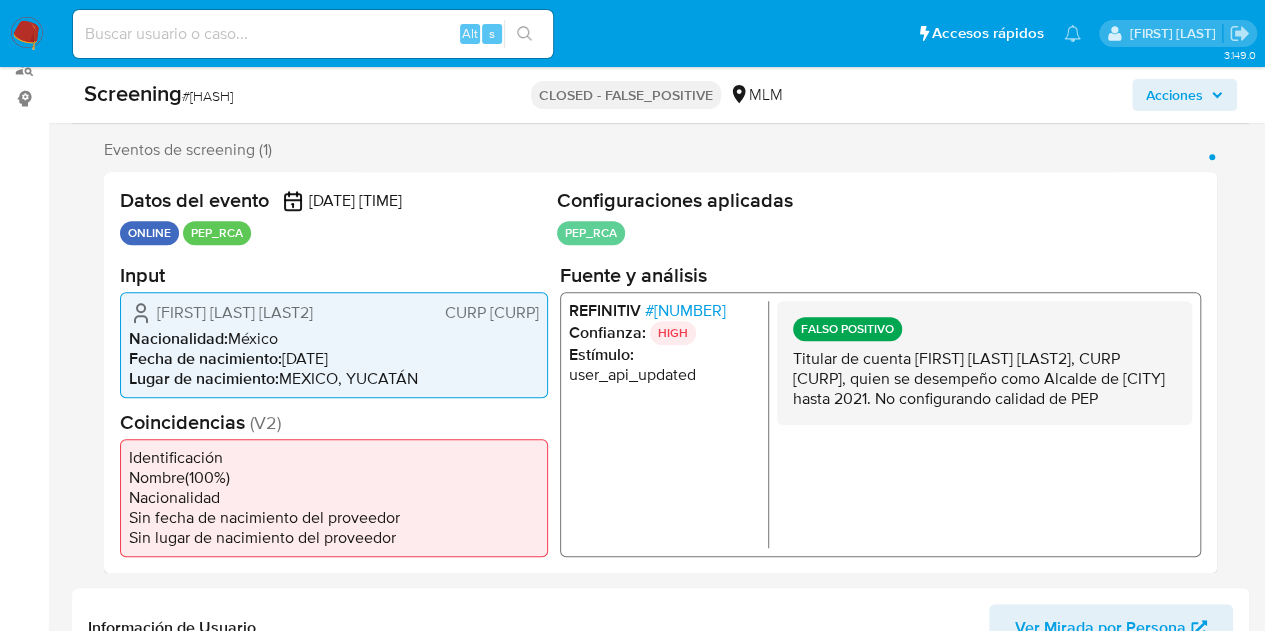drag, startPoint x: 337, startPoint y: 325, endPoint x: 452, endPoint y: 329, distance: 115.06954 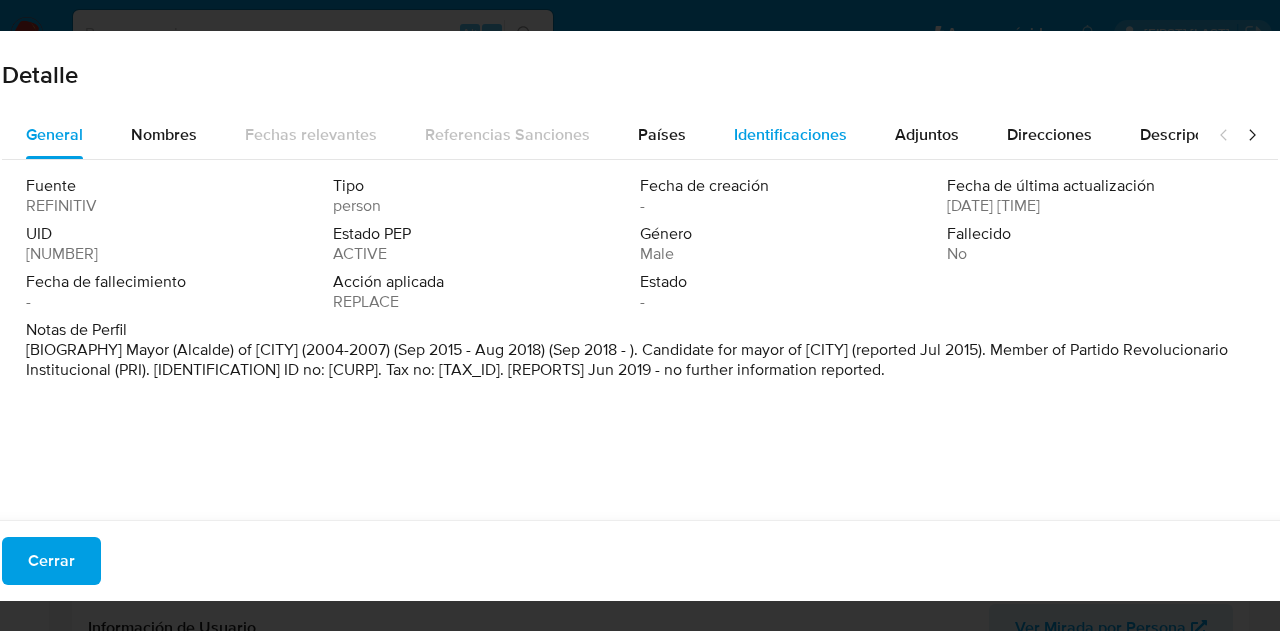 click on "Identificaciones" at bounding box center [790, 135] 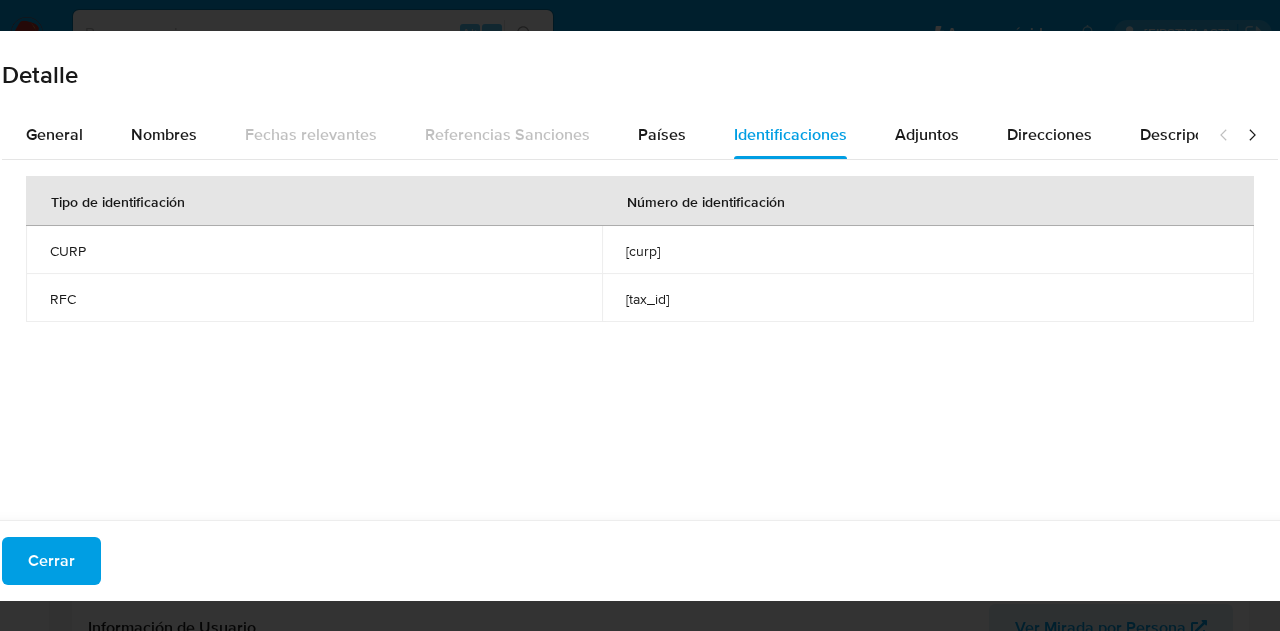 type 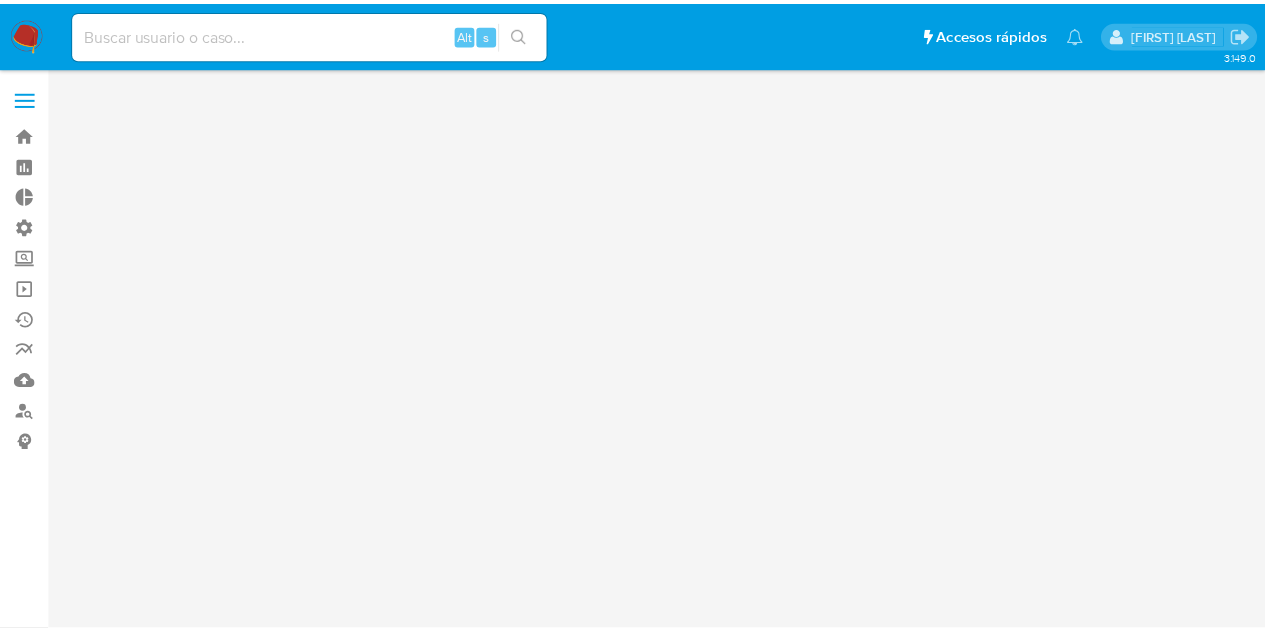 scroll, scrollTop: 0, scrollLeft: 0, axis: both 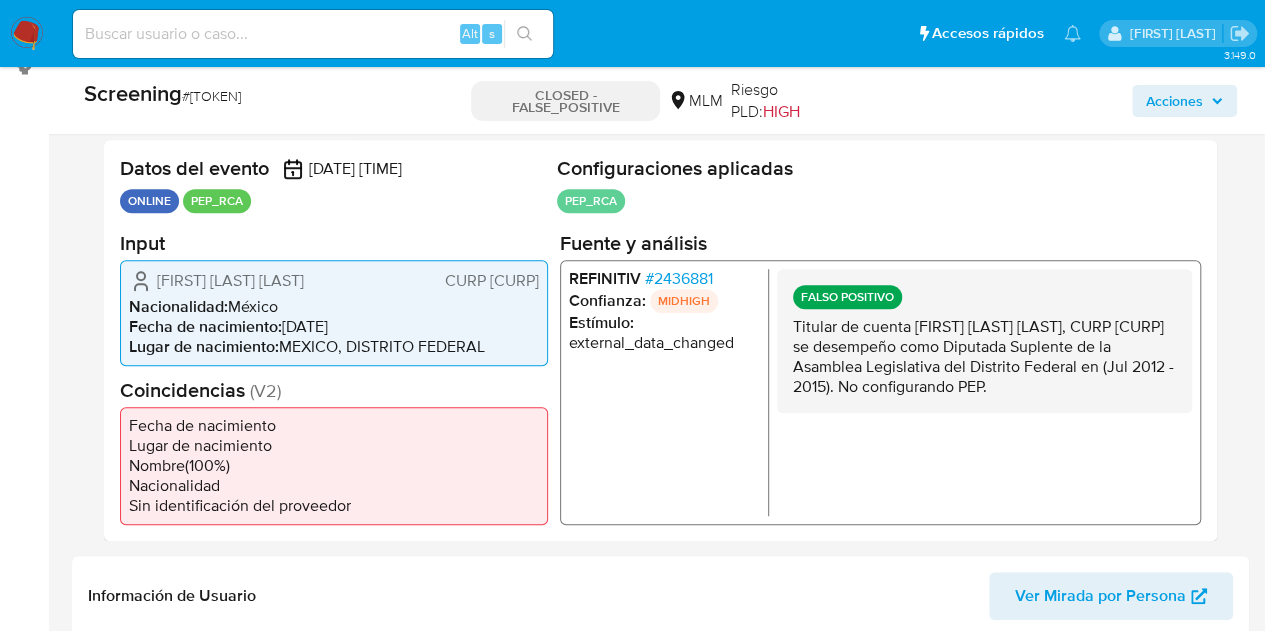 select on "10" 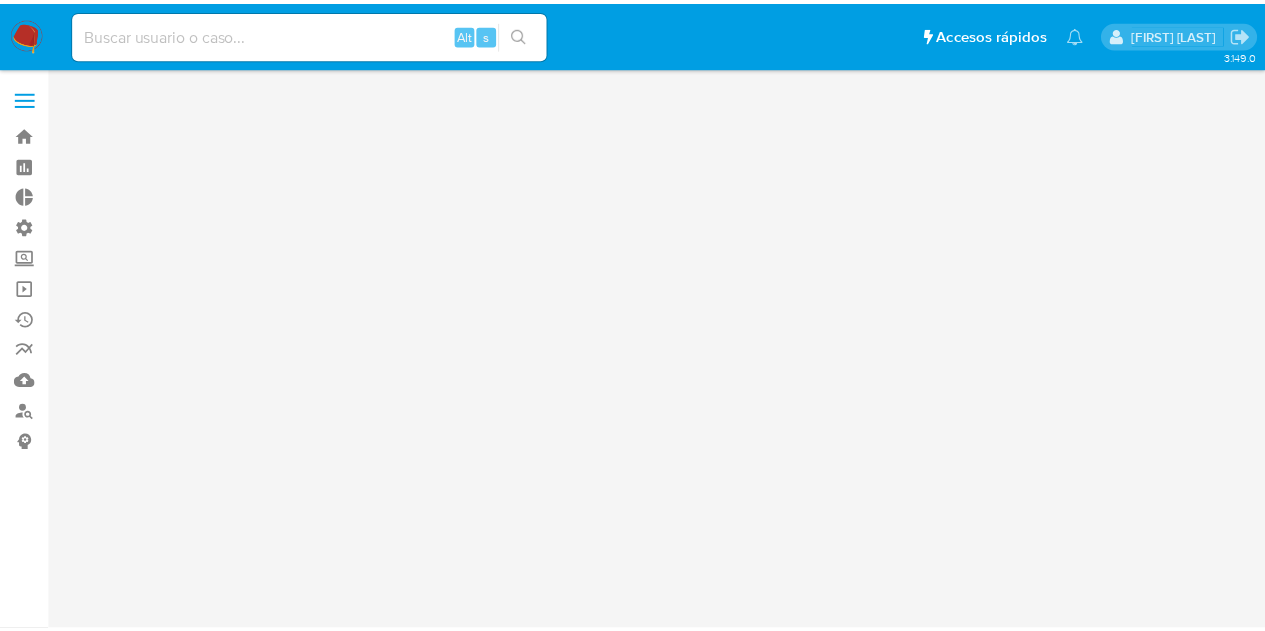 scroll, scrollTop: 0, scrollLeft: 0, axis: both 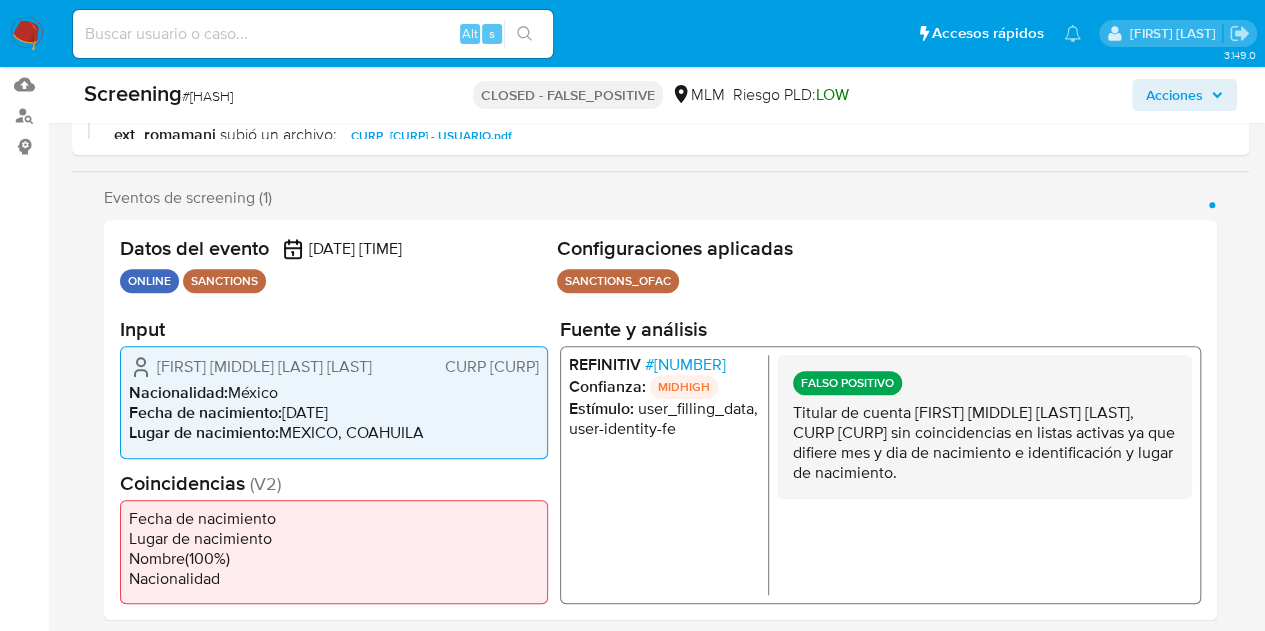 select on "10" 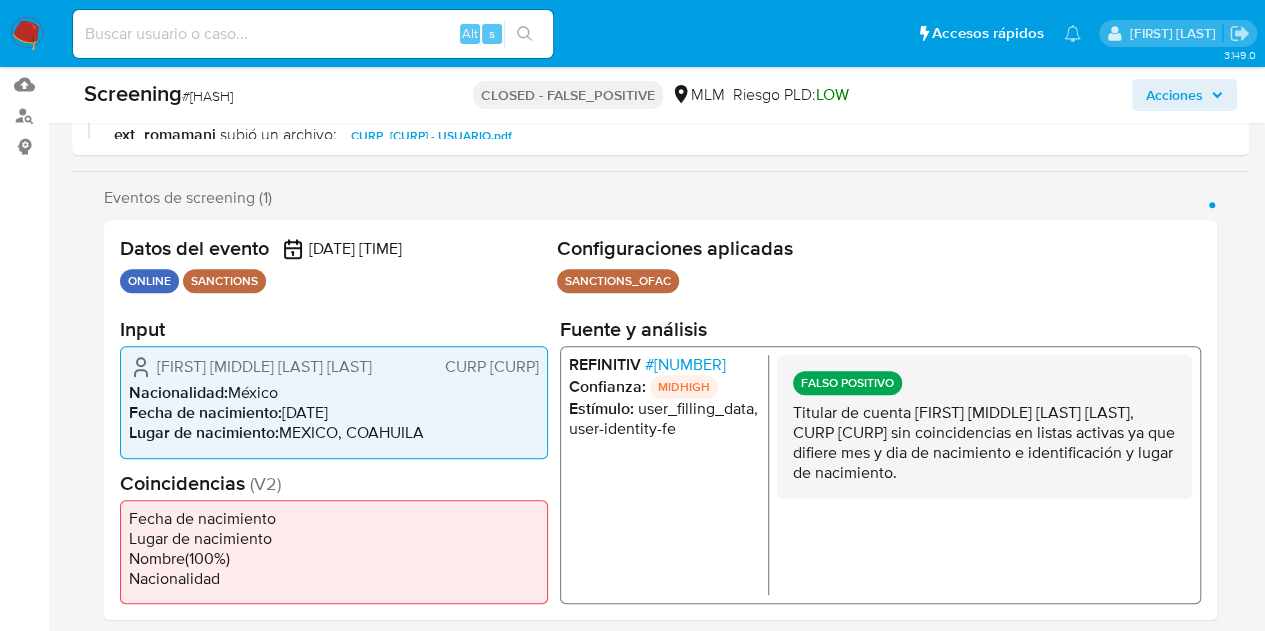 scroll, scrollTop: 312, scrollLeft: 0, axis: vertical 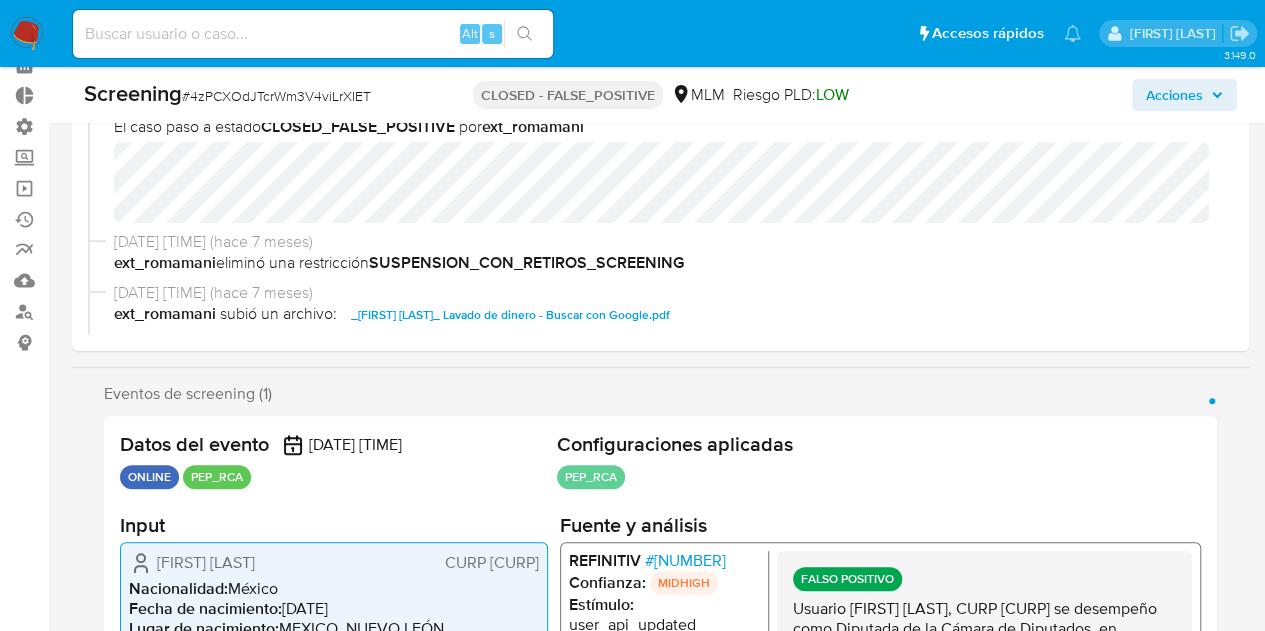 select on "10" 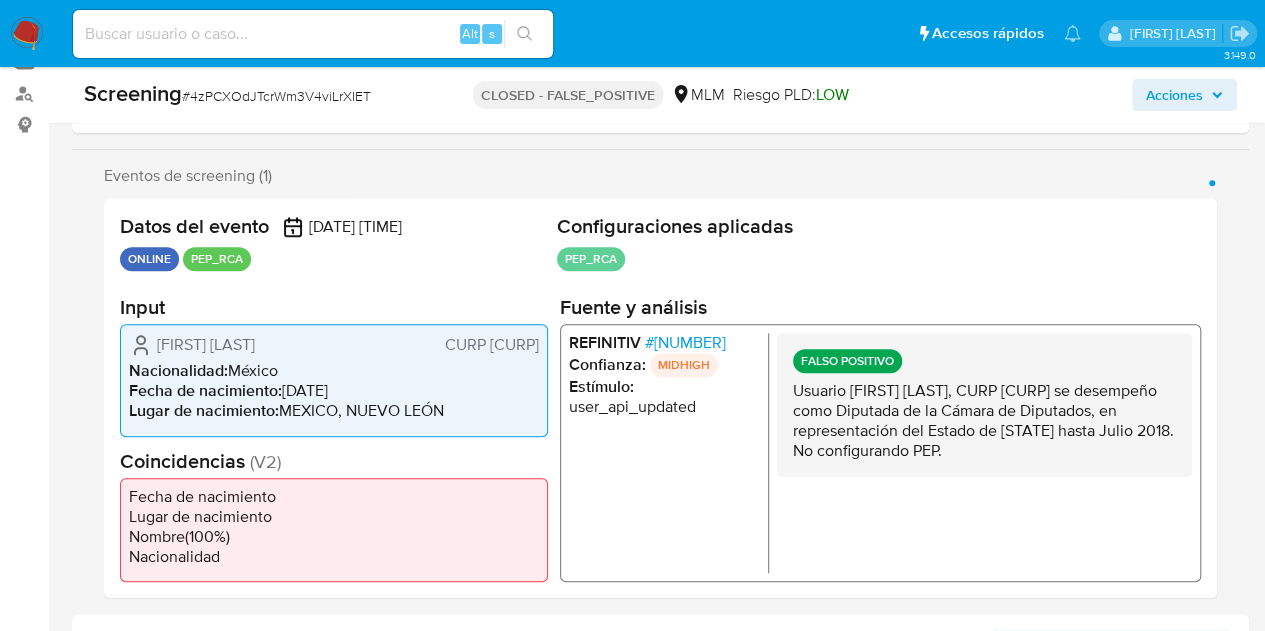 scroll, scrollTop: 333, scrollLeft: 0, axis: vertical 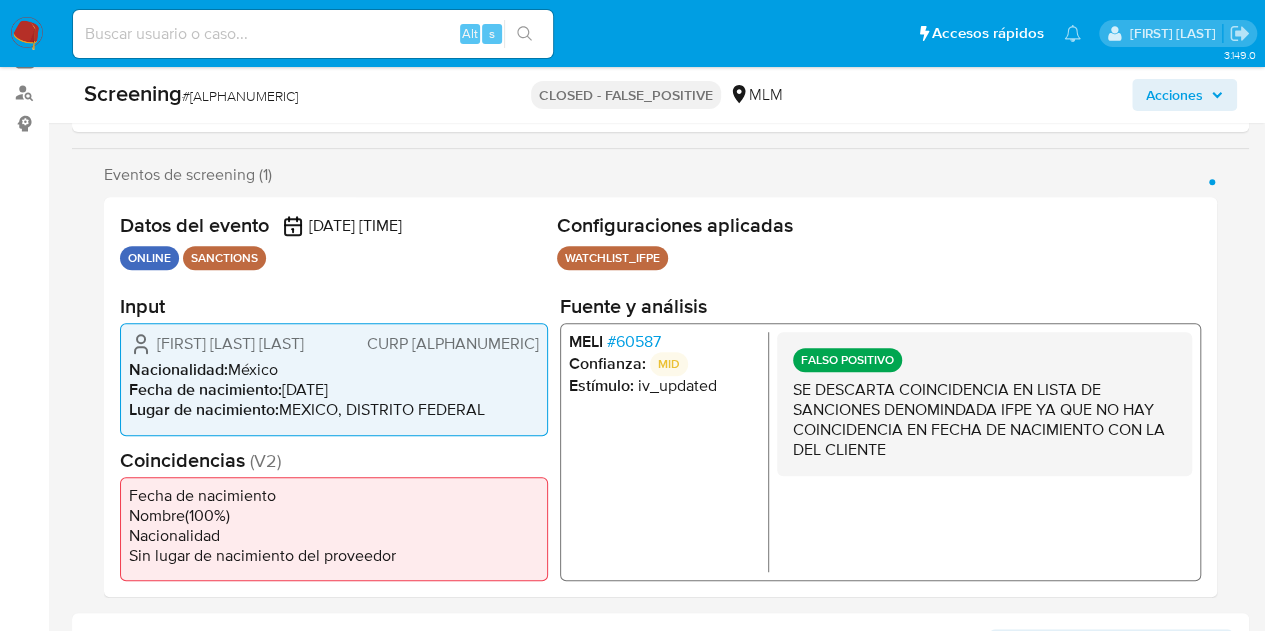 select on "10" 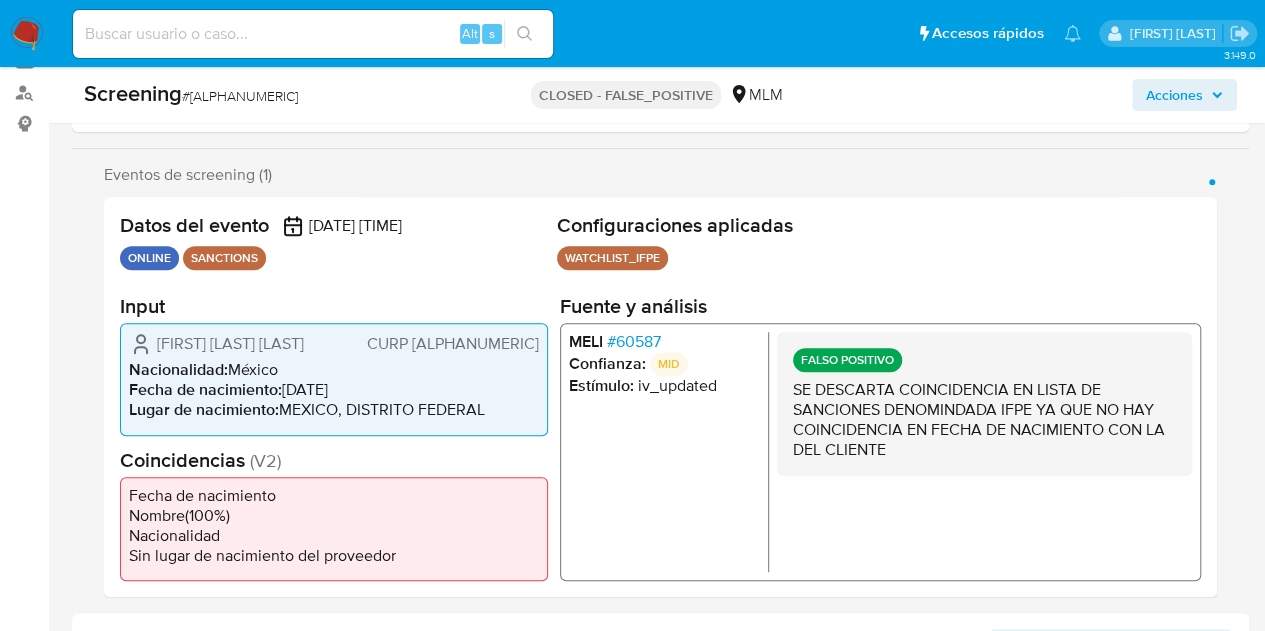 scroll, scrollTop: 323, scrollLeft: 0, axis: vertical 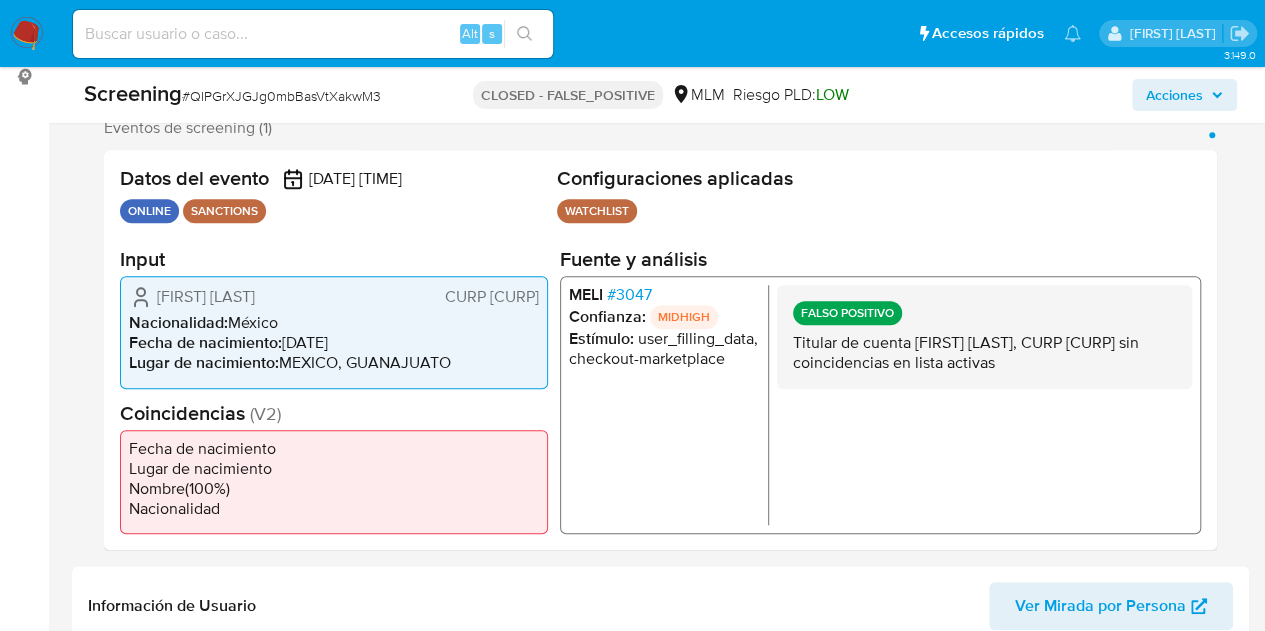 select on "10" 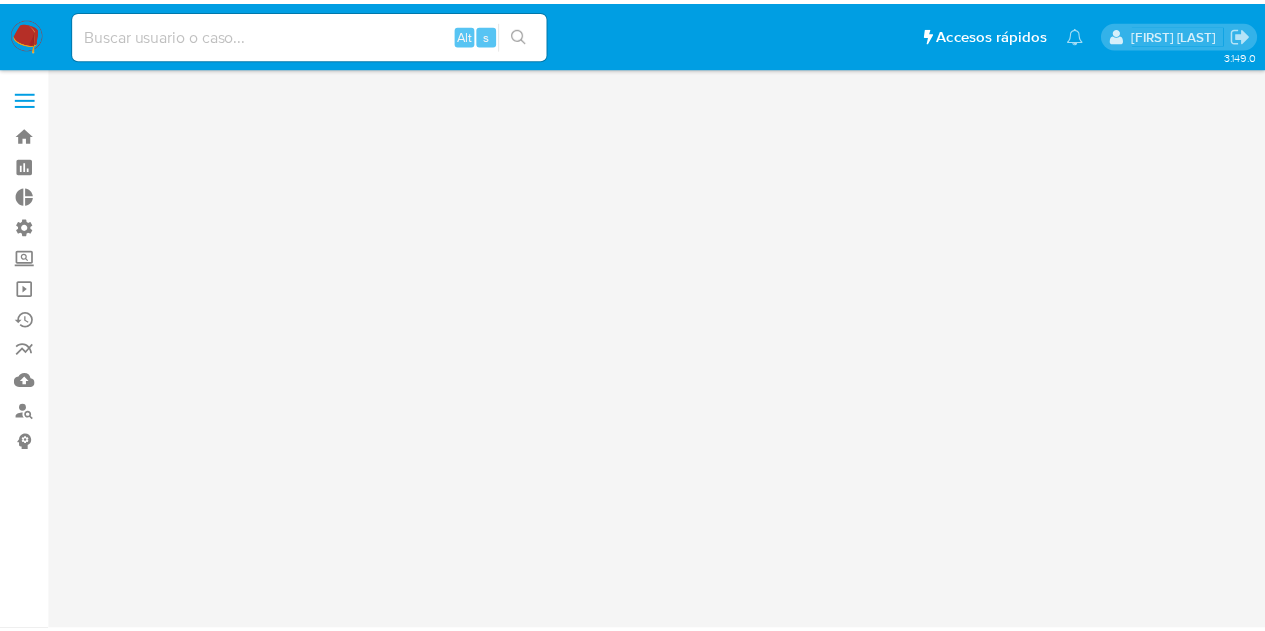 scroll, scrollTop: 0, scrollLeft: 0, axis: both 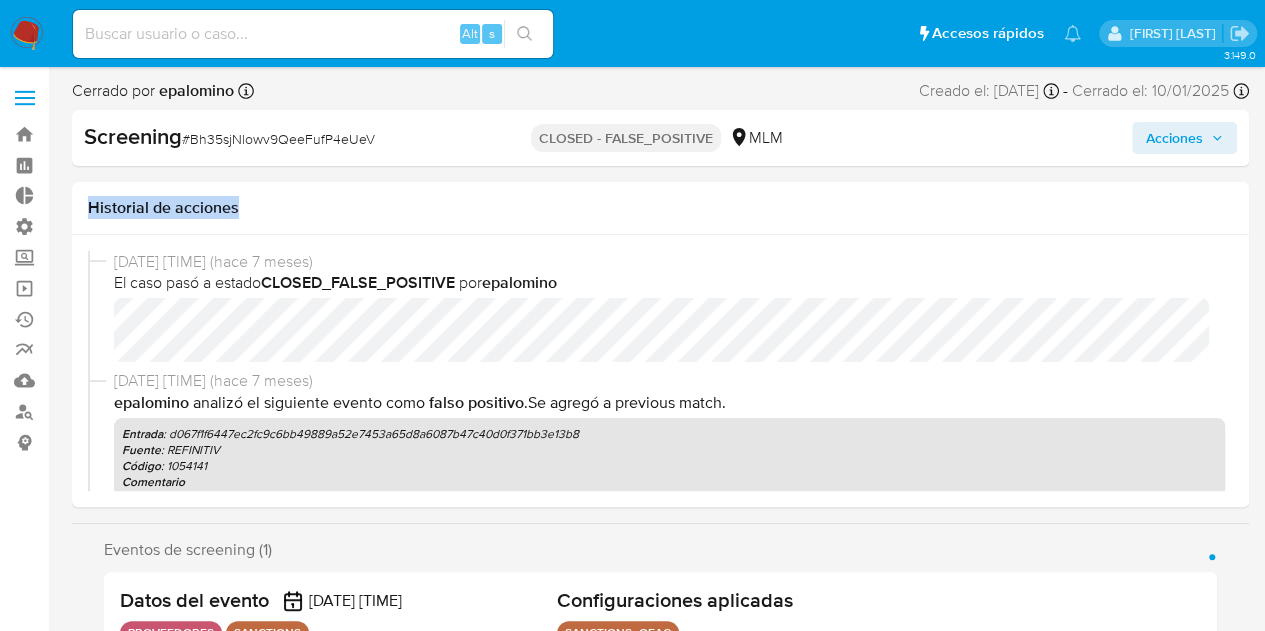drag, startPoint x: 1262, startPoint y: 128, endPoint x: 1266, endPoint y: 171, distance: 43.185646 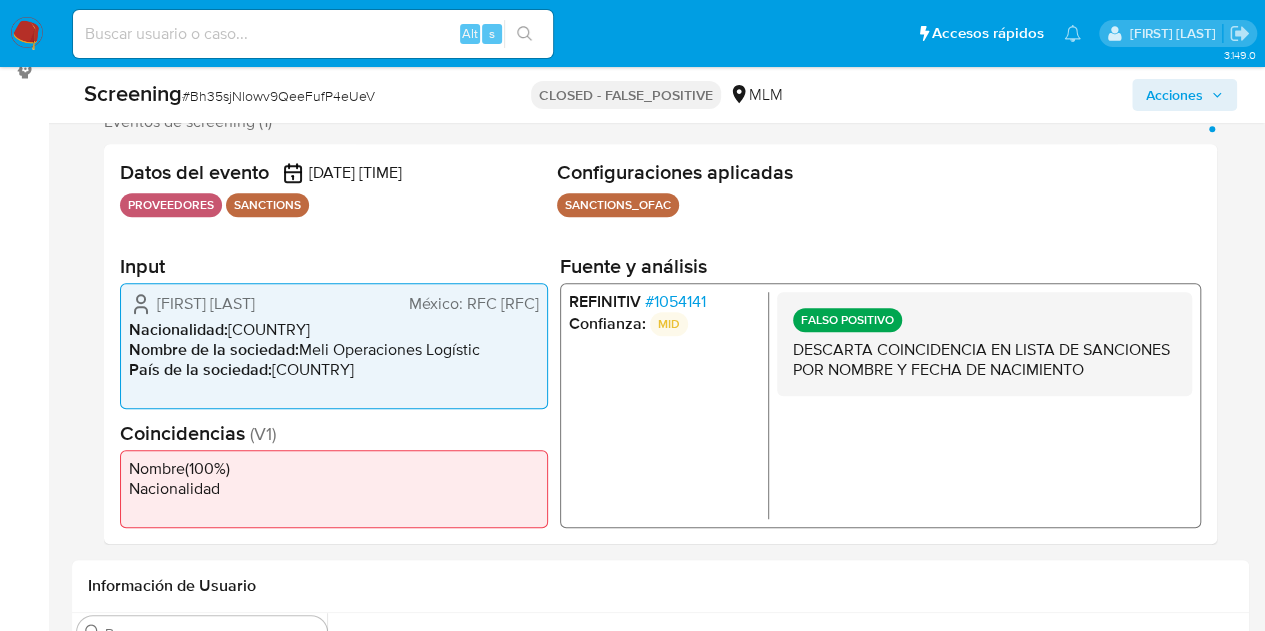 scroll, scrollTop: 377, scrollLeft: 0, axis: vertical 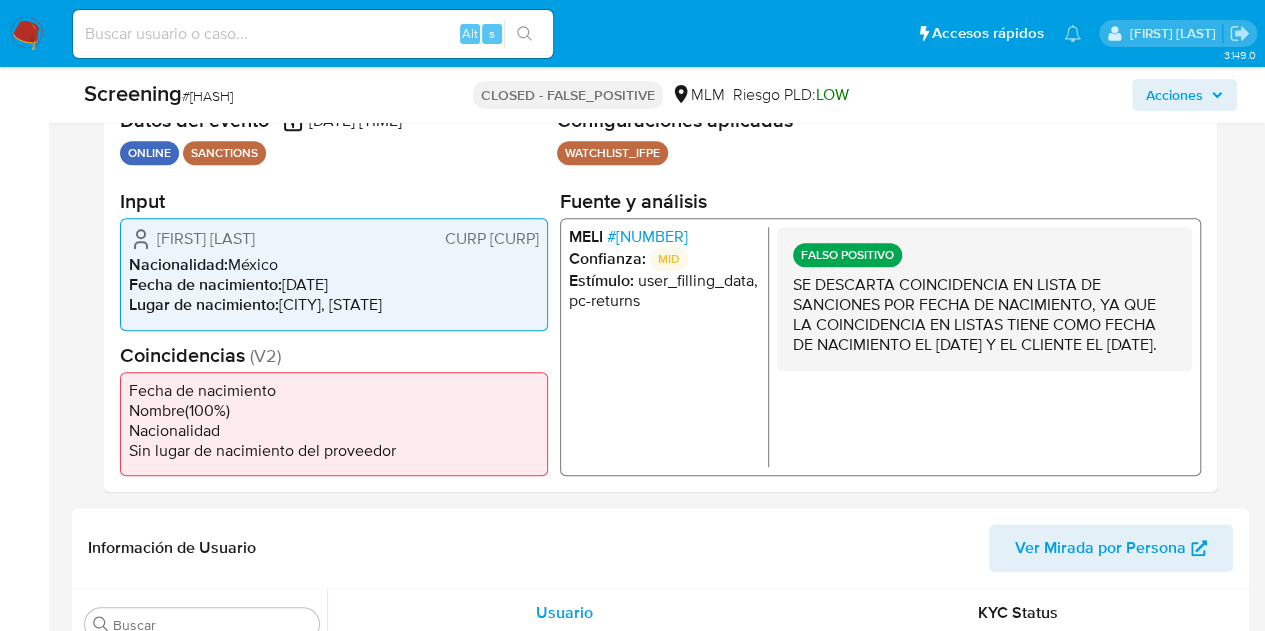 select on "10" 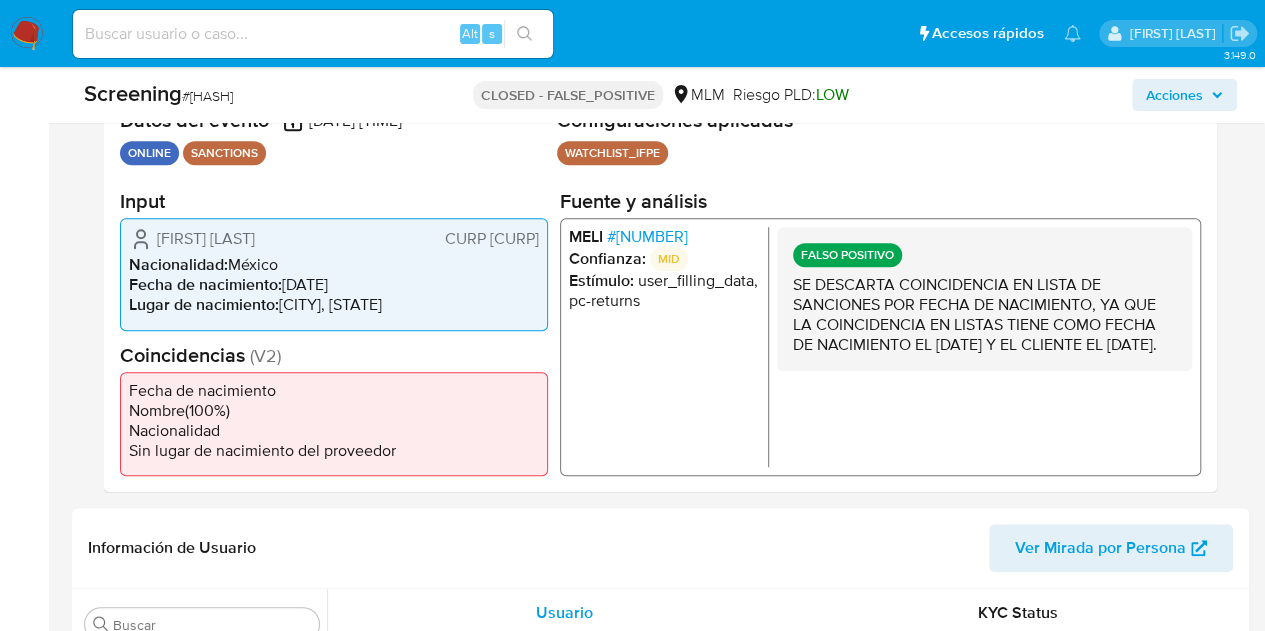 scroll, scrollTop: 455, scrollLeft: 0, axis: vertical 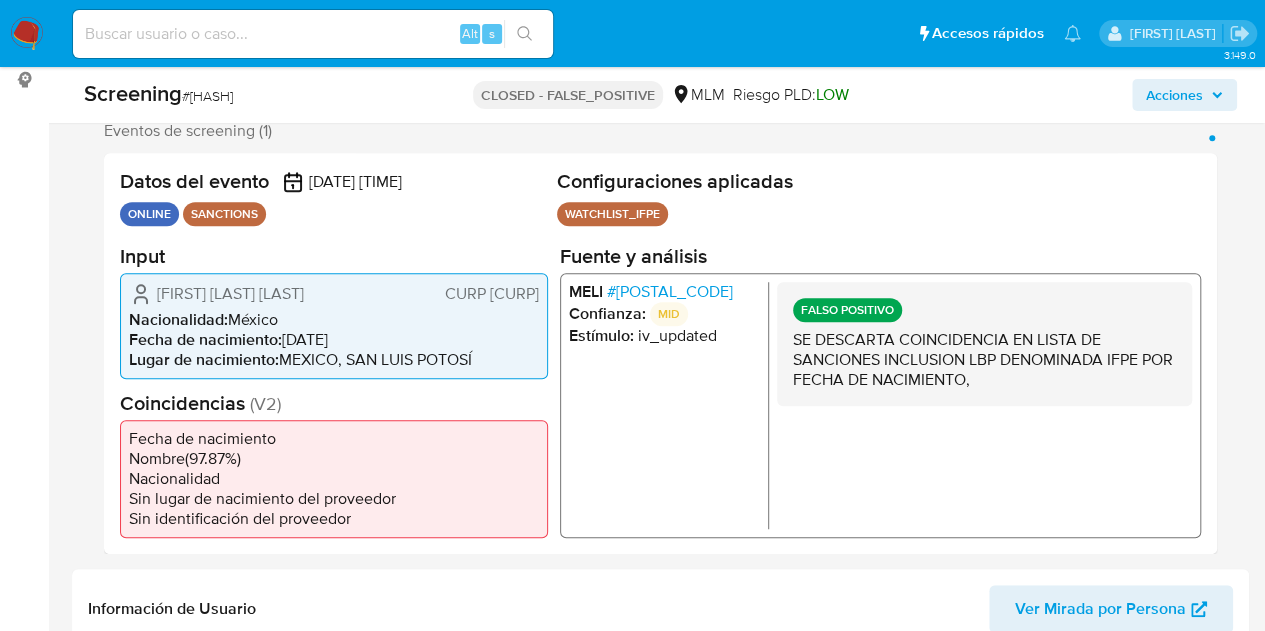 select on "10" 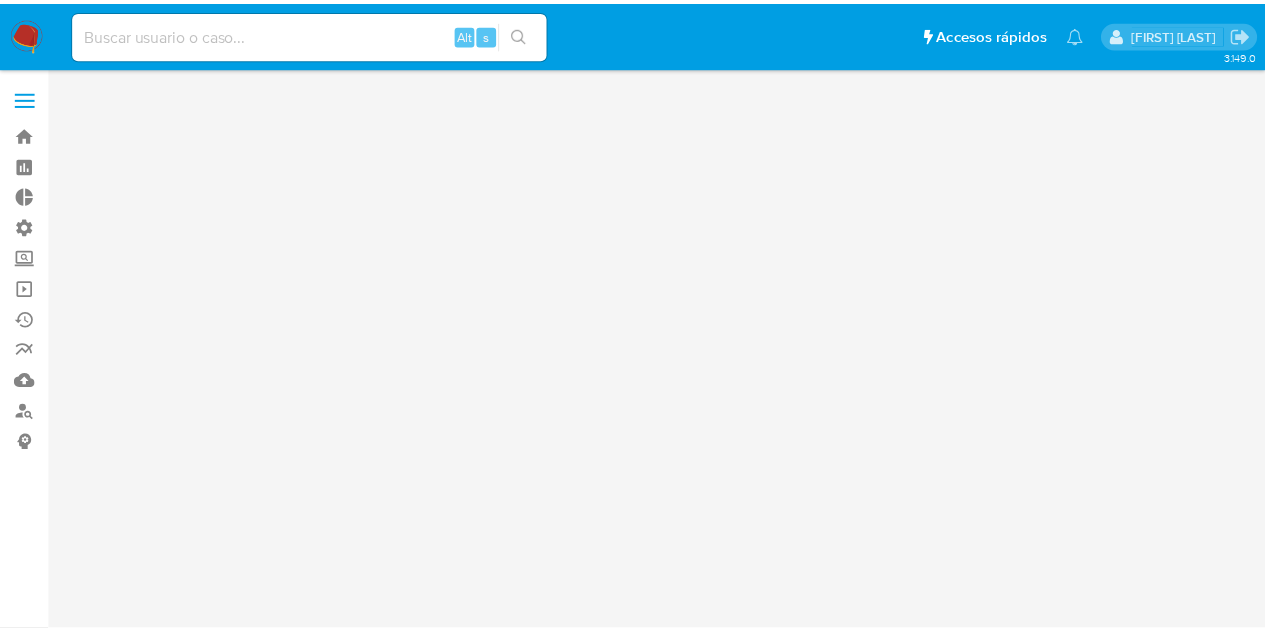 scroll, scrollTop: 0, scrollLeft: 0, axis: both 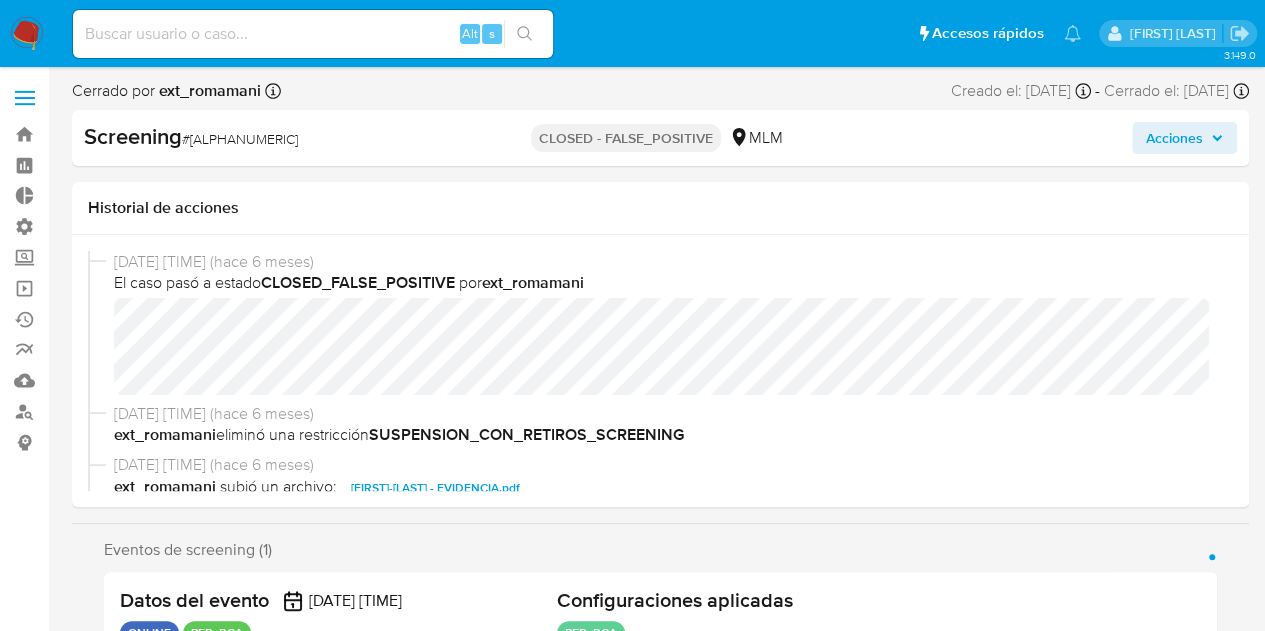 select on "10" 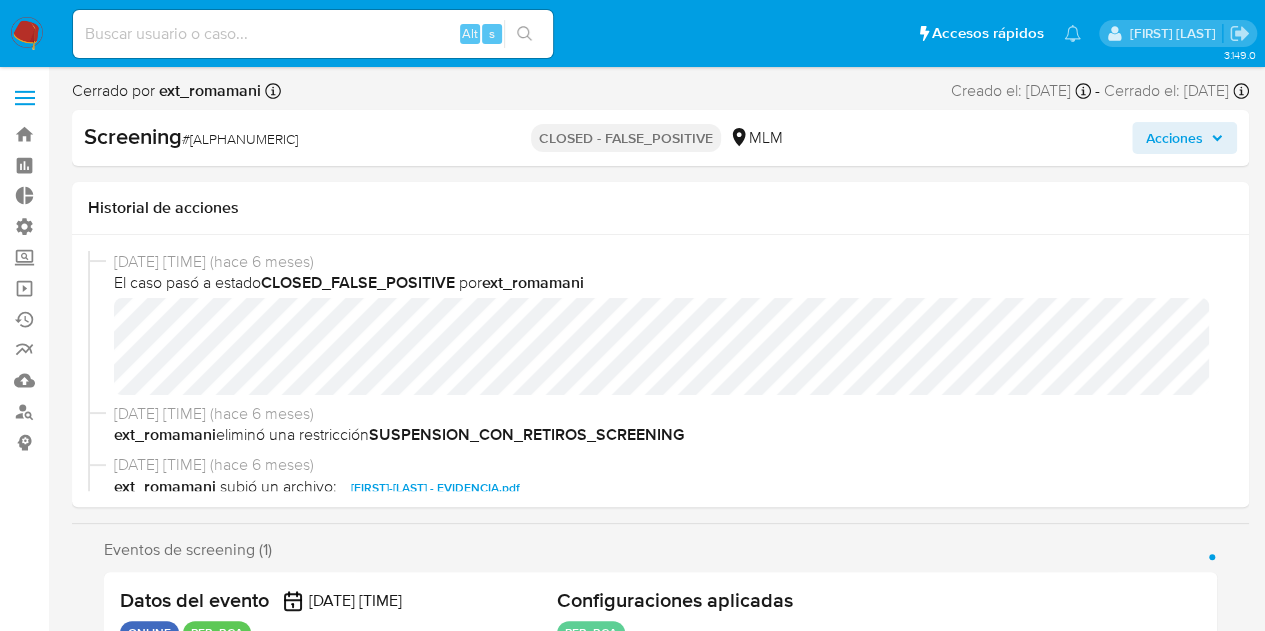 scroll, scrollTop: 749, scrollLeft: 0, axis: vertical 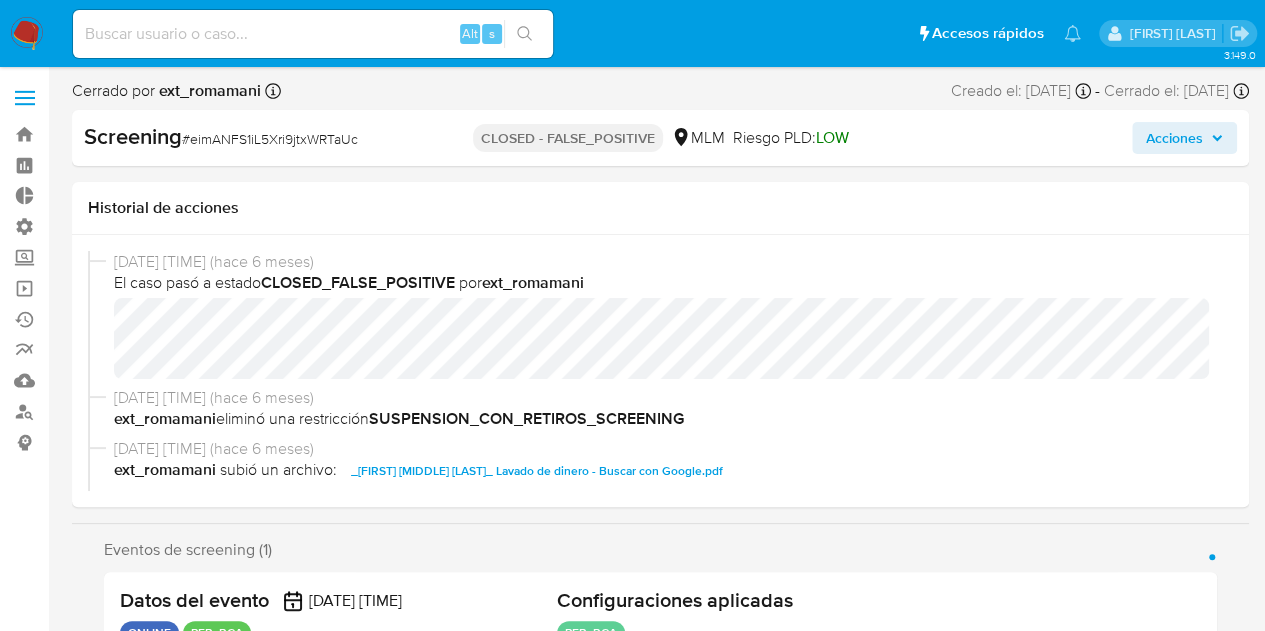 select on "10" 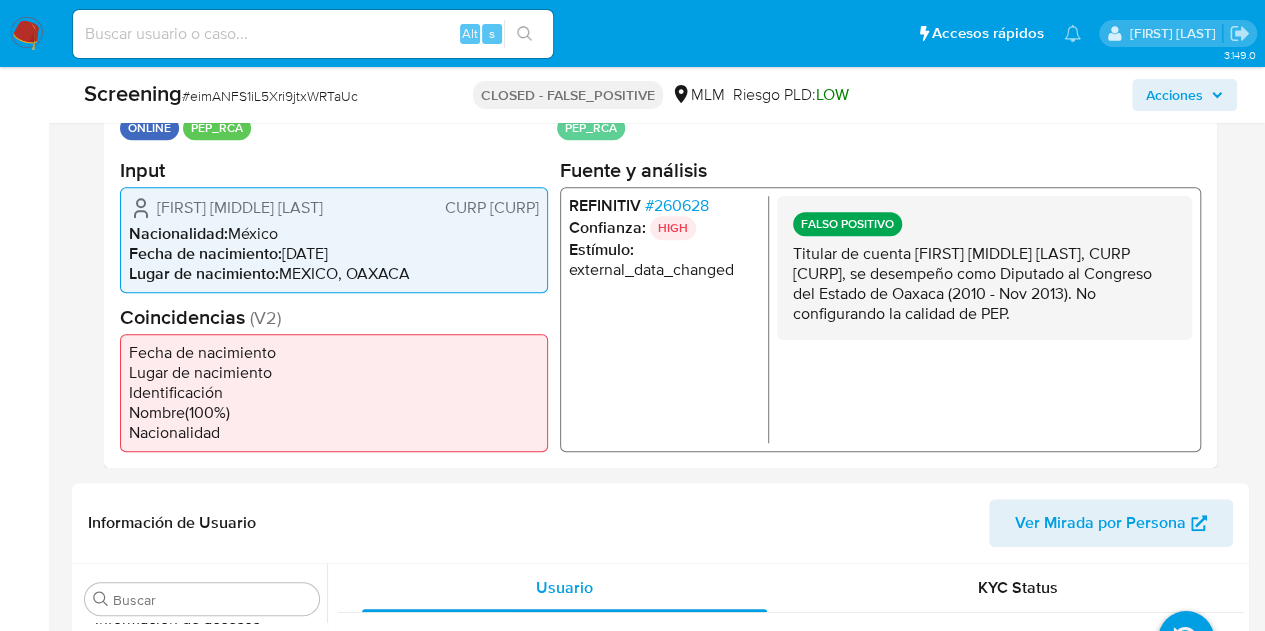 scroll, scrollTop: 381, scrollLeft: 0, axis: vertical 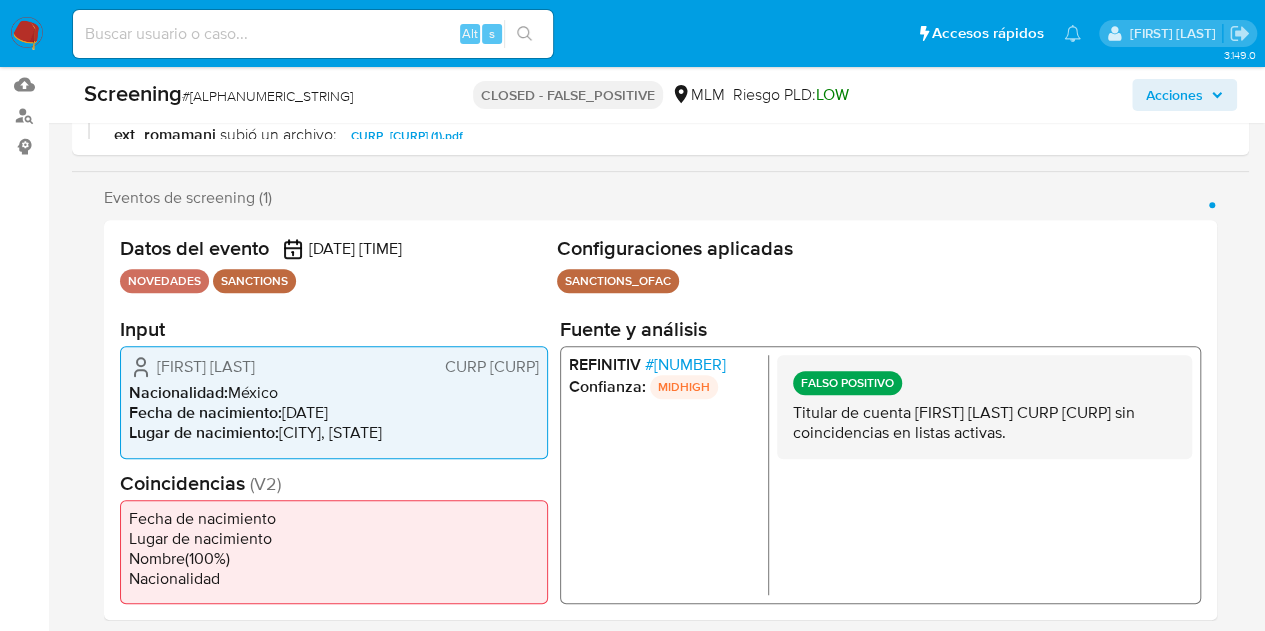 select on "10" 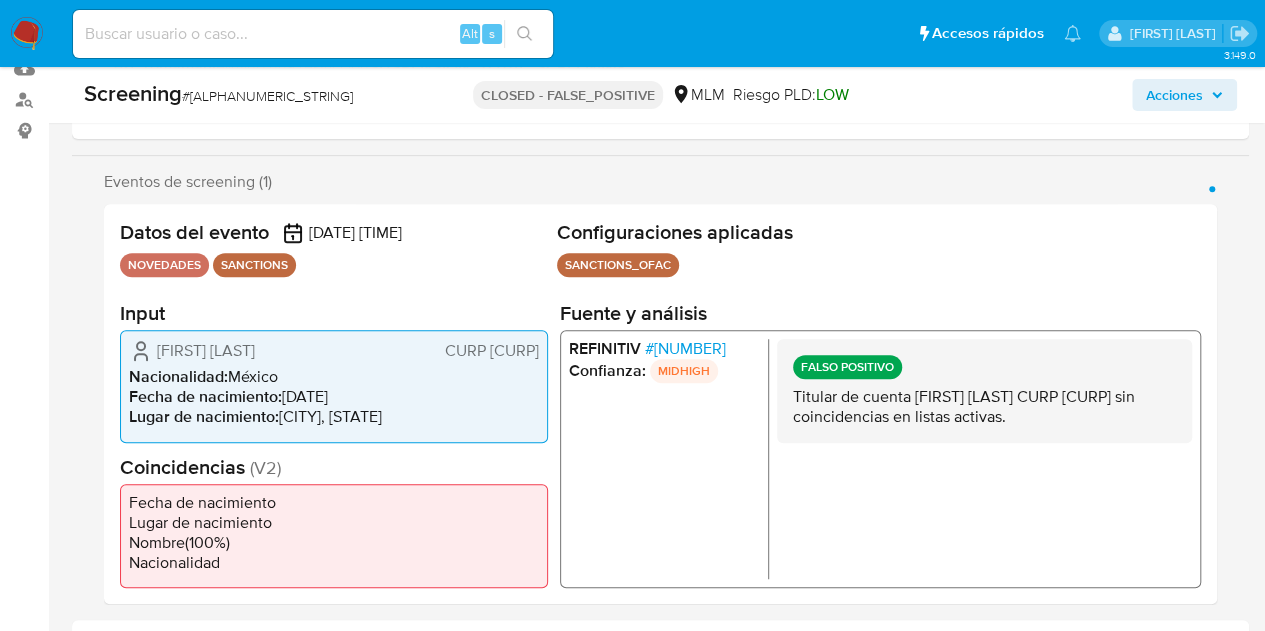 scroll, scrollTop: 324, scrollLeft: 0, axis: vertical 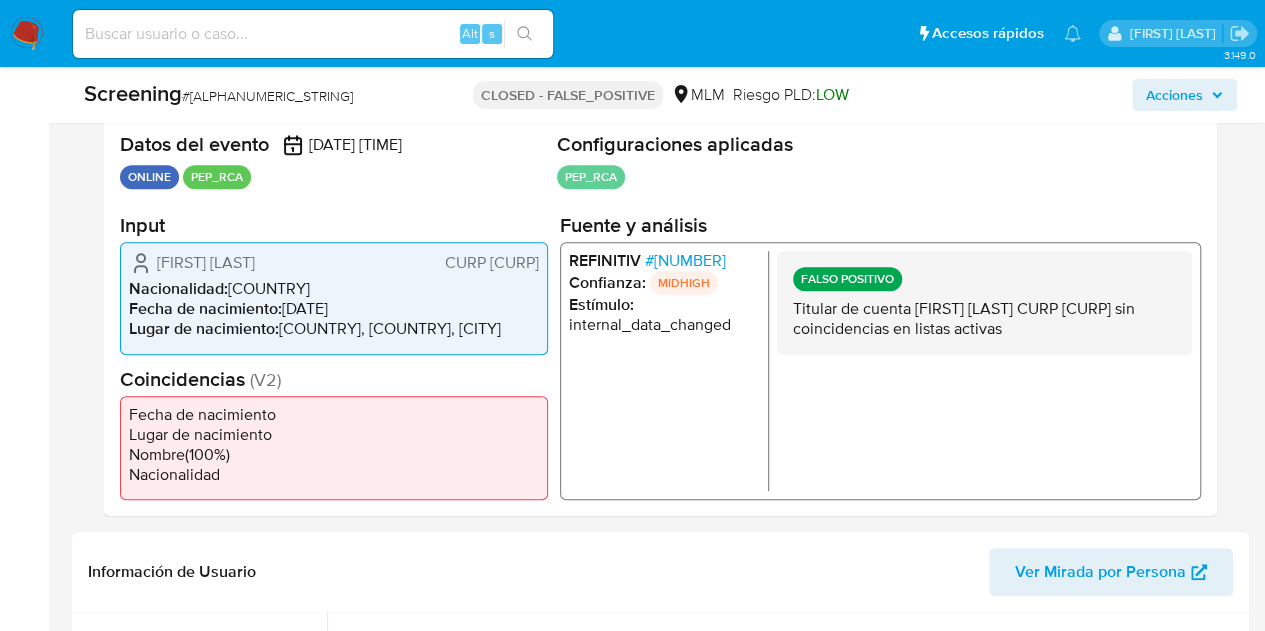select on "10" 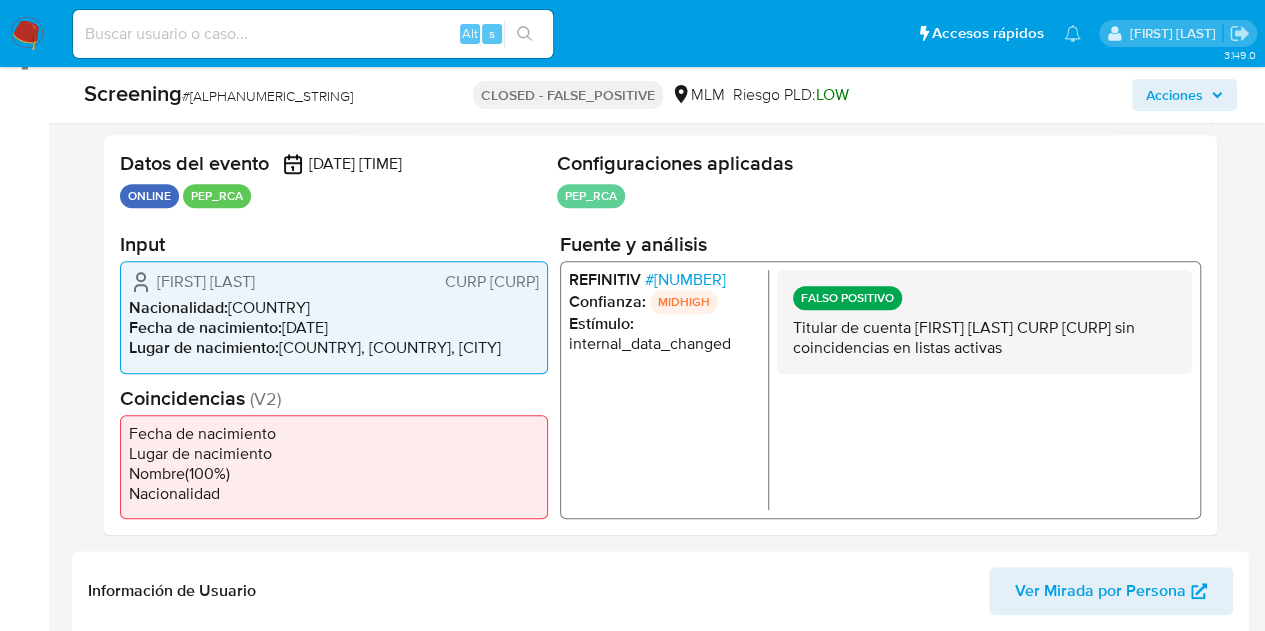 scroll, scrollTop: 357, scrollLeft: 0, axis: vertical 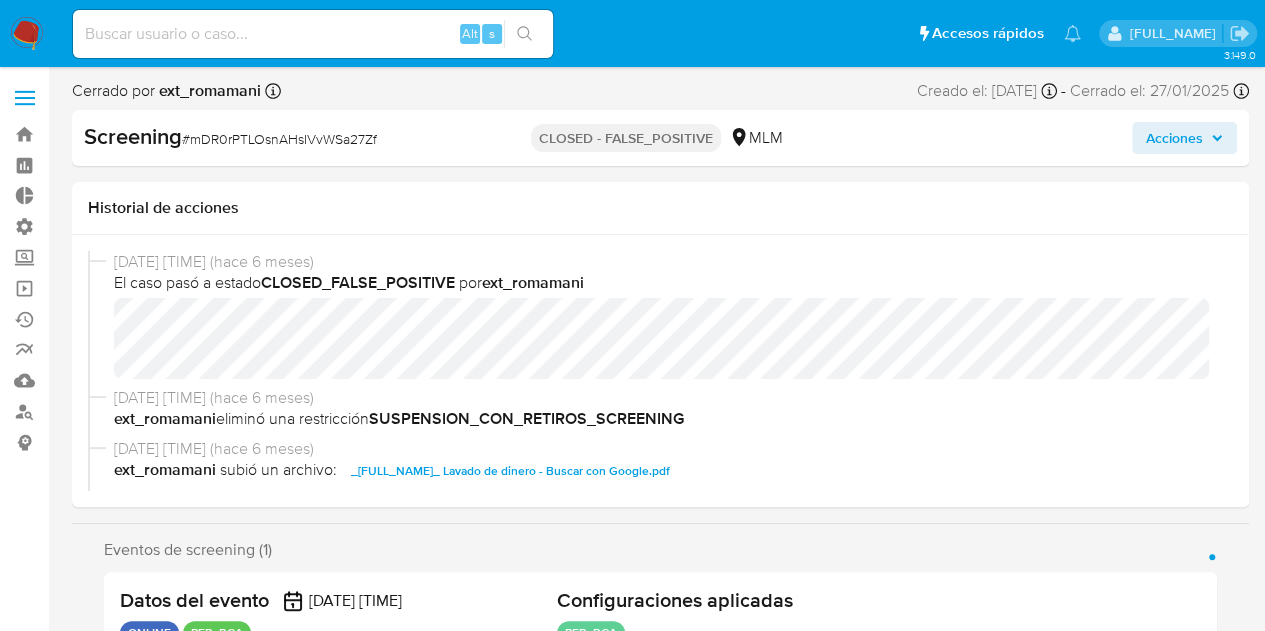 select on "10" 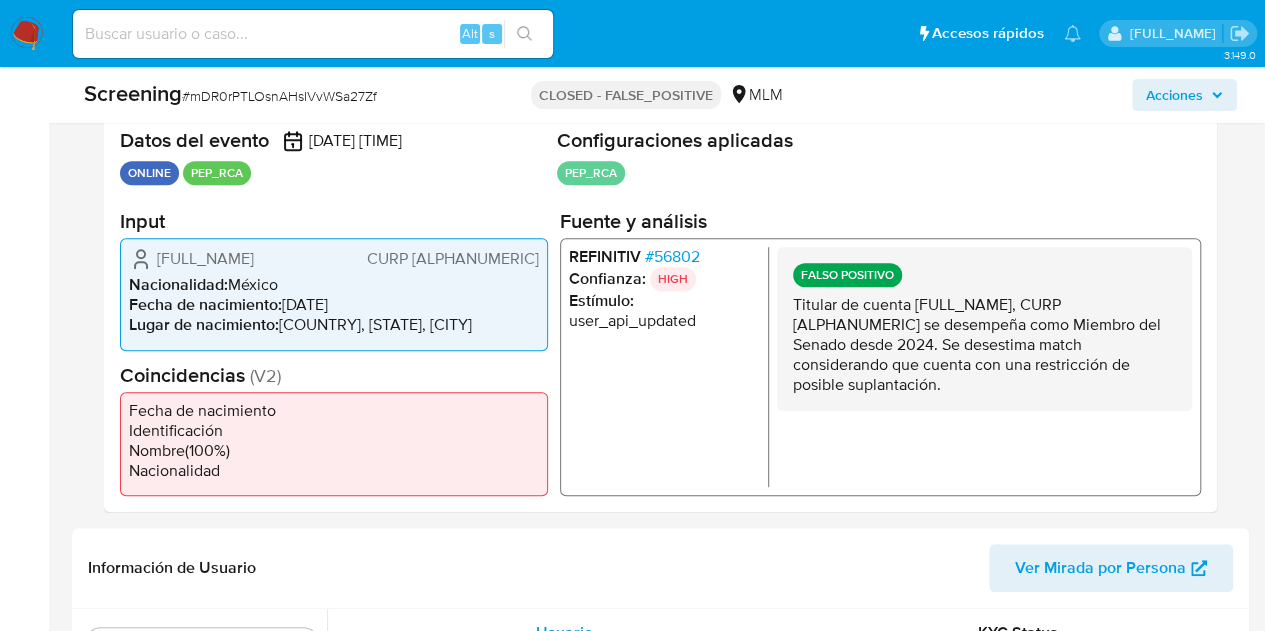 scroll, scrollTop: 388, scrollLeft: 0, axis: vertical 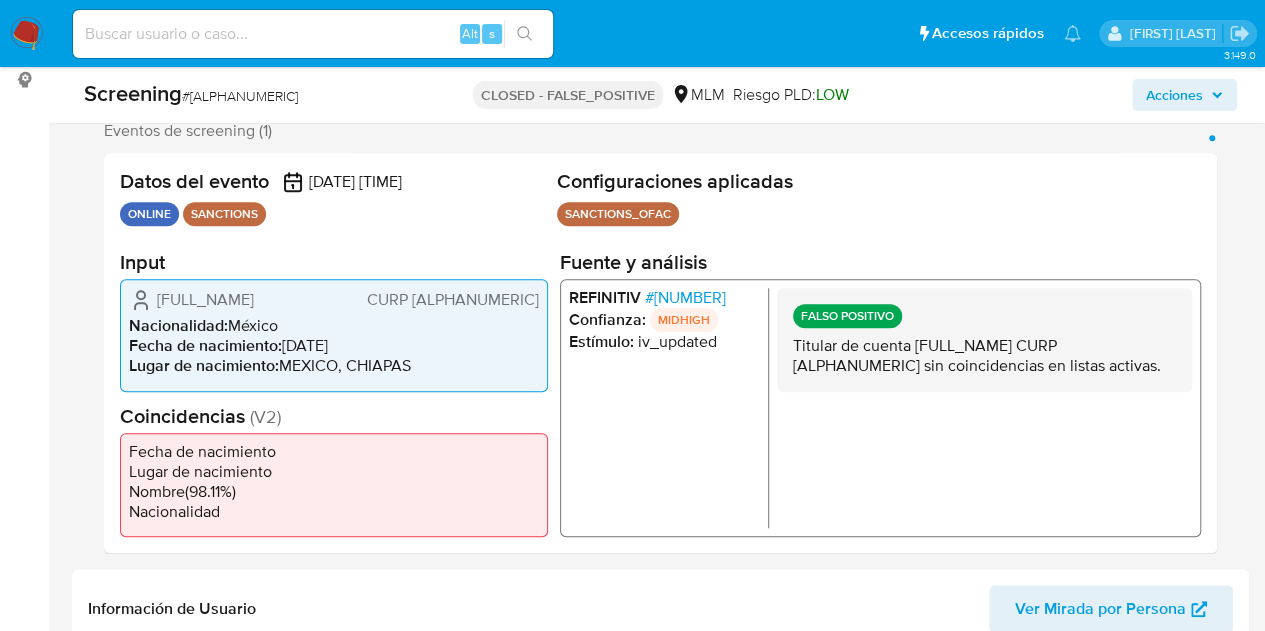 select on "10" 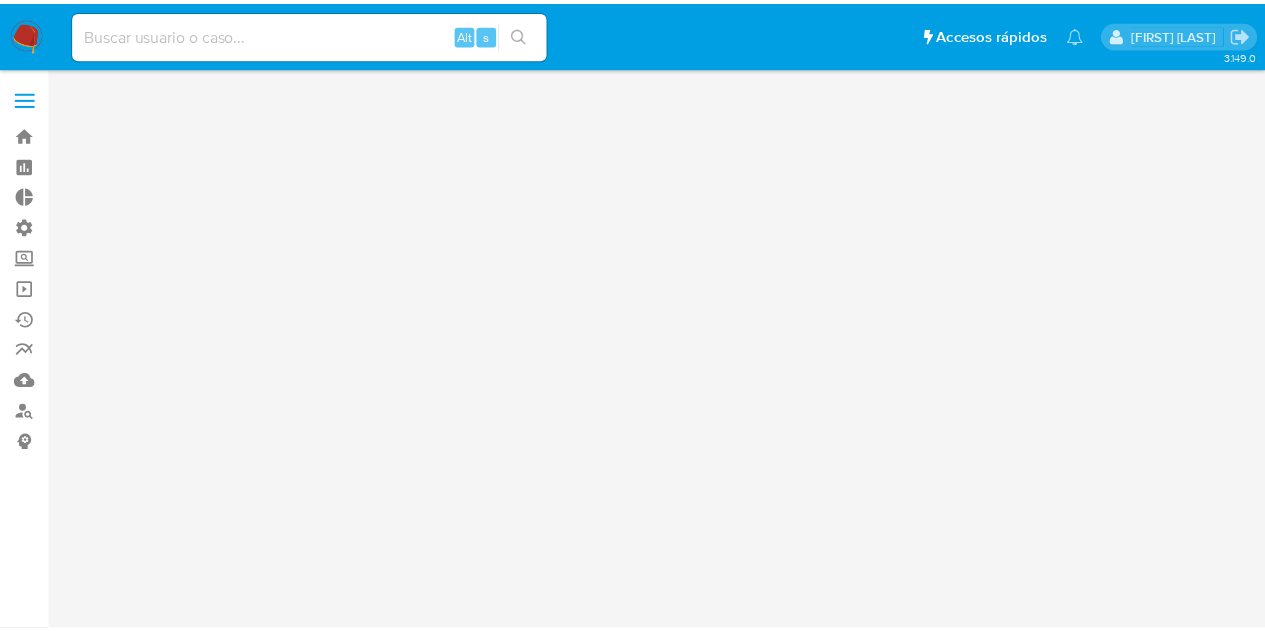 scroll, scrollTop: 0, scrollLeft: 0, axis: both 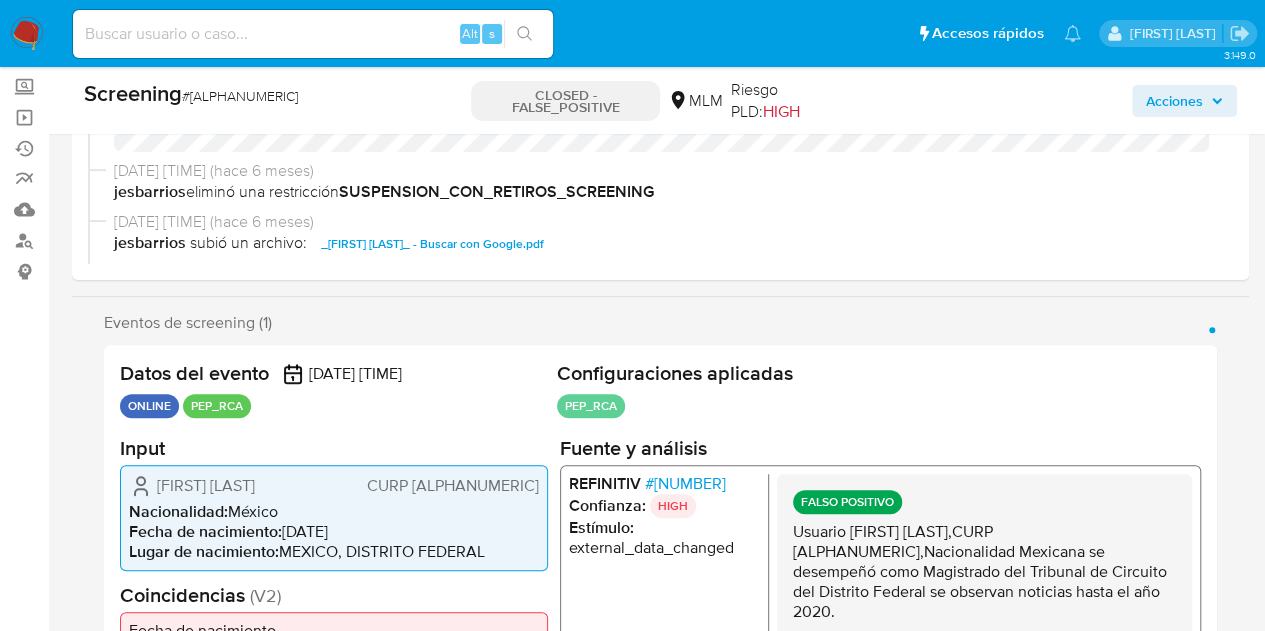 select on "10" 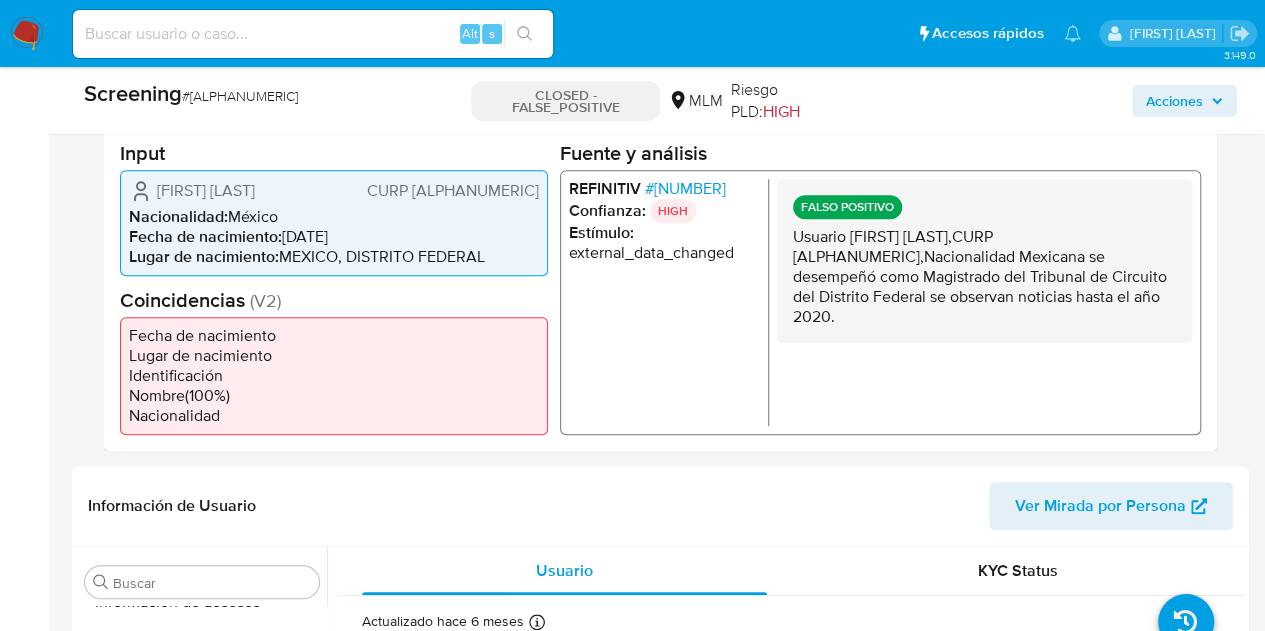 scroll, scrollTop: 483, scrollLeft: 0, axis: vertical 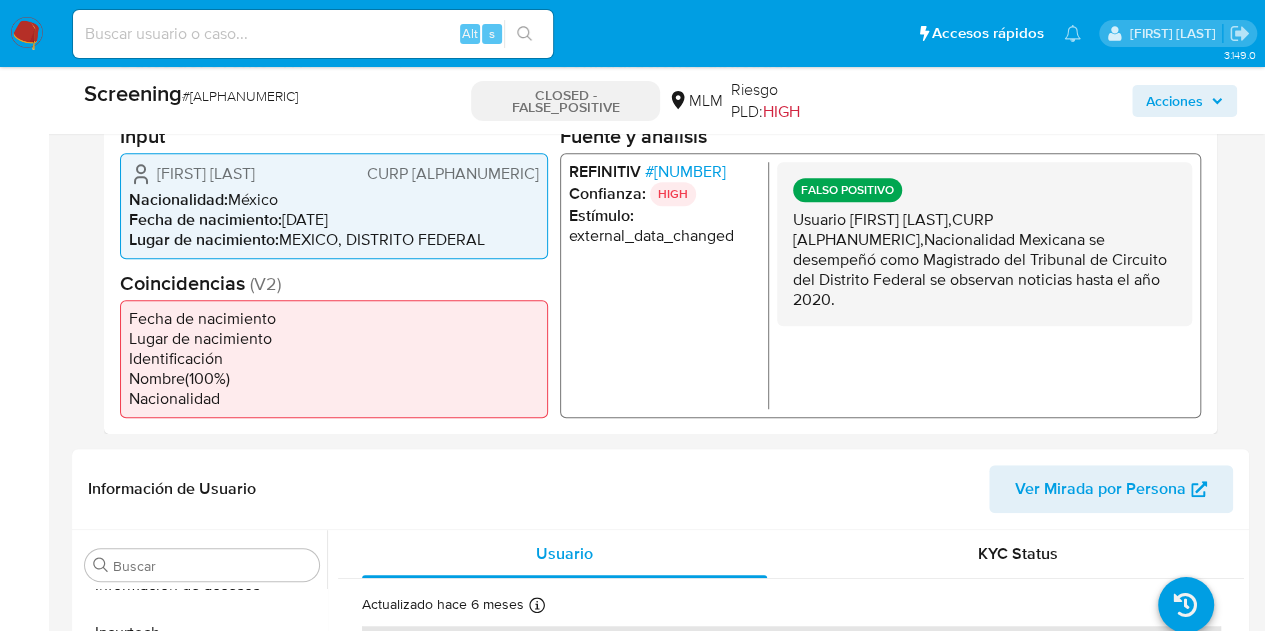 click on "# 522717" at bounding box center [685, 171] 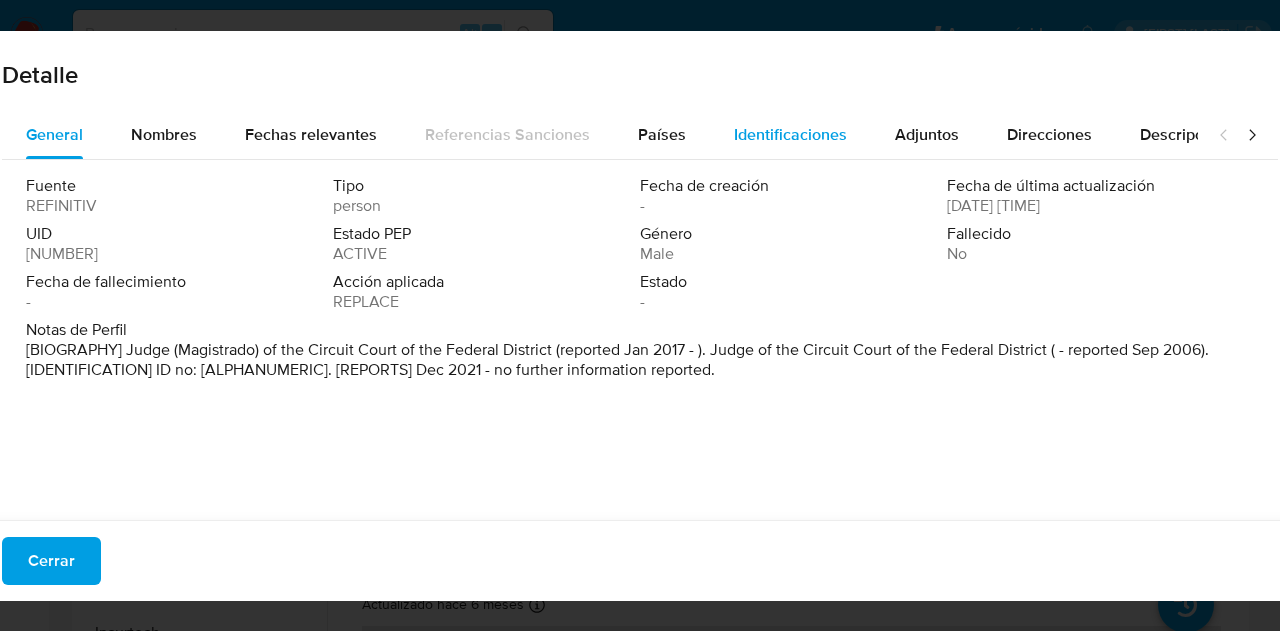 click on "Identificaciones" at bounding box center [790, 134] 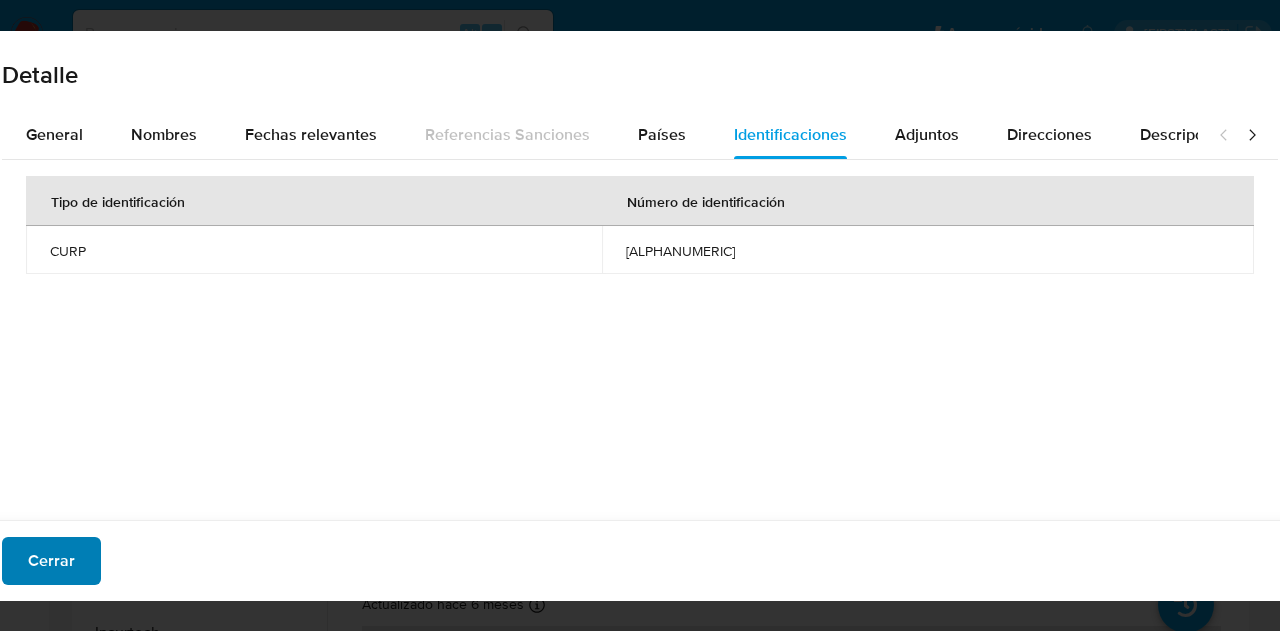 click on "Cerrar" at bounding box center (51, 561) 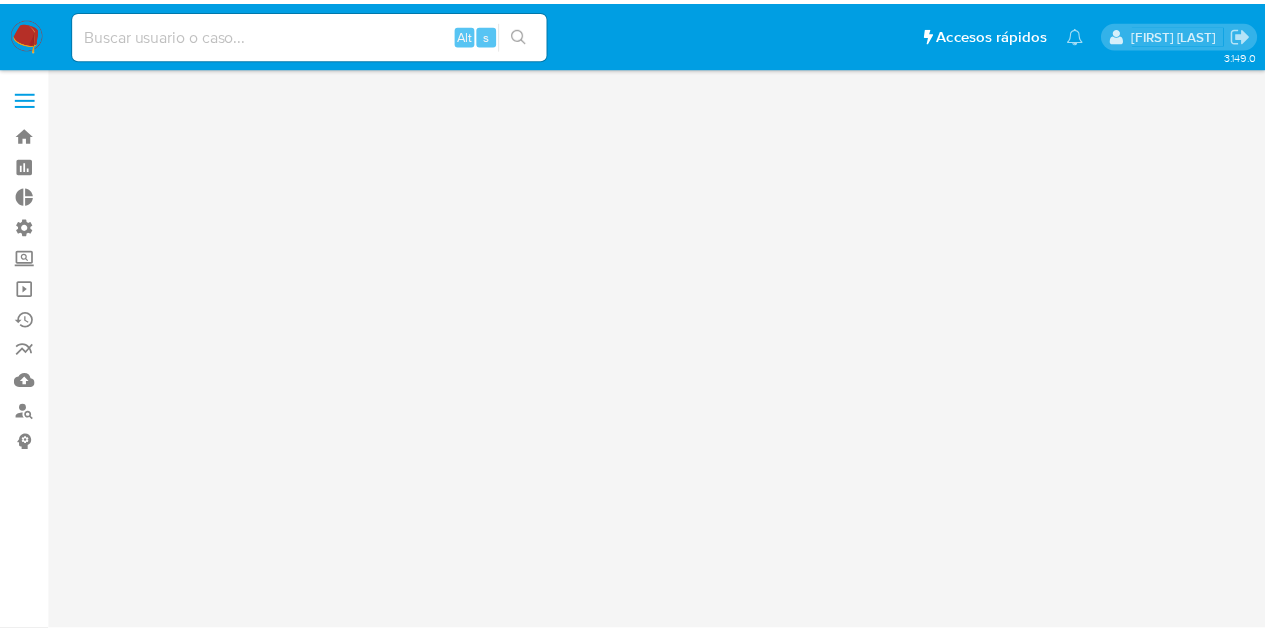 scroll, scrollTop: 0, scrollLeft: 0, axis: both 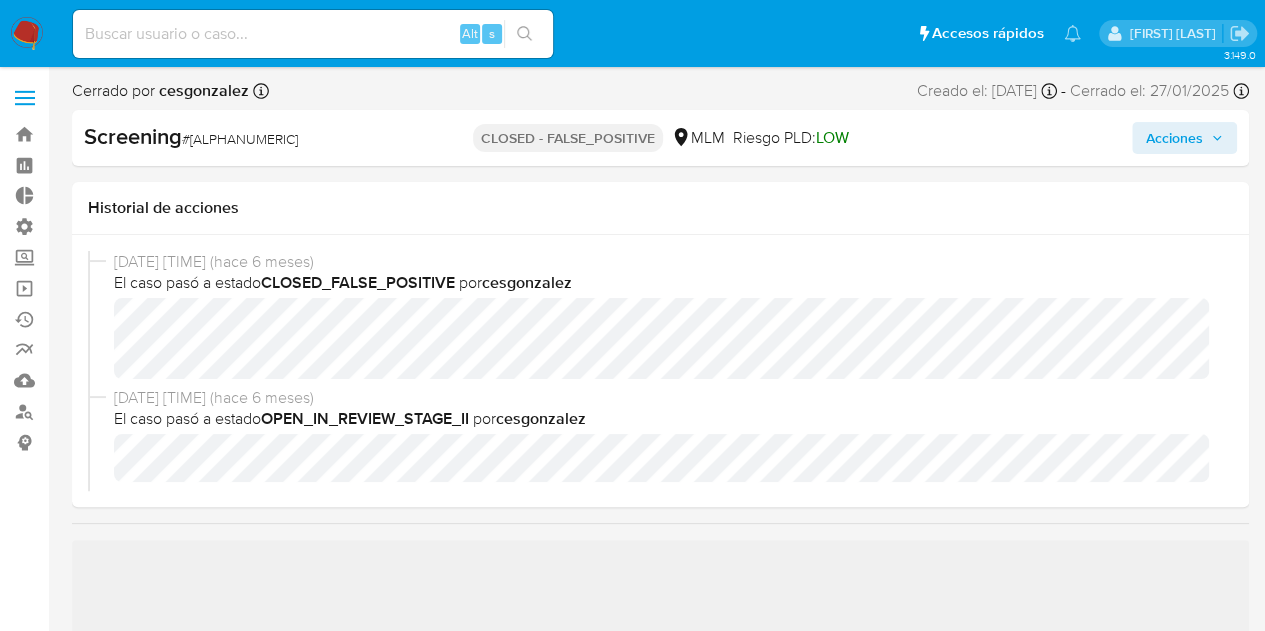 click on "Pausado Ver notificaciones Alt s Accesos rápidos   Presiona las siguientes teclas para acceder a algunas de las funciones Buscar caso o usuario Alt s Volver al home Alt h Agregar un archivo adjunto Alt a [FIRST] [LAST]" at bounding box center (632, 33) 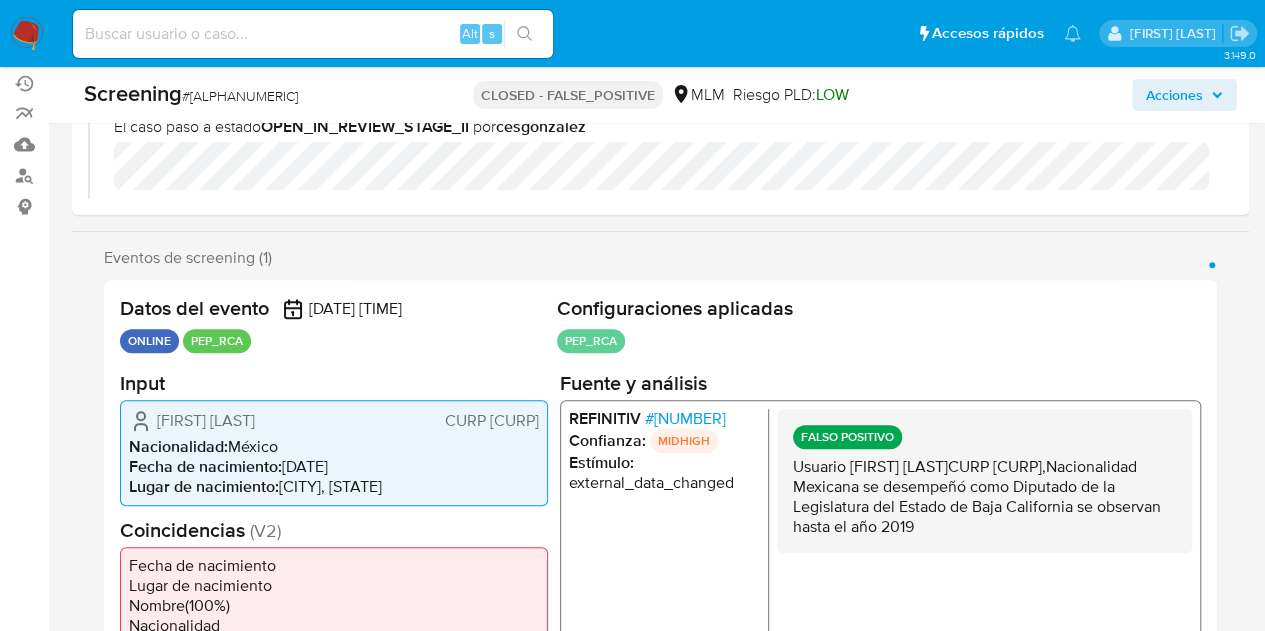 select on "10" 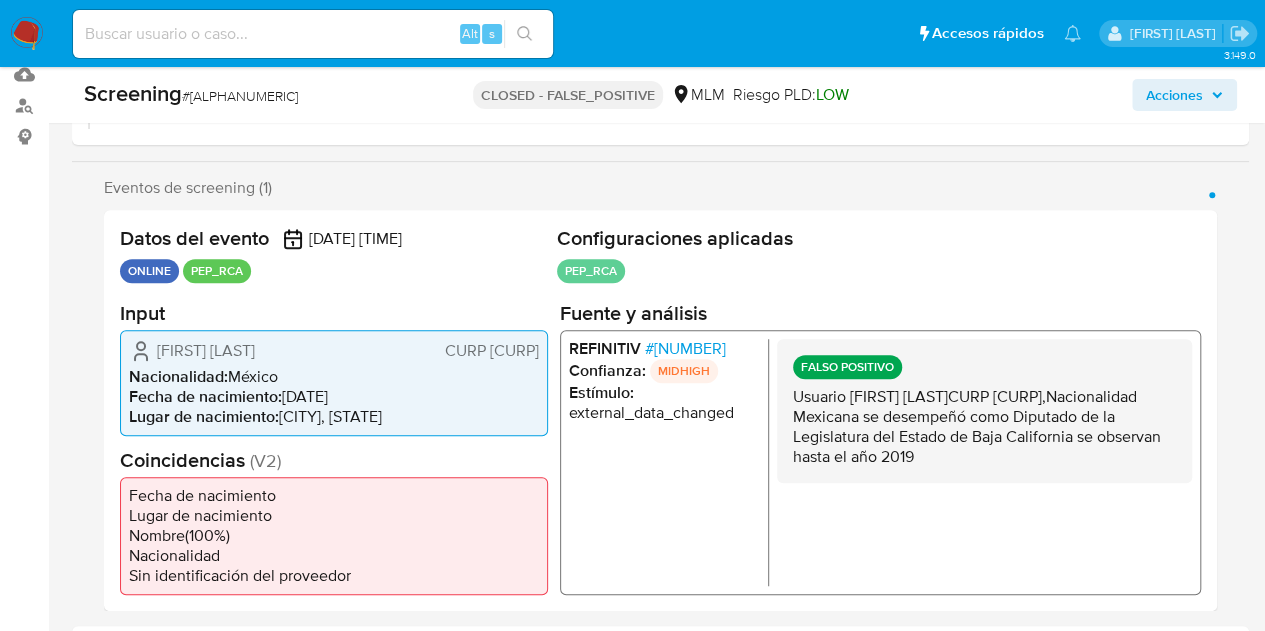 scroll, scrollTop: 310, scrollLeft: 0, axis: vertical 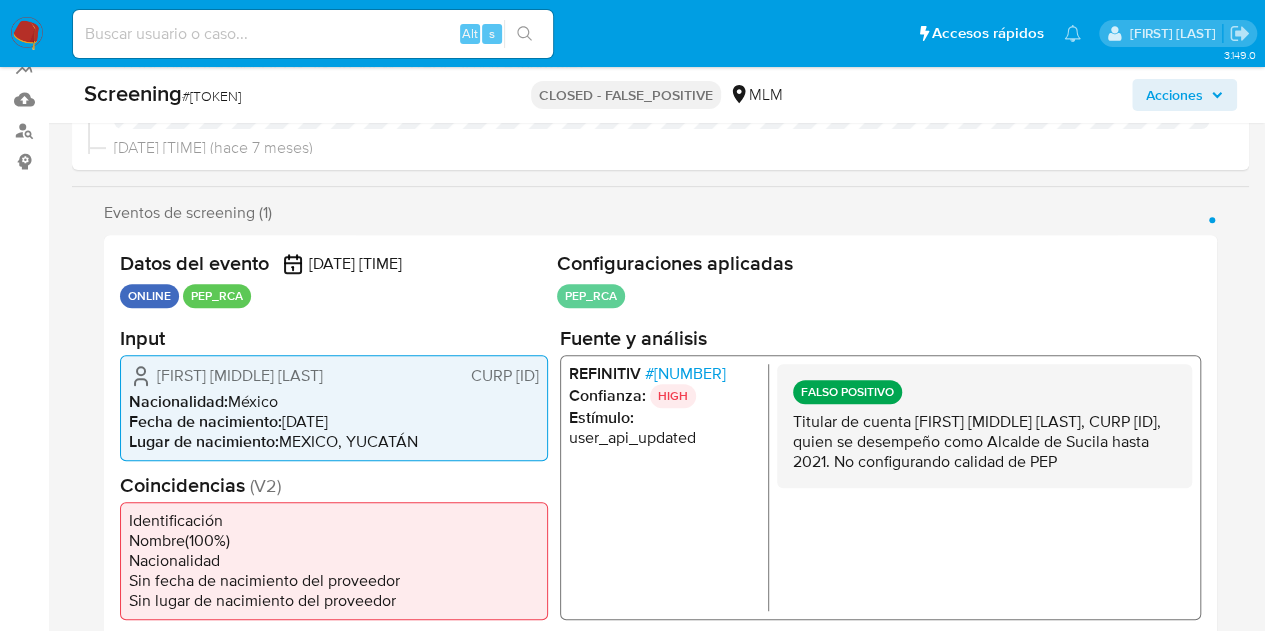 select on "10" 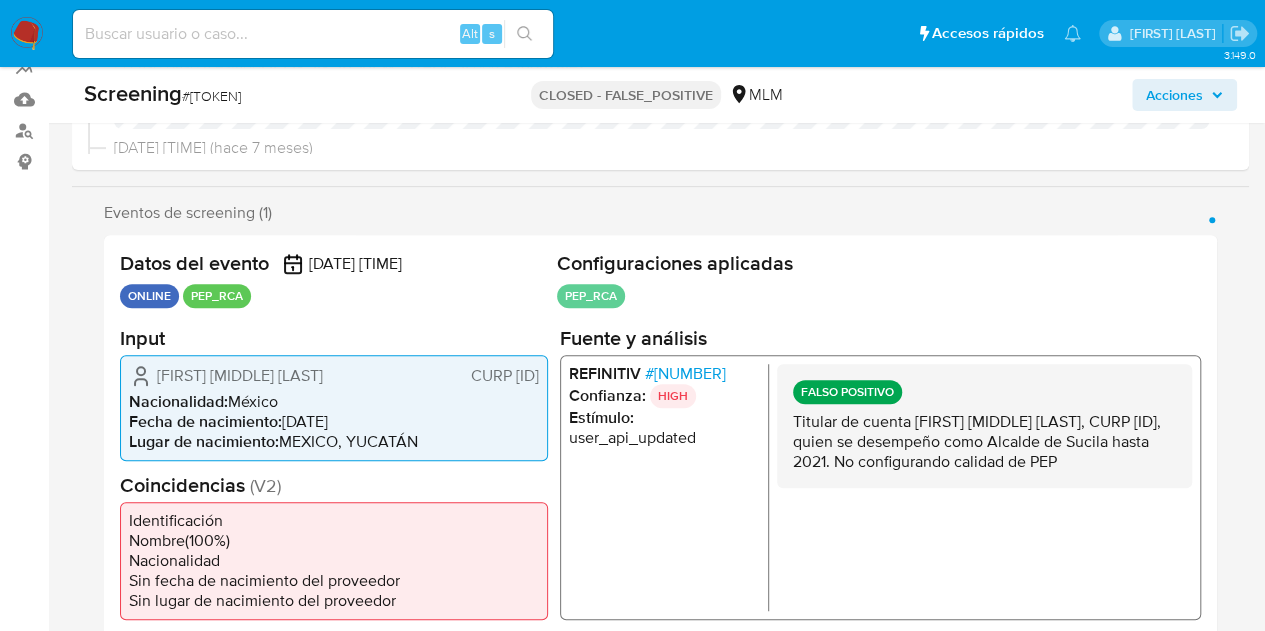 scroll, scrollTop: 398, scrollLeft: 0, axis: vertical 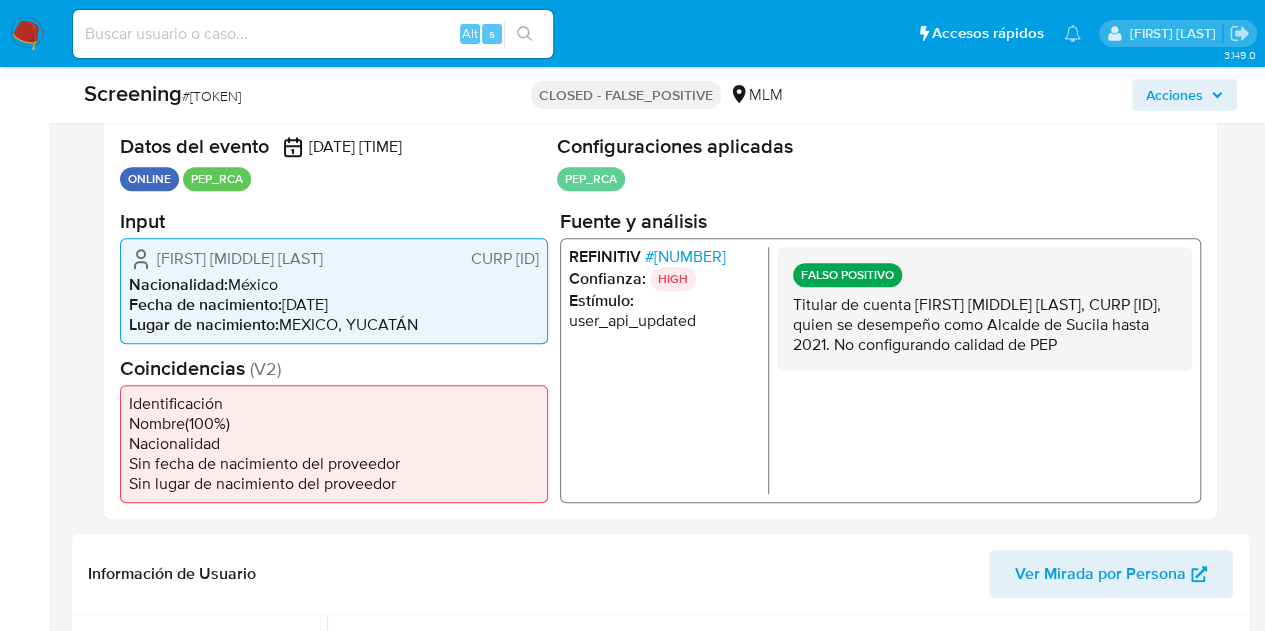 click on "# 536551" at bounding box center (685, 256) 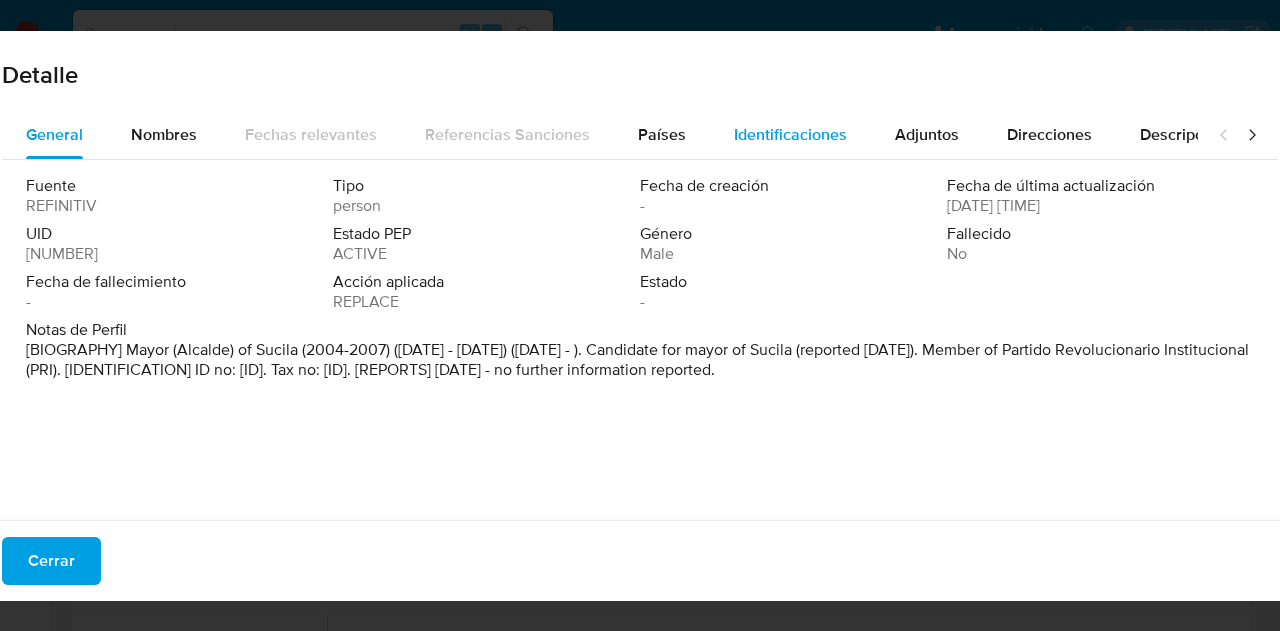 click on "Identificaciones" at bounding box center [790, 135] 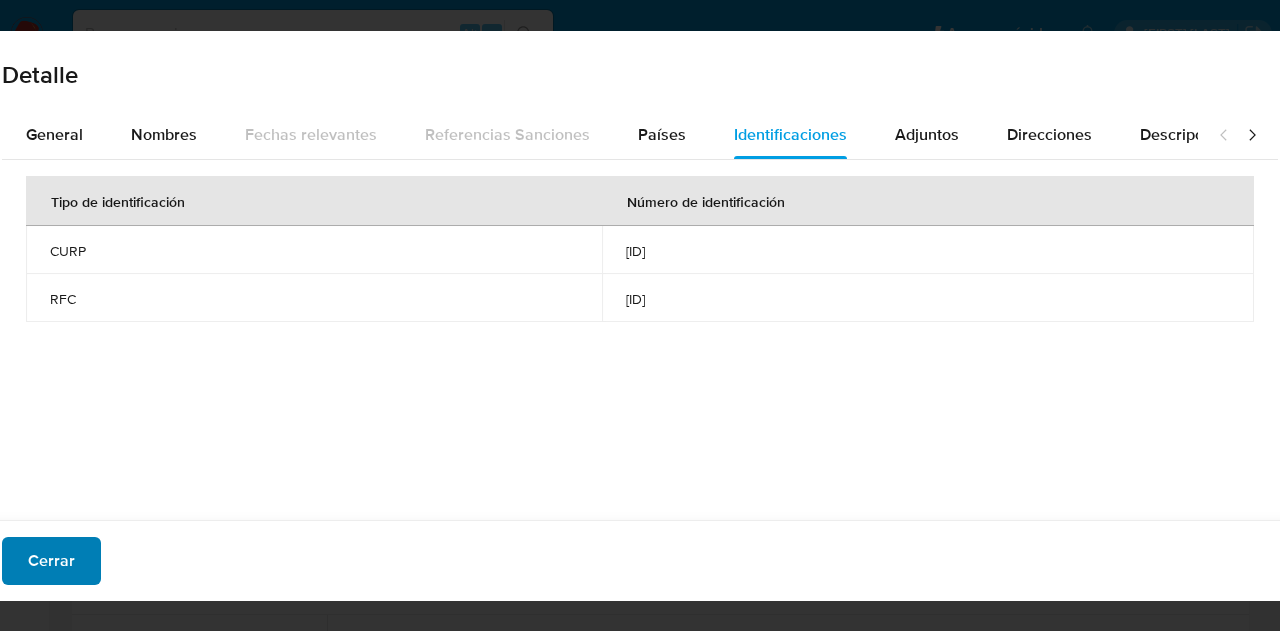 click on "Cerrar" at bounding box center [51, 561] 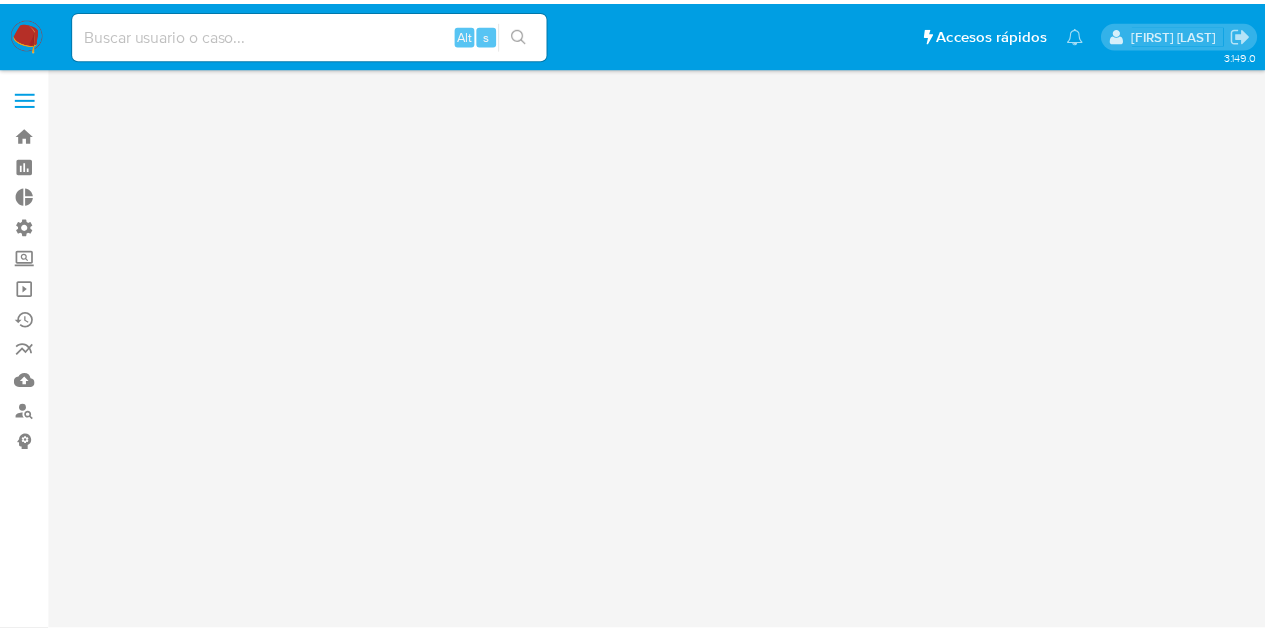 scroll, scrollTop: 0, scrollLeft: 0, axis: both 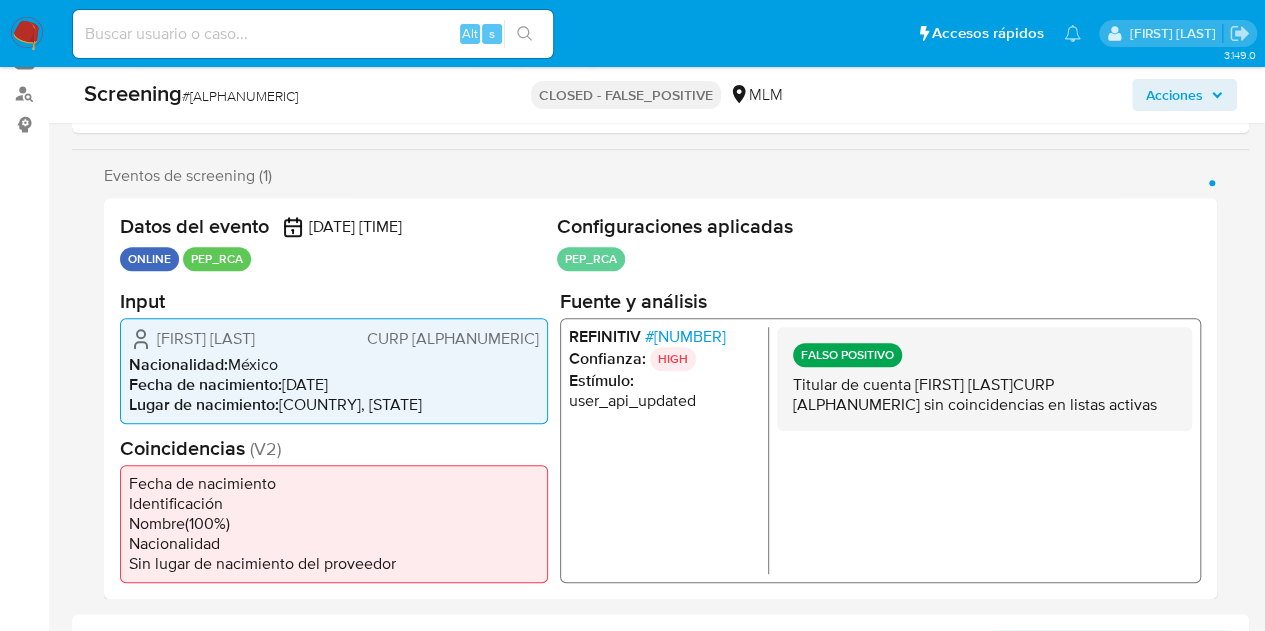 select on "10" 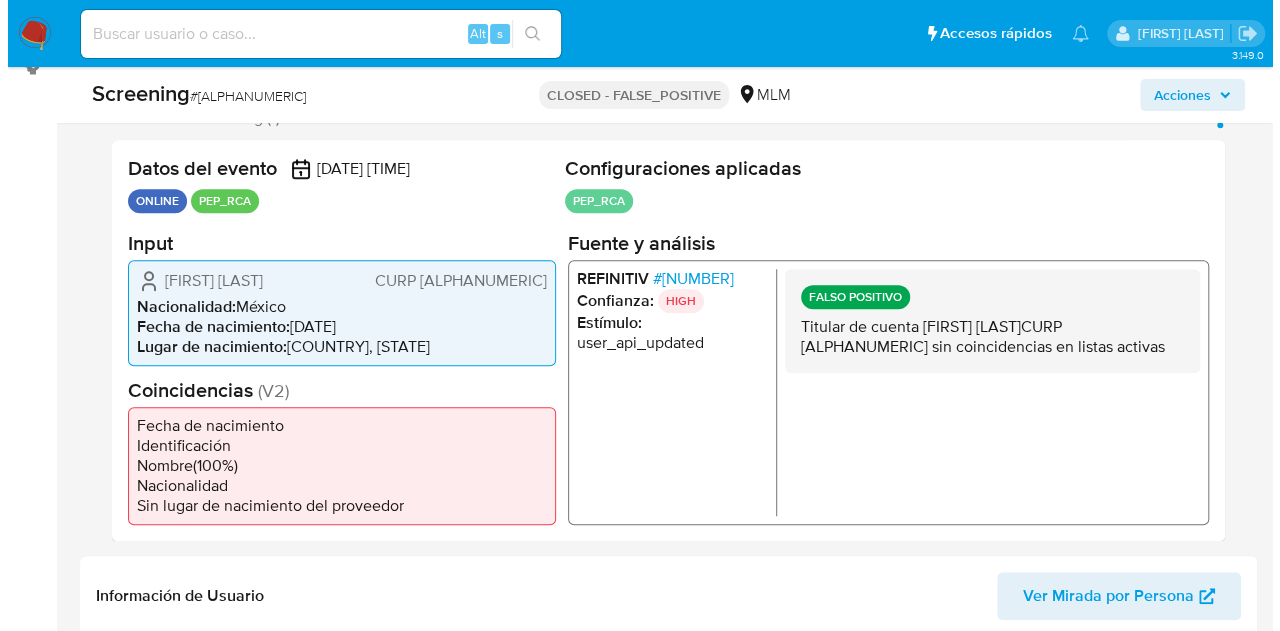 scroll, scrollTop: 380, scrollLeft: 0, axis: vertical 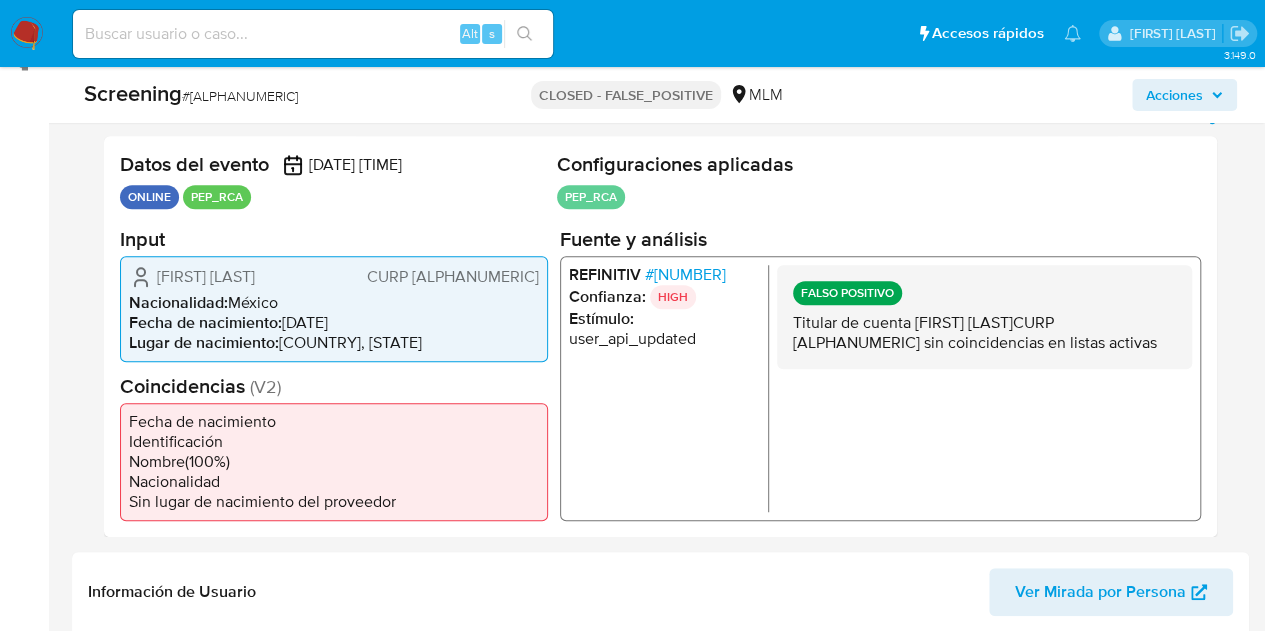 click on "# 6690775" at bounding box center (685, 274) 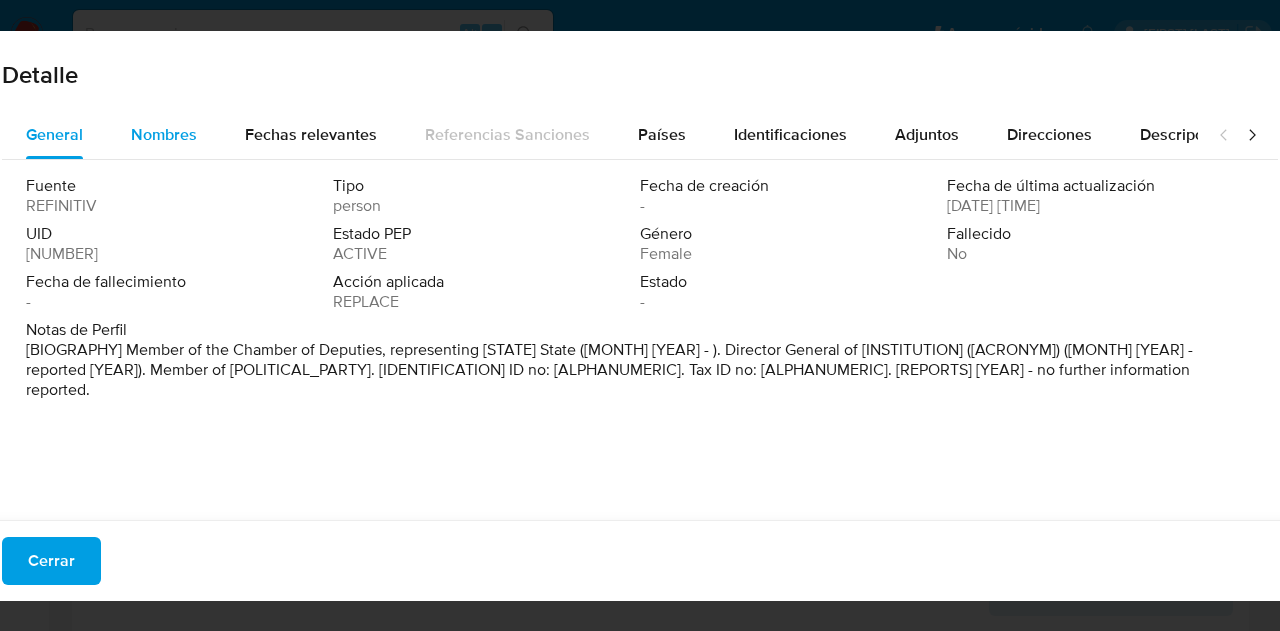 click on "Nombres" at bounding box center [164, 134] 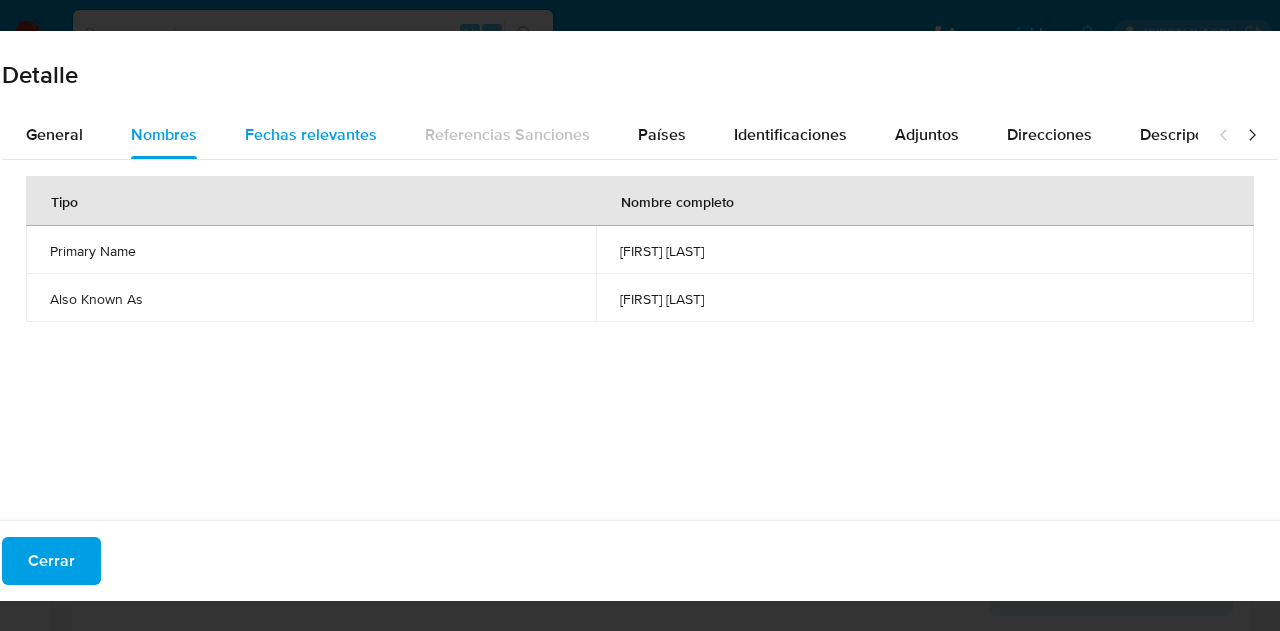 click on "Fechas relevantes" at bounding box center (311, 134) 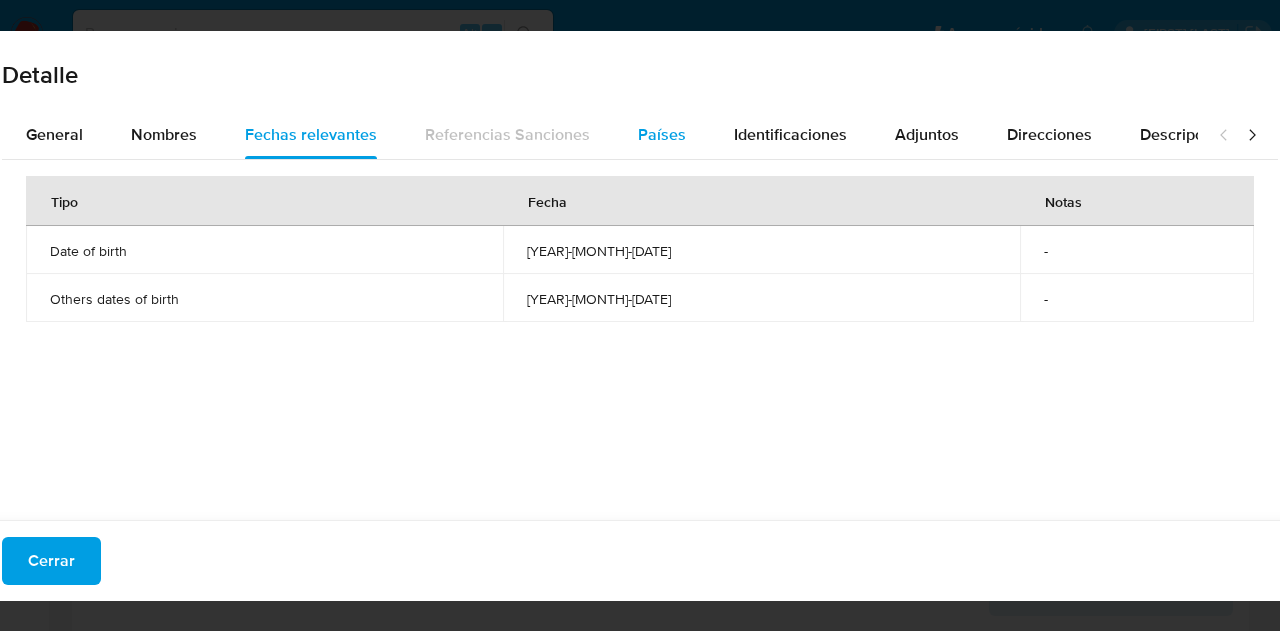 click on "Países" at bounding box center [662, 135] 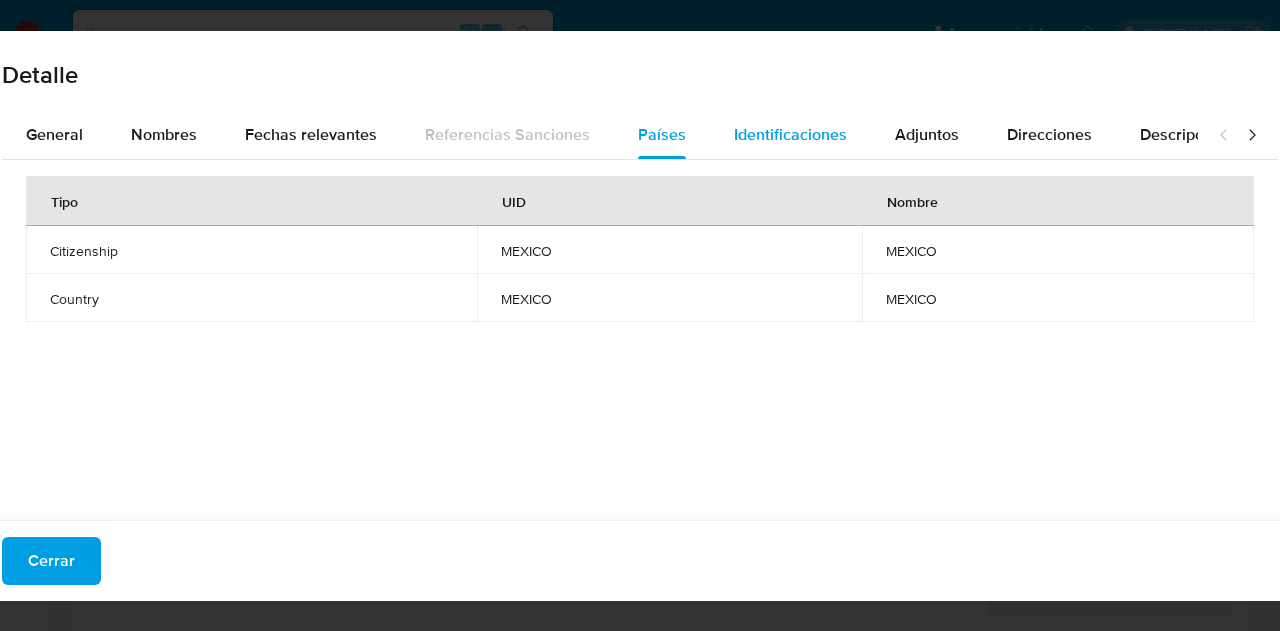 click on "Identificaciones" at bounding box center [790, 134] 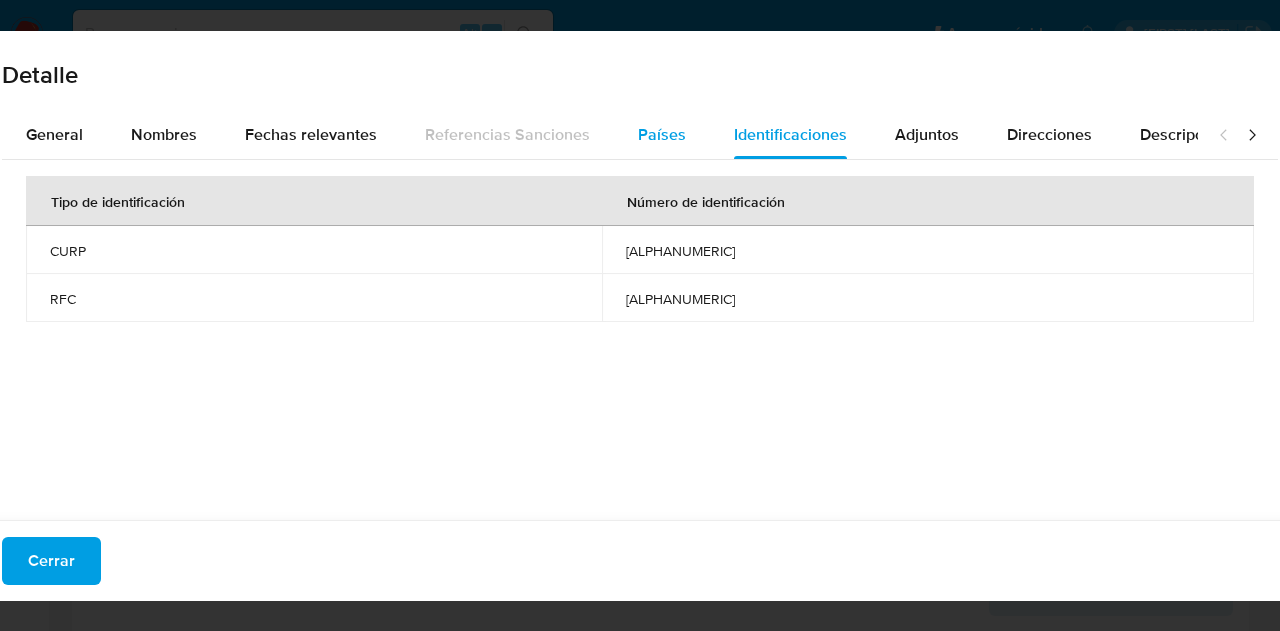 click on "Países" at bounding box center (662, 134) 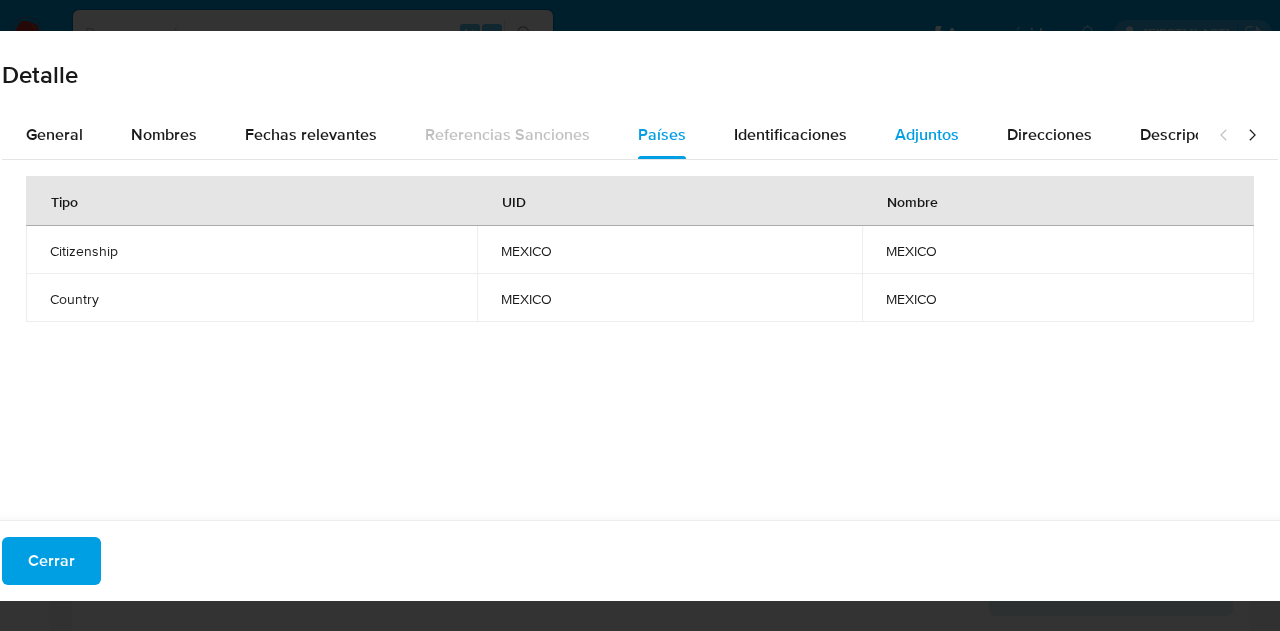 click on "Adjuntos" at bounding box center (927, 134) 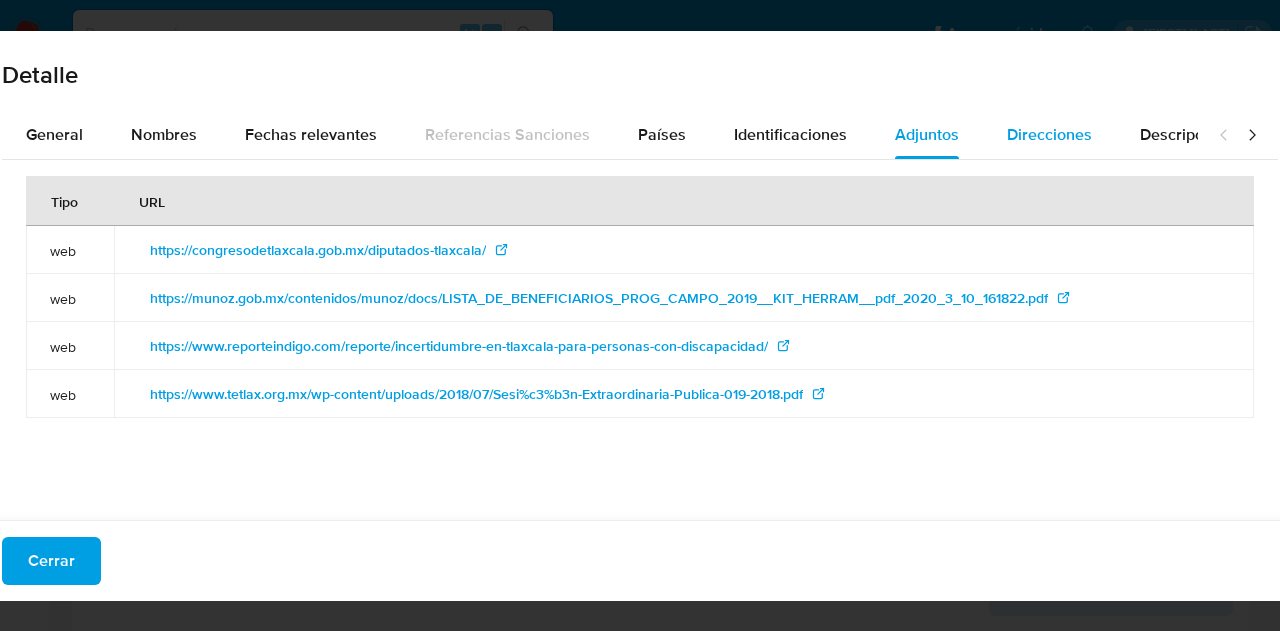 click on "Direcciones" at bounding box center [1049, 134] 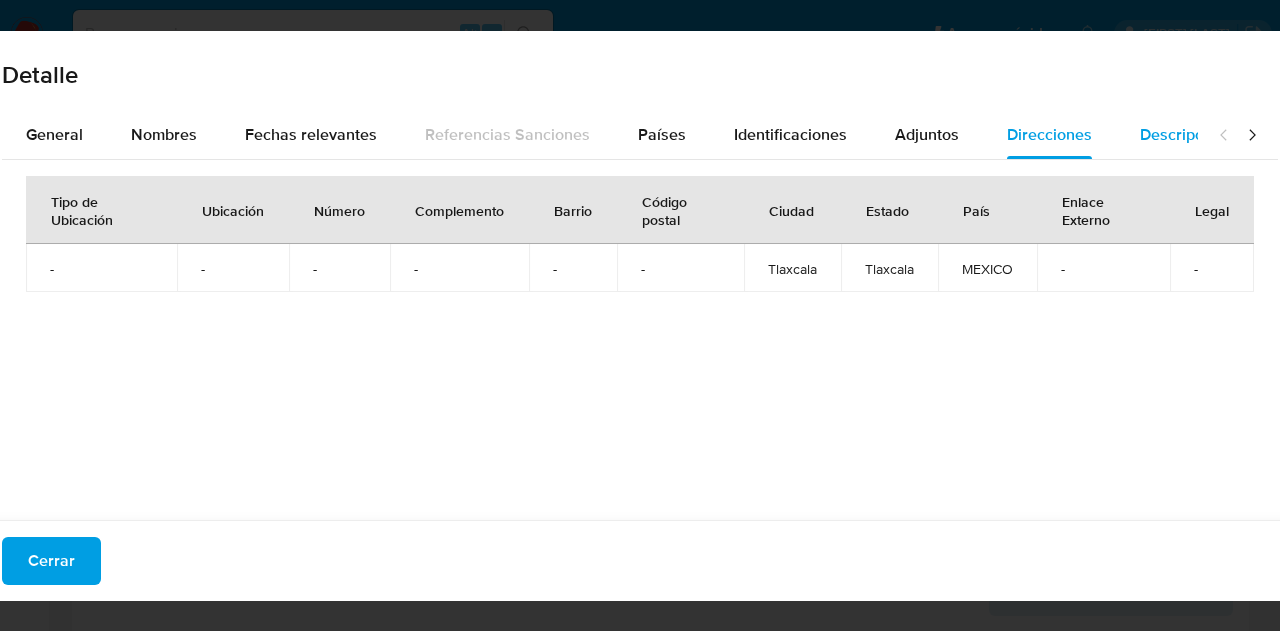 click on "Descripciones" at bounding box center [1191, 134] 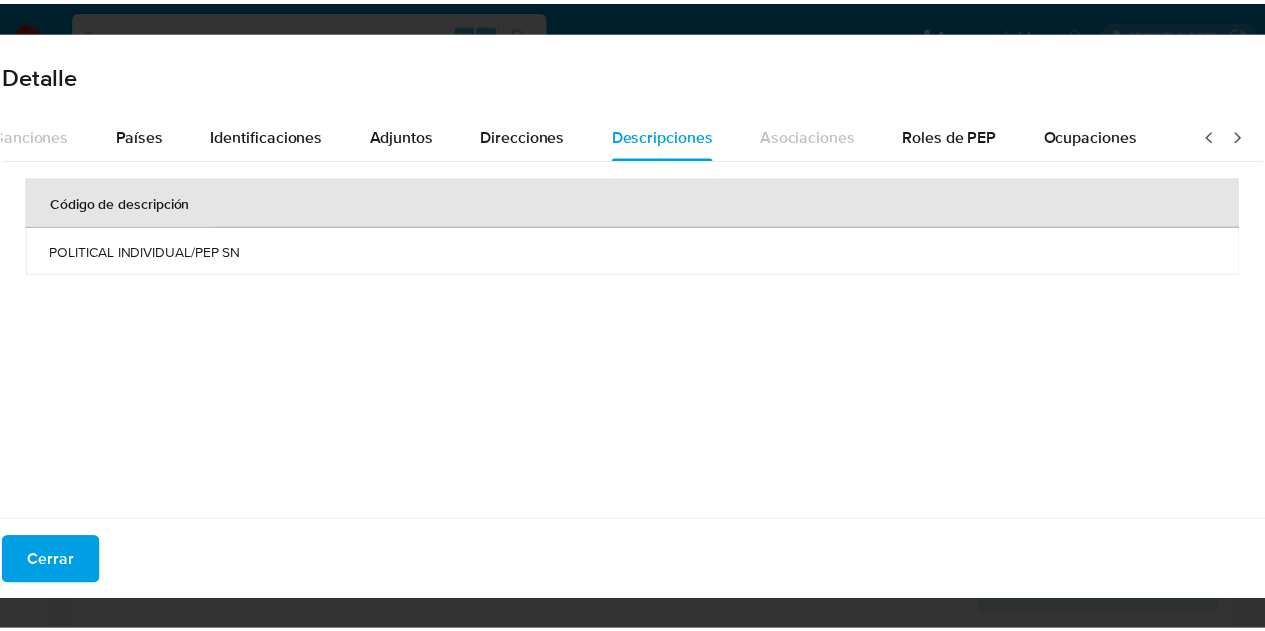 scroll, scrollTop: 0, scrollLeft: 708, axis: horizontal 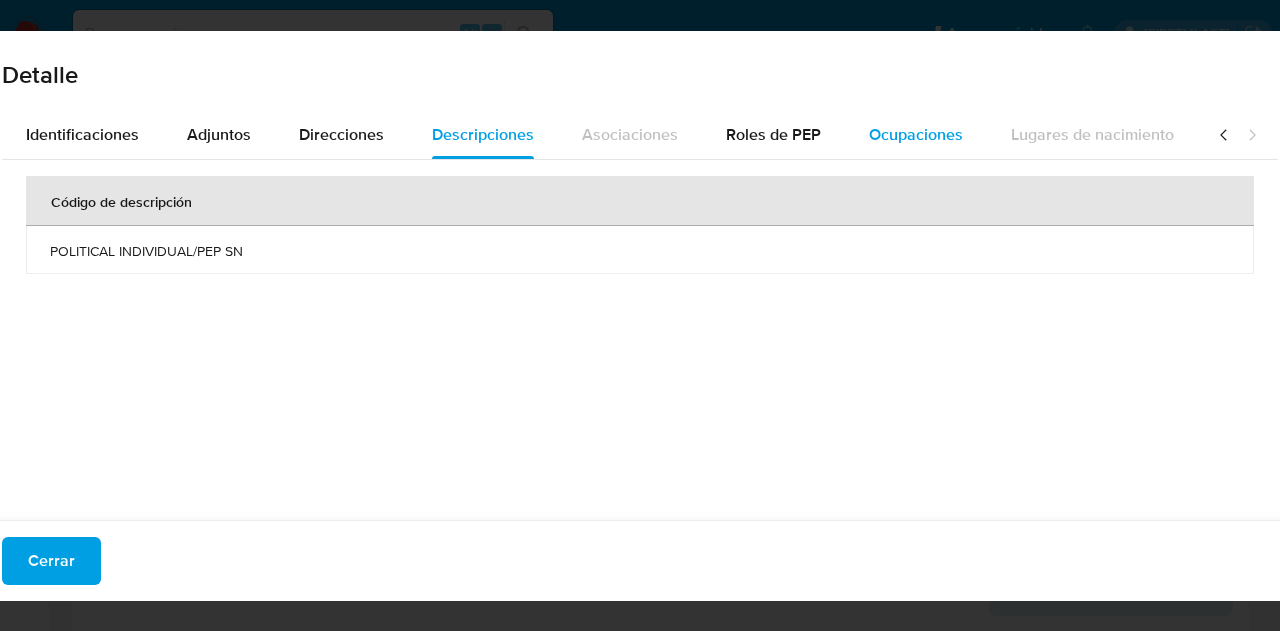 click on "Ocupaciones" at bounding box center [916, 134] 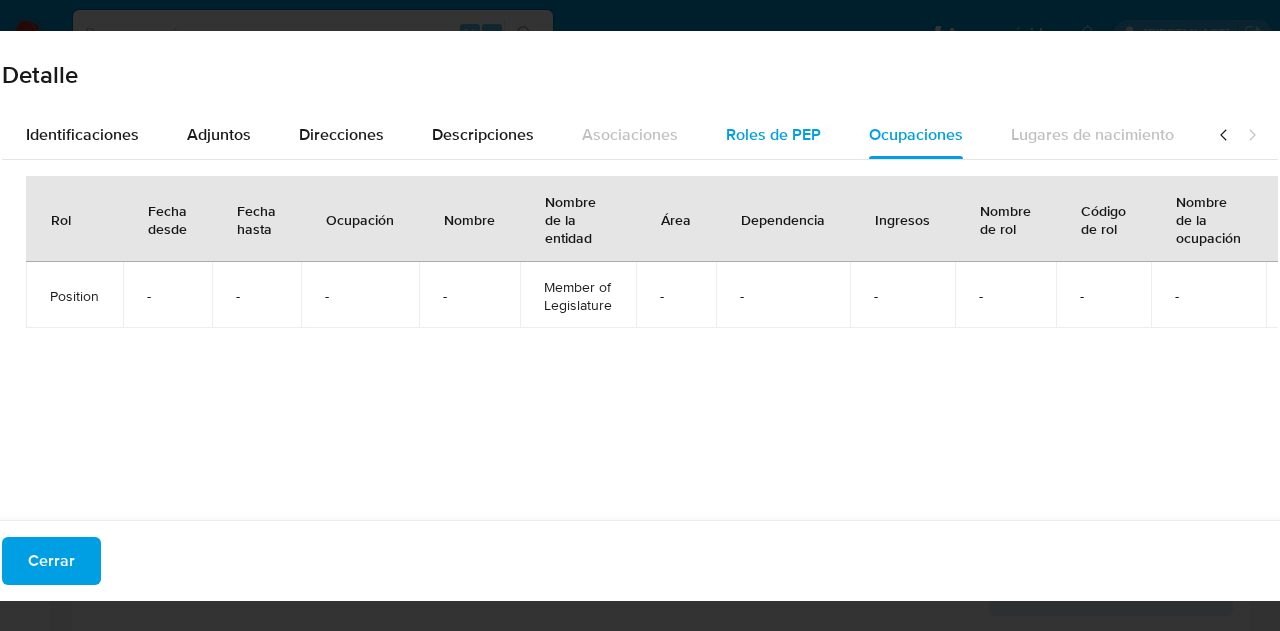 click on "Roles de PEP" at bounding box center (773, 134) 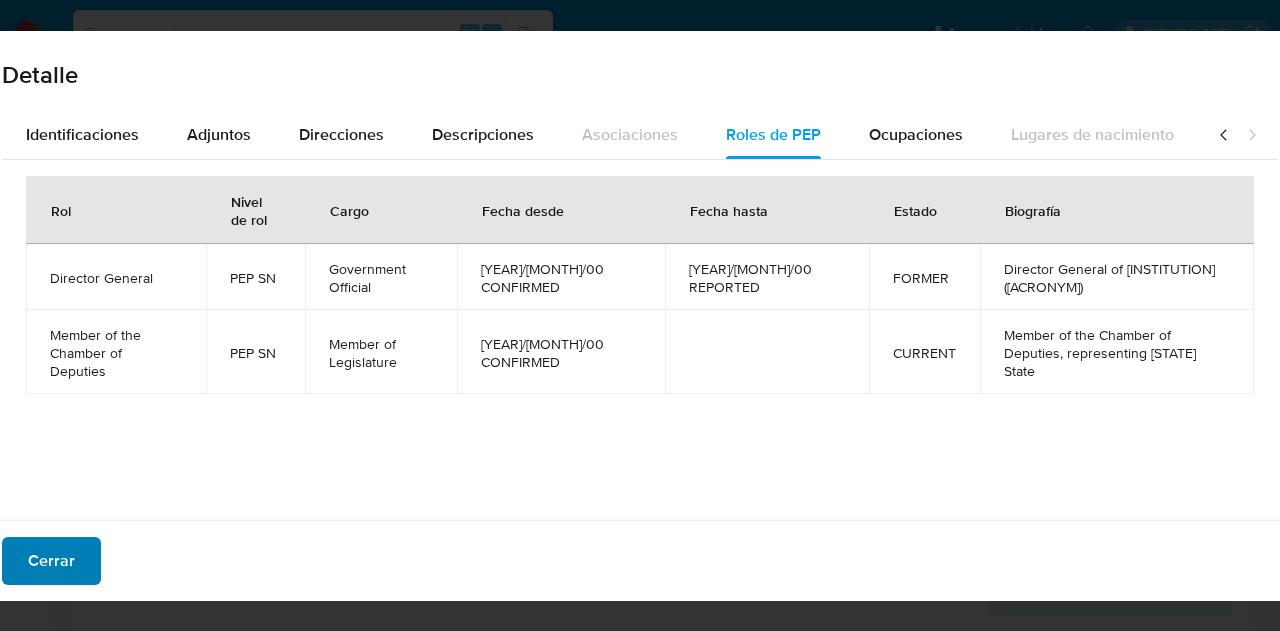 click on "Cerrar" at bounding box center (51, 561) 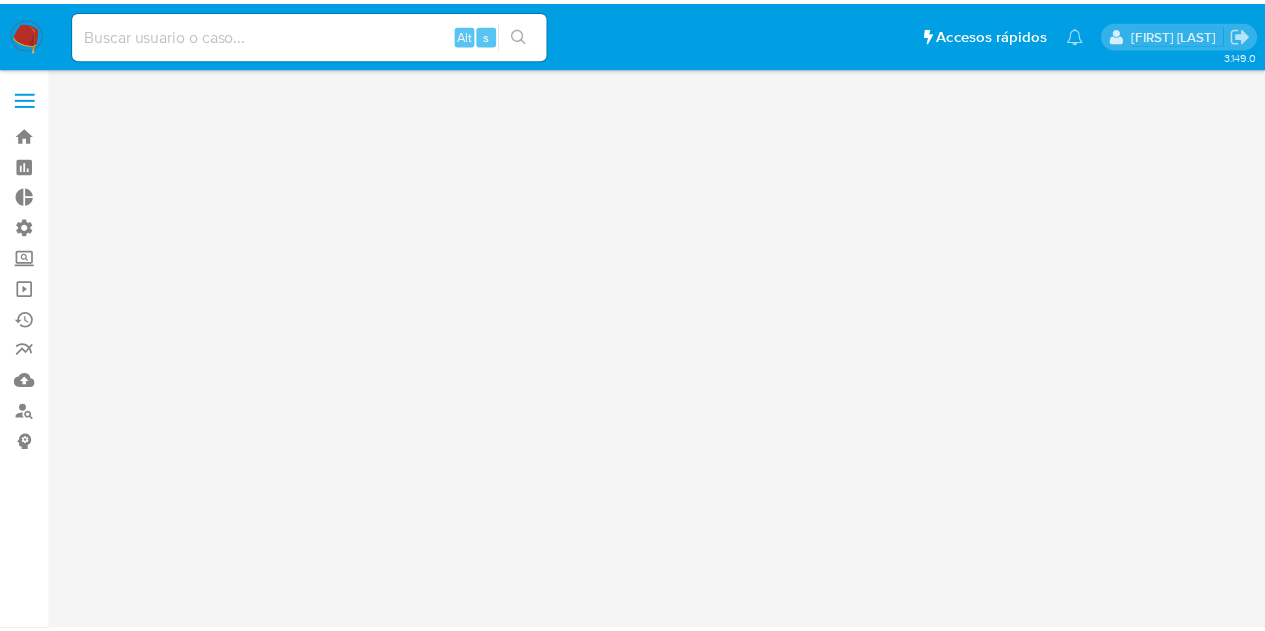 scroll, scrollTop: 0, scrollLeft: 0, axis: both 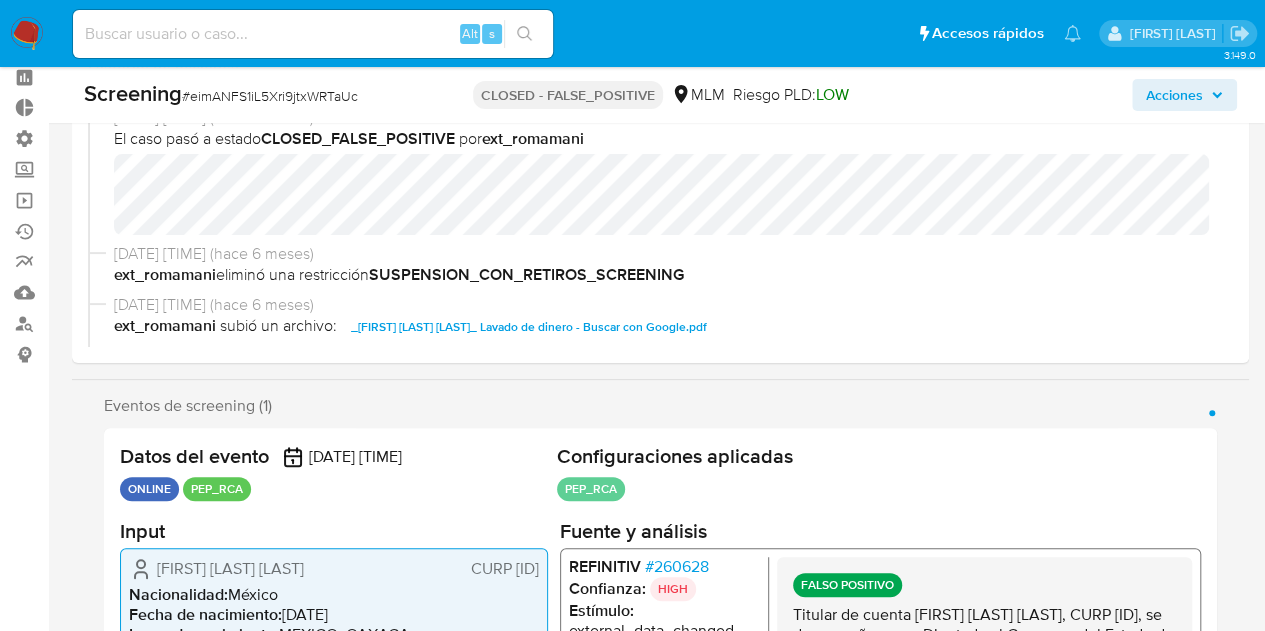 select on "10" 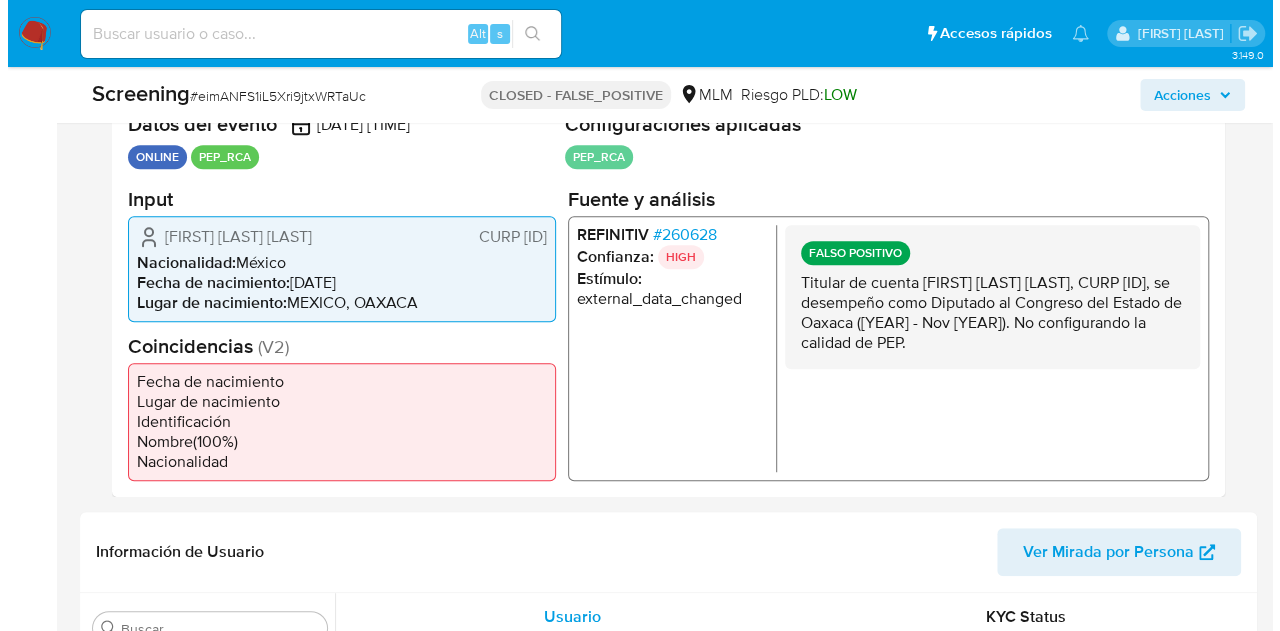 scroll, scrollTop: 436, scrollLeft: 0, axis: vertical 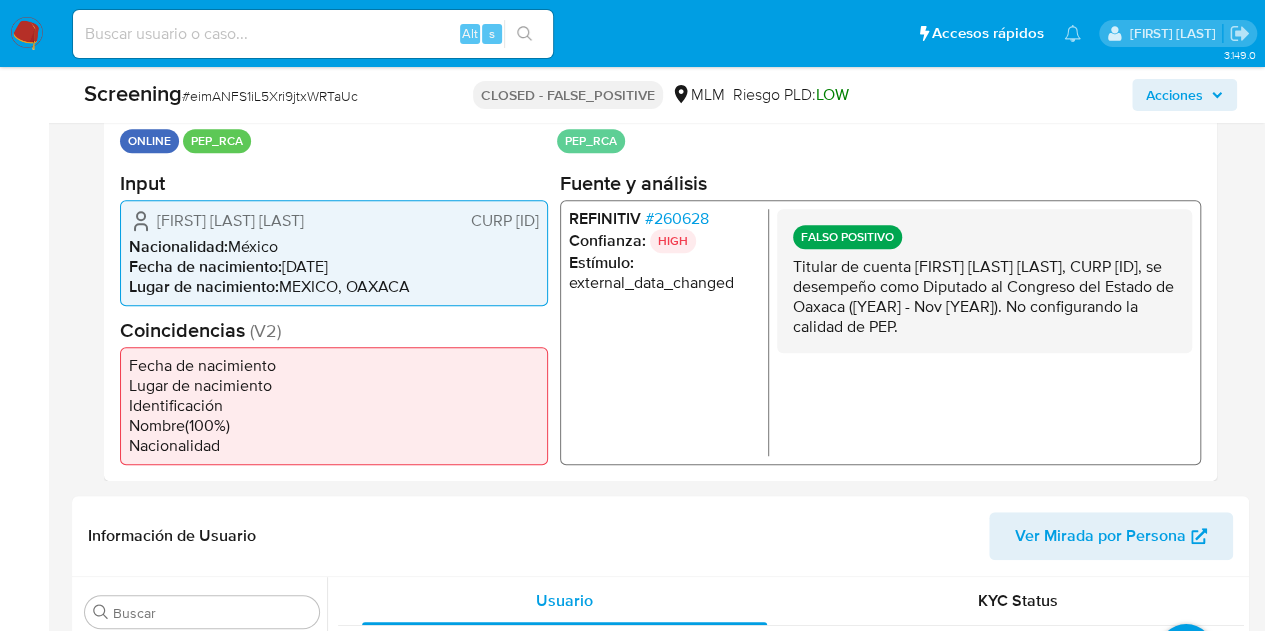 click on "# 260628" at bounding box center [677, 218] 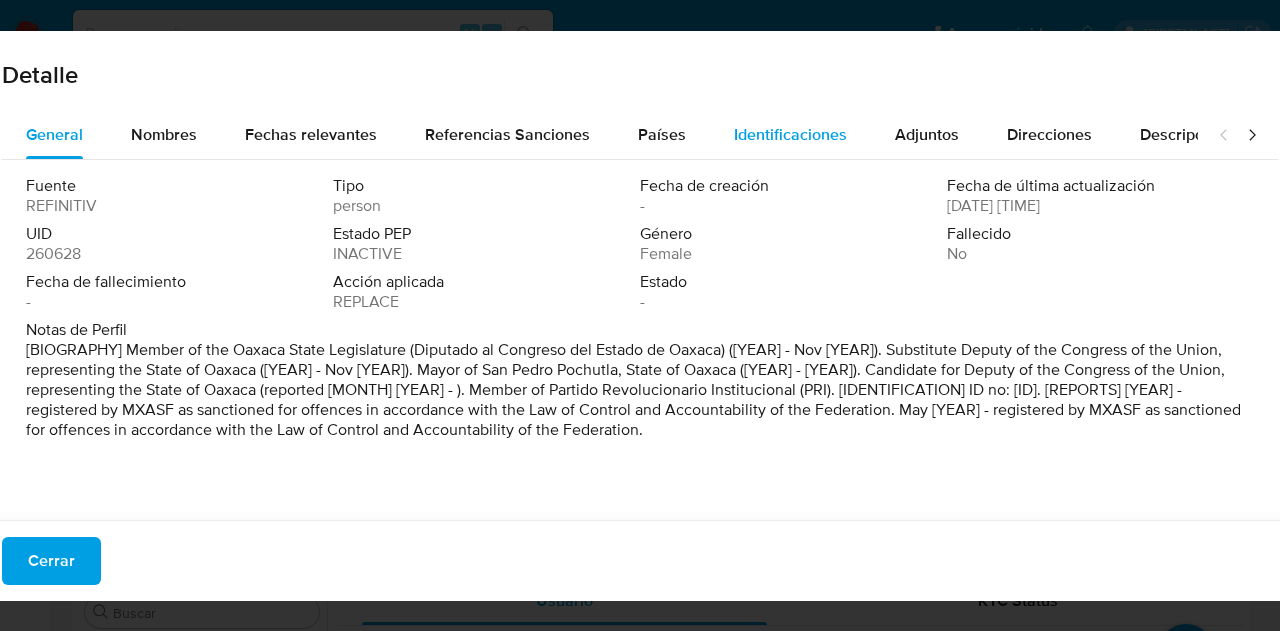 click on "Identificaciones" at bounding box center (790, 134) 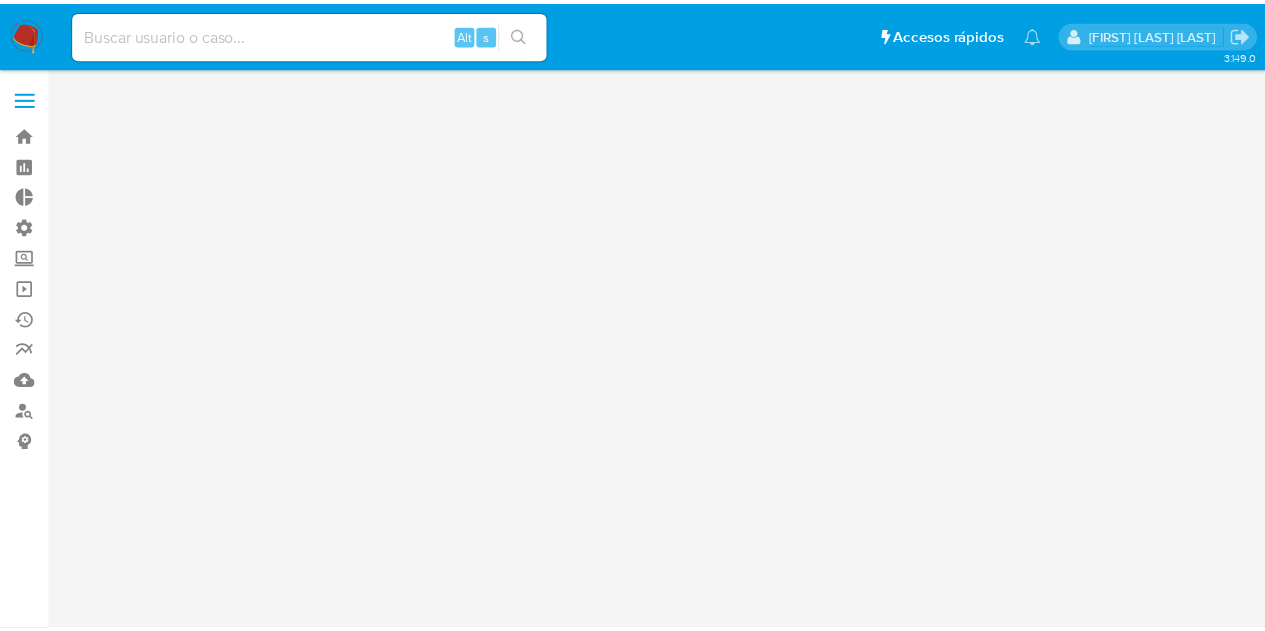 scroll, scrollTop: 0, scrollLeft: 0, axis: both 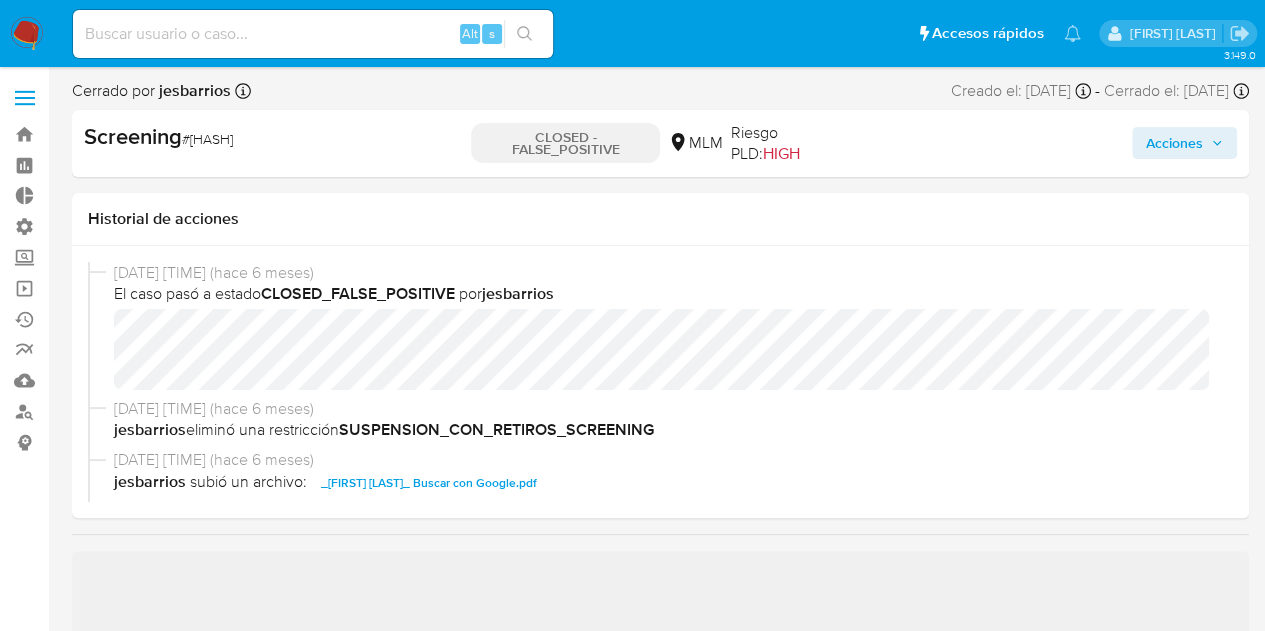click on "Pausado Ver notificaciones Alt s Accesos rápidos   Presiona las siguientes teclas para acceder a algunas de las funciones Buscar caso o usuario Alt s Volver al home Alt h Agregar un archivo adjunto Alt a [FIRST] [LAST] Bandeja Tablero Tablero Externo Administración Reglas Screening Administrador de Listas Screening por Frecuencia Búsqueda en Listas Watchlist Operaciones masivas Ejecuciones automáticas Reportes Mulan Buscador de personas Consolidado 3.149.0 Cerrado por   [NAME]   Asignado el: [DATE] [TIME] Creado el: [DATE]   Creado el: [DATE] [TIME] - Cerrado el: [DATE]   Cerrado el: [DATE] [TIME] Screening # gh7jmr3HYsPa4fh8LyQPz2nk CLOSED - FALSE_POSITIVE  MLM Riesgo PLD:  HIGH Acciones Historial de acciones [DATE] [TIME] (hace 6 meses) El caso pasó a estado  CLOSED_FALSE_POSITIVE      por  [NAME] [DATE] [TIME] (hace 6 meses) [NAME]  eliminó una restricción  SUSPENSION_CON_RETIROS_SCREENING [DATE] [TIME] (hace 6 meses) [NAME] [NAME]" at bounding box center (632, 1564) 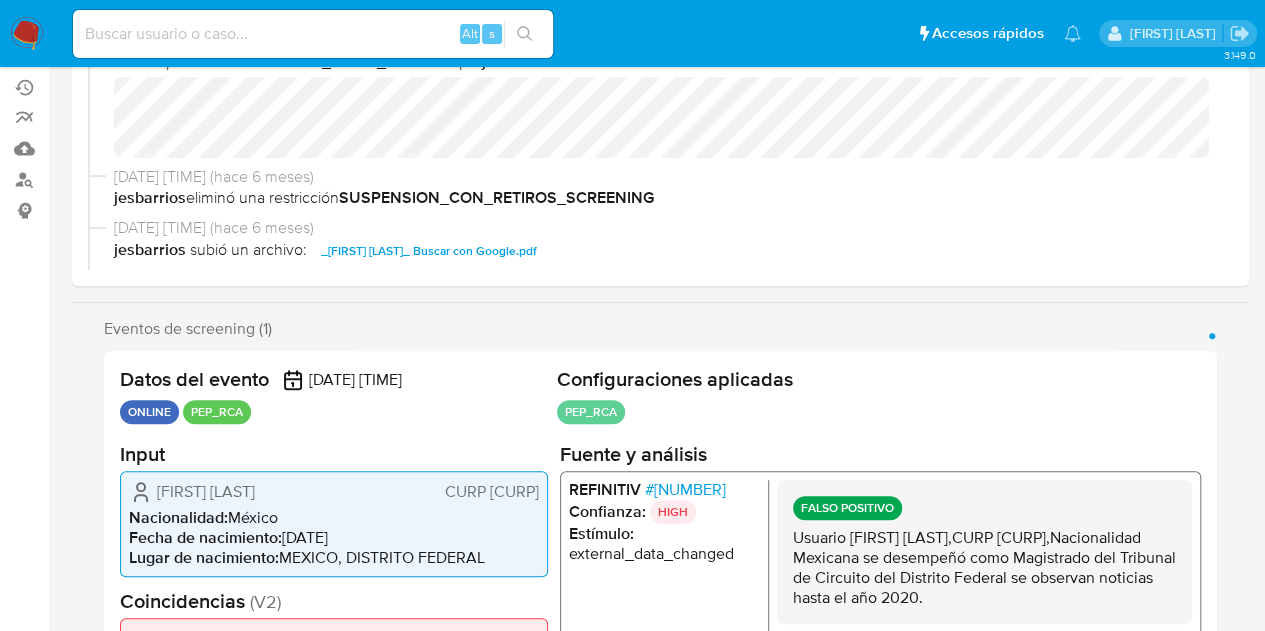select on "10" 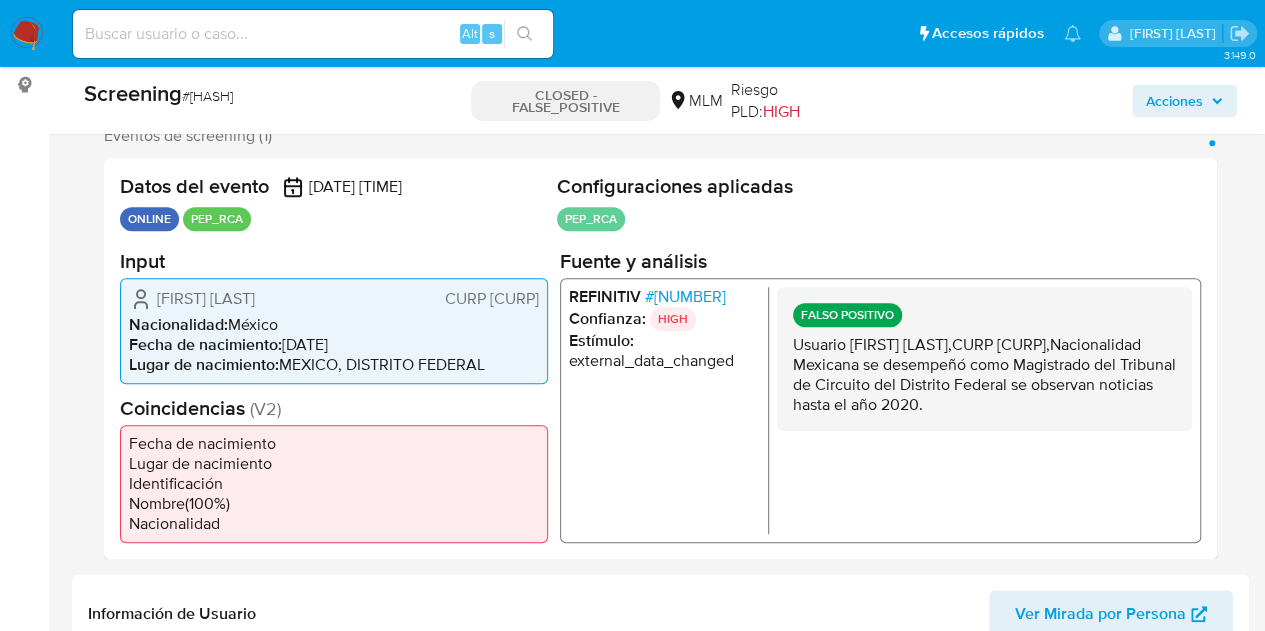 scroll, scrollTop: 362, scrollLeft: 0, axis: vertical 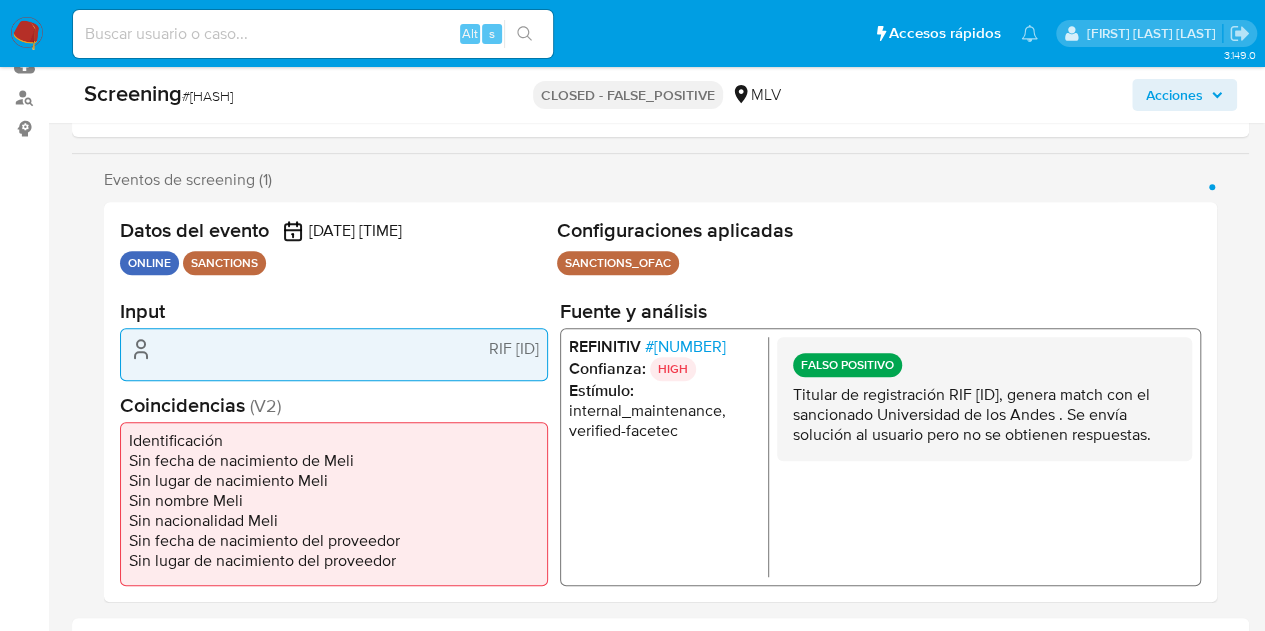 select on "10" 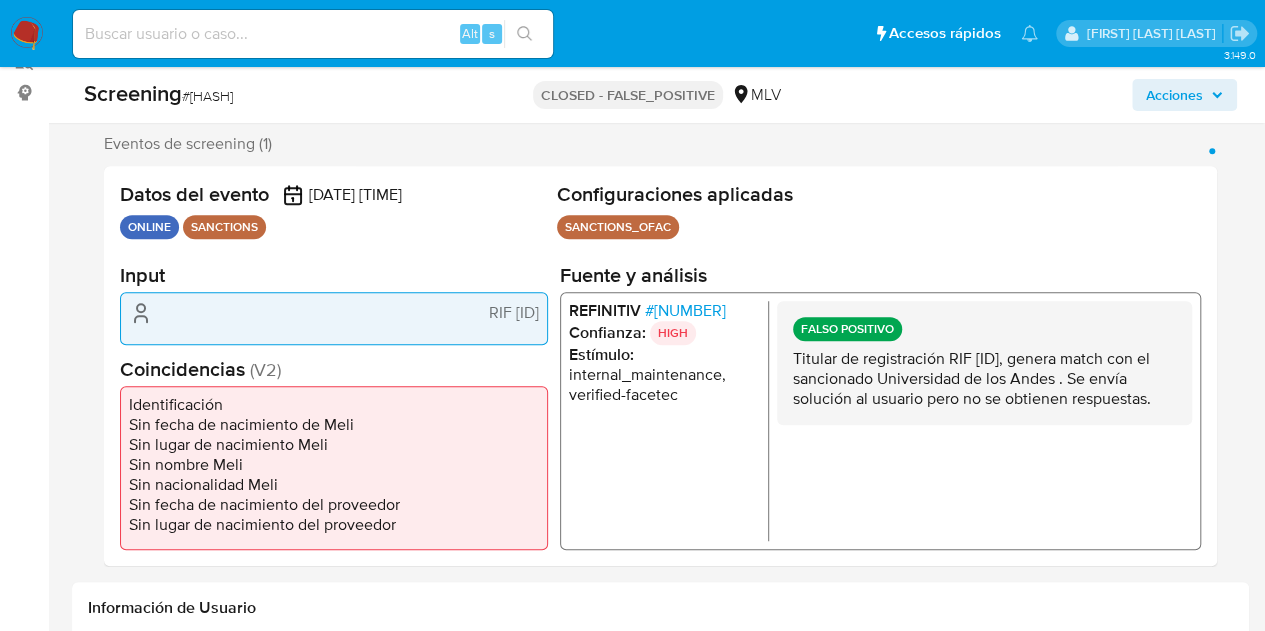 scroll, scrollTop: 364, scrollLeft: 0, axis: vertical 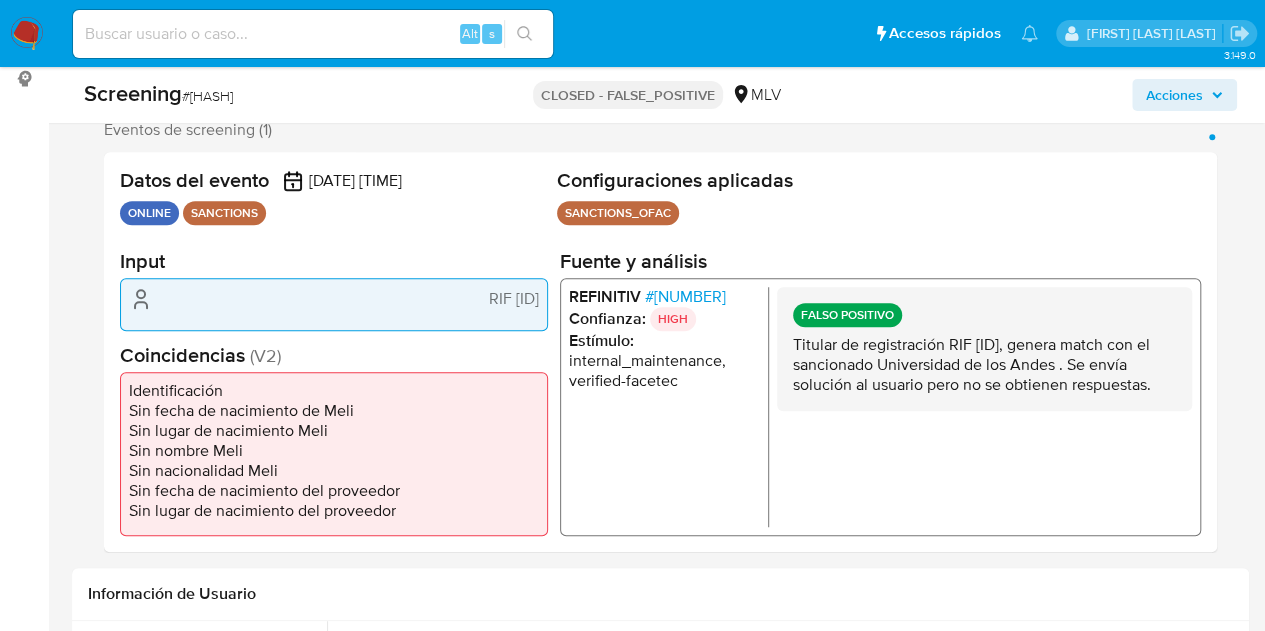 click on "# 897430" at bounding box center (685, 297) 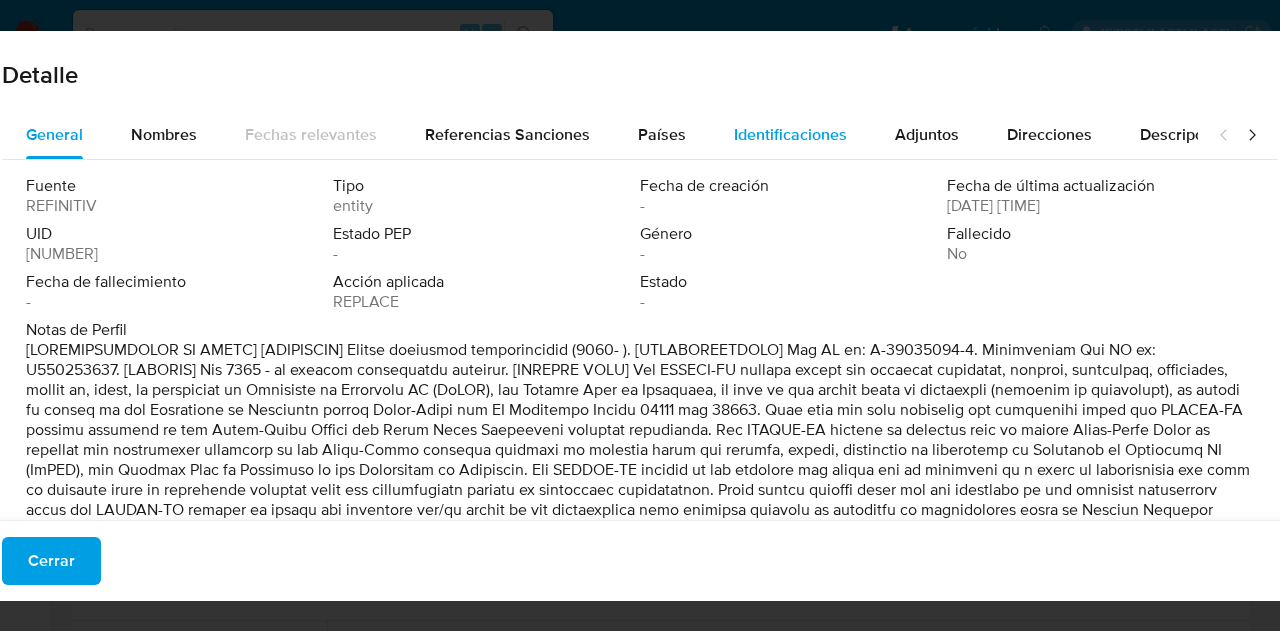 click on "Identificaciones" at bounding box center [790, 134] 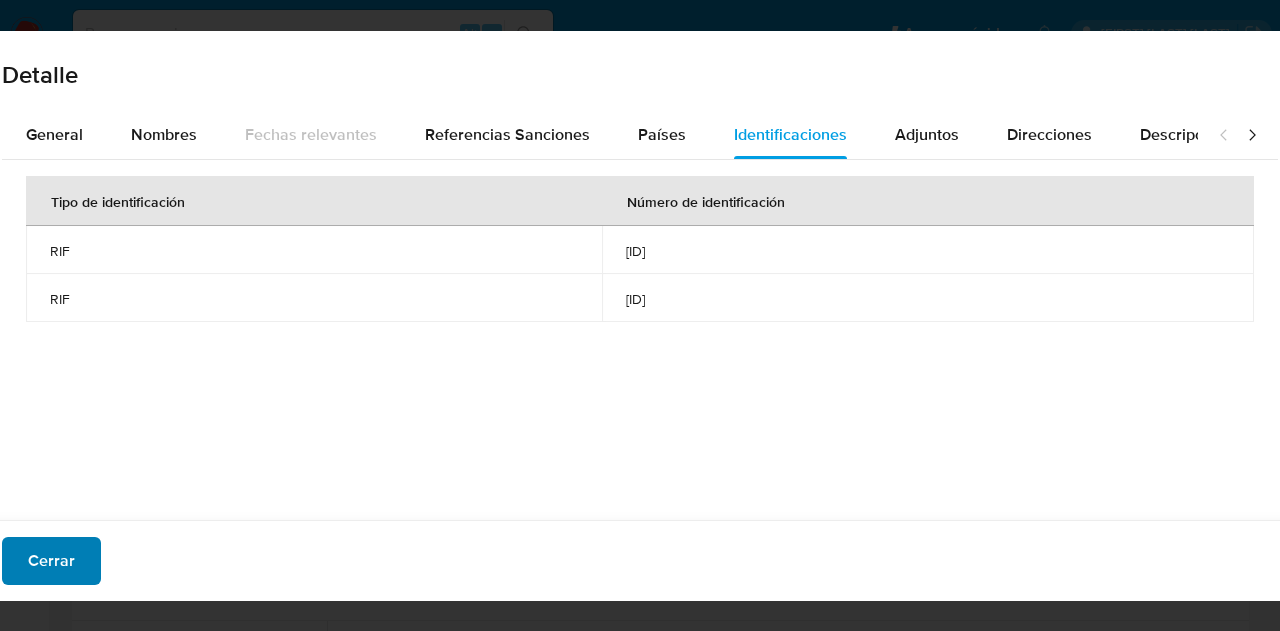 click on "Cerrar" at bounding box center [51, 561] 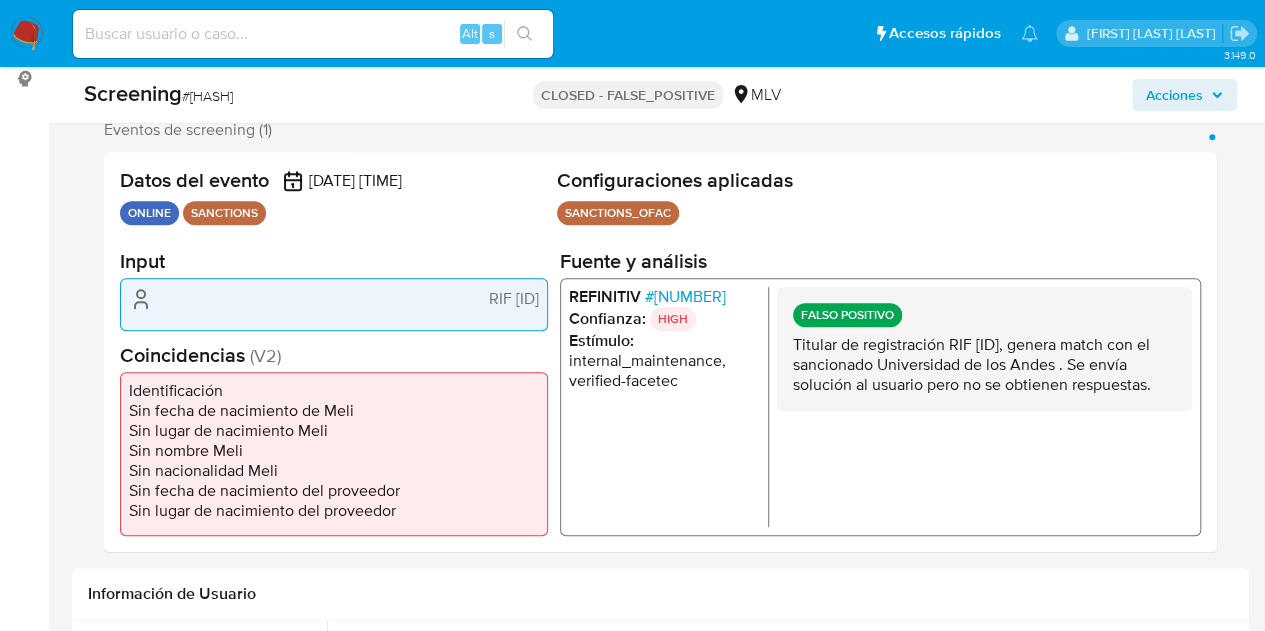 drag, startPoint x: 442, startPoint y: 299, endPoint x: 536, endPoint y: 314, distance: 95.189285 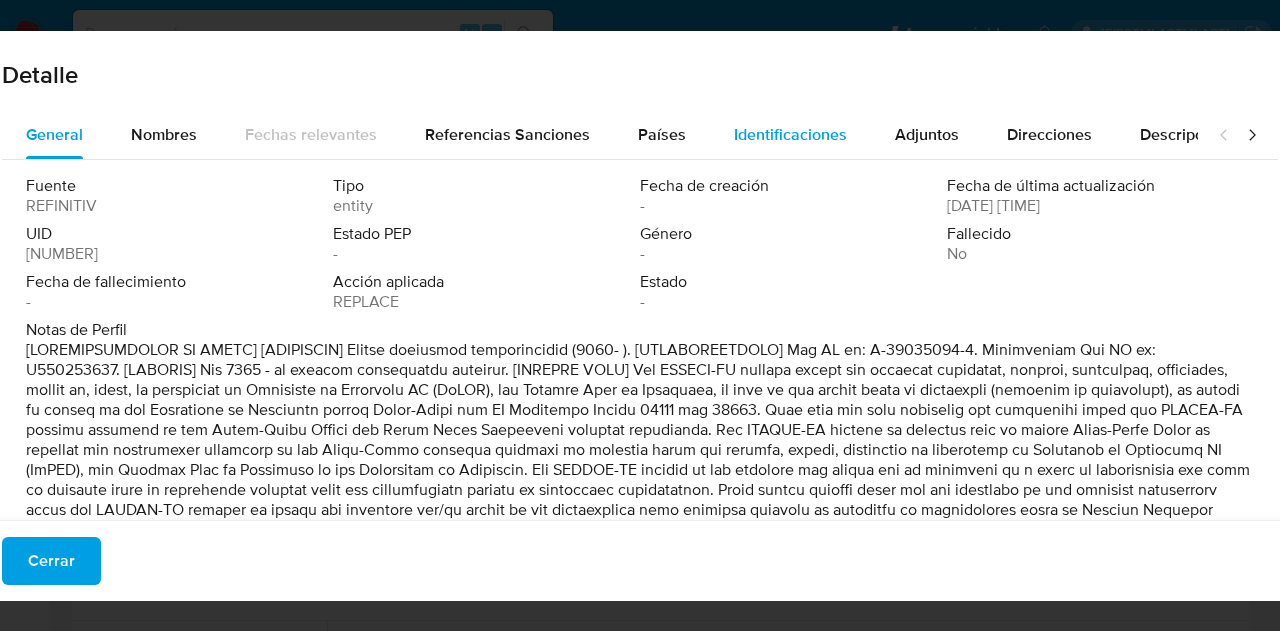 click on "Identificaciones" at bounding box center [790, 134] 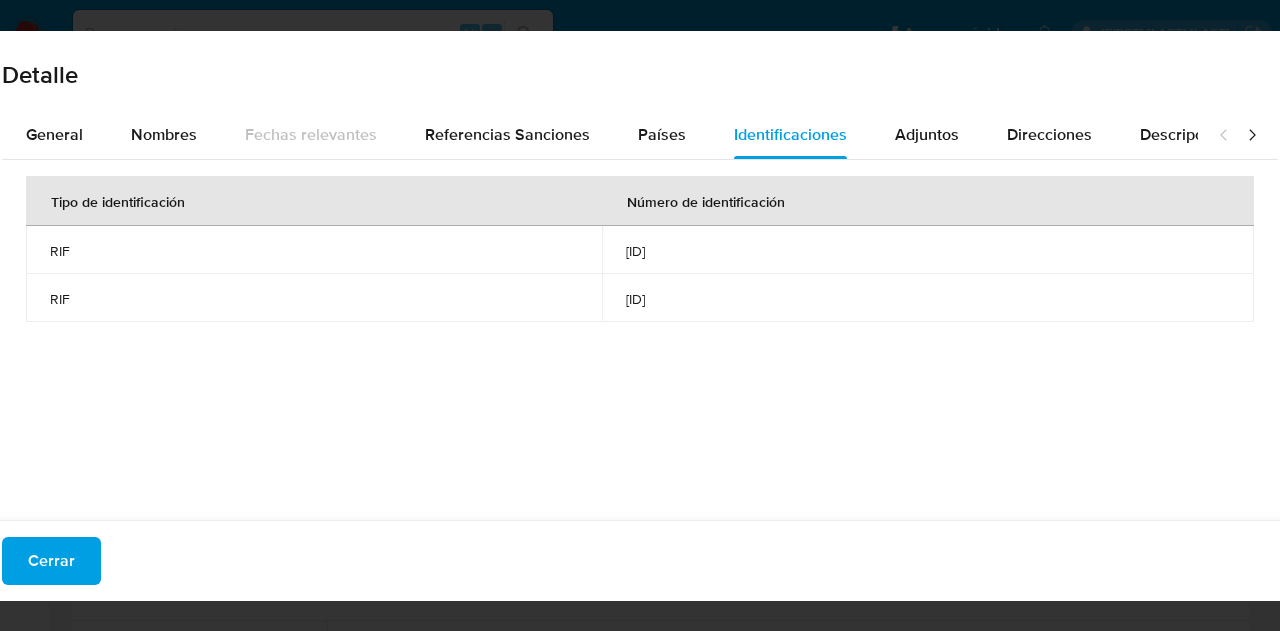 type 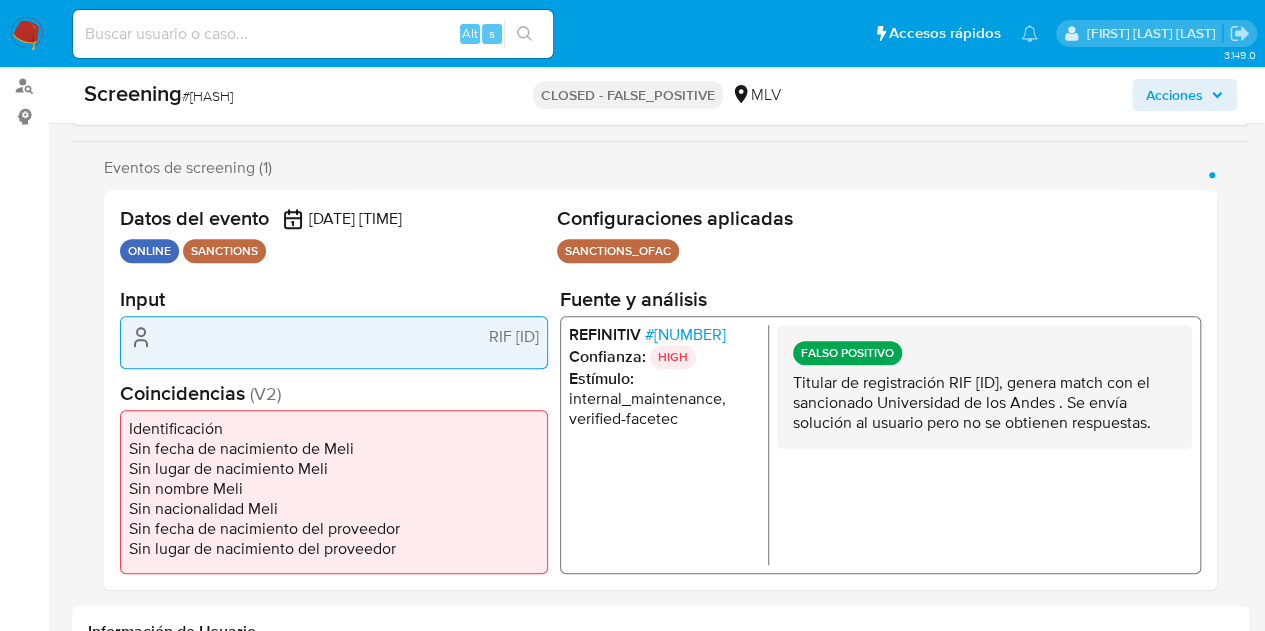 scroll, scrollTop: 341, scrollLeft: 0, axis: vertical 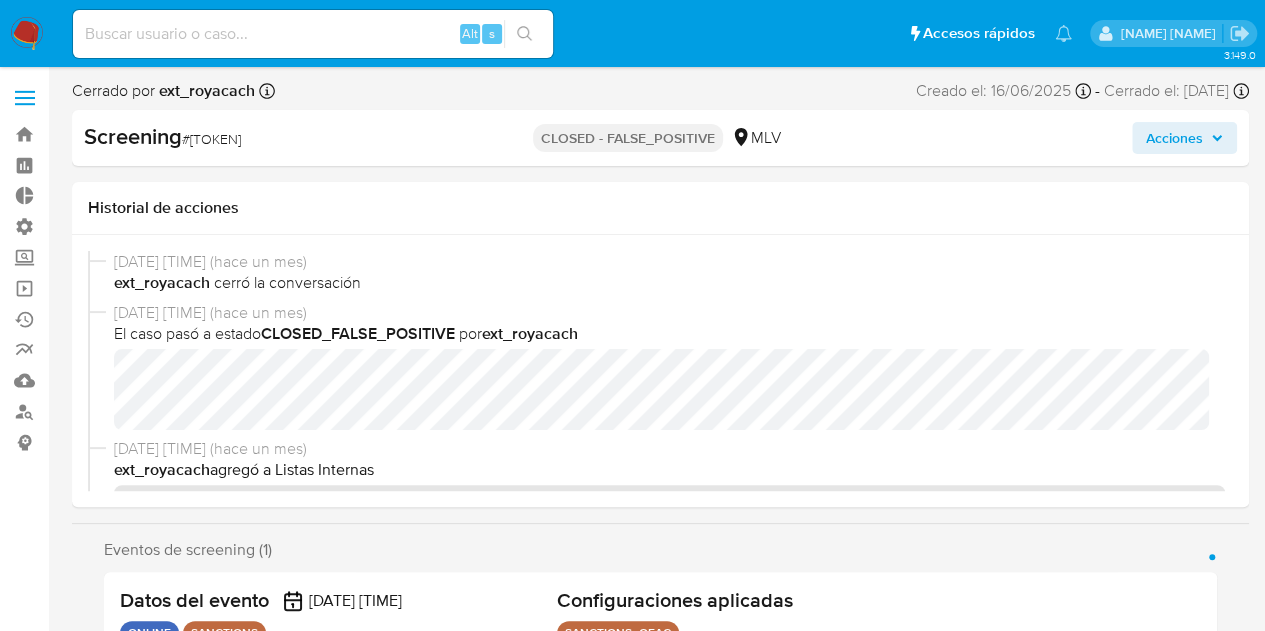 select on "10" 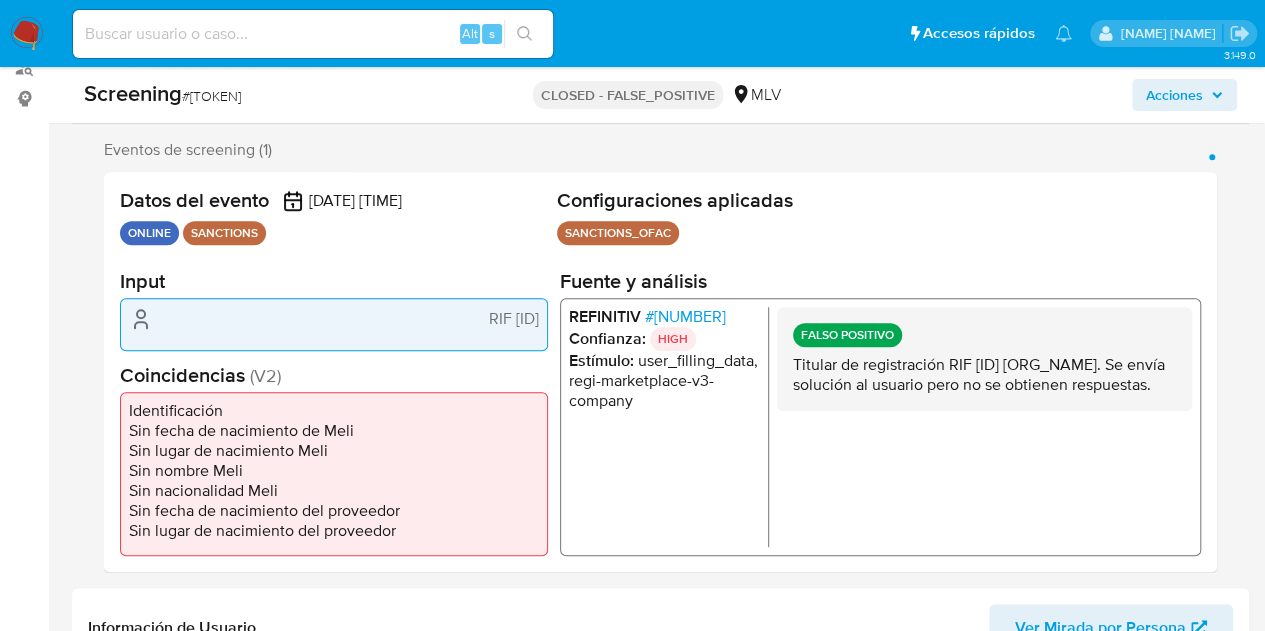 scroll, scrollTop: 348, scrollLeft: 0, axis: vertical 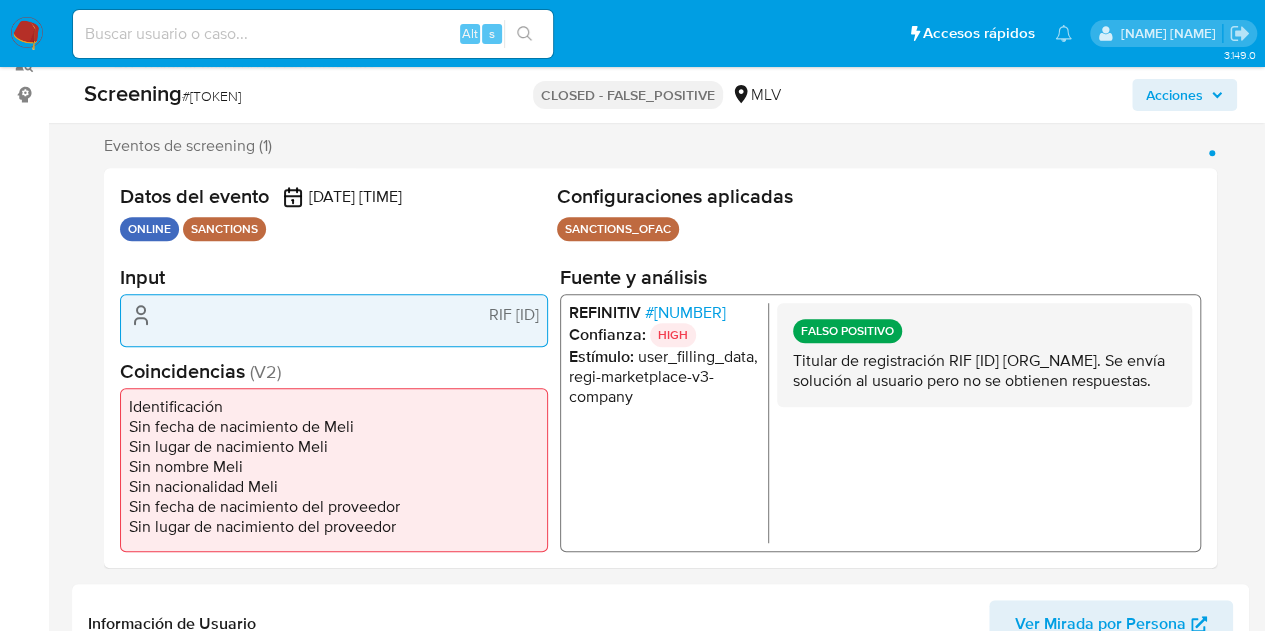 click at bounding box center (27, 34) 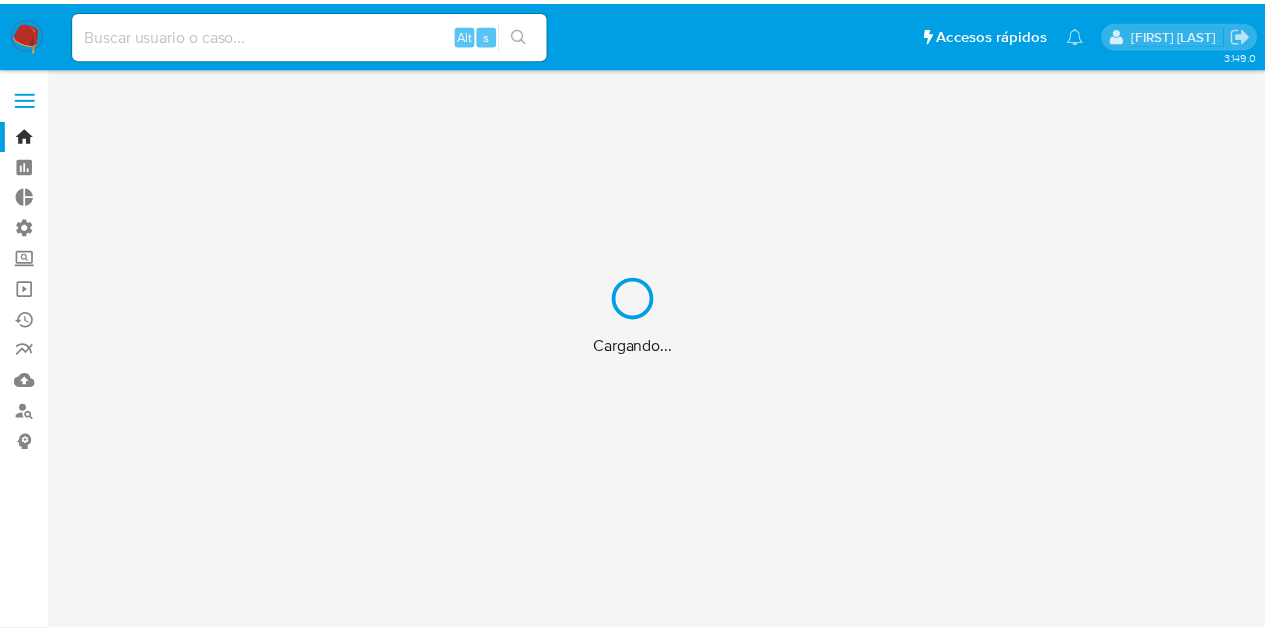 scroll, scrollTop: 0, scrollLeft: 0, axis: both 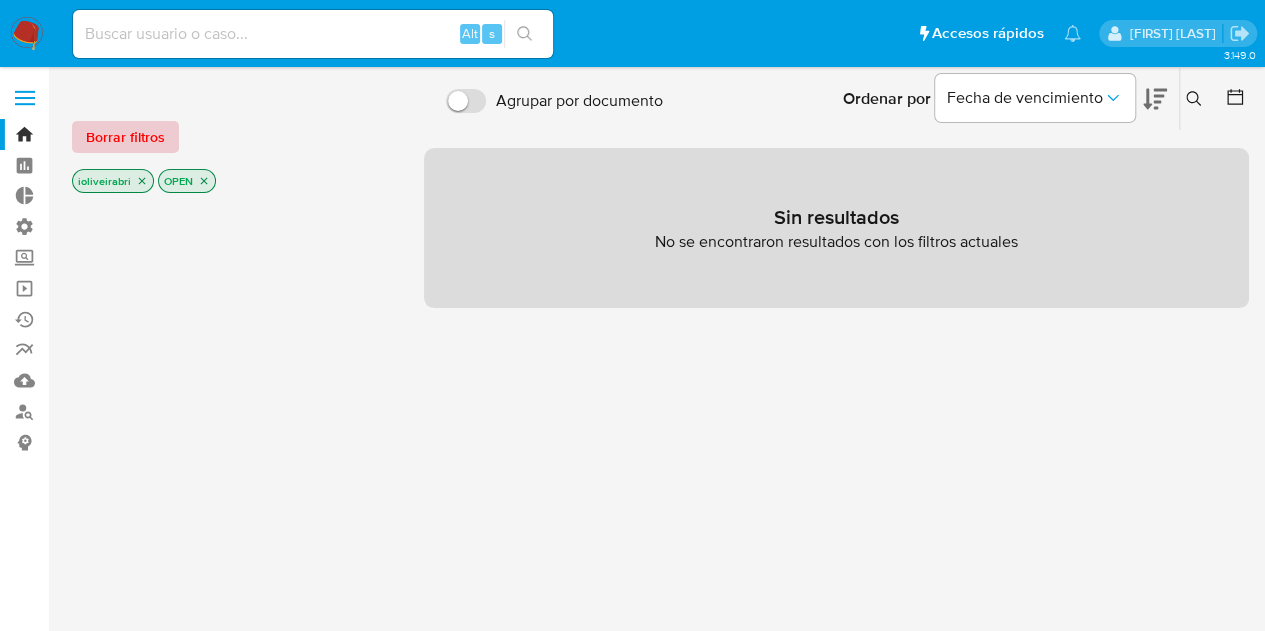 click on "Borrar filtros" at bounding box center [125, 137] 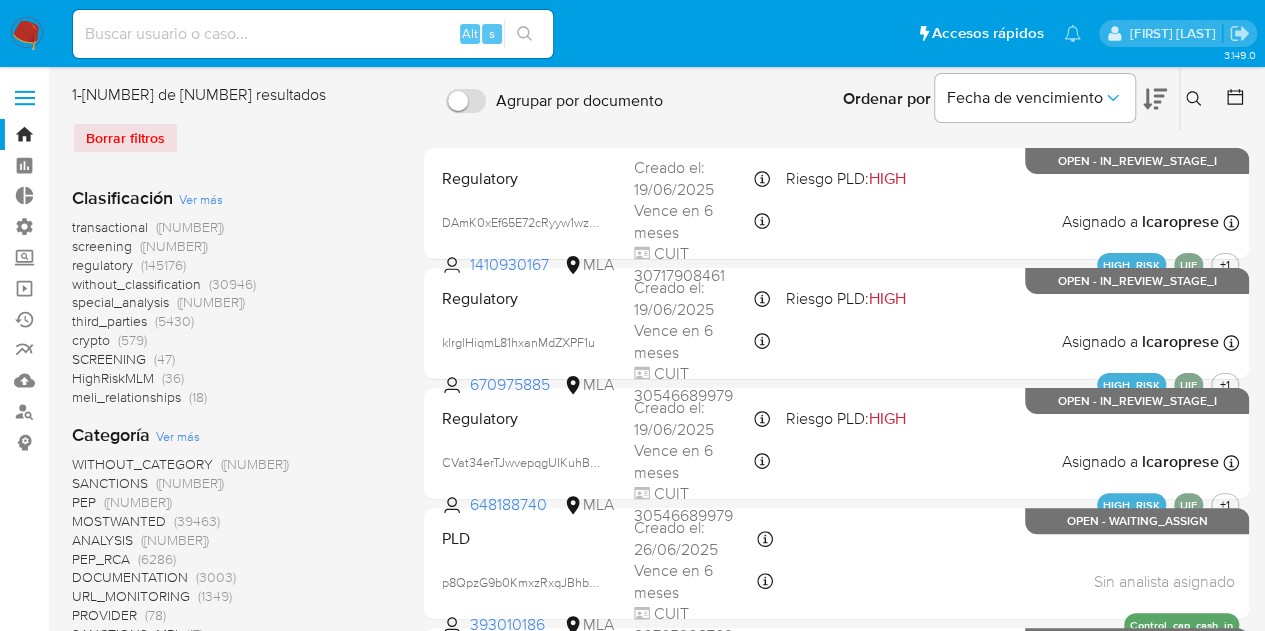 click on "([NUMBER])" at bounding box center [174, 246] 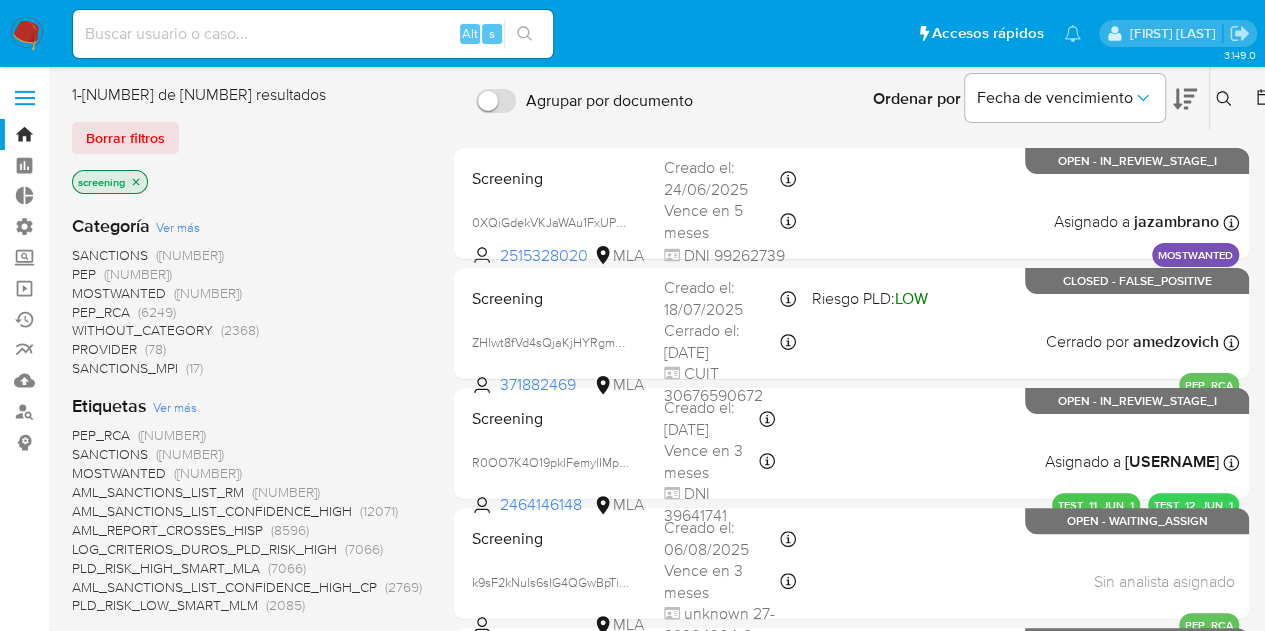 click on "Categoría Ver más SANCTIONS ([NUMBER]) PEP ([NUMBER]) MOSTWANTED ([NUMBER]) PEP_RCA ([NUMBER]) WITHOUT_CATEGORY ([NUMBER]) PROVIDER ([NUMBER]) SANCTIONS_MPI ([NUMBER])" at bounding box center (247, 296) 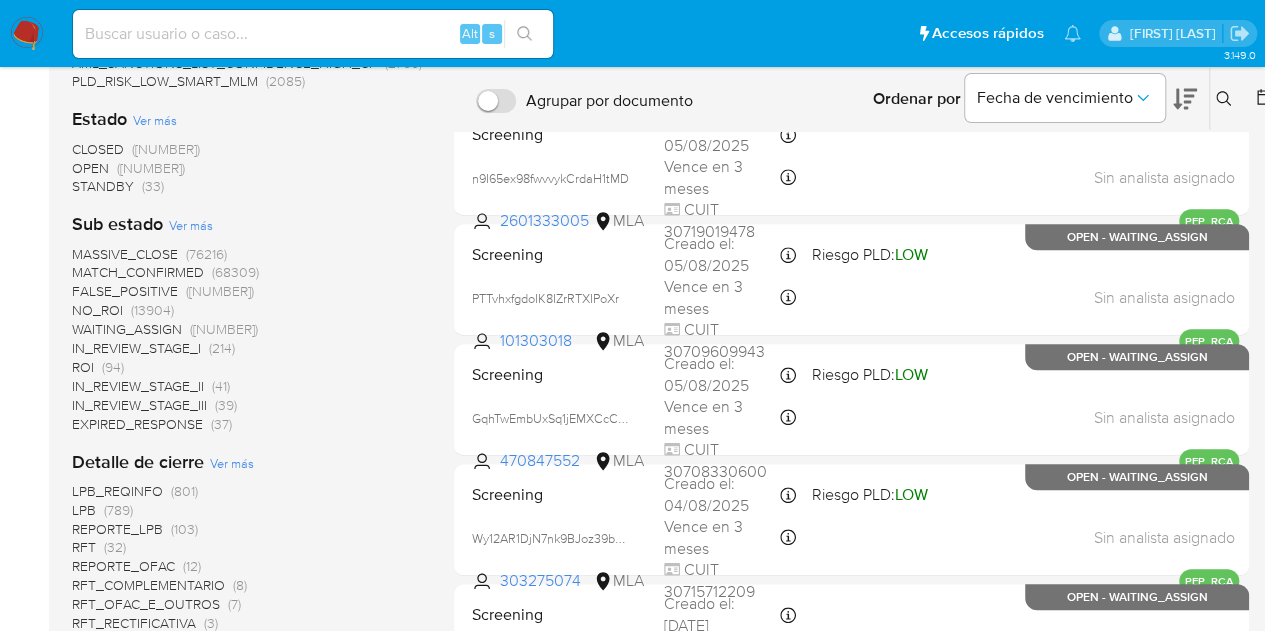 scroll, scrollTop: 560, scrollLeft: 0, axis: vertical 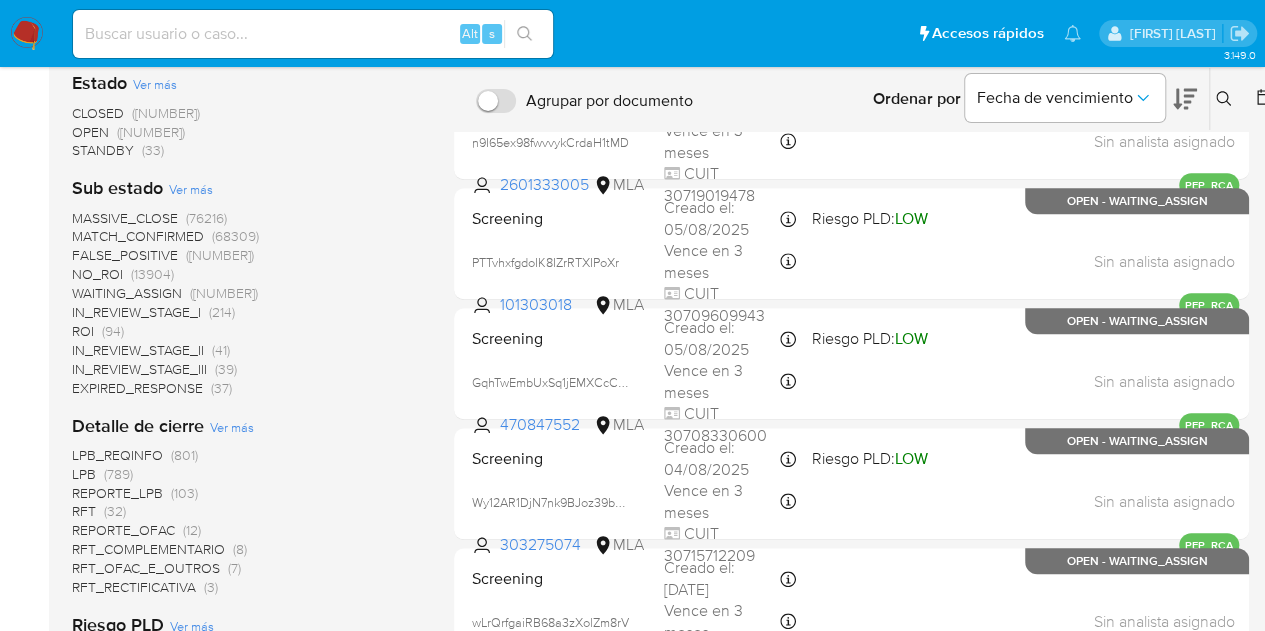 click on "MASSIVE_CLOSE (76216) MATCH_CONFIRMED (68309) FALSE_POSITIVE (43843) NO_ROI (13904) WAITING_ASSIGN (338) IN_REVIEW_STAGE_I (214) ROI (94) IN_REVIEW_STAGE_II (41) IN_REVIEW_STAGE_III (39) EXPIRED_RESPONSE (37)" at bounding box center (247, 303) 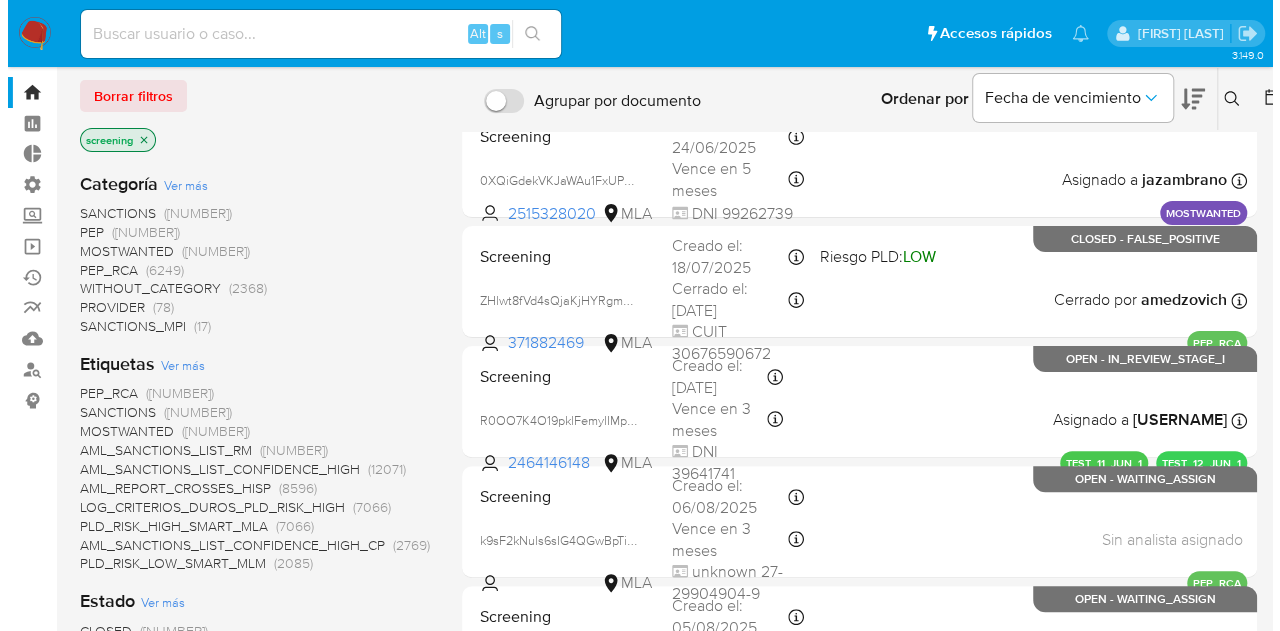 scroll, scrollTop: 40, scrollLeft: 0, axis: vertical 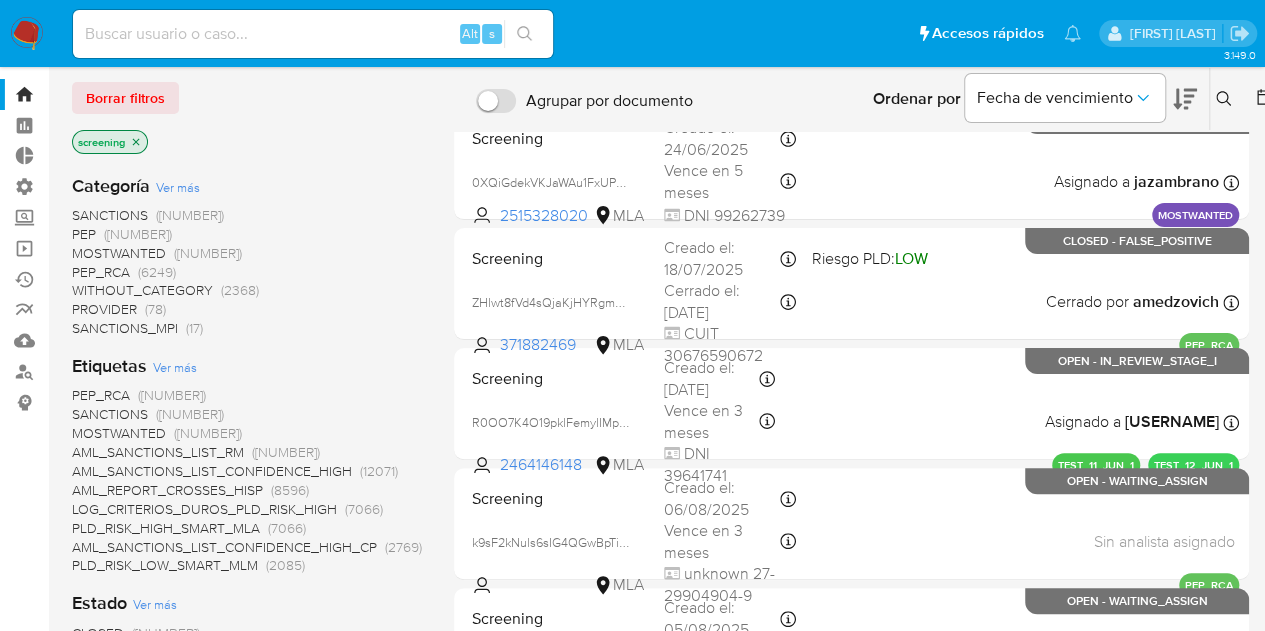 click on "Ver más" at bounding box center (178, 187) 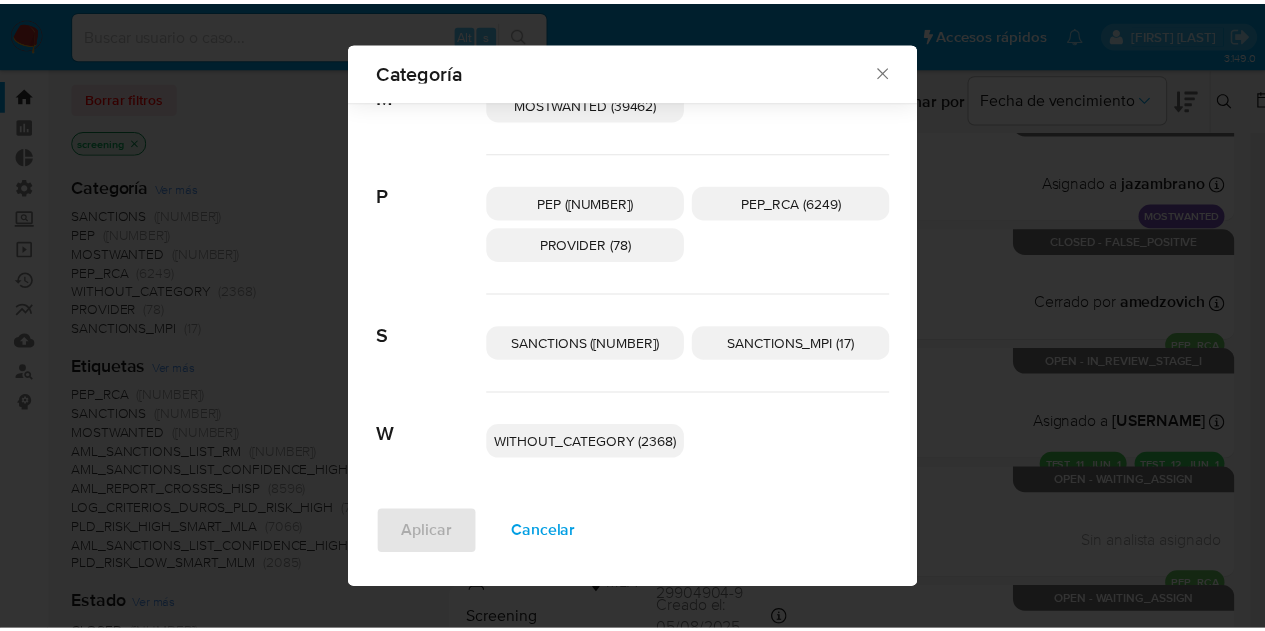 scroll, scrollTop: 90, scrollLeft: 0, axis: vertical 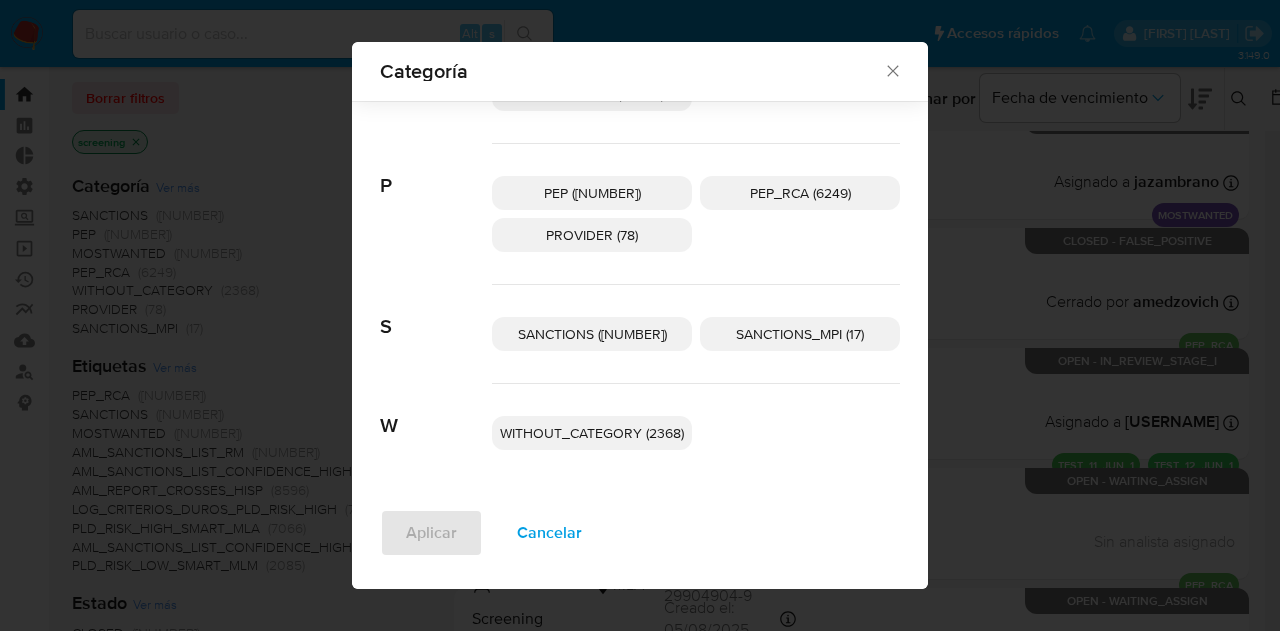 click 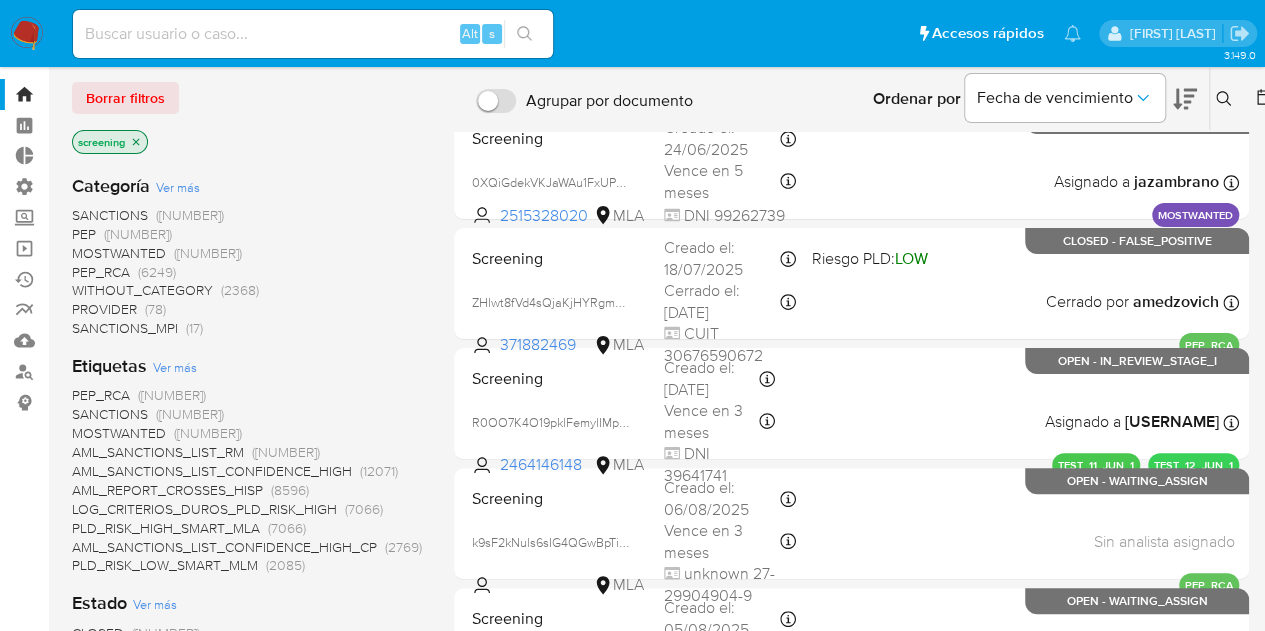 click on "Ver más" at bounding box center (175, 367) 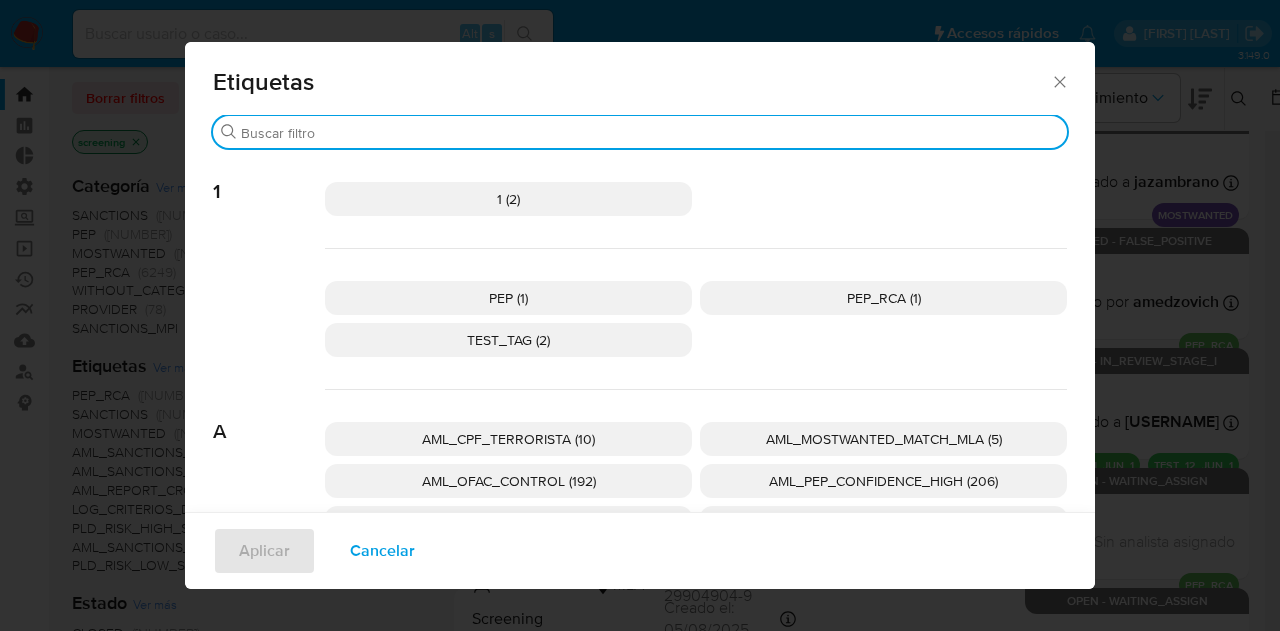 click on "Buscar" at bounding box center [650, 133] 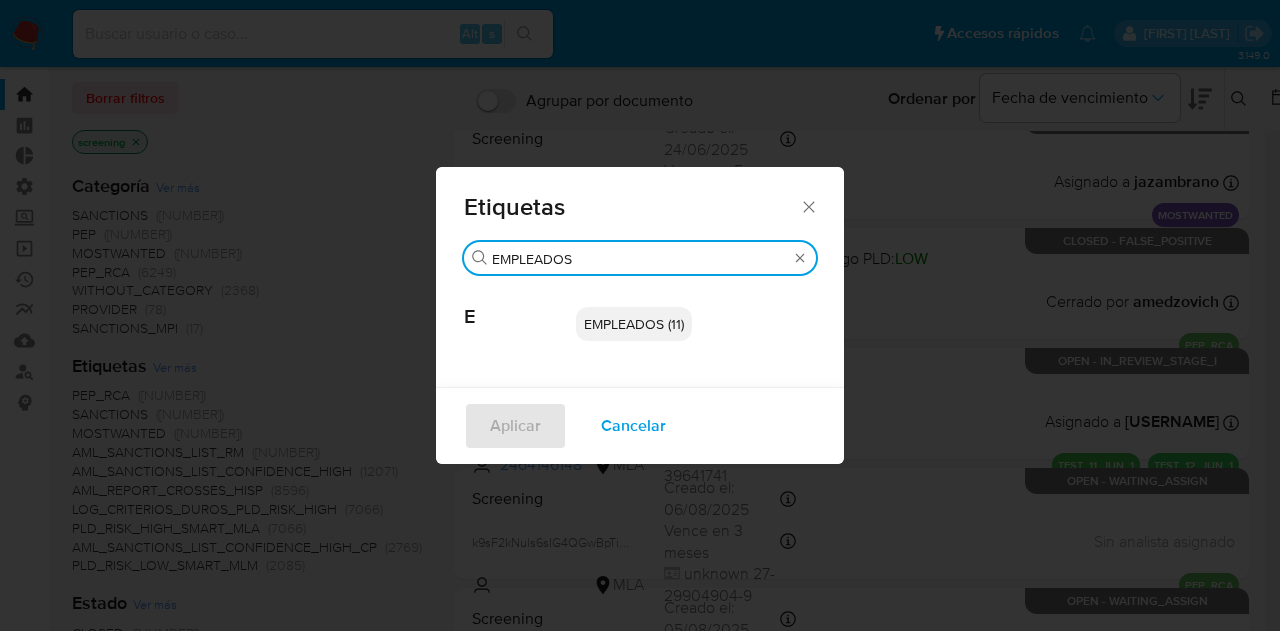 type on "EMPLEADOS" 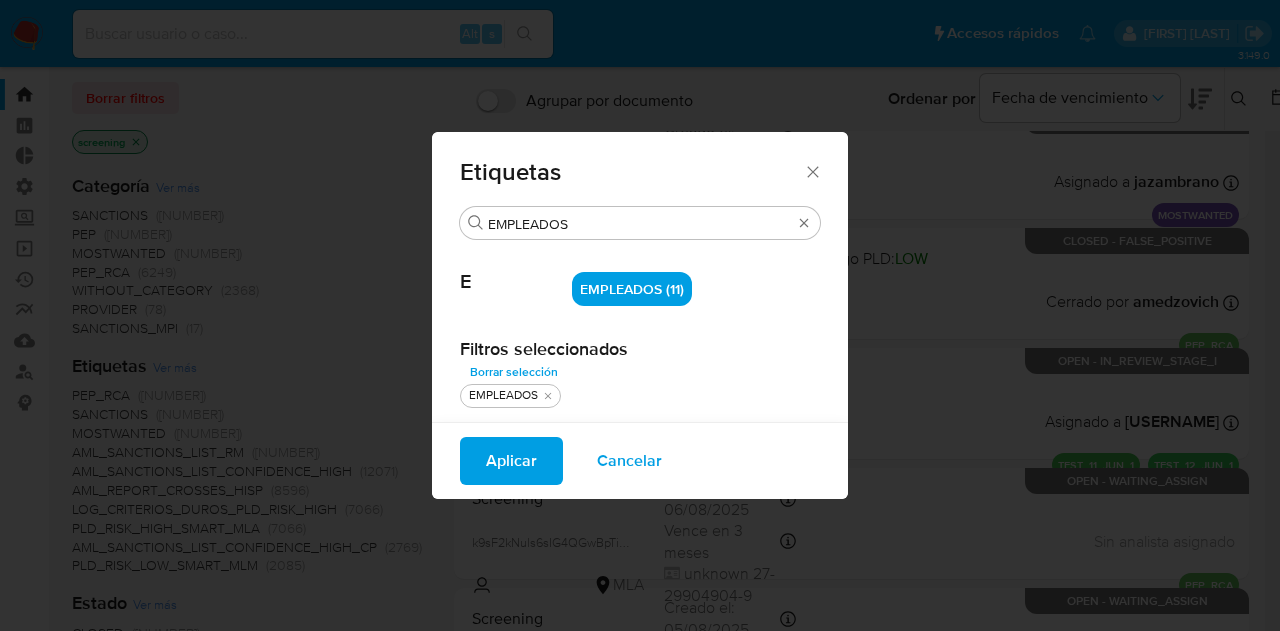 click on "Aplicar" at bounding box center (511, 461) 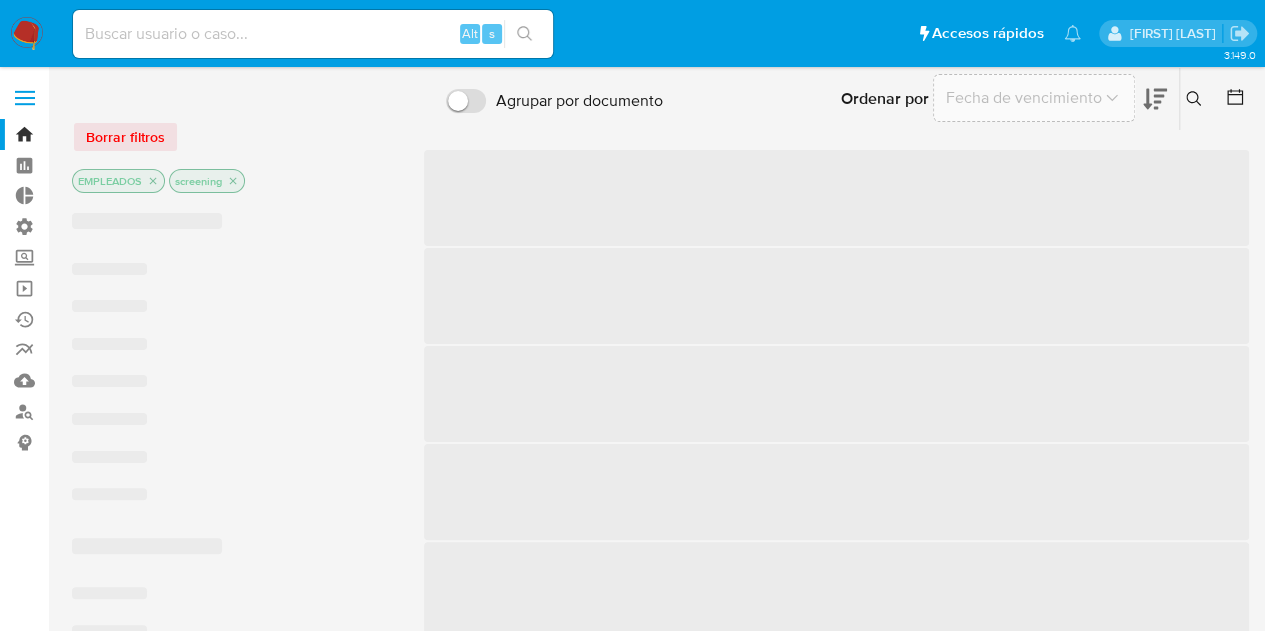 scroll, scrollTop: 0, scrollLeft: 0, axis: both 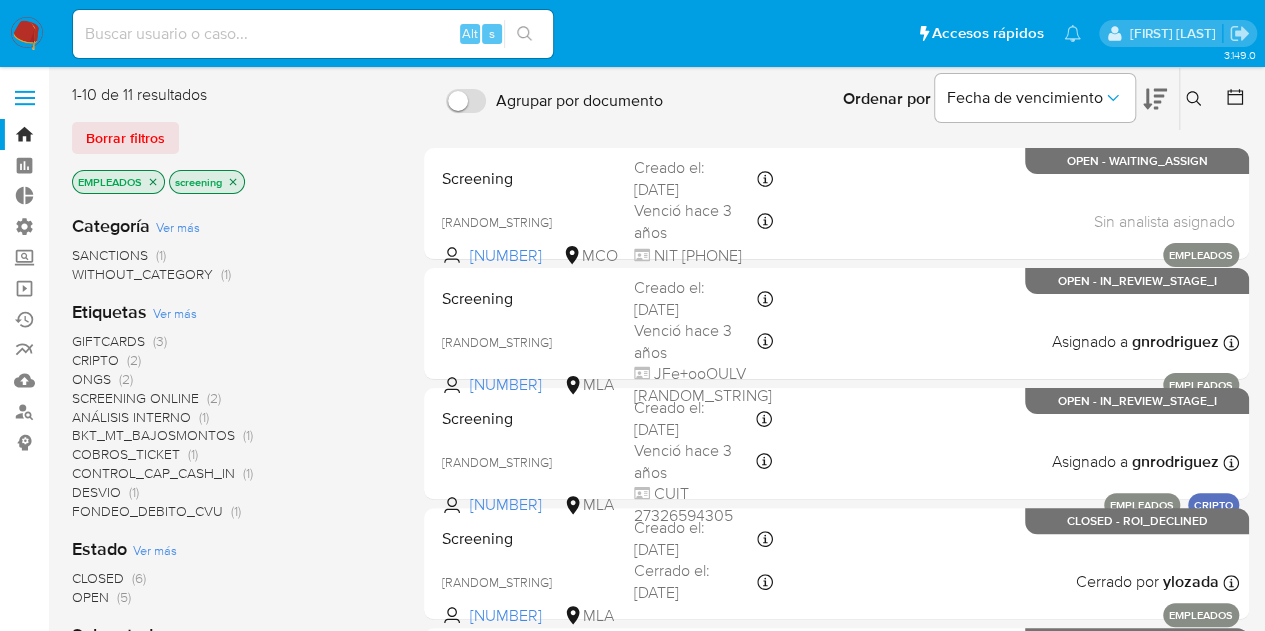 click on "Ver más" at bounding box center (175, 313) 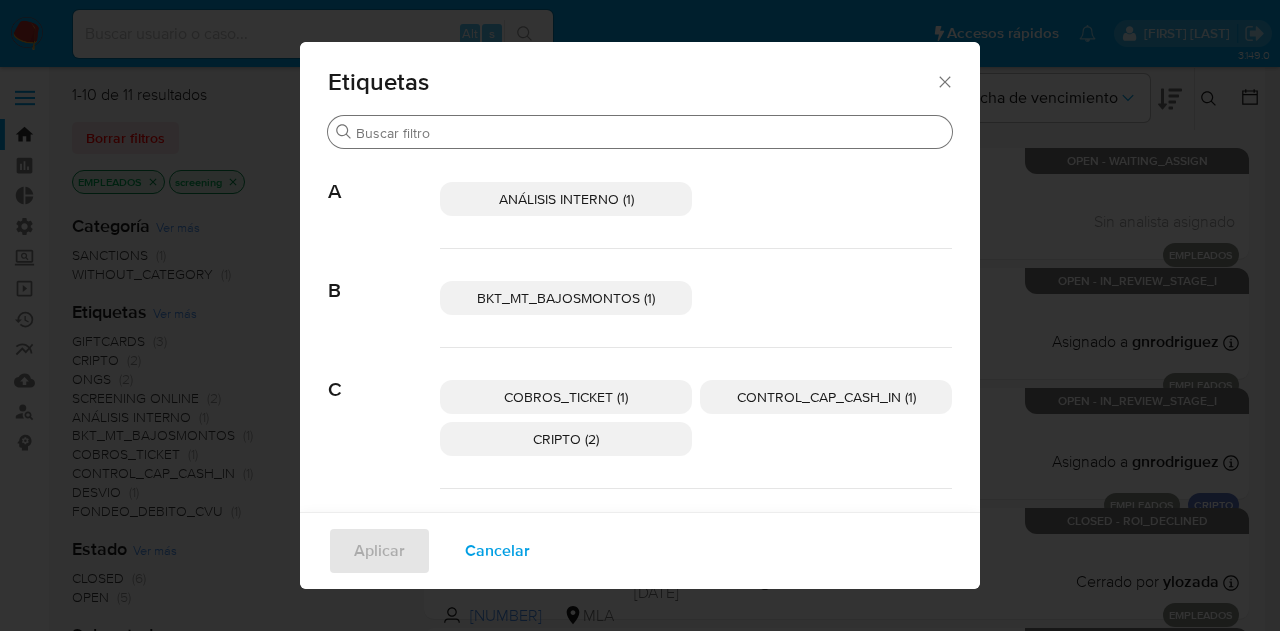 click on "Buscar" at bounding box center (650, 133) 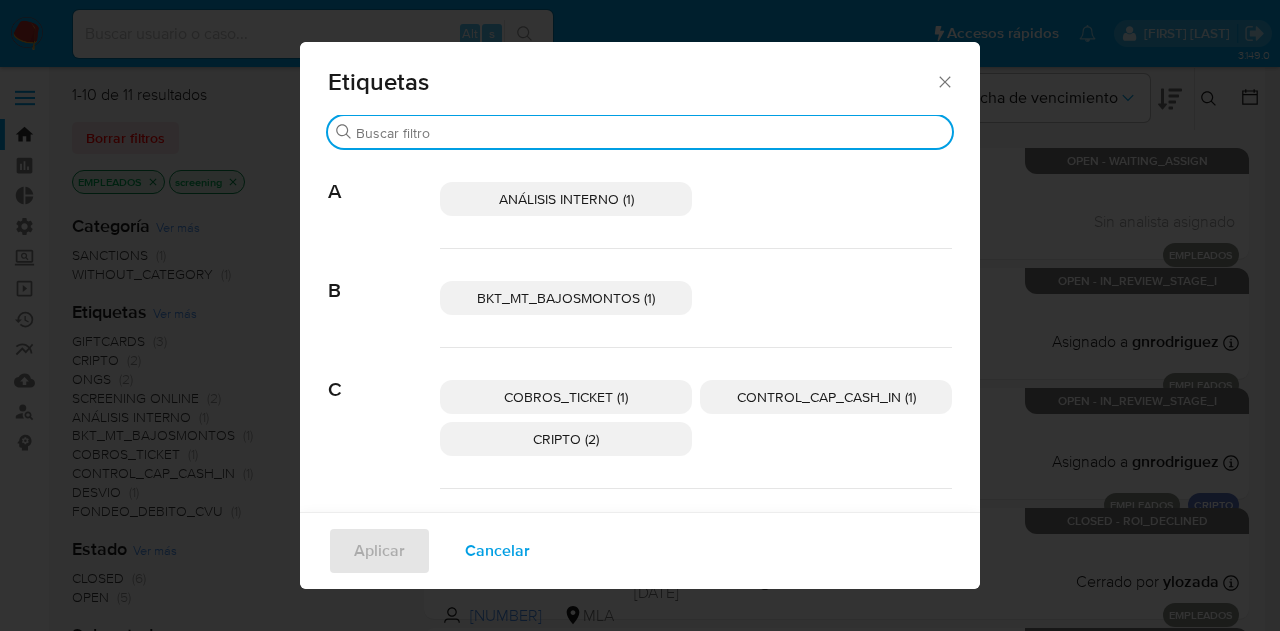 paste on "EMPLEADOS" 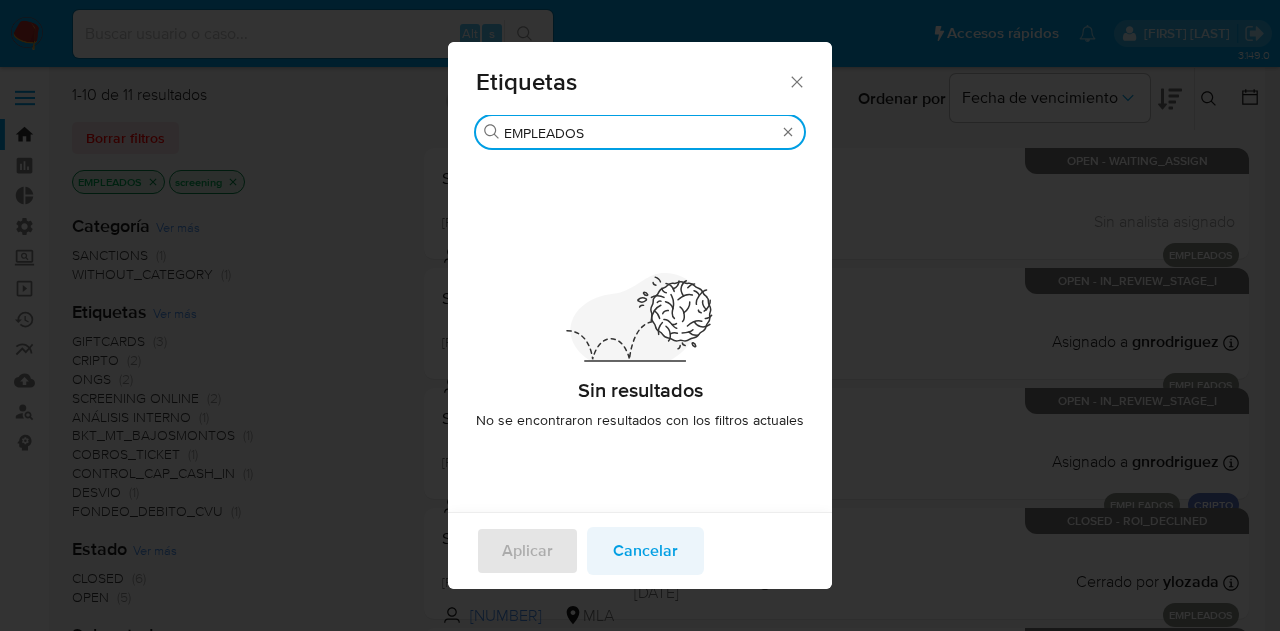 type on "EMPLEADOS" 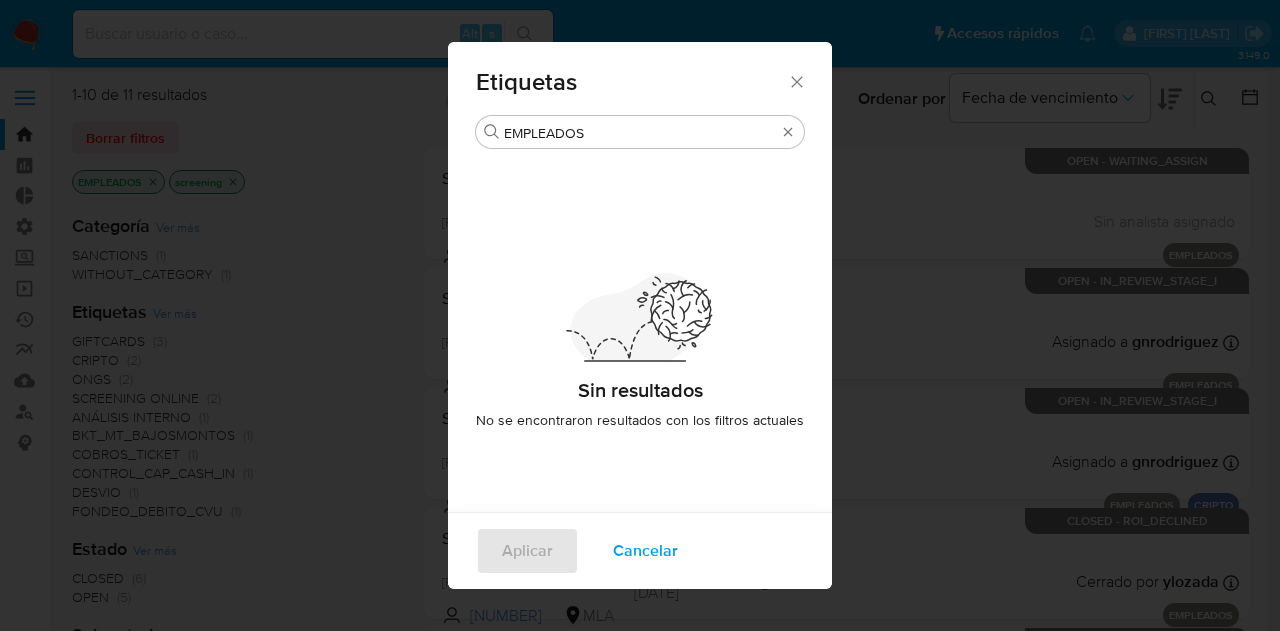 click on "Cancelar" at bounding box center (645, 551) 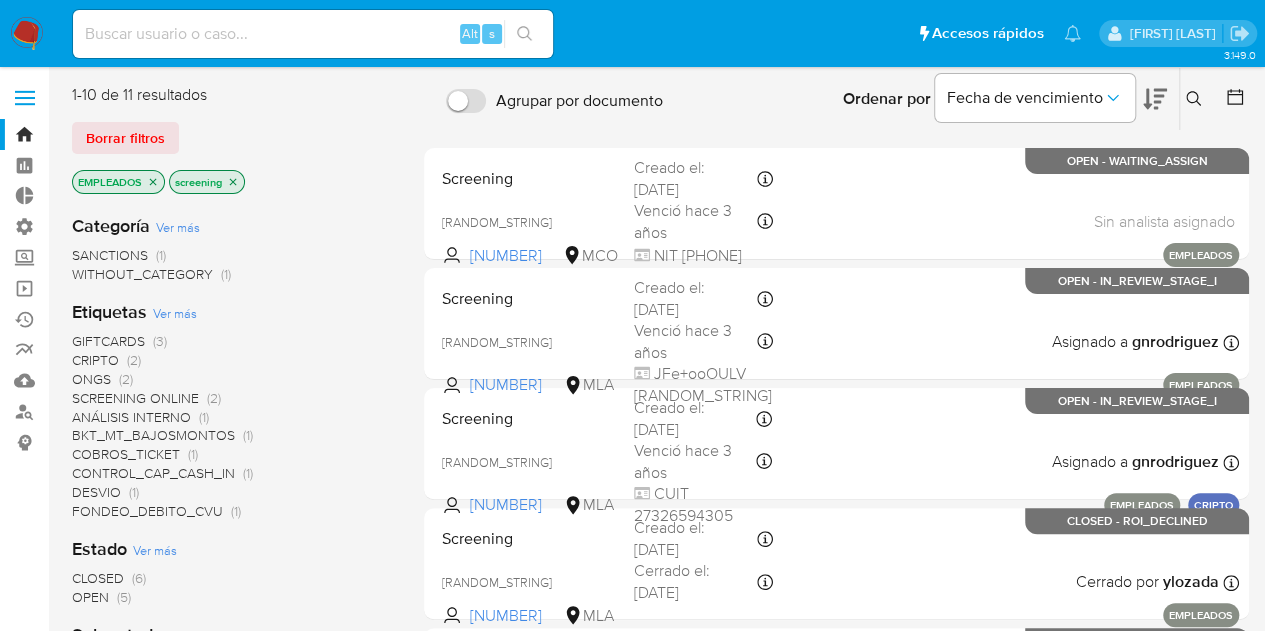 click on "EMPLEADOS" at bounding box center (118, 182) 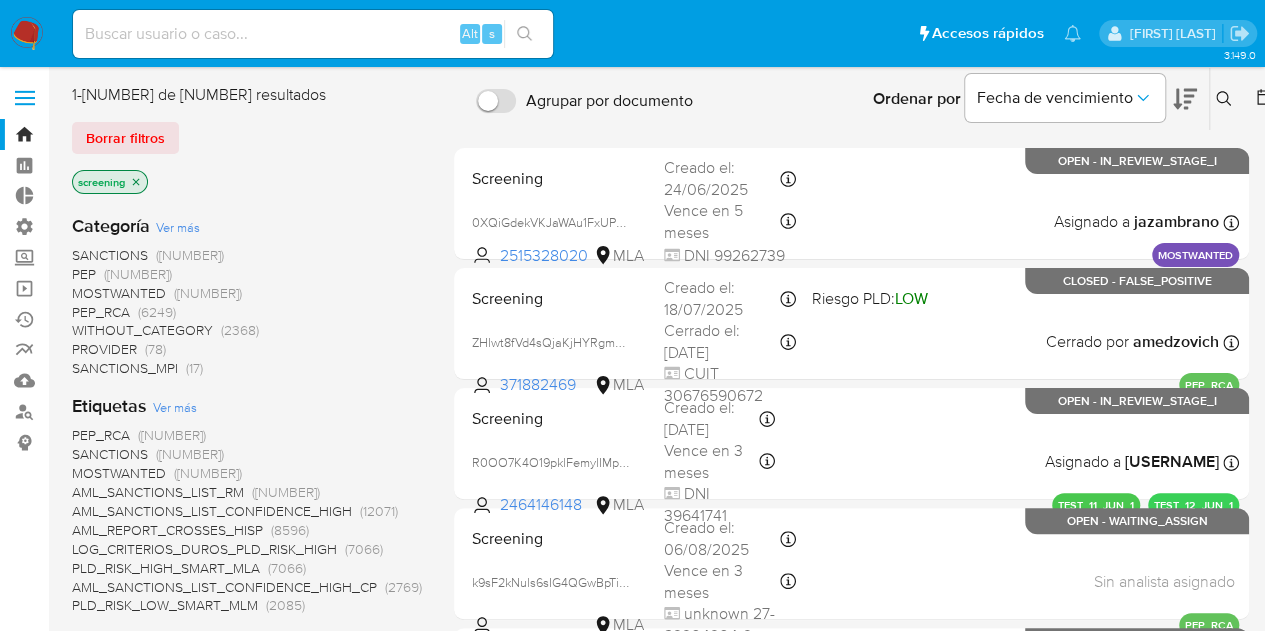 click on "Ver más" at bounding box center [175, 407] 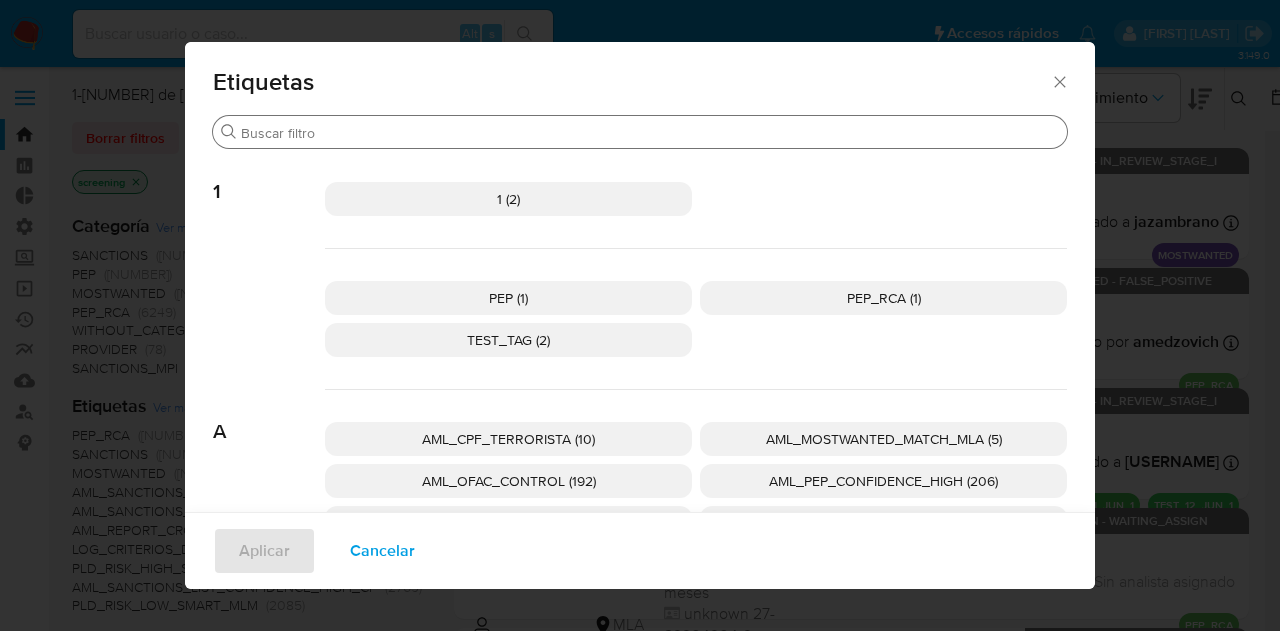 click on "Buscar" at bounding box center (650, 133) 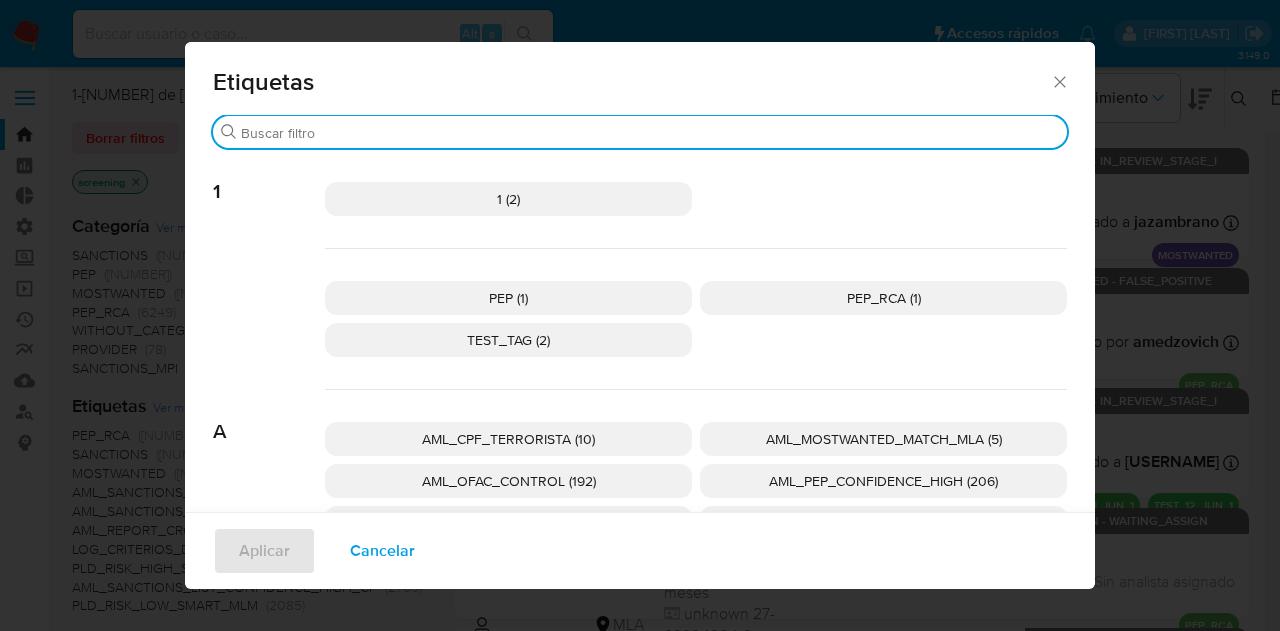 paste on "EMPLEADOS" 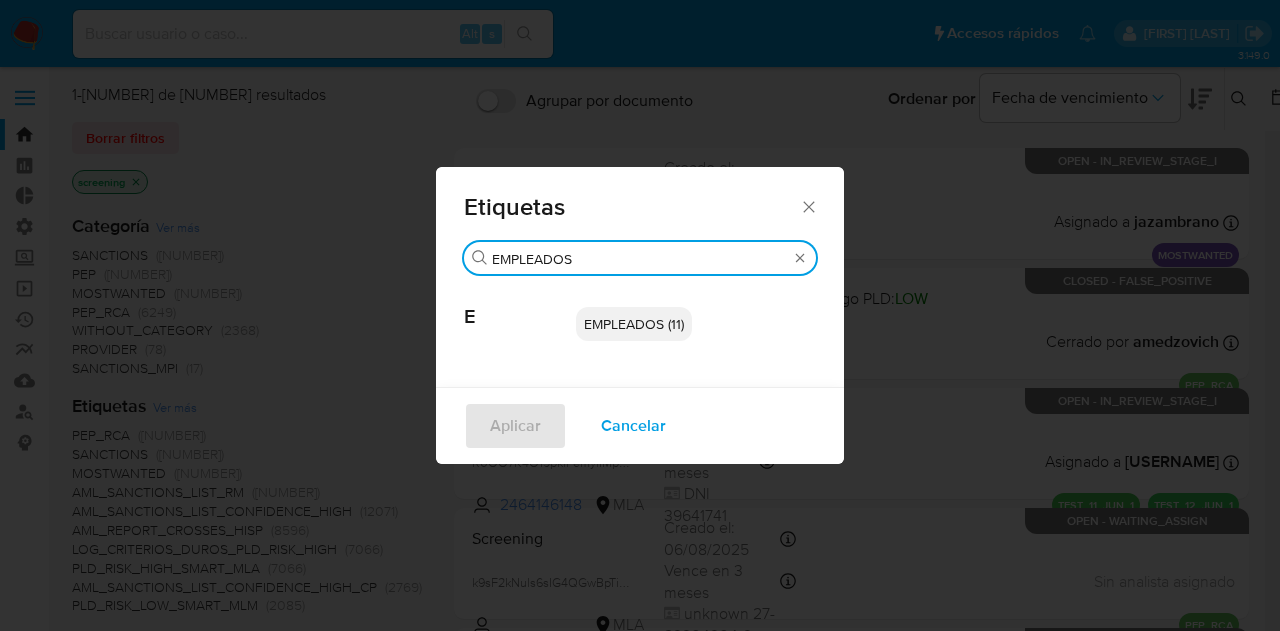 type on "EMPLEADOS" 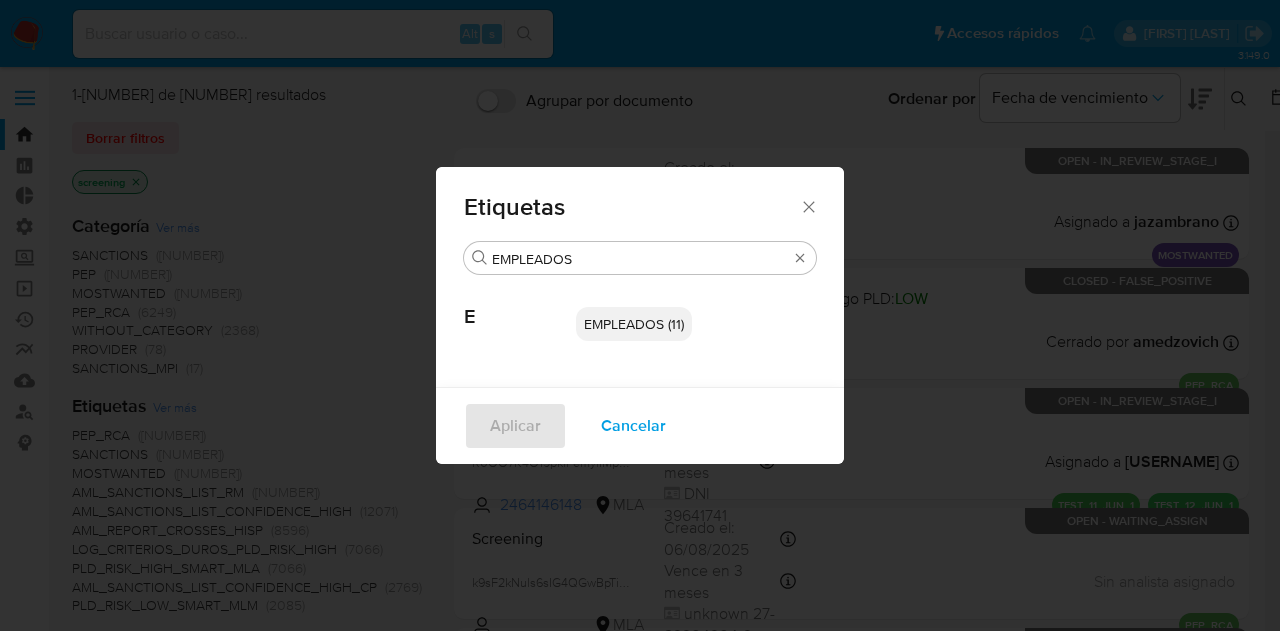 click on "EMPLEADOS (11)" at bounding box center [634, 324] 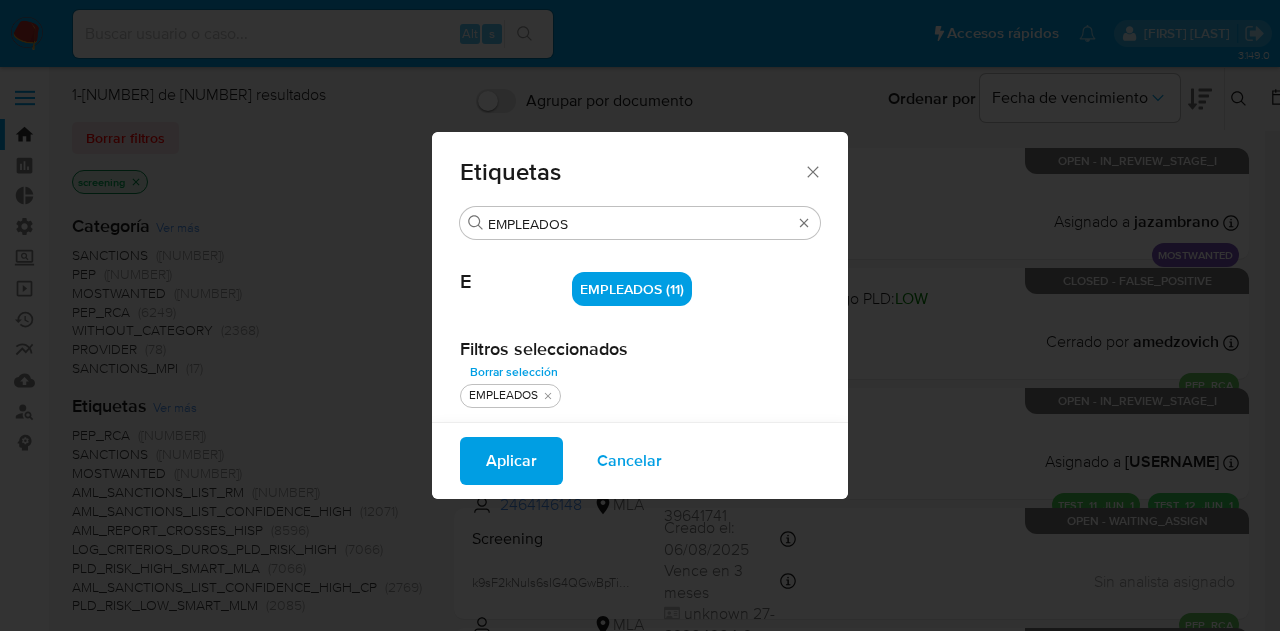 click on "Aplicar" at bounding box center (511, 461) 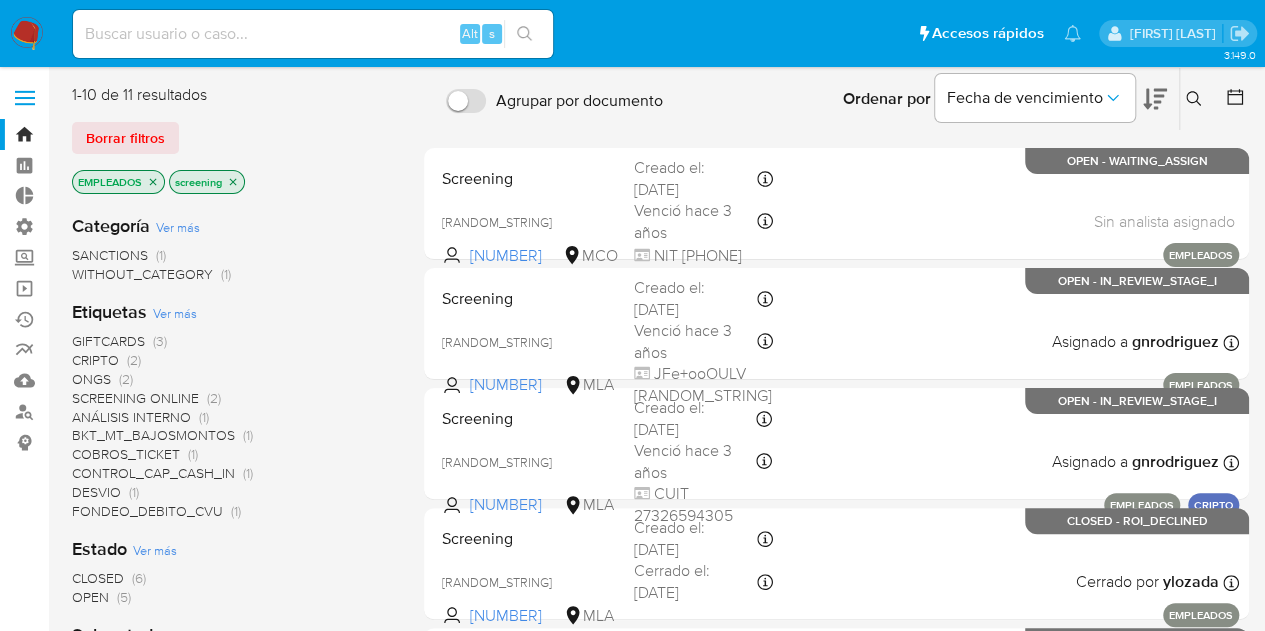 scroll, scrollTop: 94, scrollLeft: 0, axis: vertical 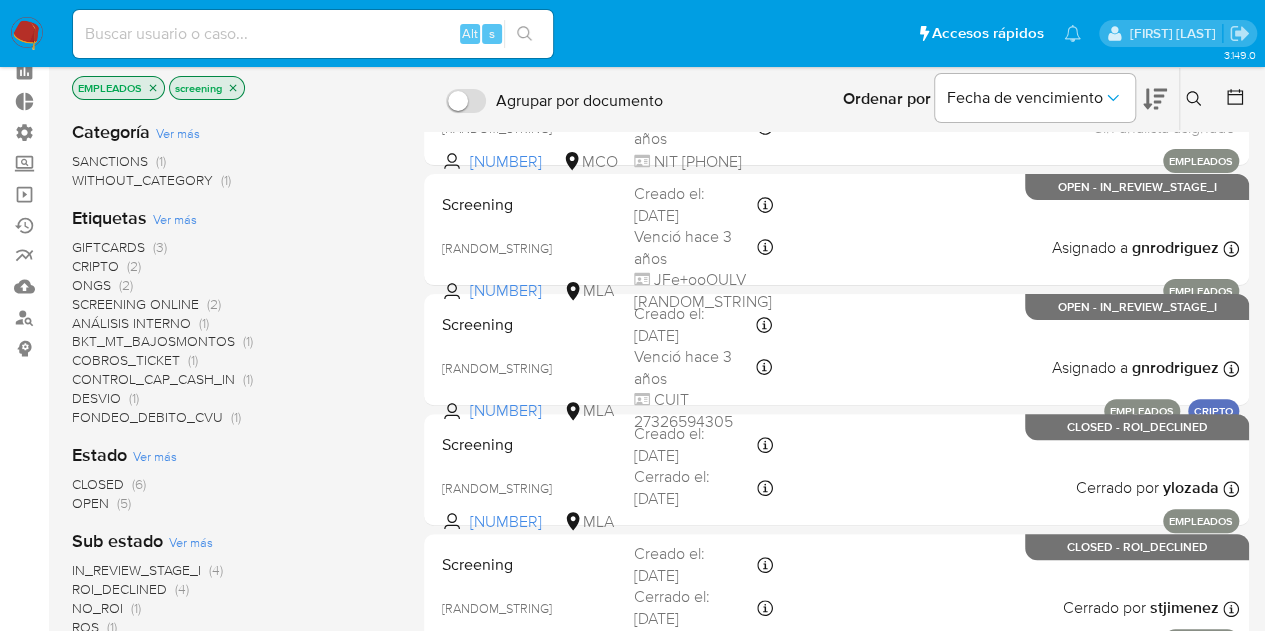 click on "Ver más" at bounding box center [178, 133] 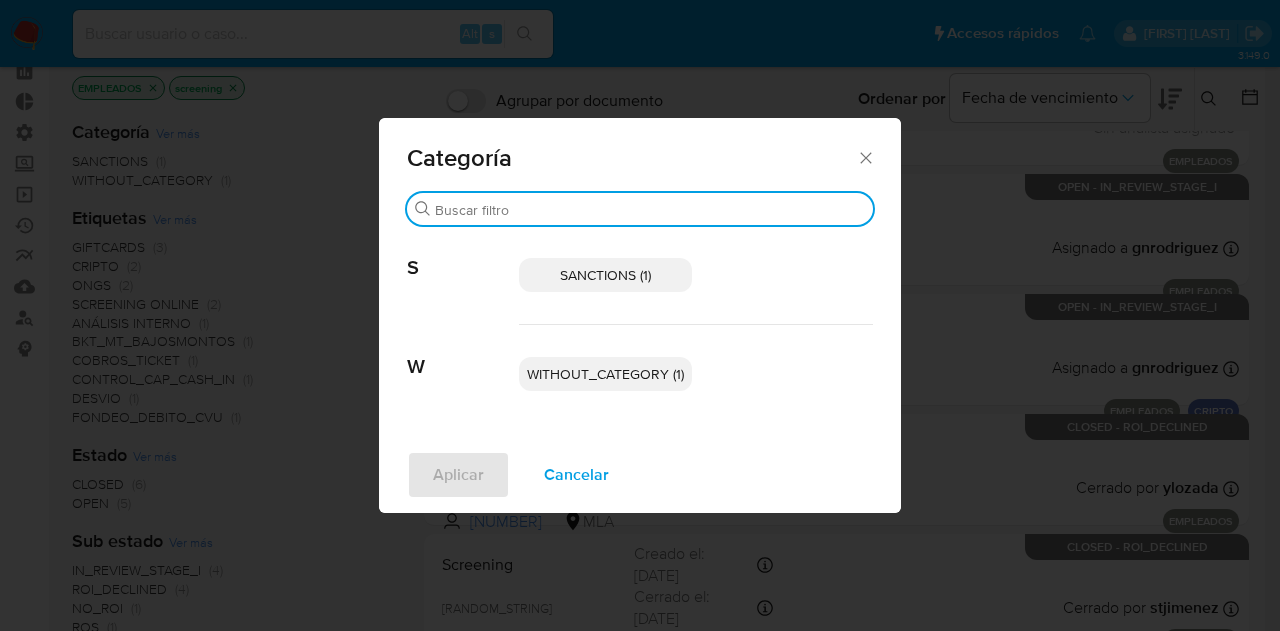 click on "Buscar" at bounding box center (650, 210) 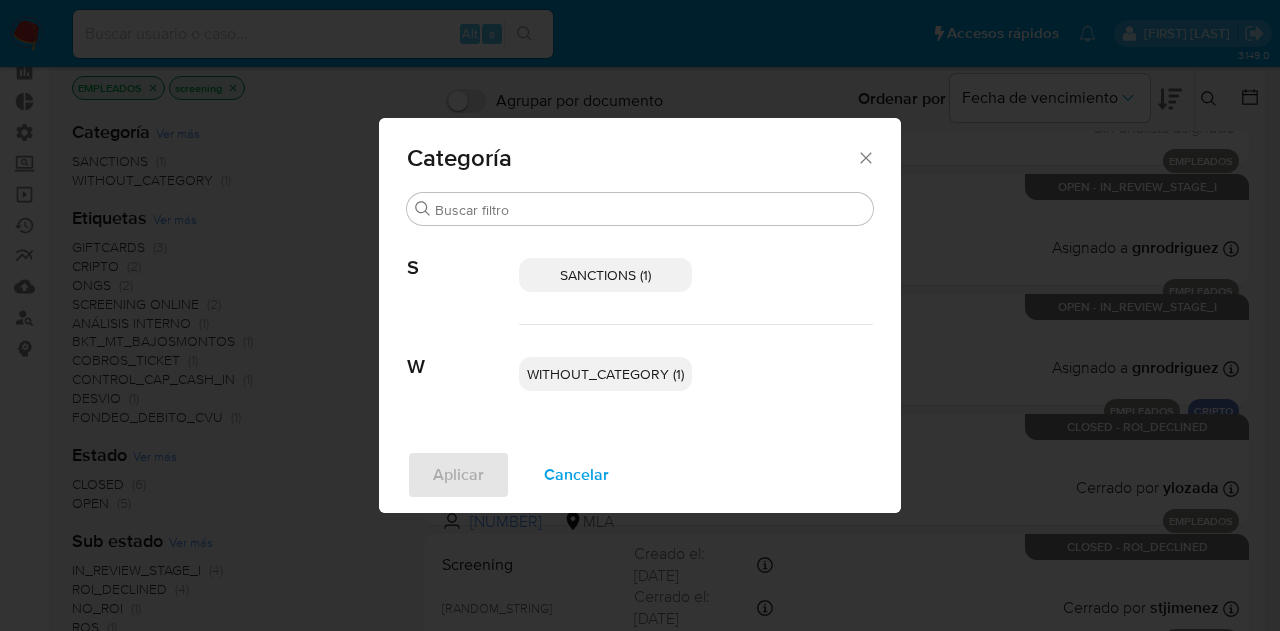 click 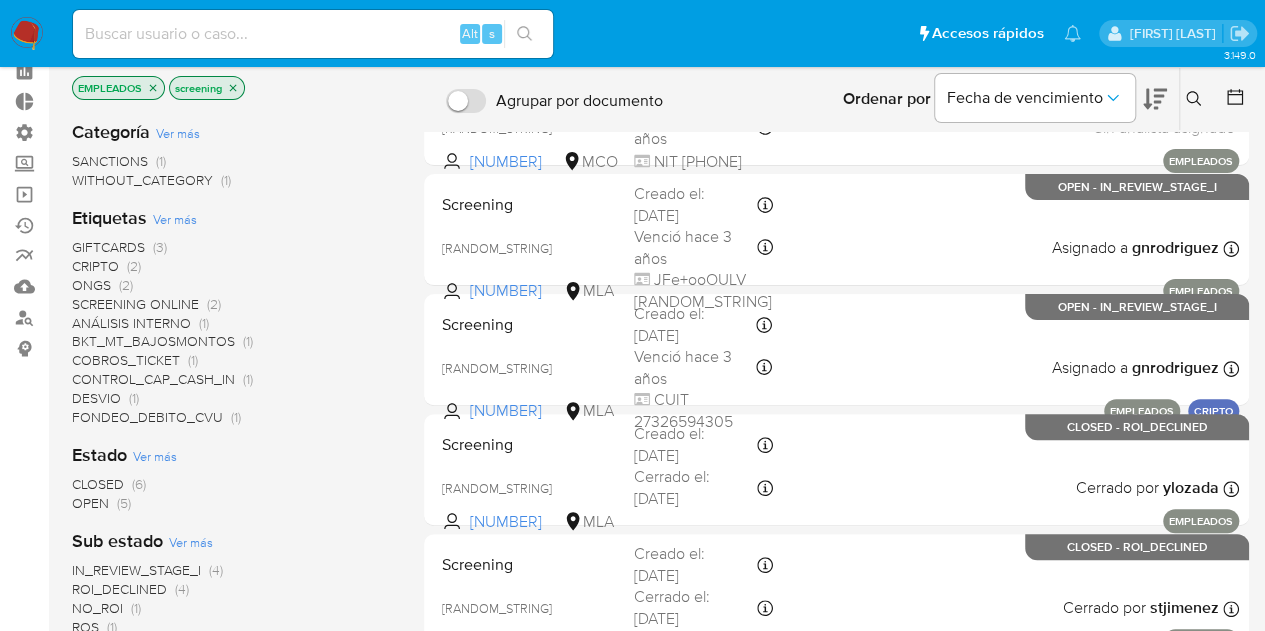 click on "Ver más" at bounding box center [175, 219] 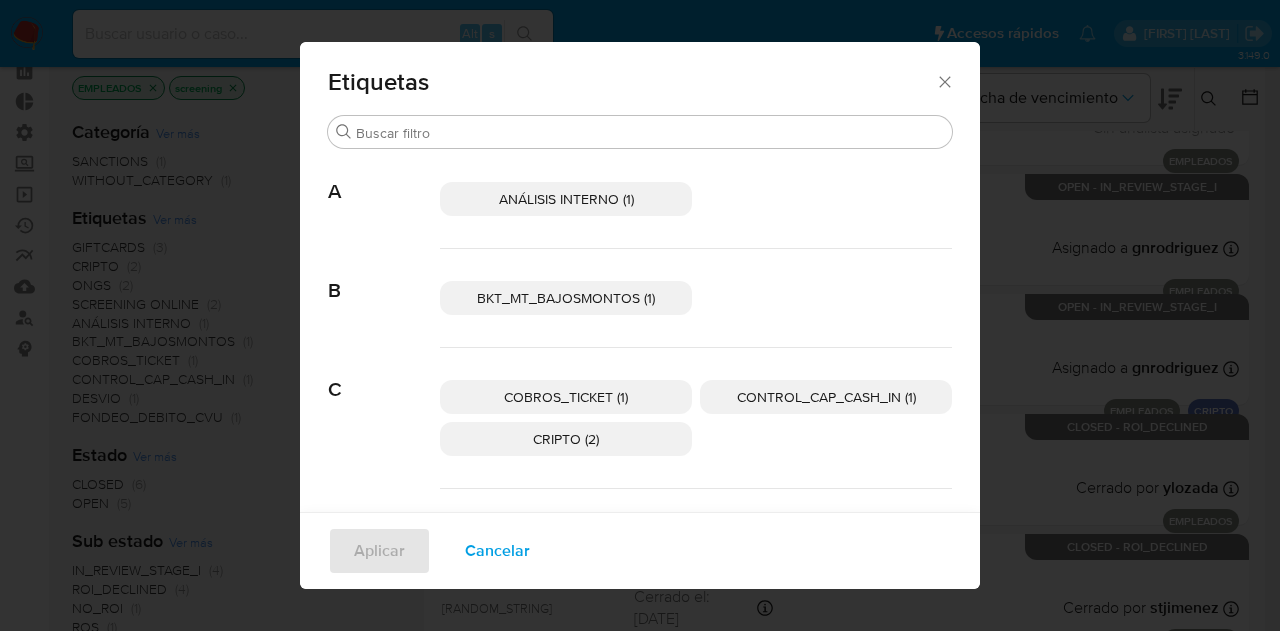 click on "Etiquetas" at bounding box center (631, 82) 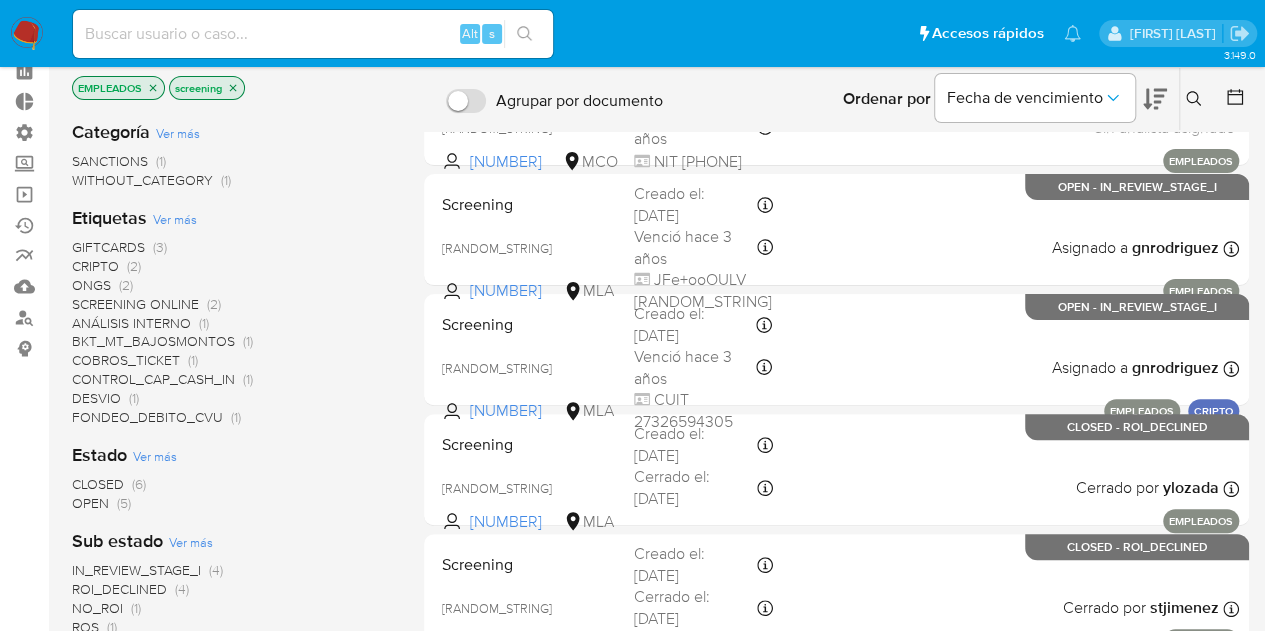 scroll, scrollTop: 0, scrollLeft: 0, axis: both 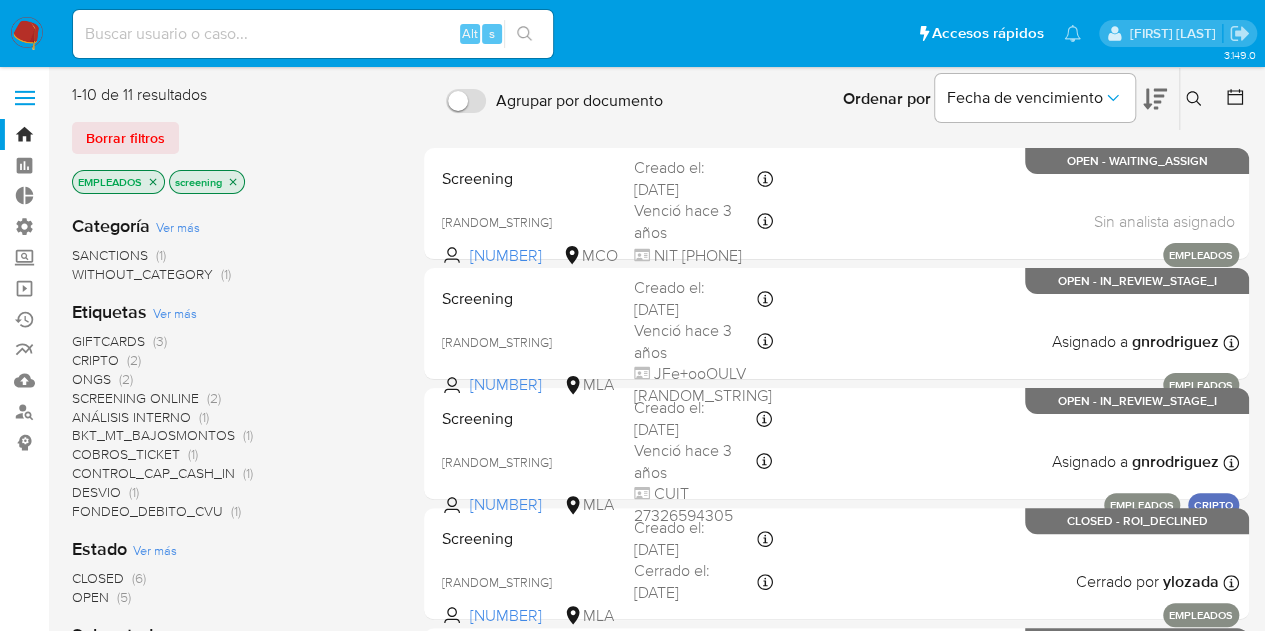click on "EMPLEADOS" at bounding box center [118, 182] 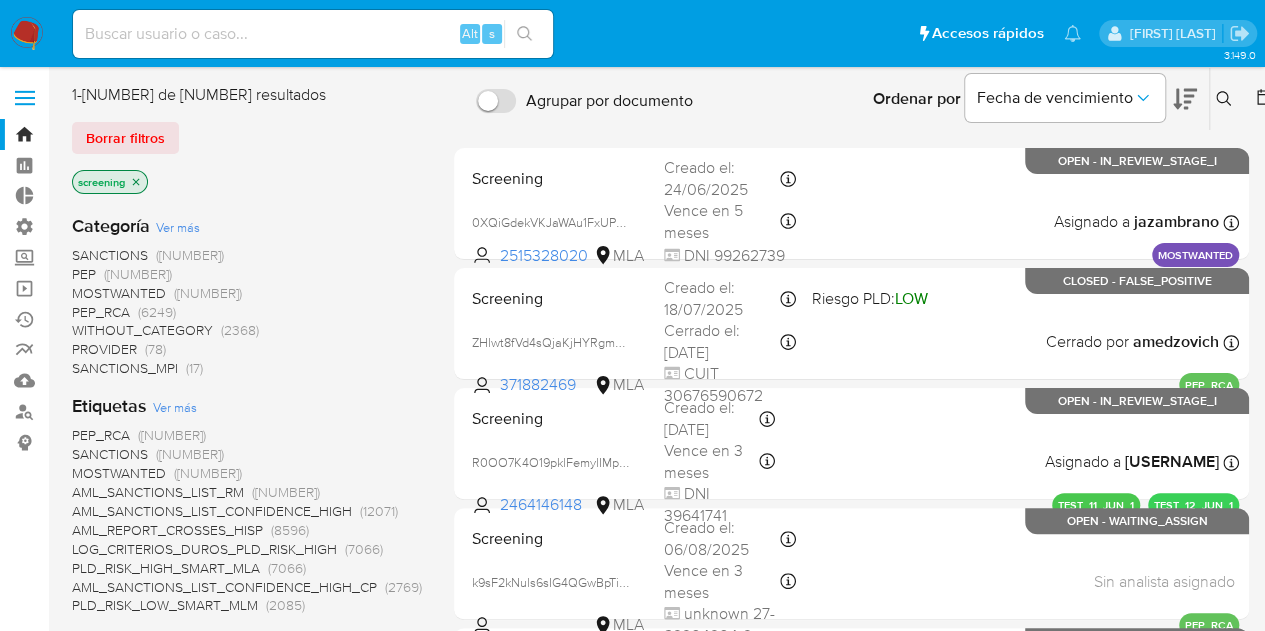 click 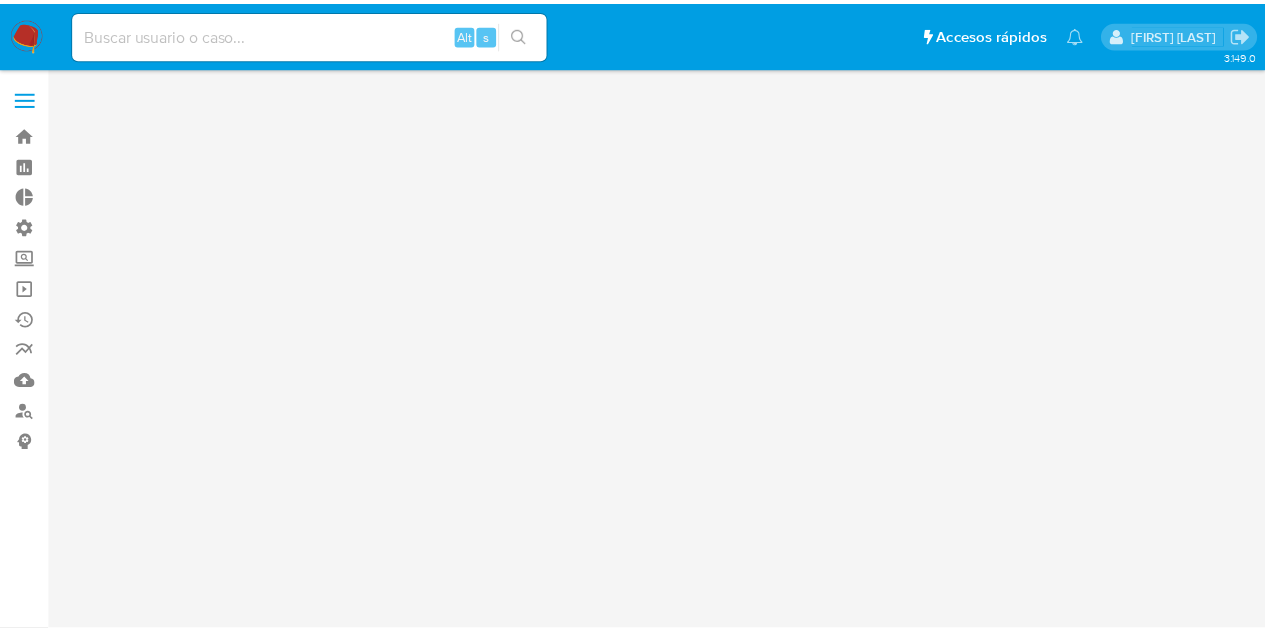 scroll, scrollTop: 0, scrollLeft: 0, axis: both 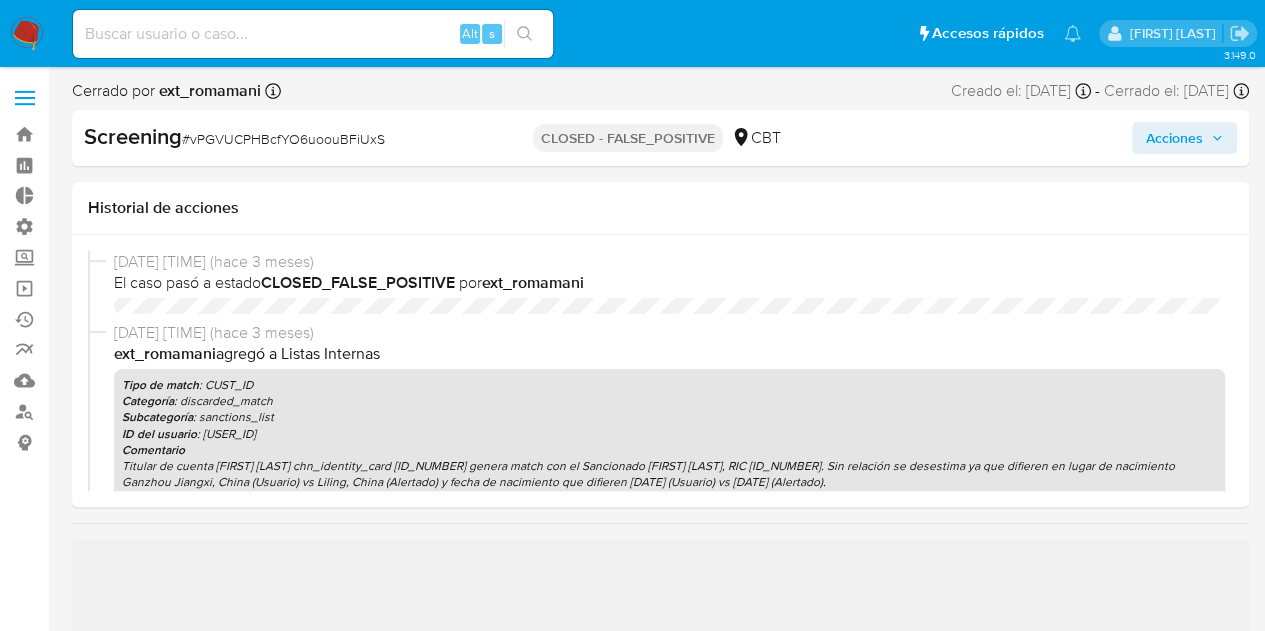 select on "10" 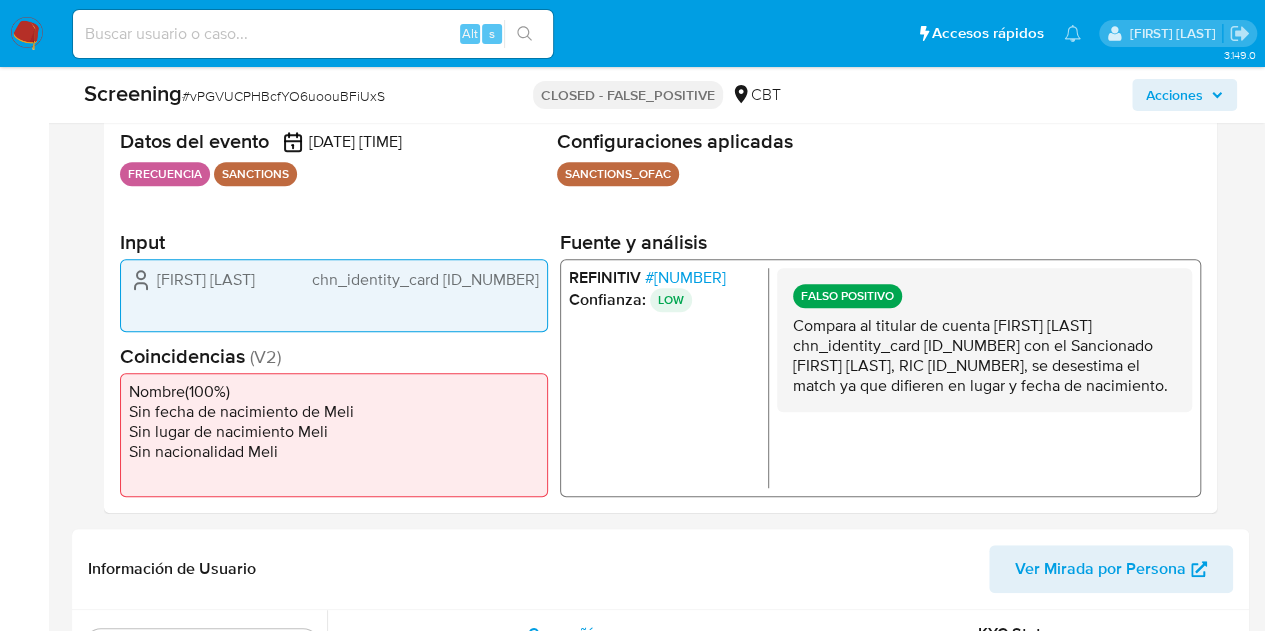 scroll, scrollTop: 436, scrollLeft: 0, axis: vertical 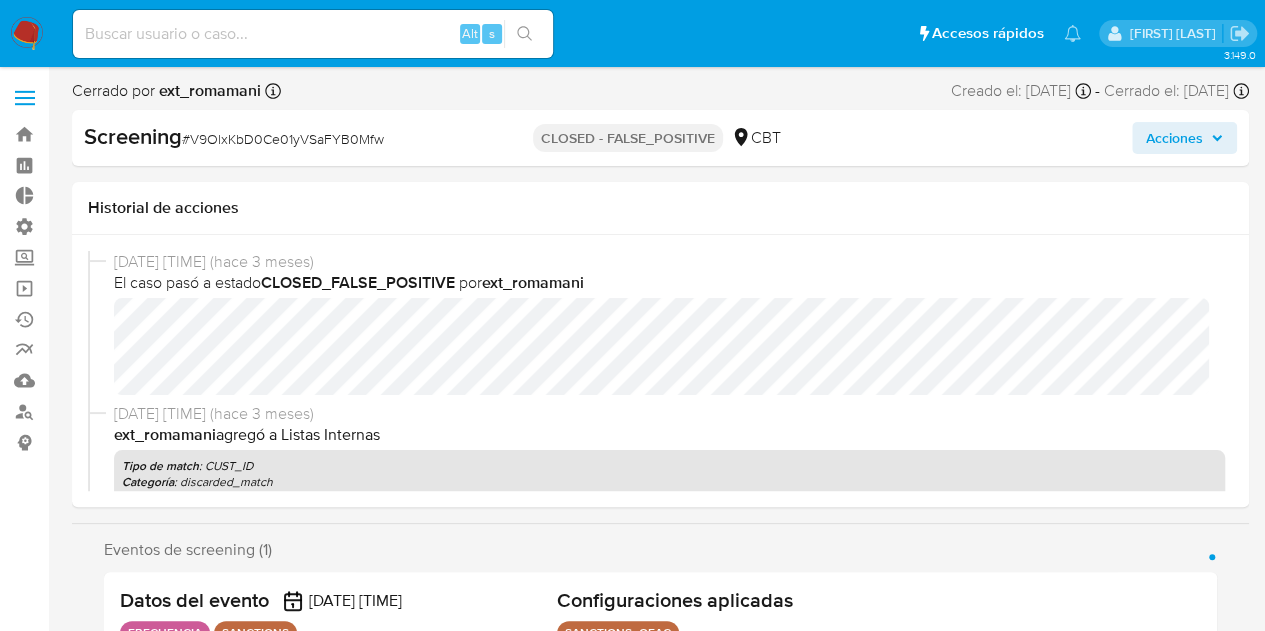 select on "10" 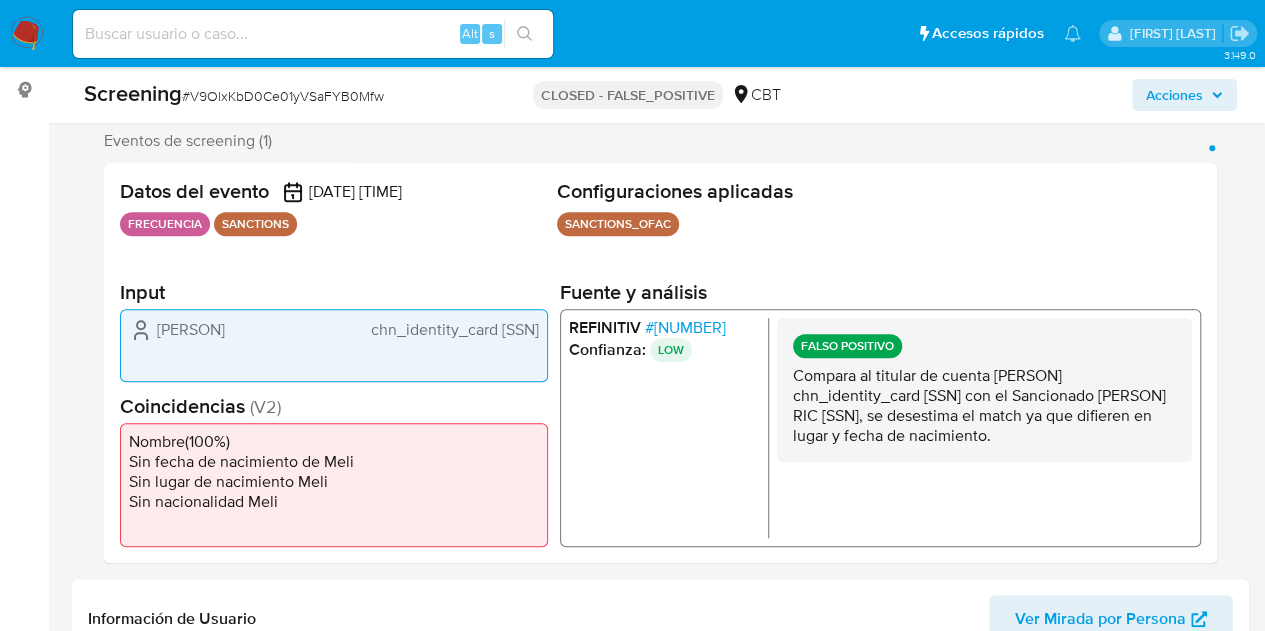 scroll, scrollTop: 357, scrollLeft: 0, axis: vertical 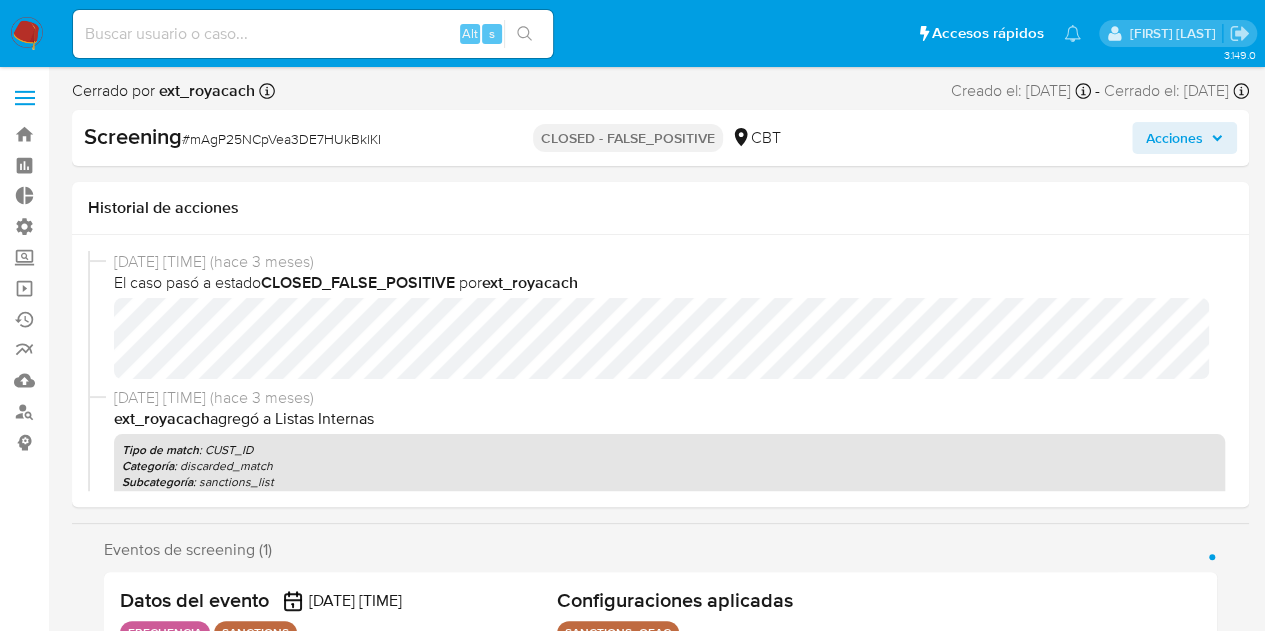 select on "10" 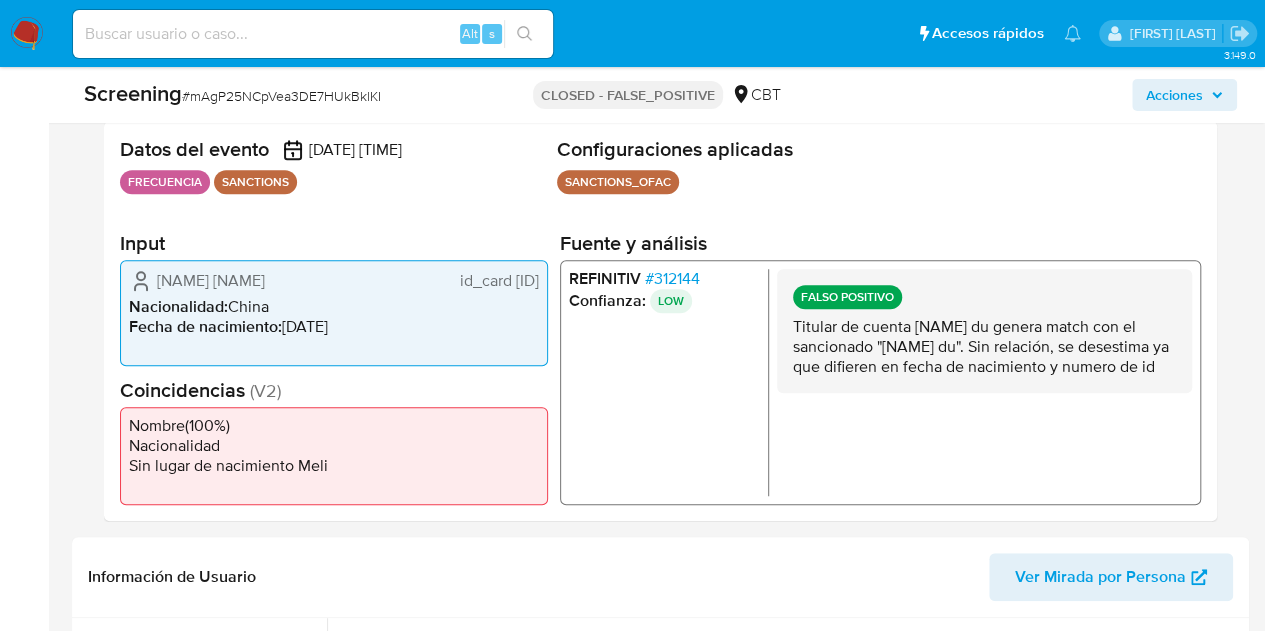 scroll, scrollTop: 392, scrollLeft: 0, axis: vertical 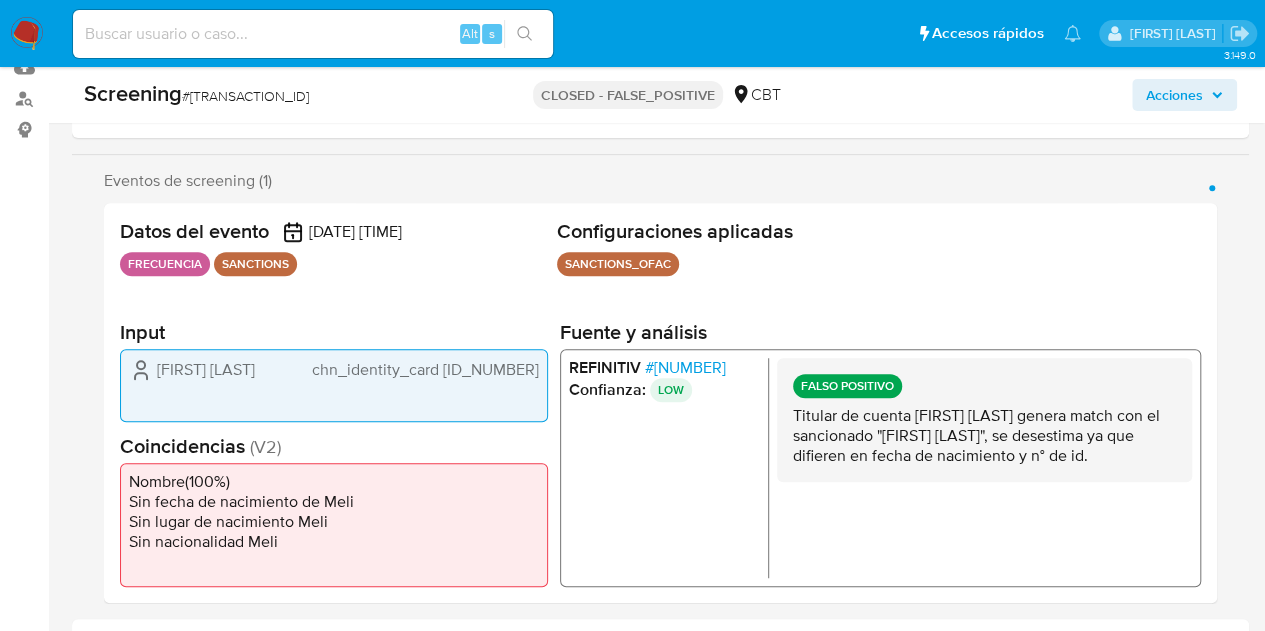 select on "10" 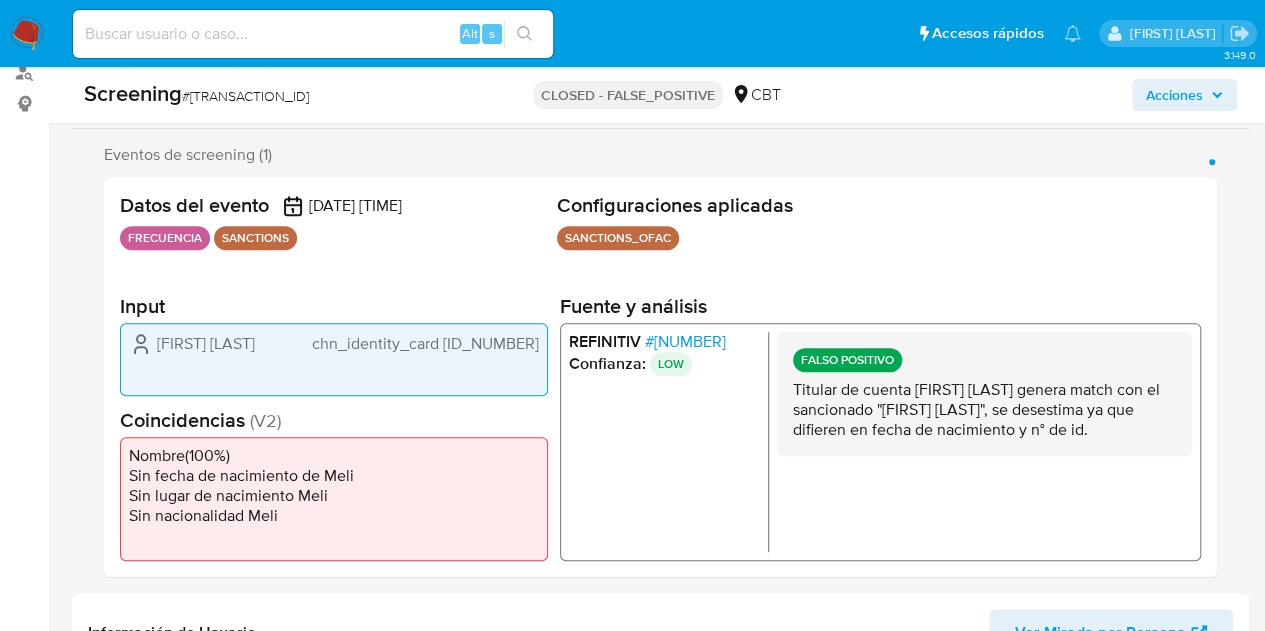 scroll, scrollTop: 342, scrollLeft: 0, axis: vertical 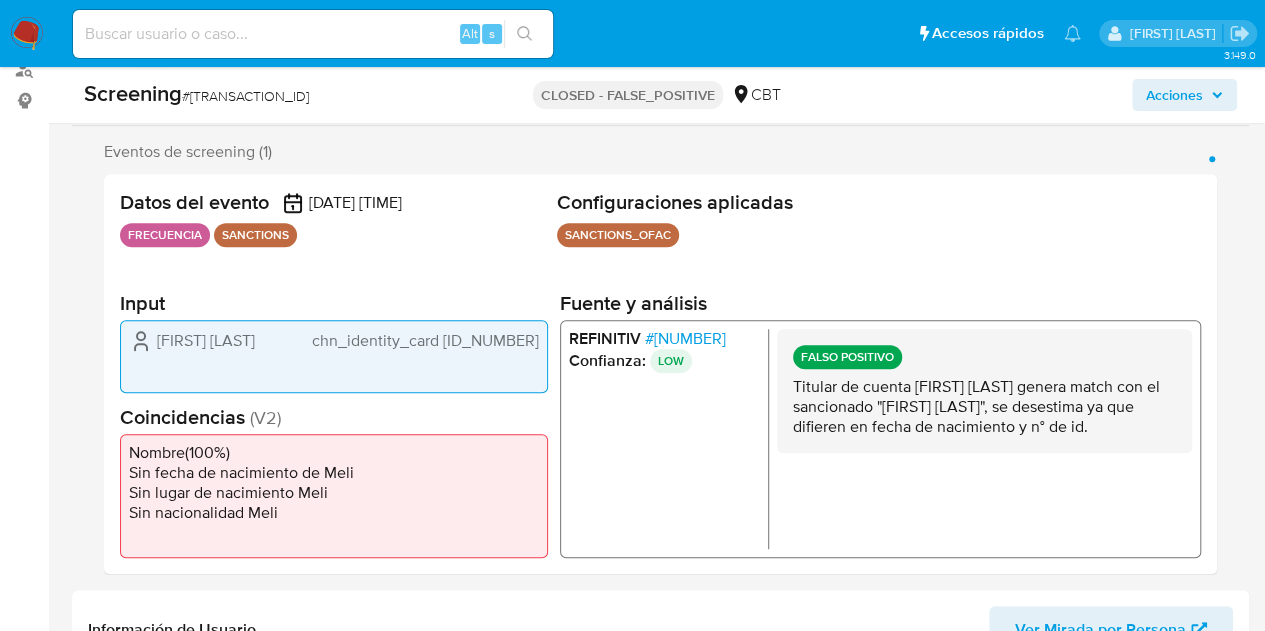 click on "# 8537026" at bounding box center (685, 339) 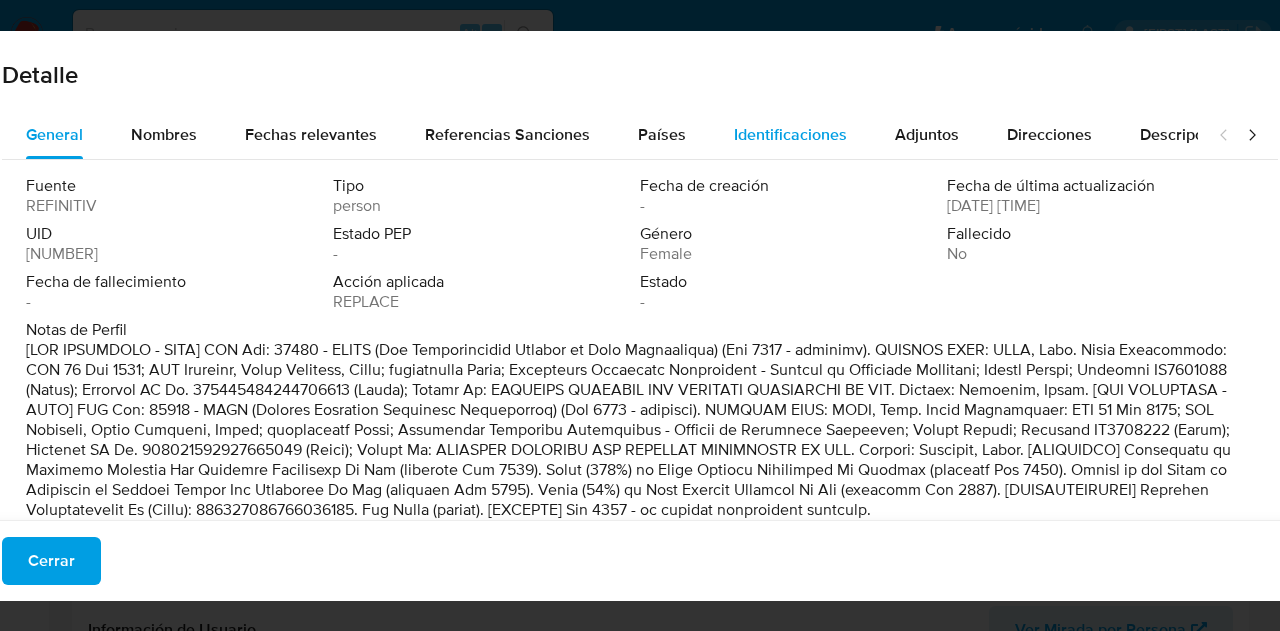 click on "Identificaciones" at bounding box center [790, 135] 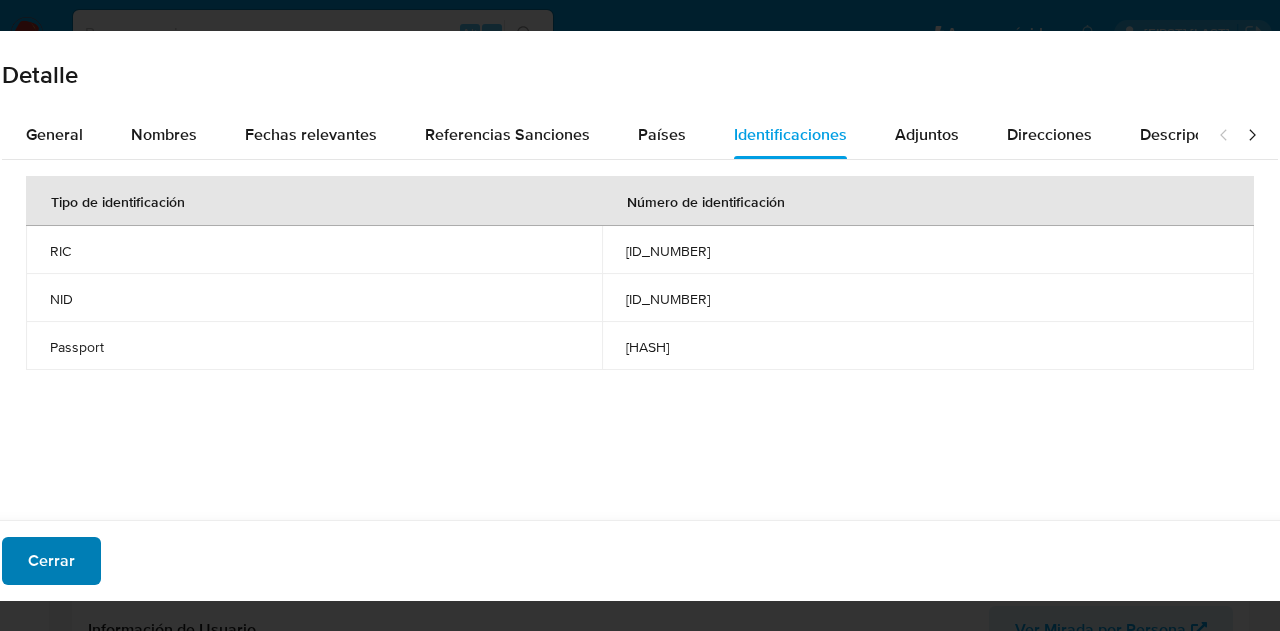 click on "Cerrar" at bounding box center (51, 561) 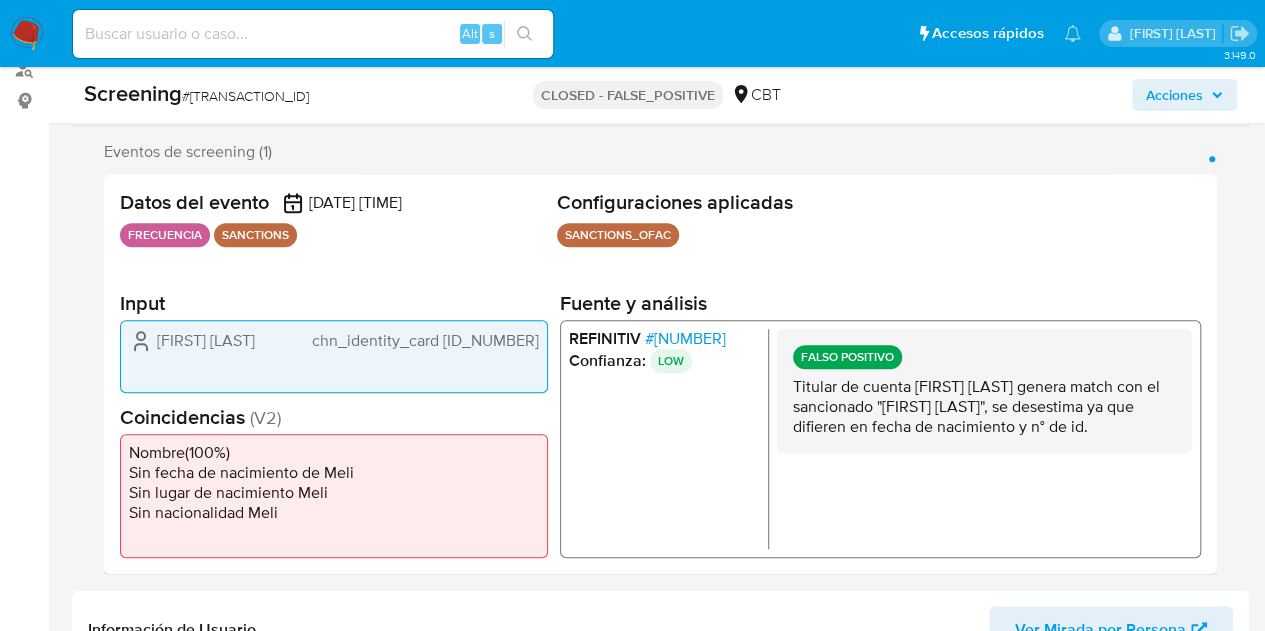 drag, startPoint x: 289, startPoint y: 350, endPoint x: 454, endPoint y: 358, distance: 165.19383 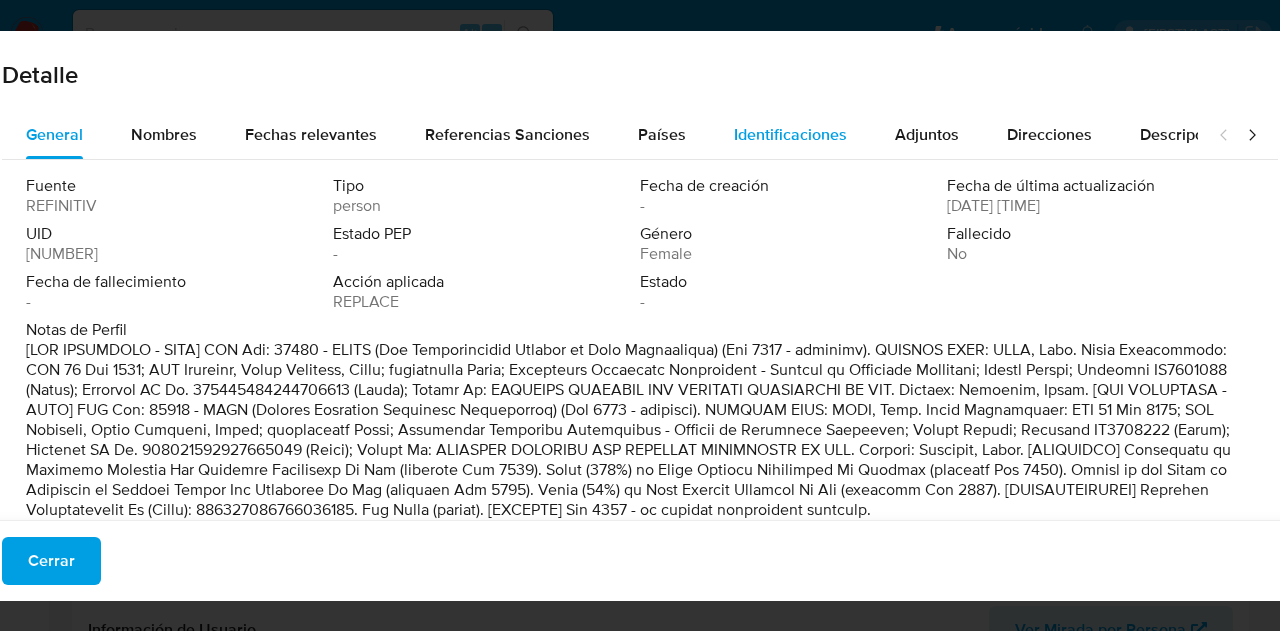 click on "Identificaciones" at bounding box center (790, 134) 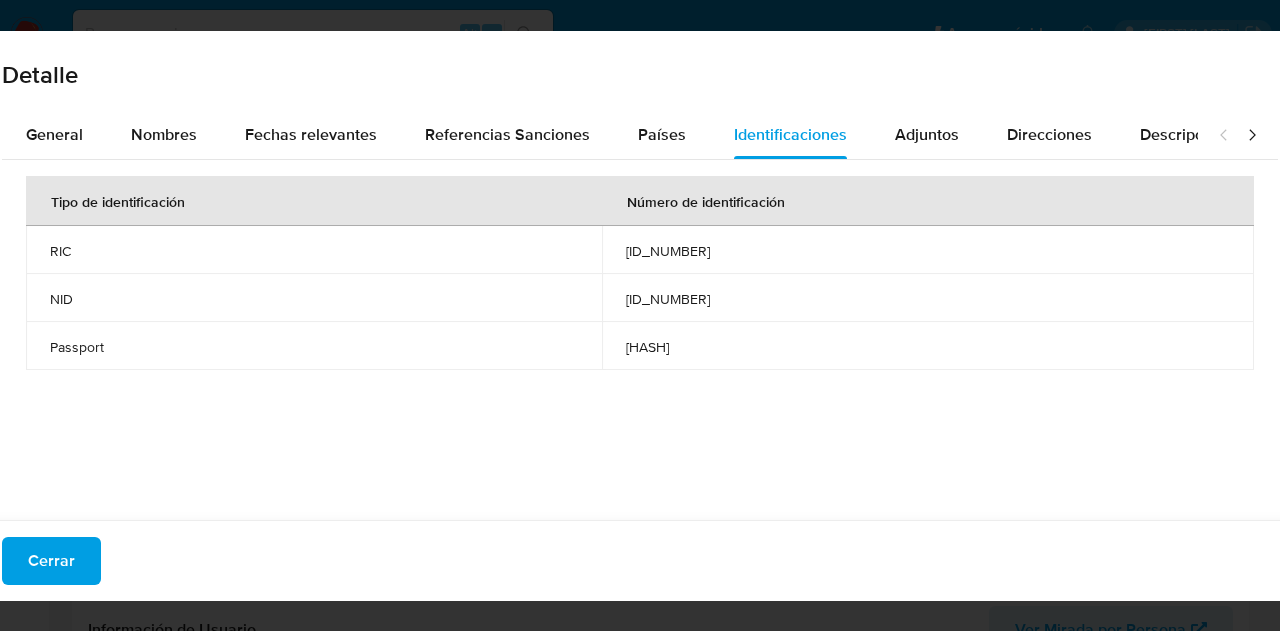 type 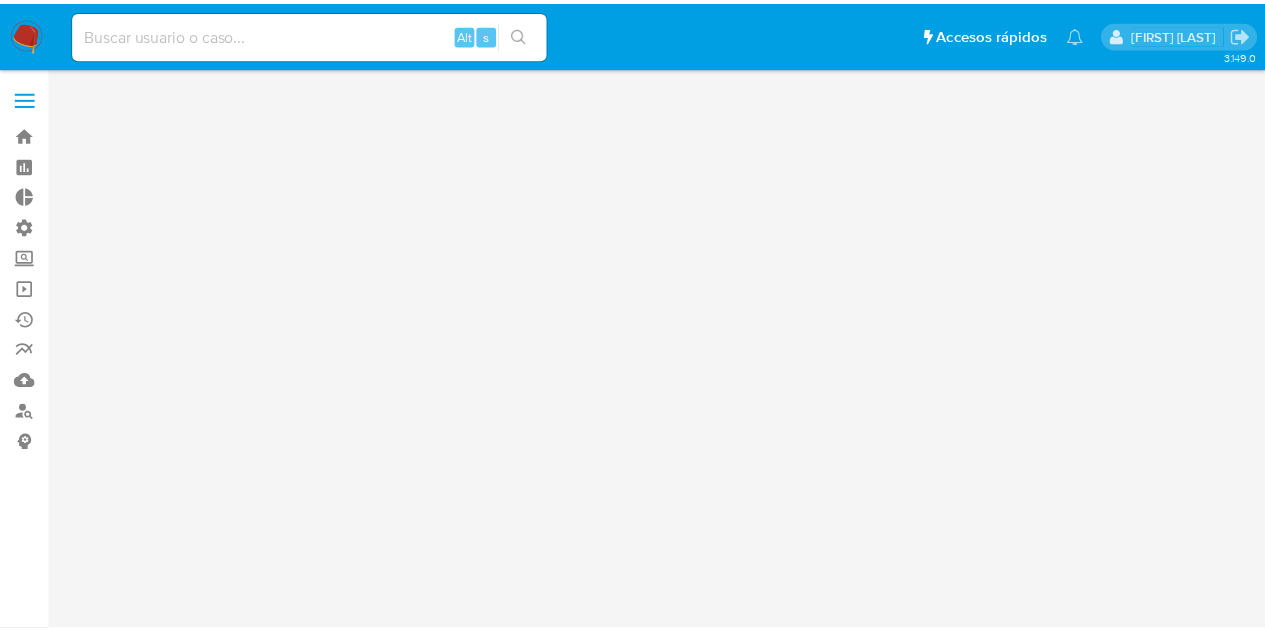 scroll, scrollTop: 0, scrollLeft: 0, axis: both 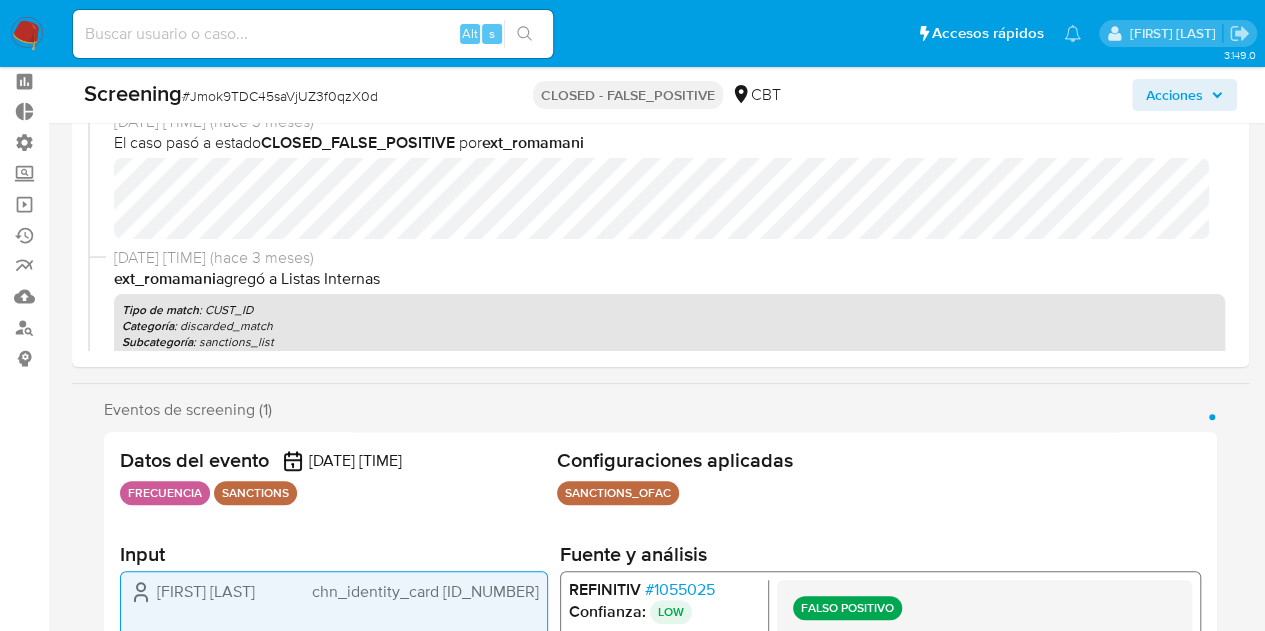 select on "10" 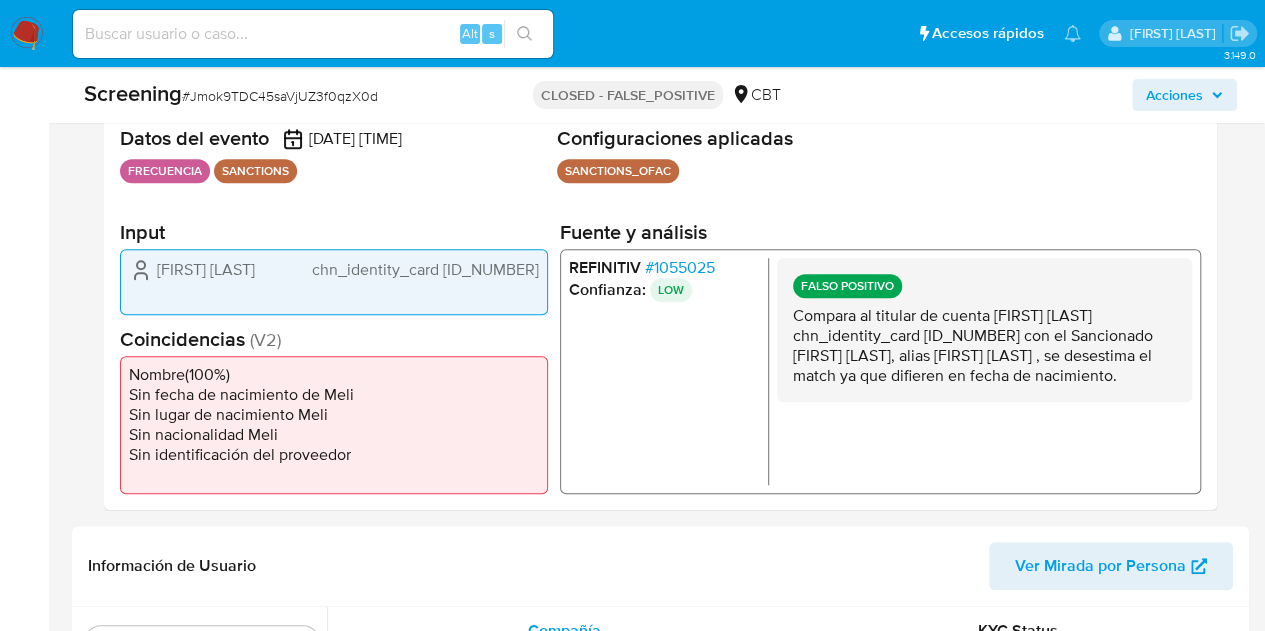 scroll, scrollTop: 410, scrollLeft: 0, axis: vertical 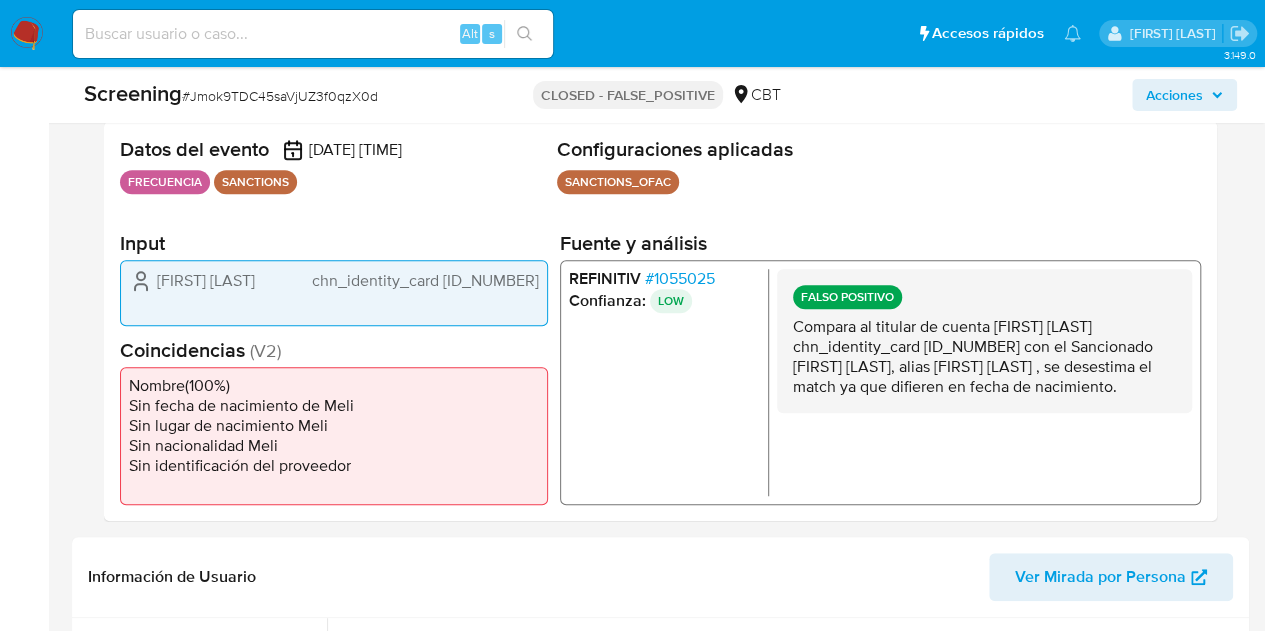 drag, startPoint x: 436, startPoint y: 285, endPoint x: 286, endPoint y: 286, distance: 150.00333 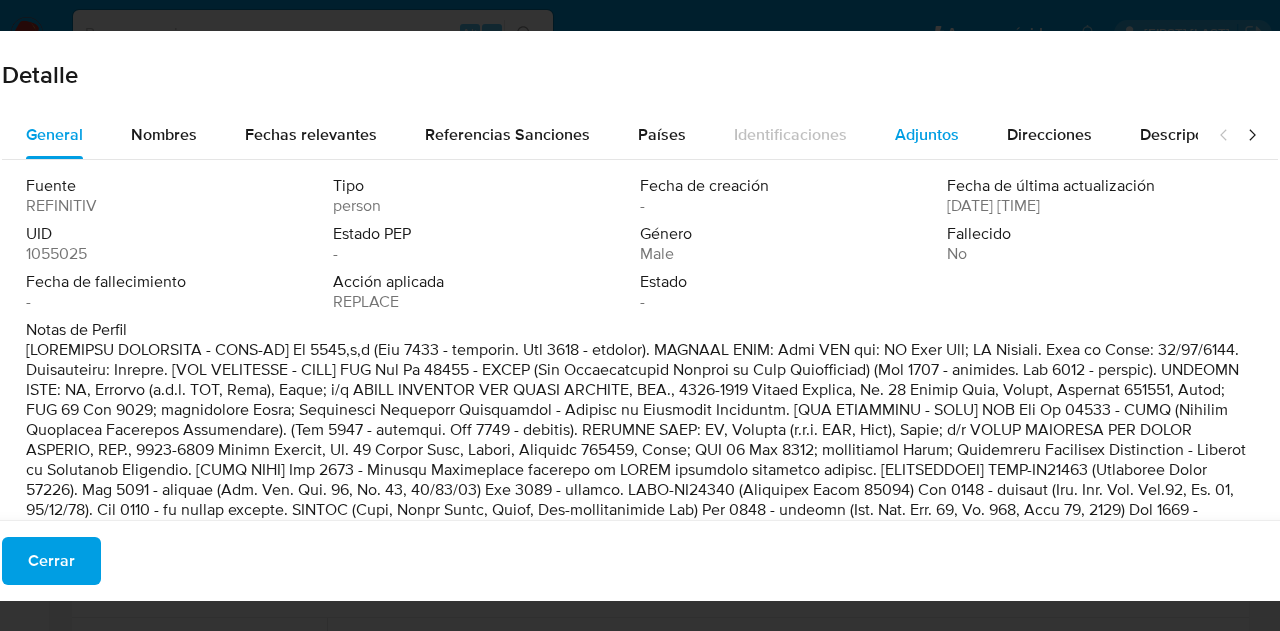 click on "Adjuntos" at bounding box center (927, 134) 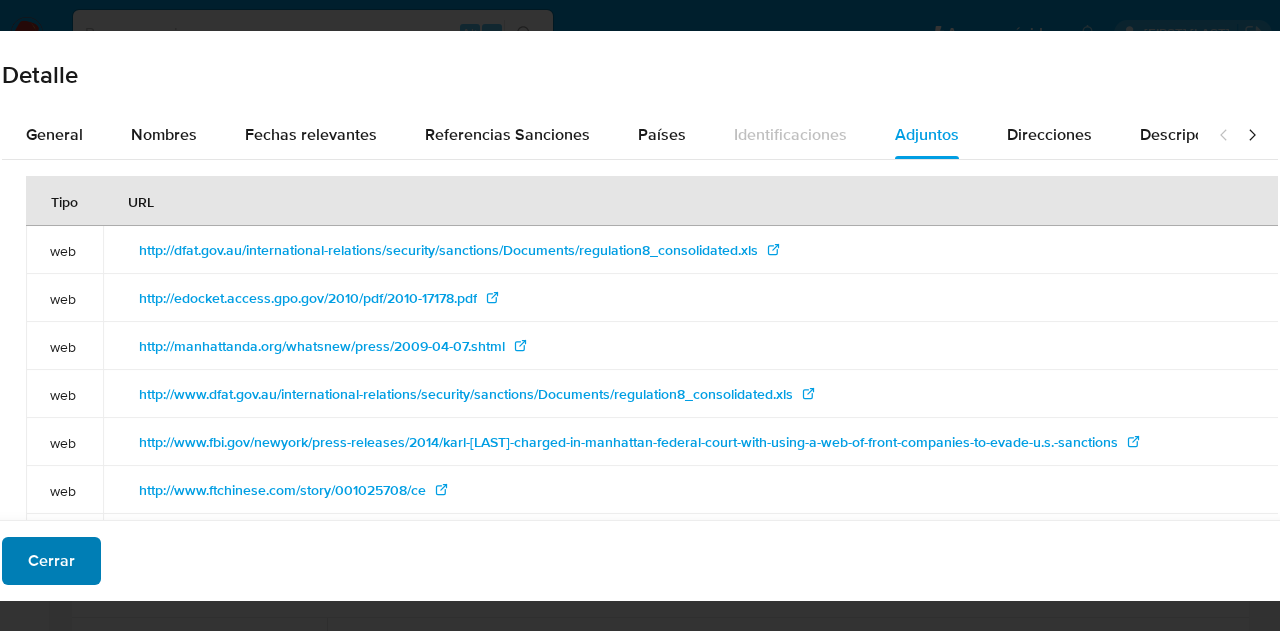 click on "Cerrar" at bounding box center [51, 561] 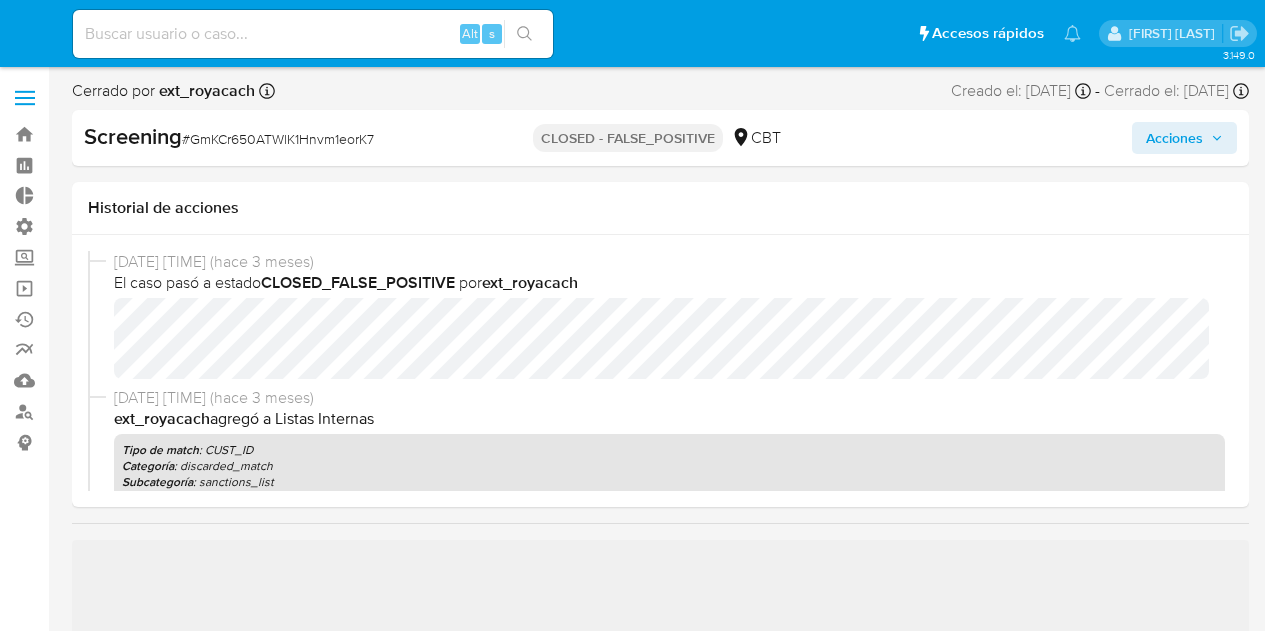scroll, scrollTop: 0, scrollLeft: 0, axis: both 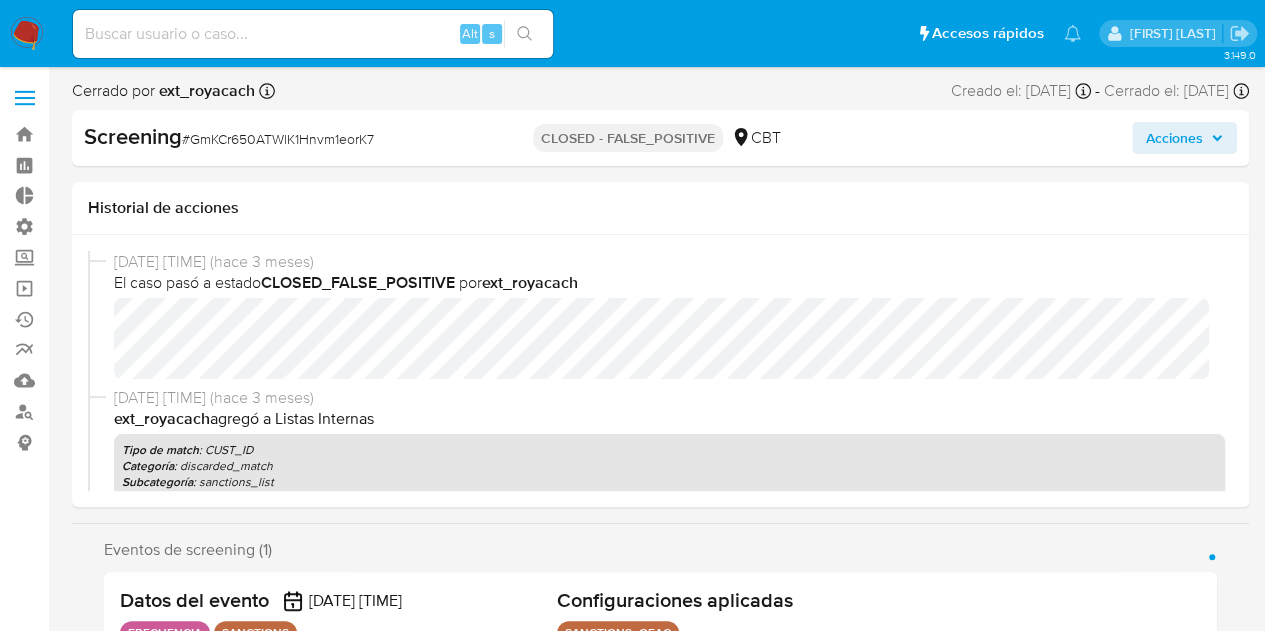 select on "10" 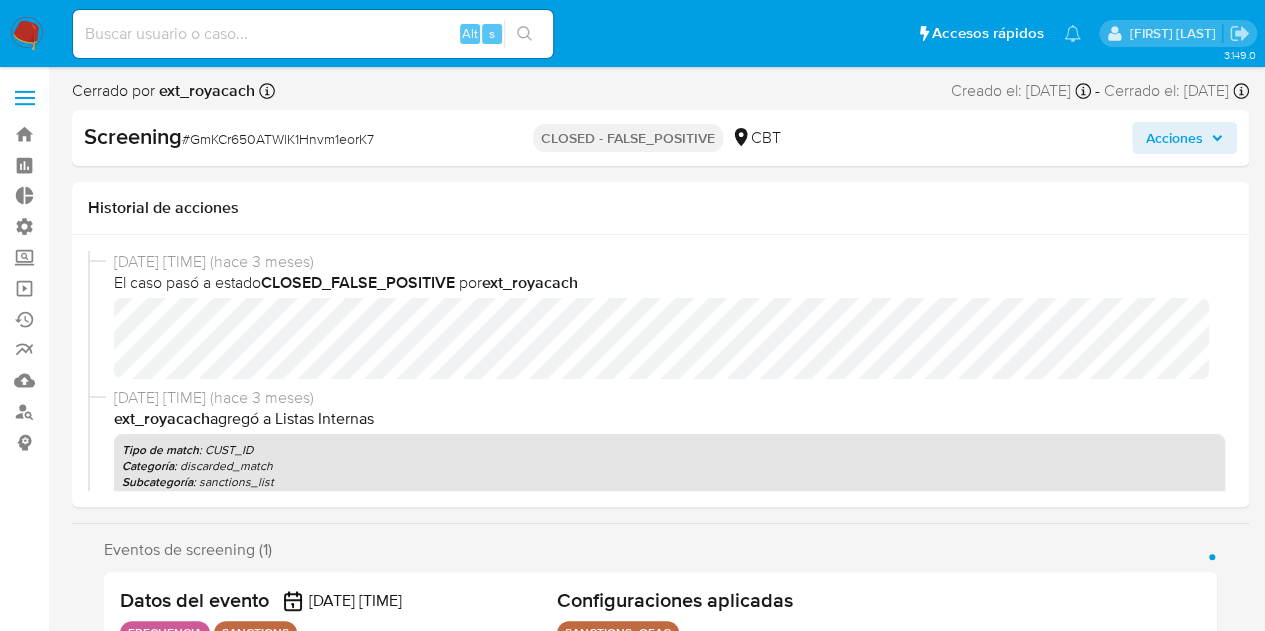 click on "3.149.0 Cerrado por   ext_royacach   Asignado el: [DATE] [TIME] Creado el: [DATE]   Creado el: [DATE] [TIME] - Cerrado el: [DATE]   Cerrado el: [DATE] [TIME] (hace 3 meses) El caso pasó a estado  CLOSED_FALSE_POSITIVE      por  ext_royacach [DATE] [TIME] (hace 3 meses) ext_royacach  agregó a Listas Internas Tipo de match : CUST_ID Categoría : discarded_match Subcategoría : sanctions_list ID del usuario : [USER_ID] Comentario Titular de cuenta [FIRST] [LAST]
chn_identity_card [ID_NUMBER], nacionalidad China genera match con el sancionado "[FIRST] [LAST]", nacionalidad China. Sin relación, se desestima ya que difieren en fecha de nacimiento; [DATE](usuario) vs [DATE] (sancionado). [DATE] [TIME] (hace 3 meses) ext_royacach   Analizó el siguiente evento como   Falso positivo .  Se agregó a previous match . Entrada Fuente : REFINITIV Código : 1055025" at bounding box center [632, 1665] 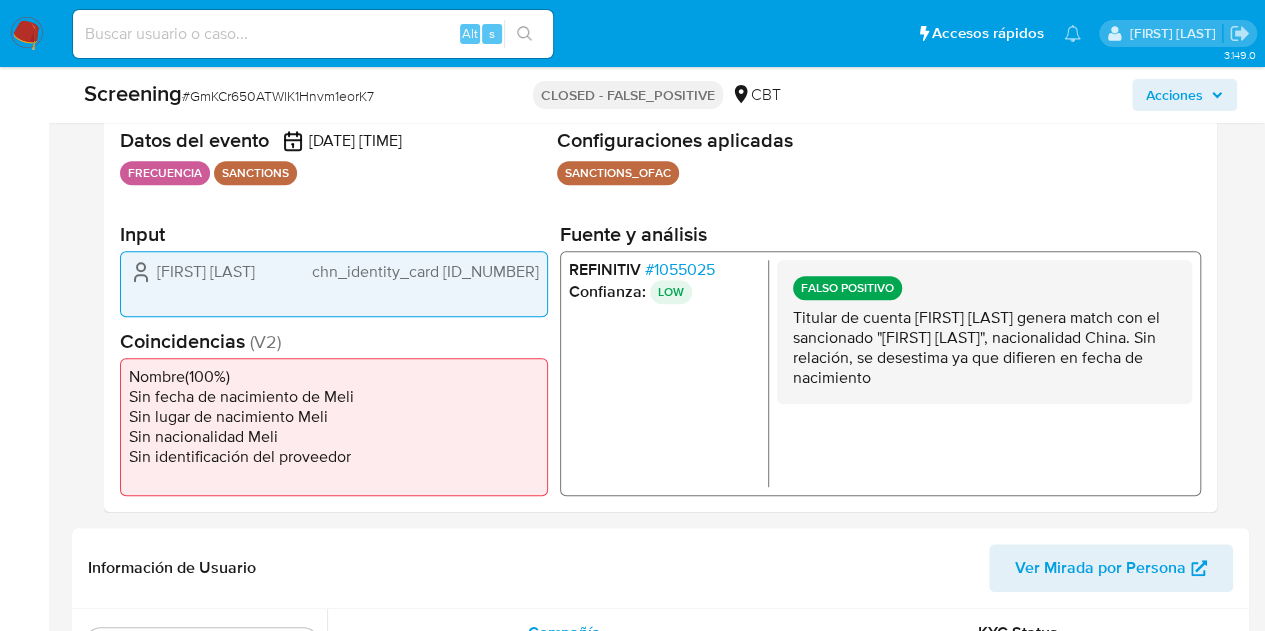 scroll, scrollTop: 422, scrollLeft: 0, axis: vertical 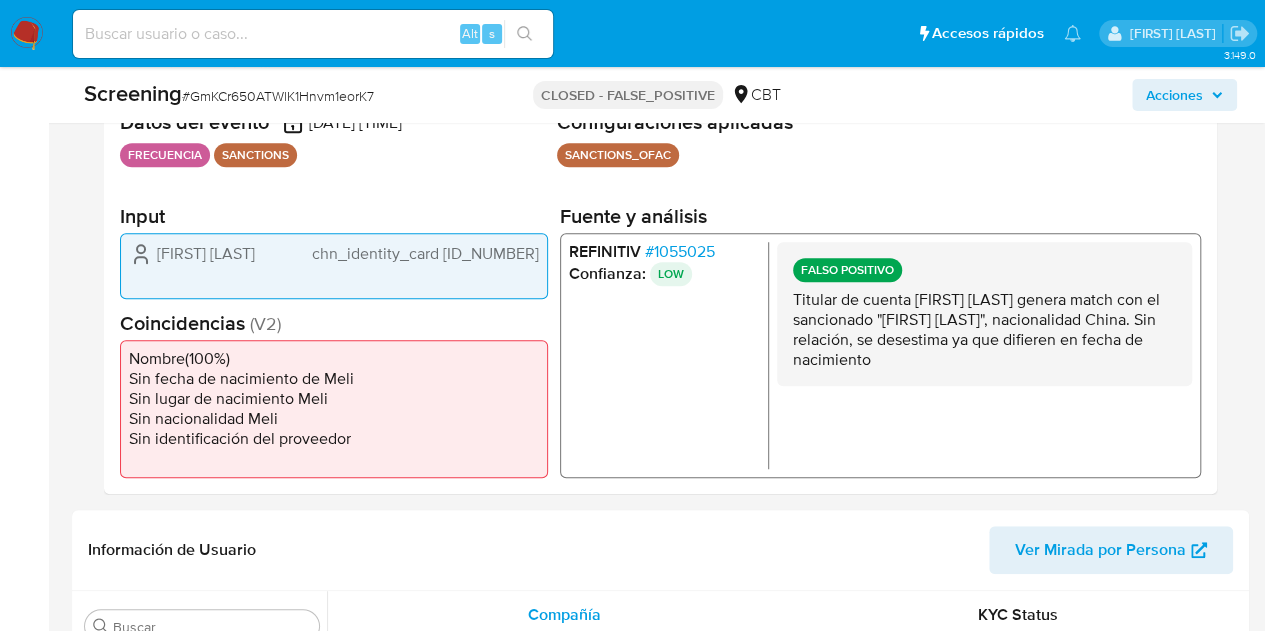 drag, startPoint x: 292, startPoint y: 265, endPoint x: 478, endPoint y: 263, distance: 186.01076 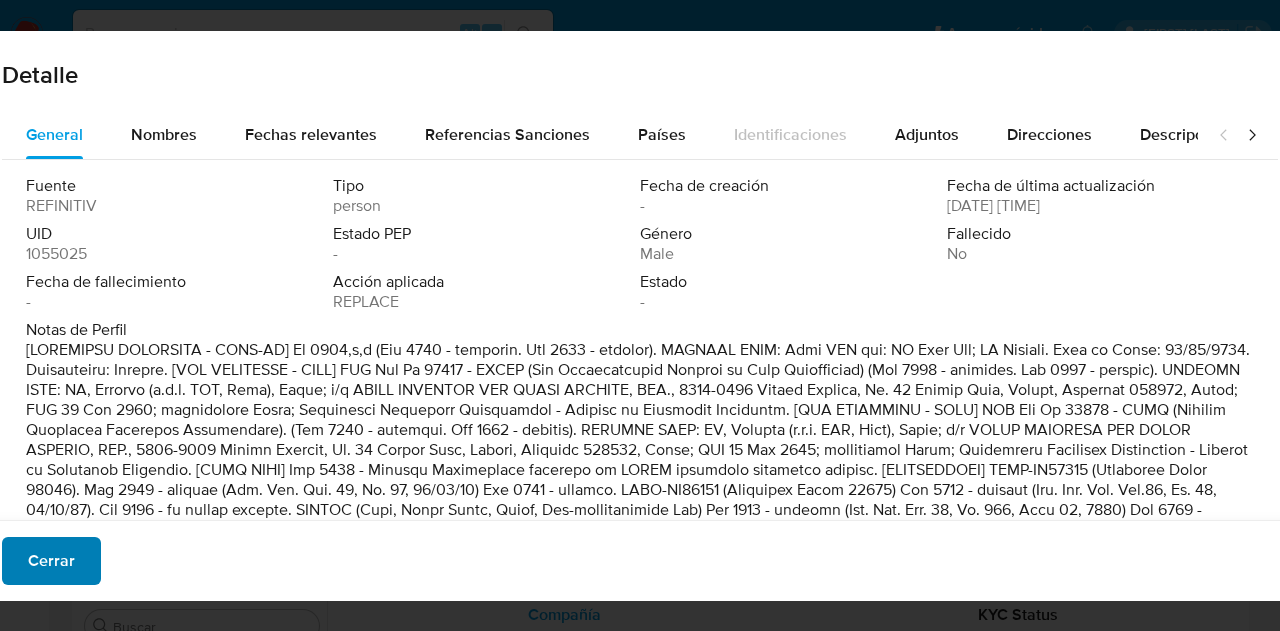 click on "Cerrar" at bounding box center (51, 561) 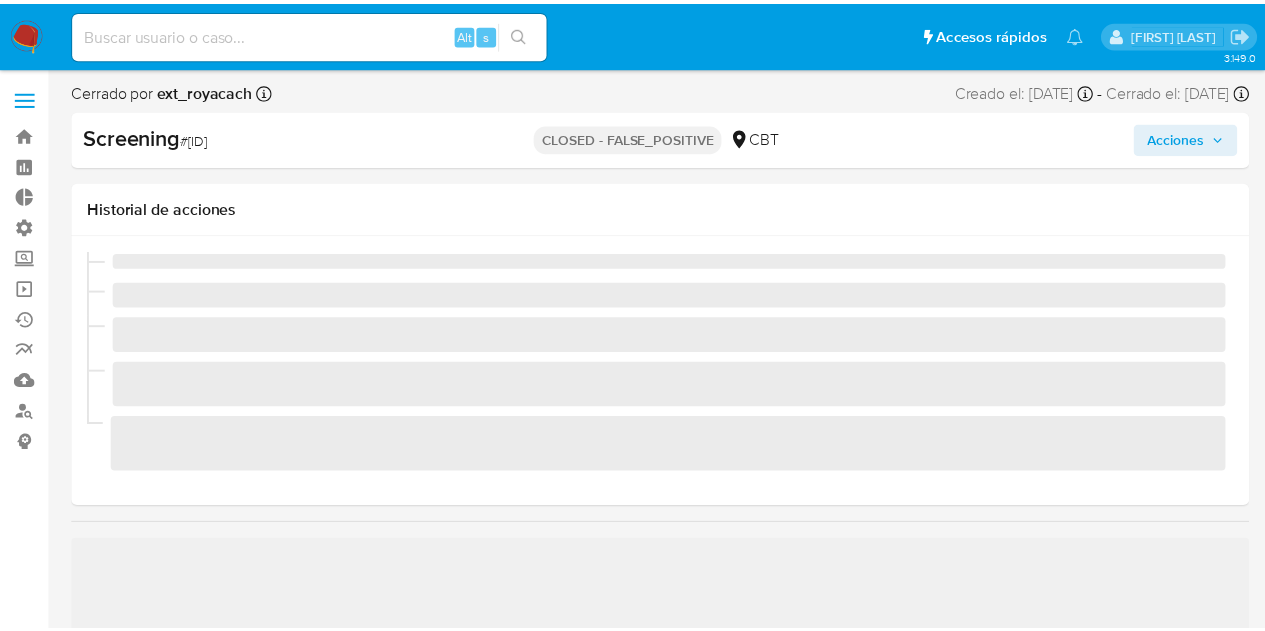 scroll, scrollTop: 0, scrollLeft: 0, axis: both 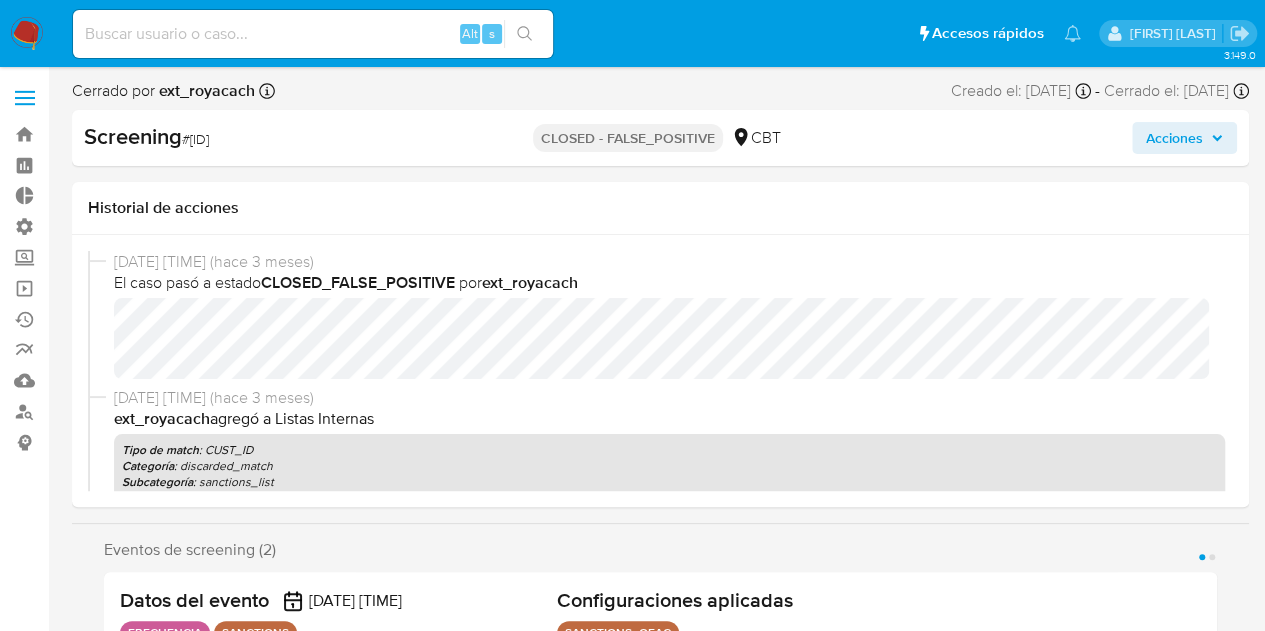 select on "10" 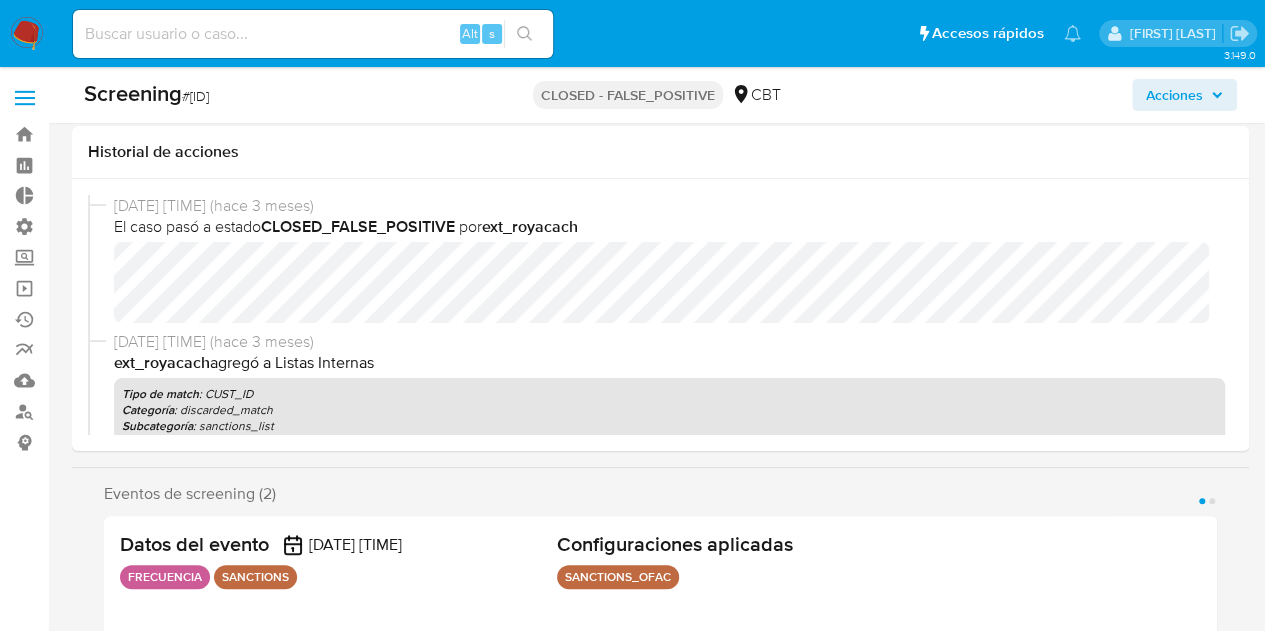 scroll, scrollTop: 357, scrollLeft: 0, axis: vertical 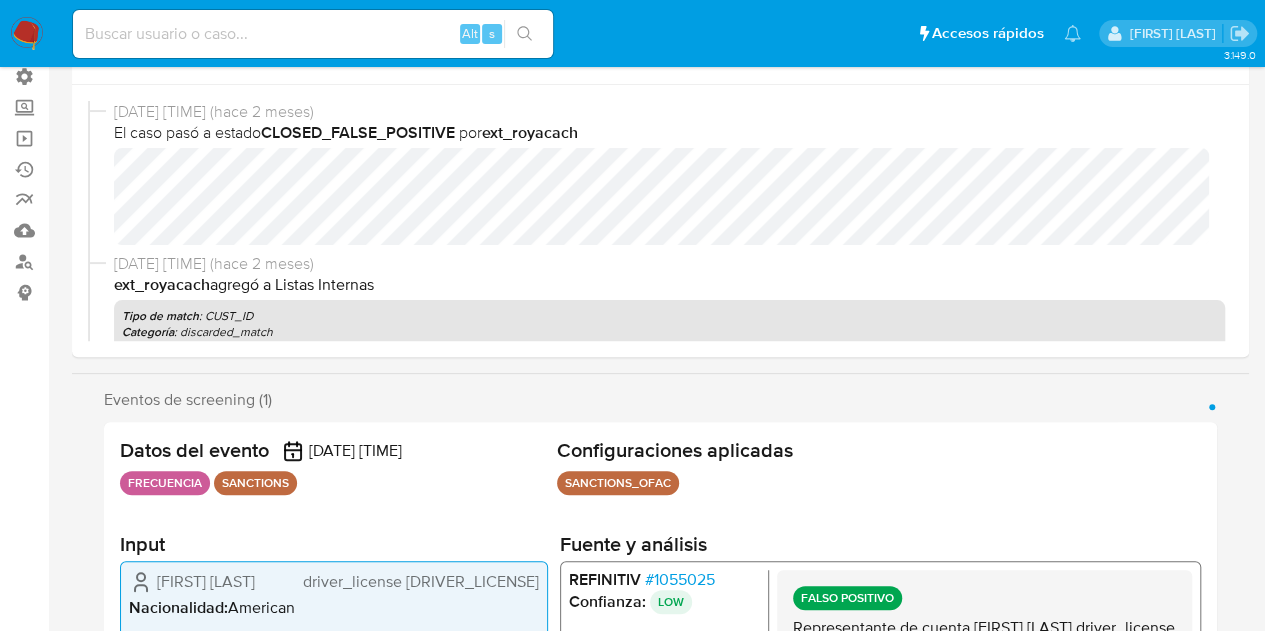 select on "10" 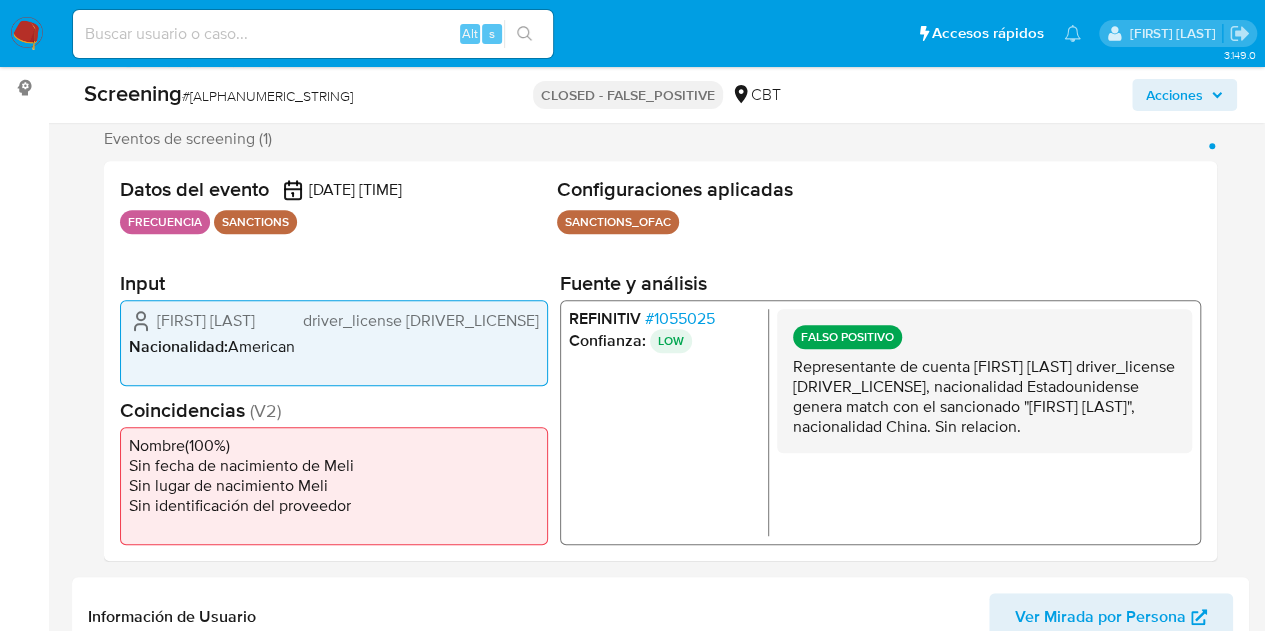 scroll, scrollTop: 348, scrollLeft: 0, axis: vertical 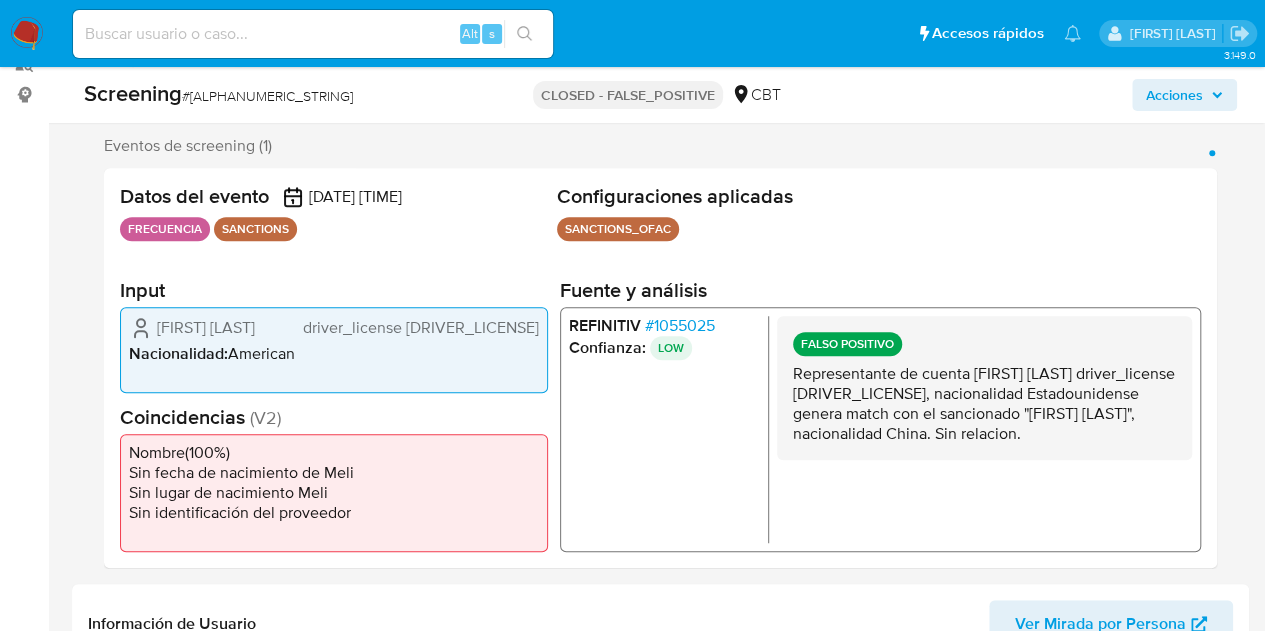 drag, startPoint x: 469, startPoint y: 329, endPoint x: 547, endPoint y: 325, distance: 78.10249 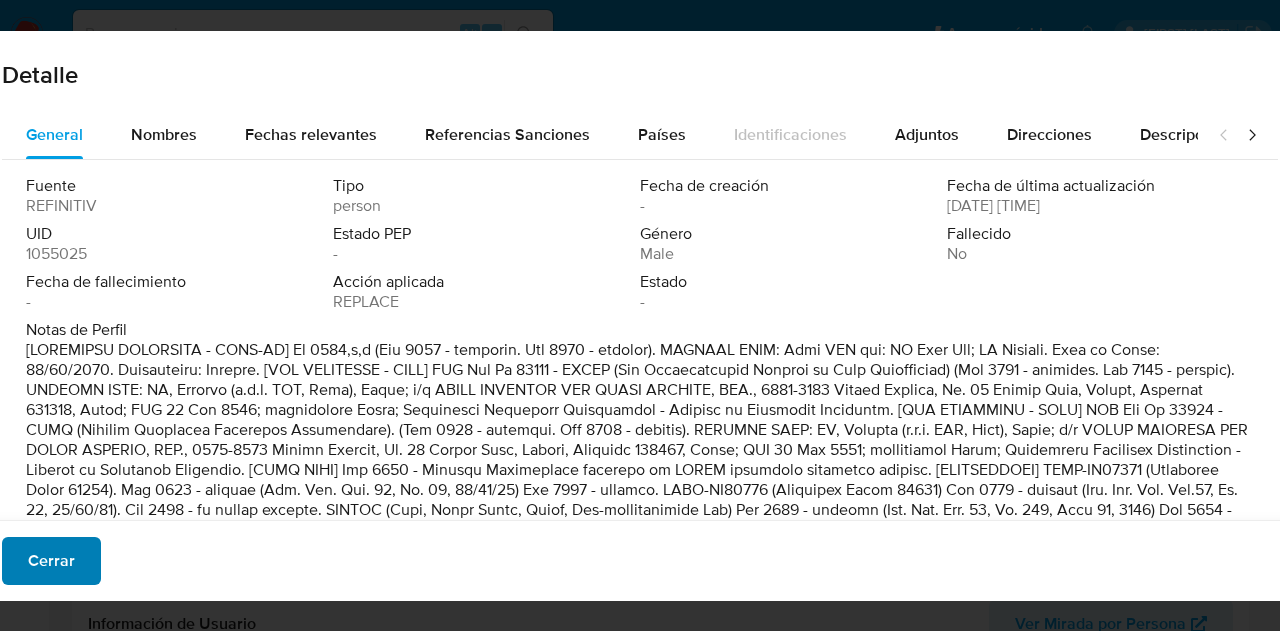 click on "Cerrar" at bounding box center (51, 561) 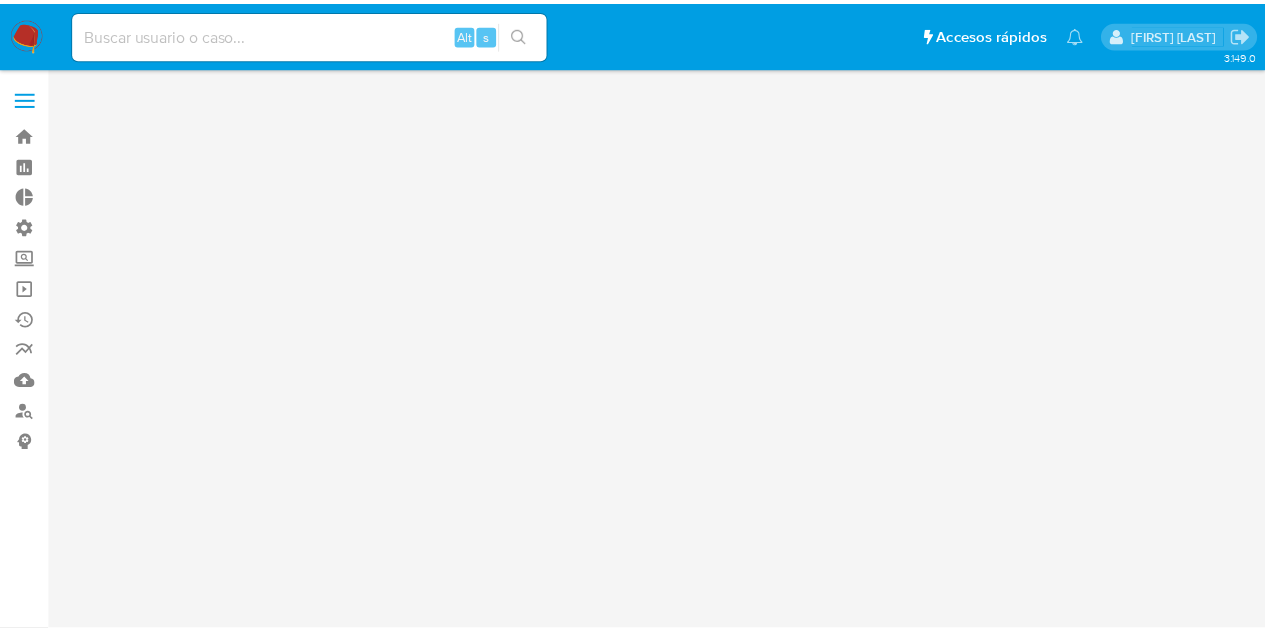 scroll, scrollTop: 0, scrollLeft: 0, axis: both 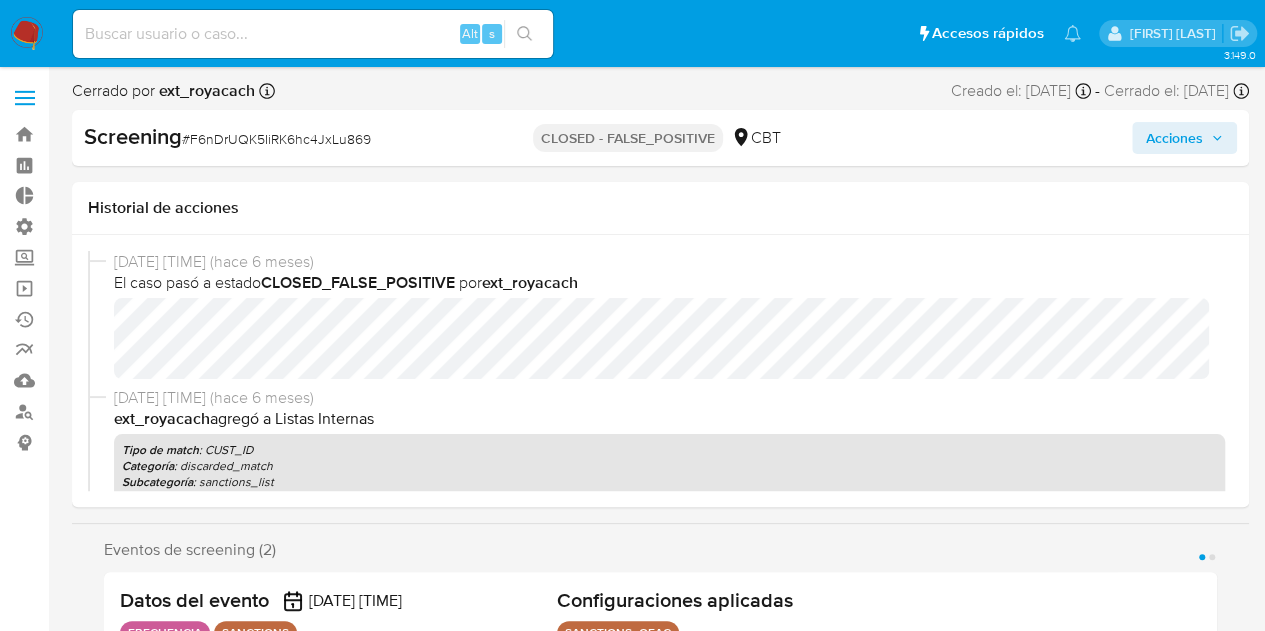 select on "10" 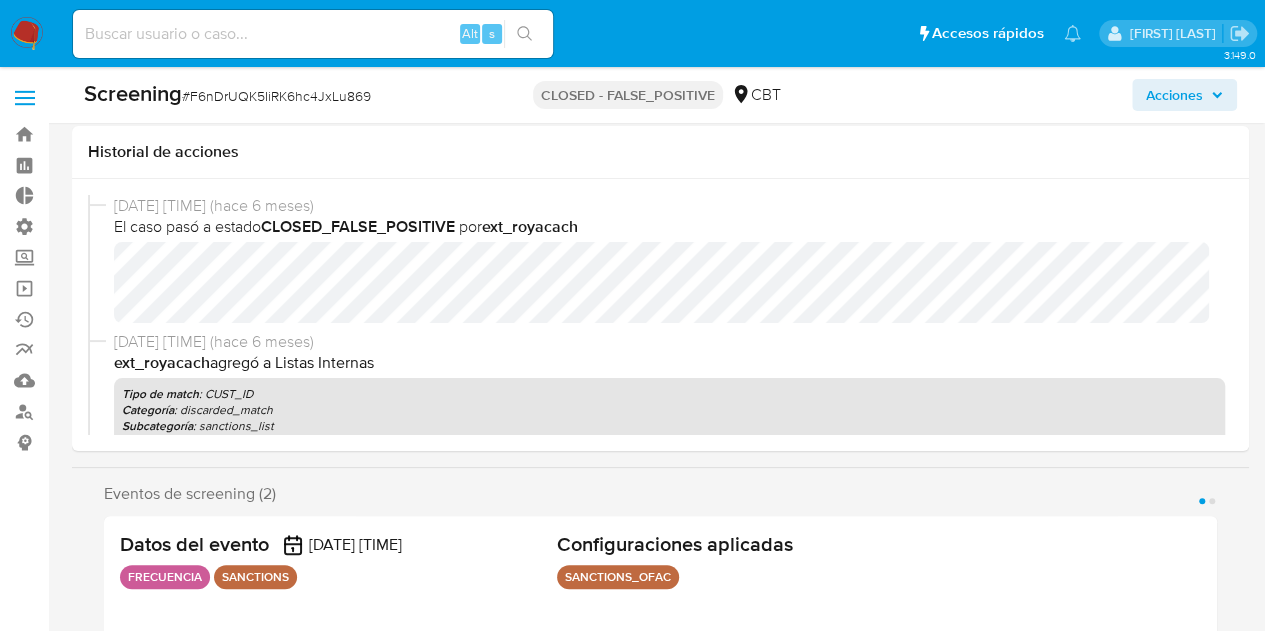 scroll, scrollTop: 353, scrollLeft: 0, axis: vertical 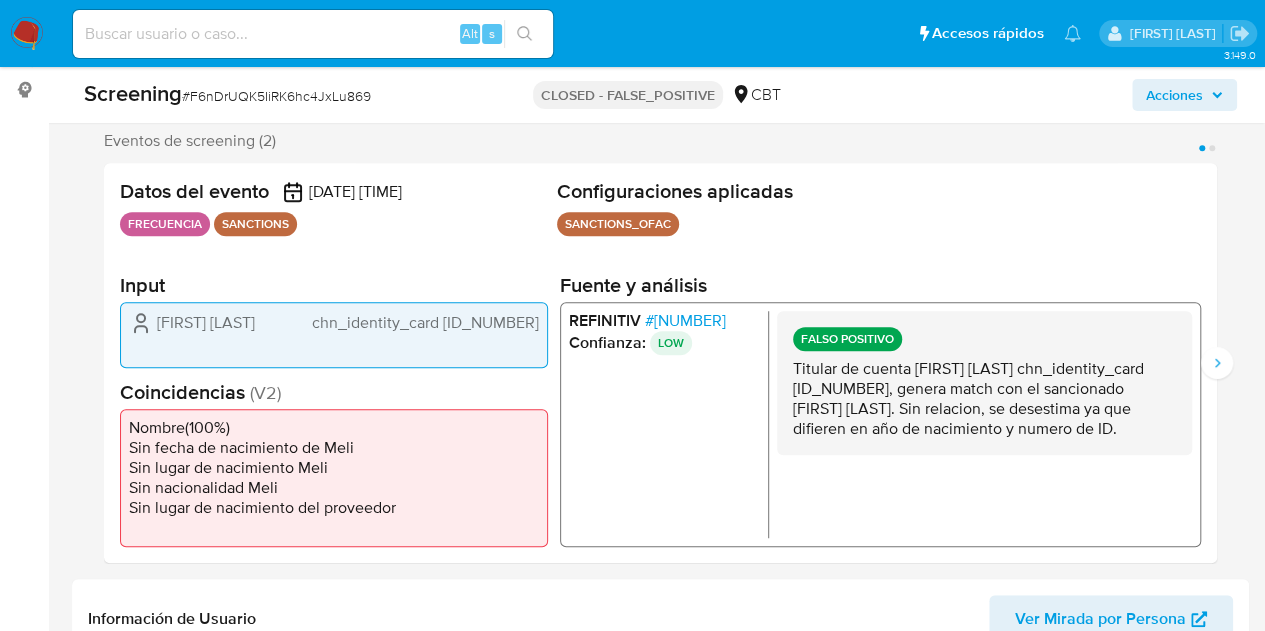 drag, startPoint x: 288, startPoint y: 319, endPoint x: 446, endPoint y: 306, distance: 158.5339 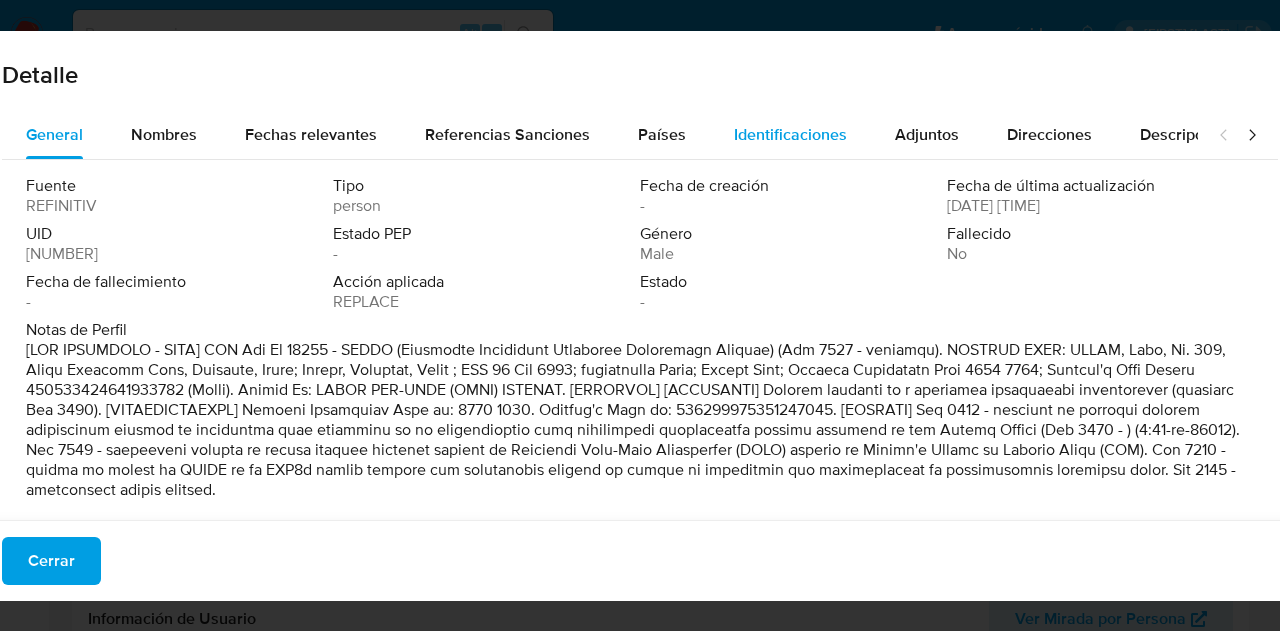 click on "Identificaciones" at bounding box center (790, 134) 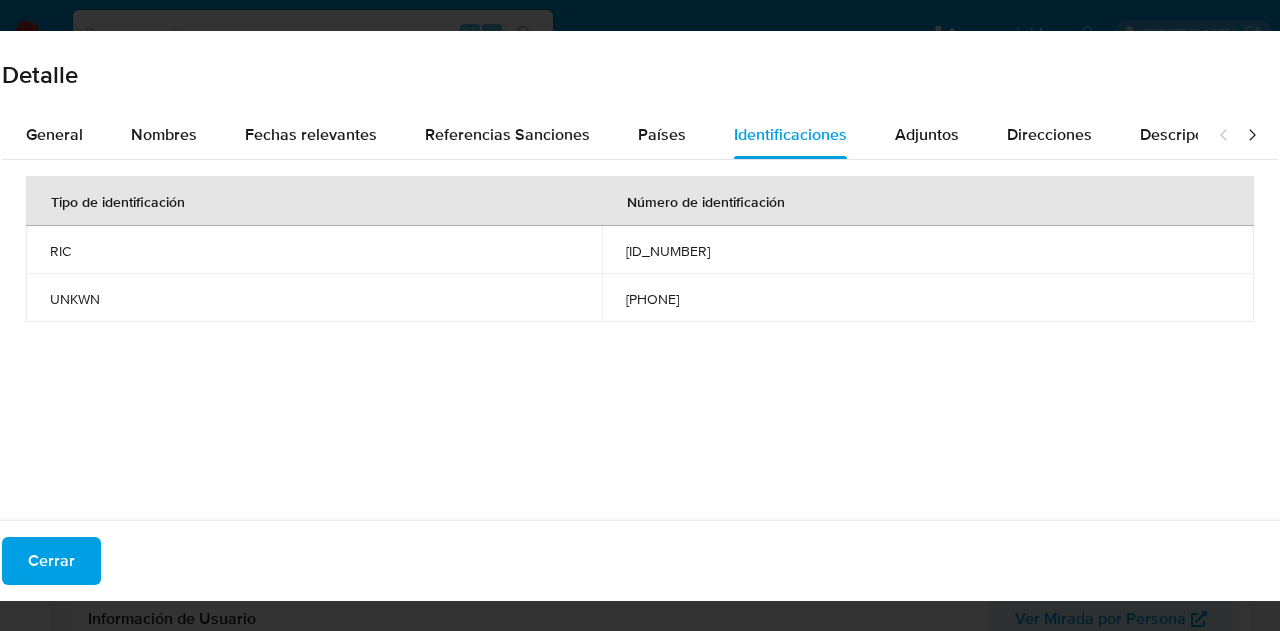 type 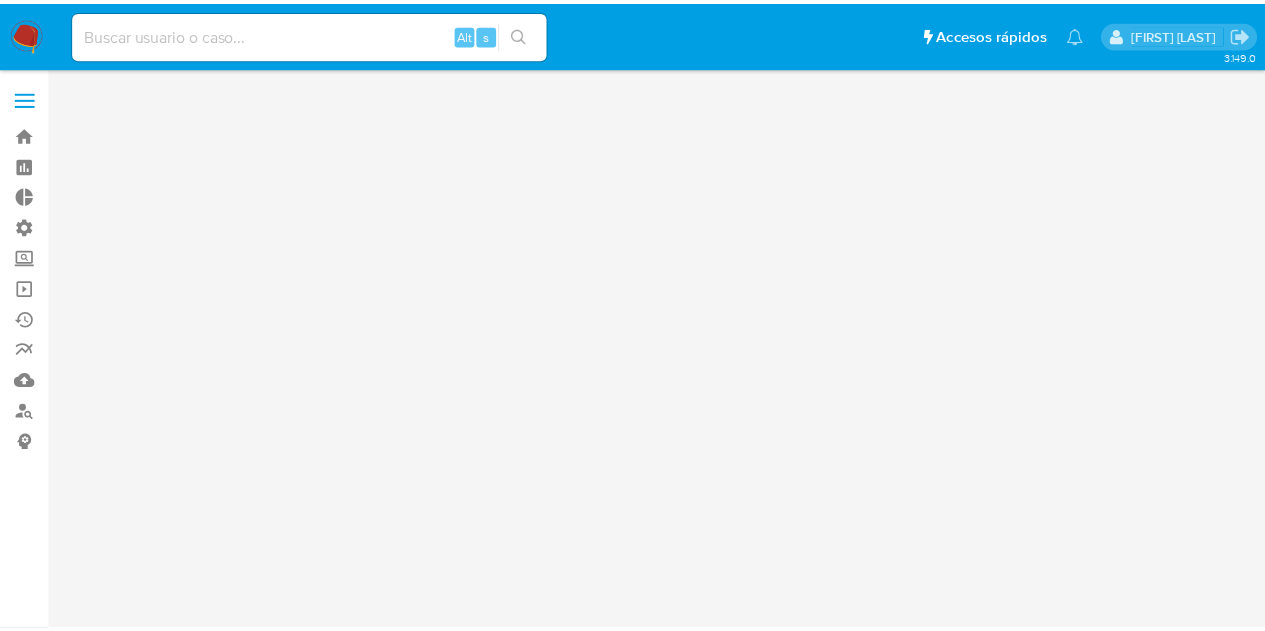 scroll, scrollTop: 0, scrollLeft: 0, axis: both 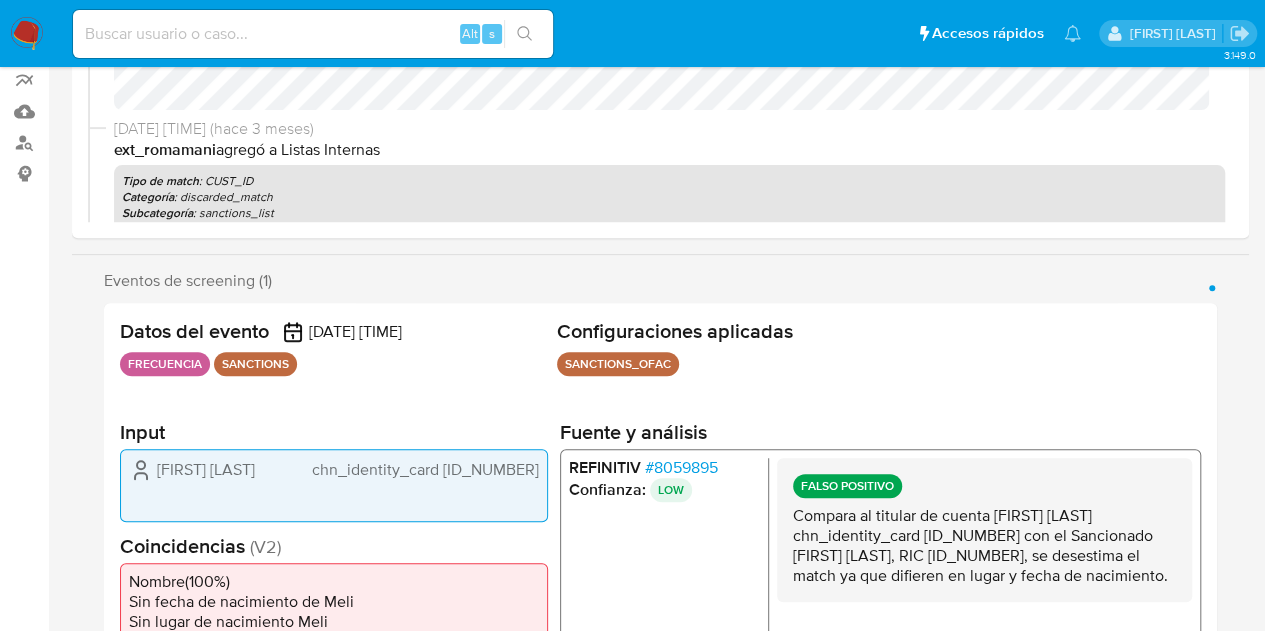 select on "10" 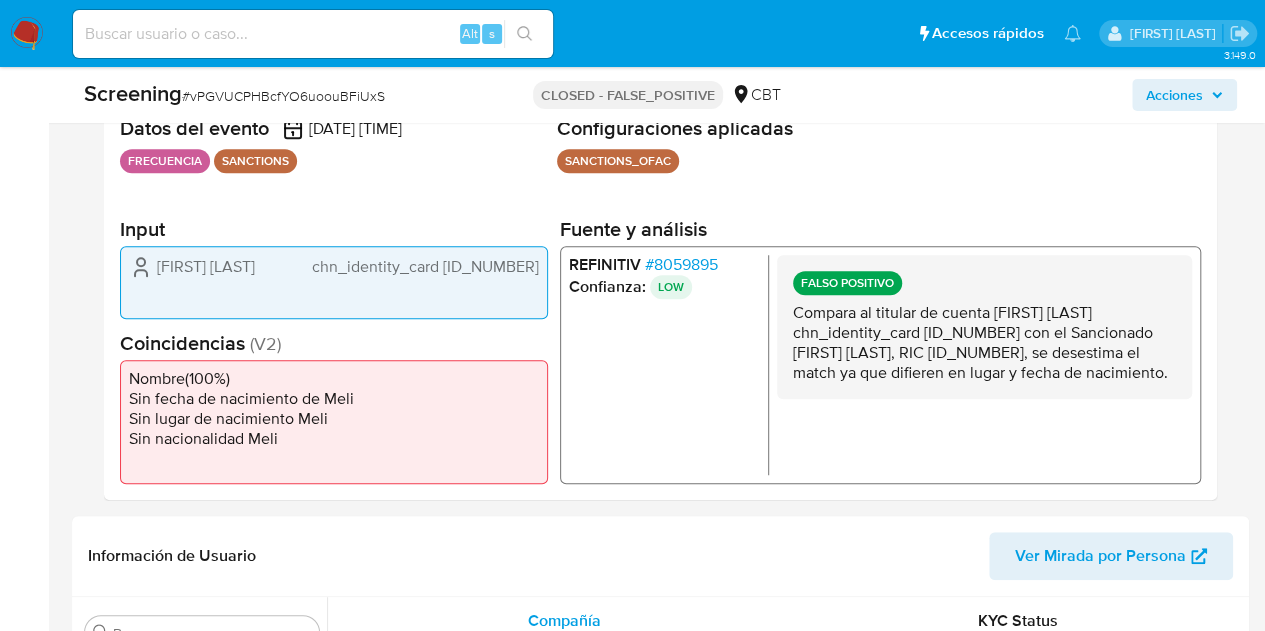 scroll, scrollTop: 419, scrollLeft: 0, axis: vertical 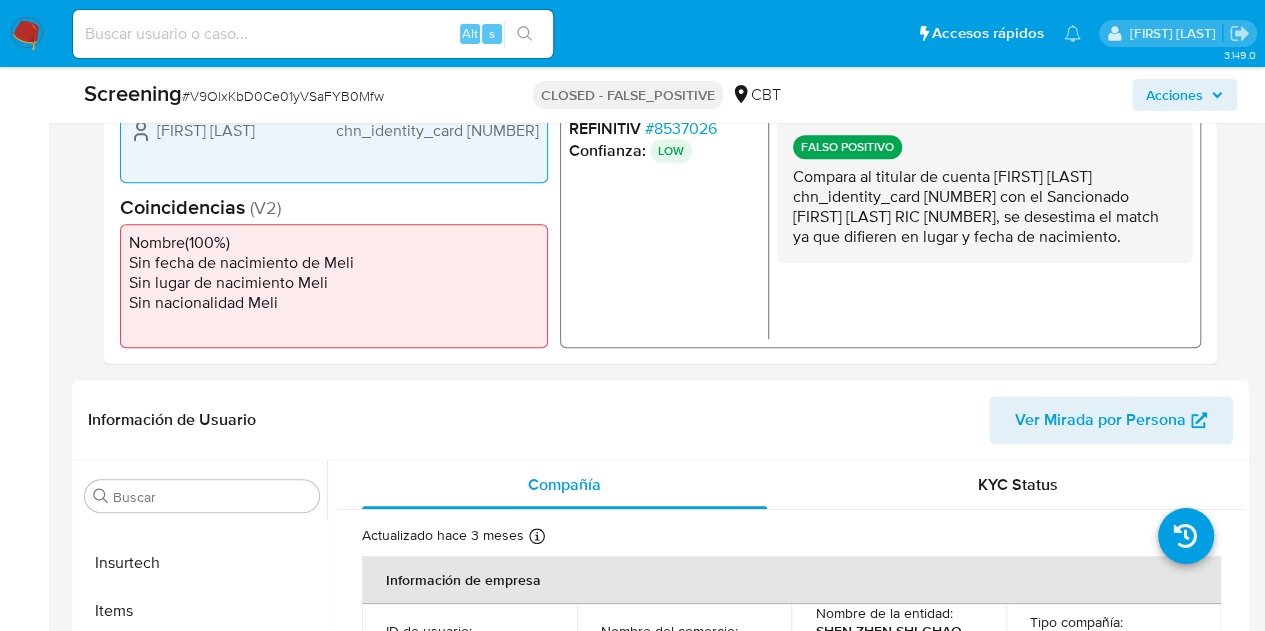 select on "10" 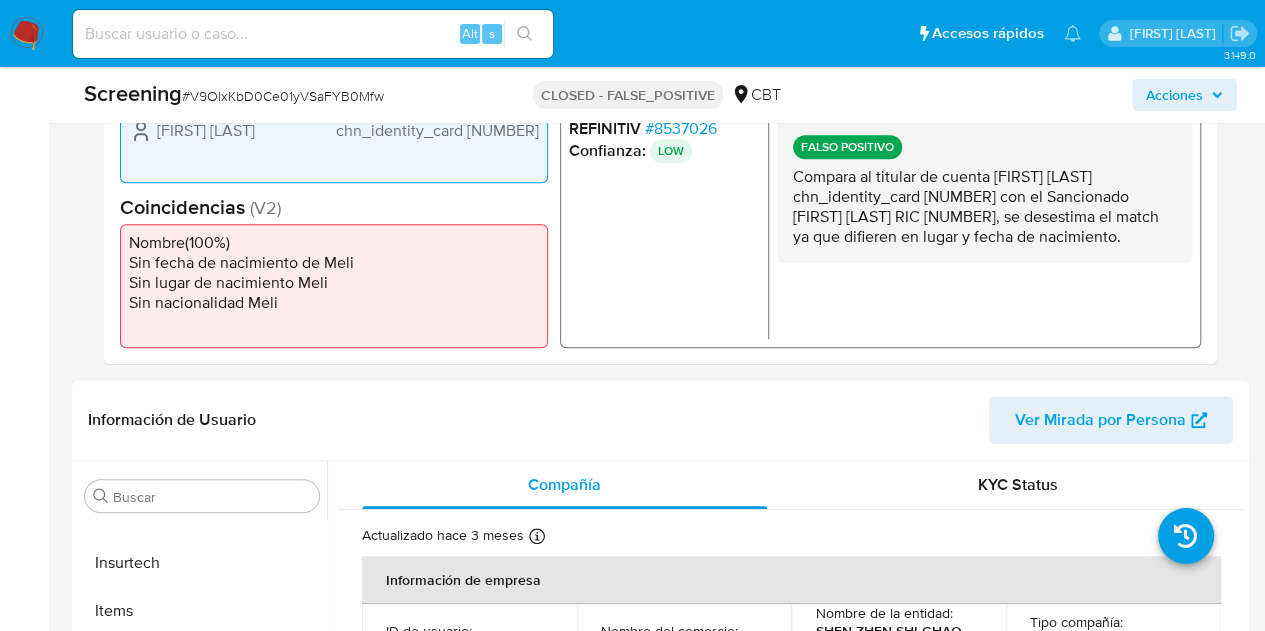 scroll, scrollTop: 491, scrollLeft: 0, axis: vertical 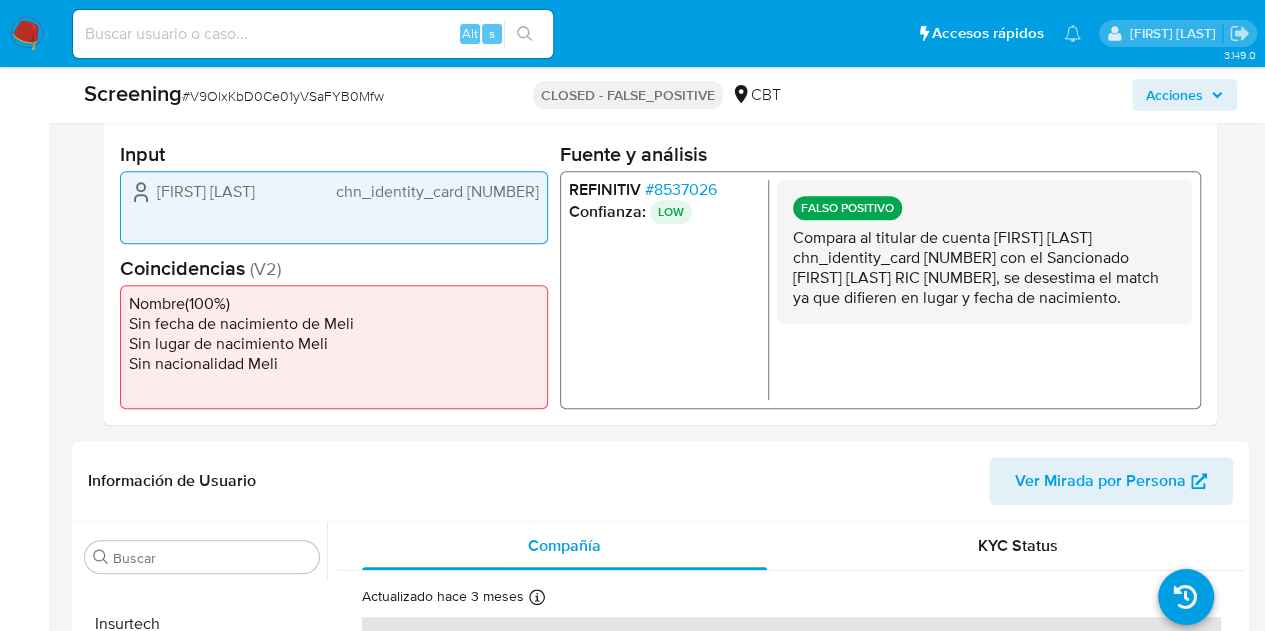 drag, startPoint x: 467, startPoint y: 206, endPoint x: 289, endPoint y: 209, distance: 178.02528 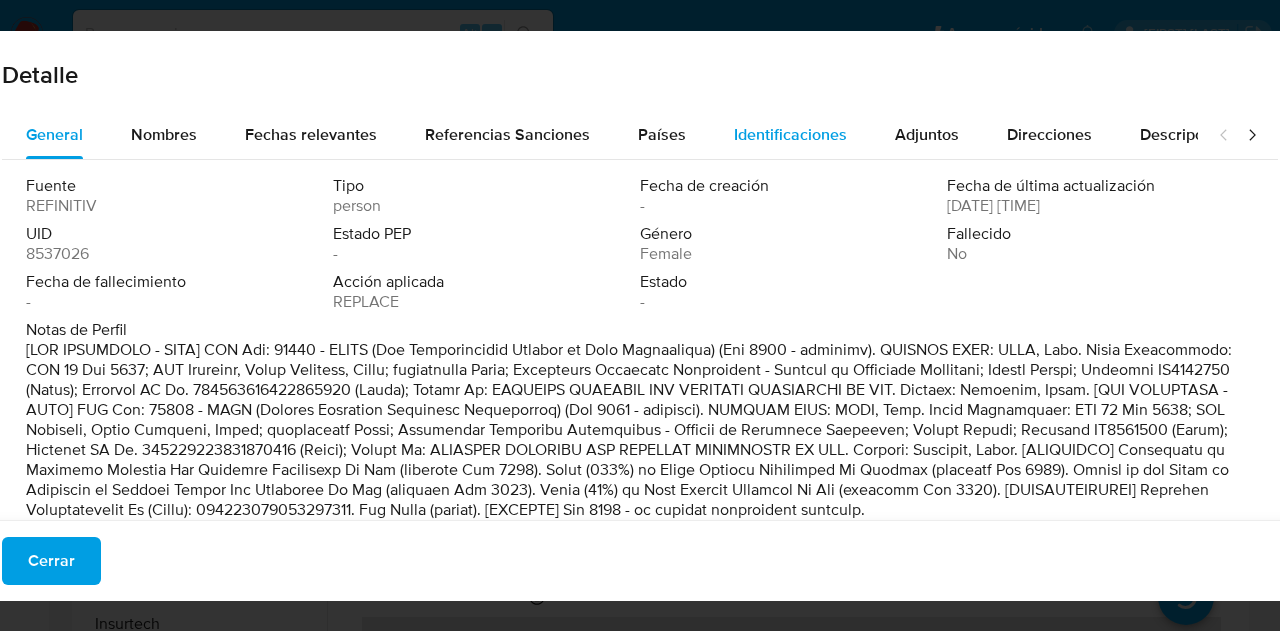 click on "Identificaciones" at bounding box center [790, 134] 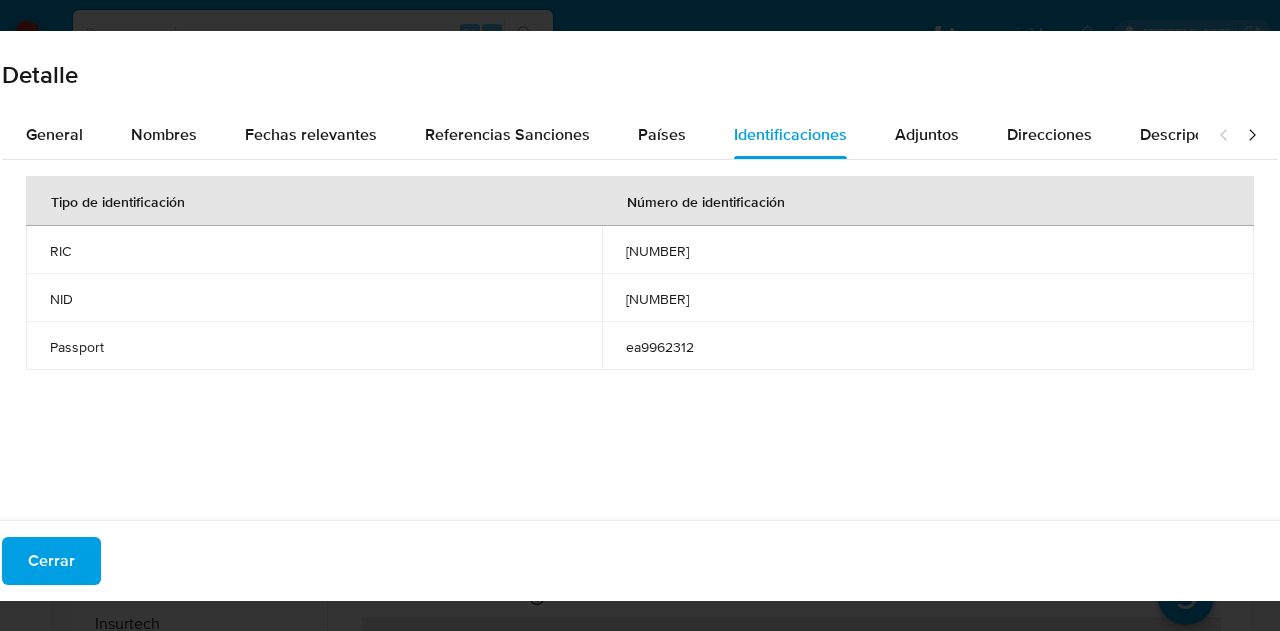 click on "[NUMBER]" at bounding box center (928, 250) 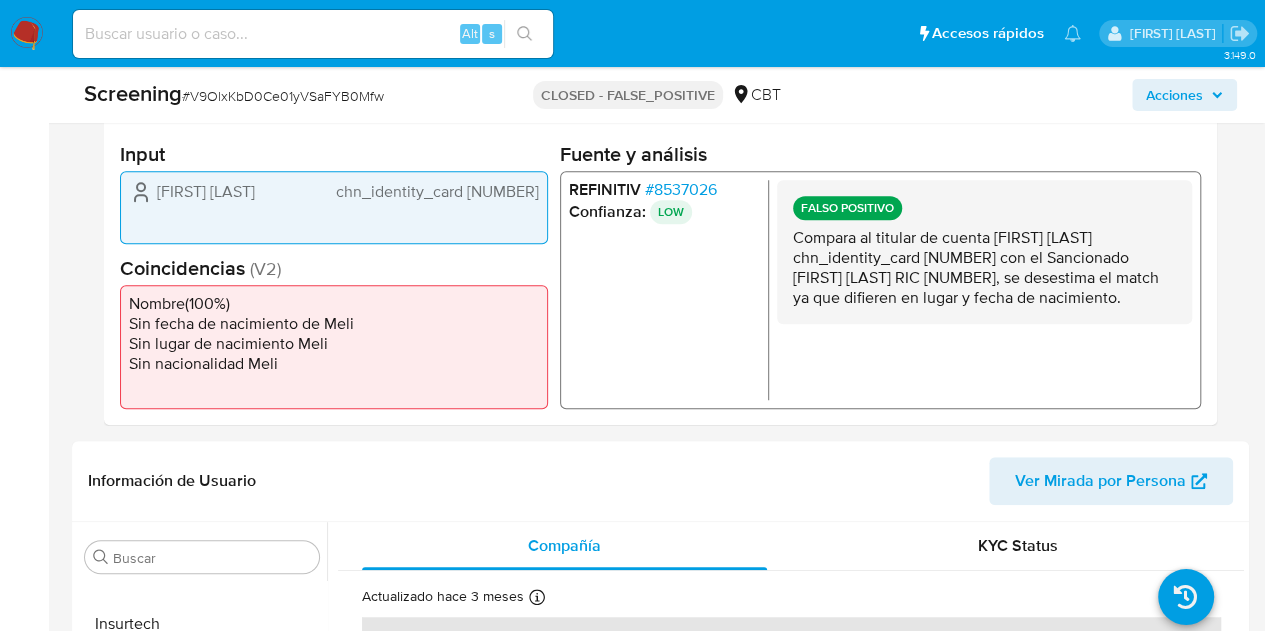 click on "Pausado Ver notificaciones Alt s Accesos rápidos   Presiona las siguientes teclas para acceder a algunas de las funciones Buscar caso o usuario Alt s Volver al home Alt h Agregar un archivo adjunto Alt a Igor Oliveira Brito" at bounding box center (632, 33) 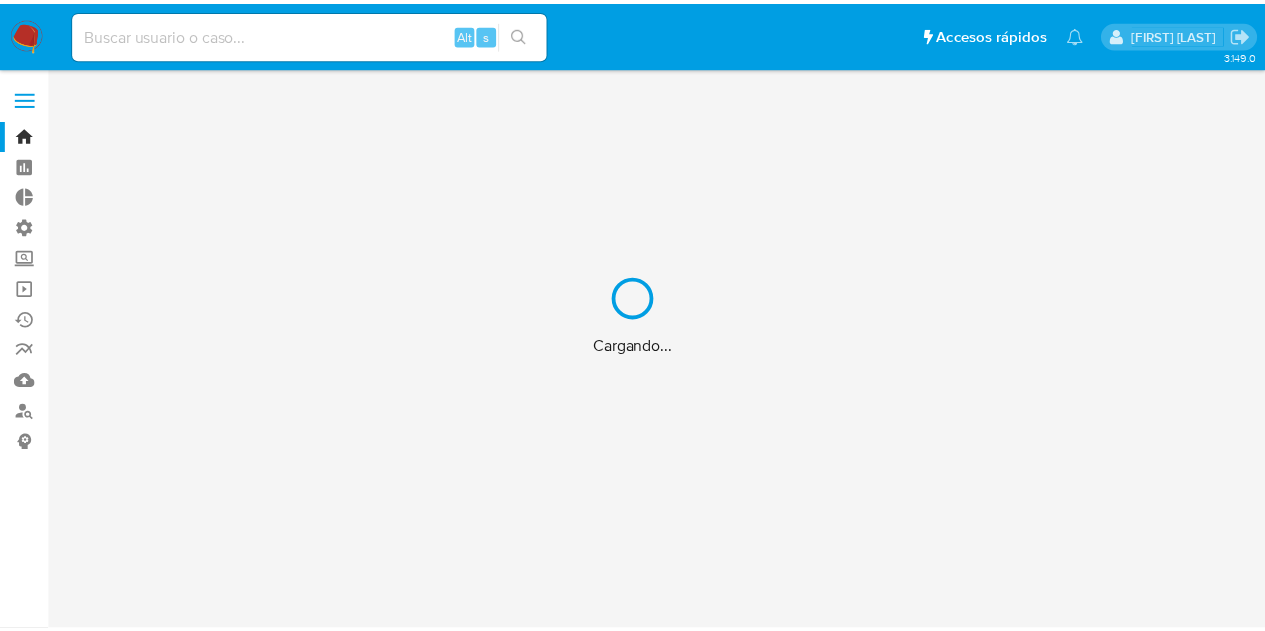 scroll, scrollTop: 0, scrollLeft: 0, axis: both 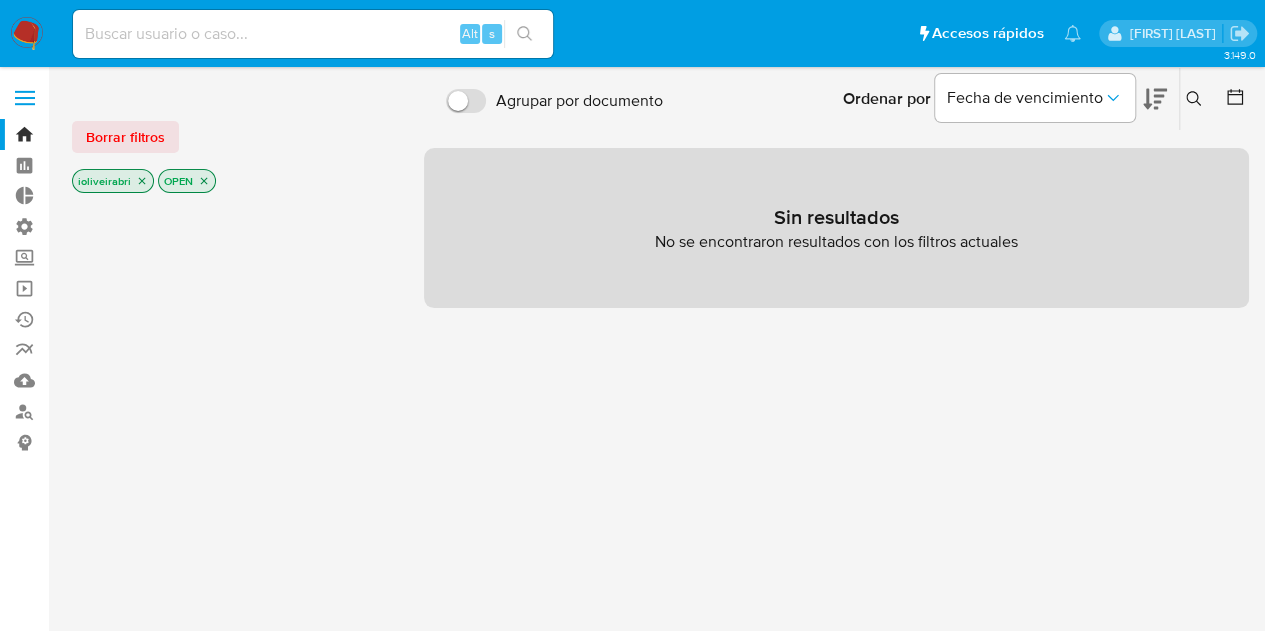 drag, startPoint x: 1279, startPoint y: 85, endPoint x: 118, endPoint y: 133, distance: 1161.9918 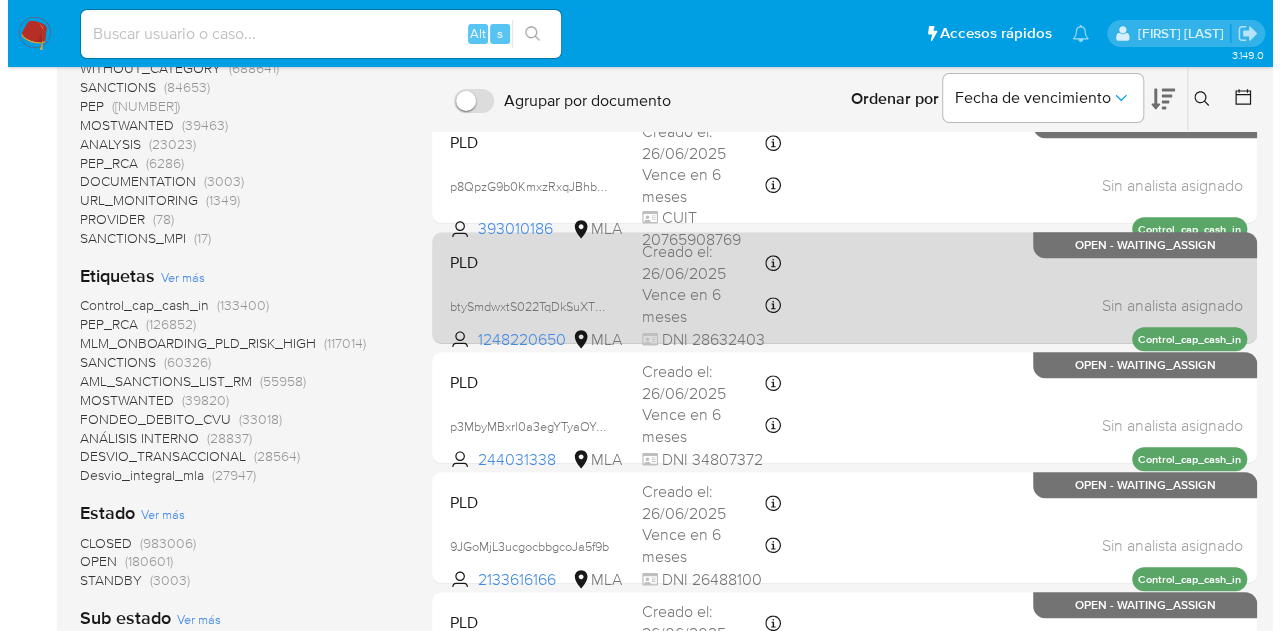 scroll, scrollTop: 402, scrollLeft: 0, axis: vertical 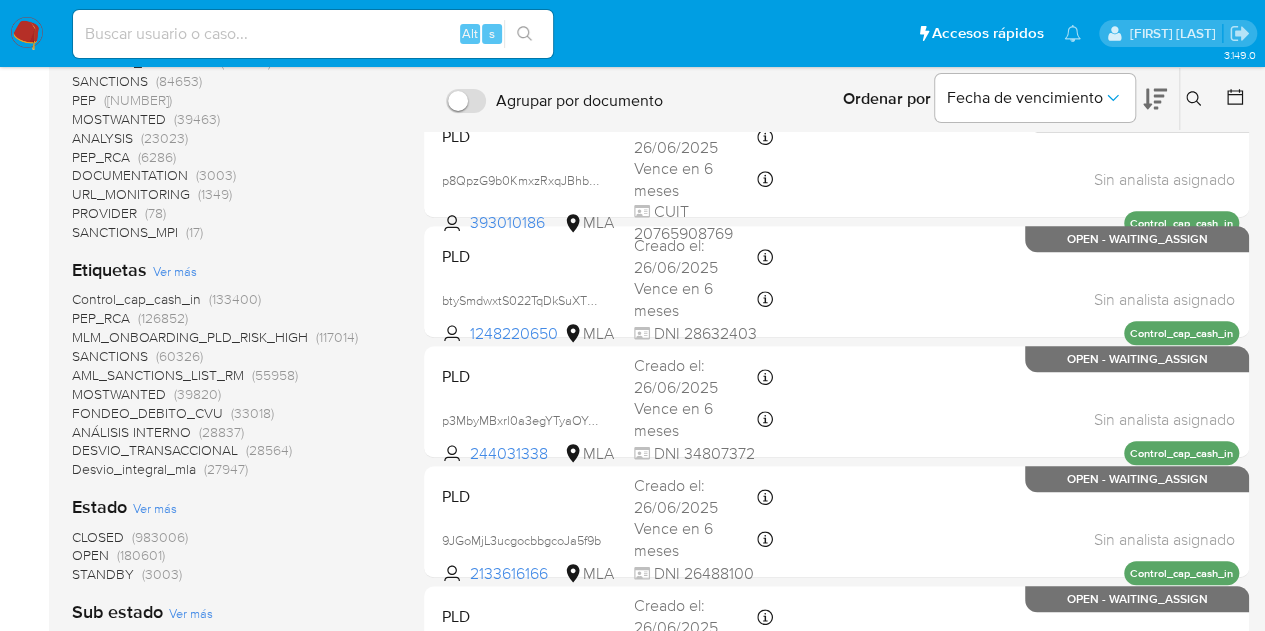 click on "Ver más" at bounding box center [175, 271] 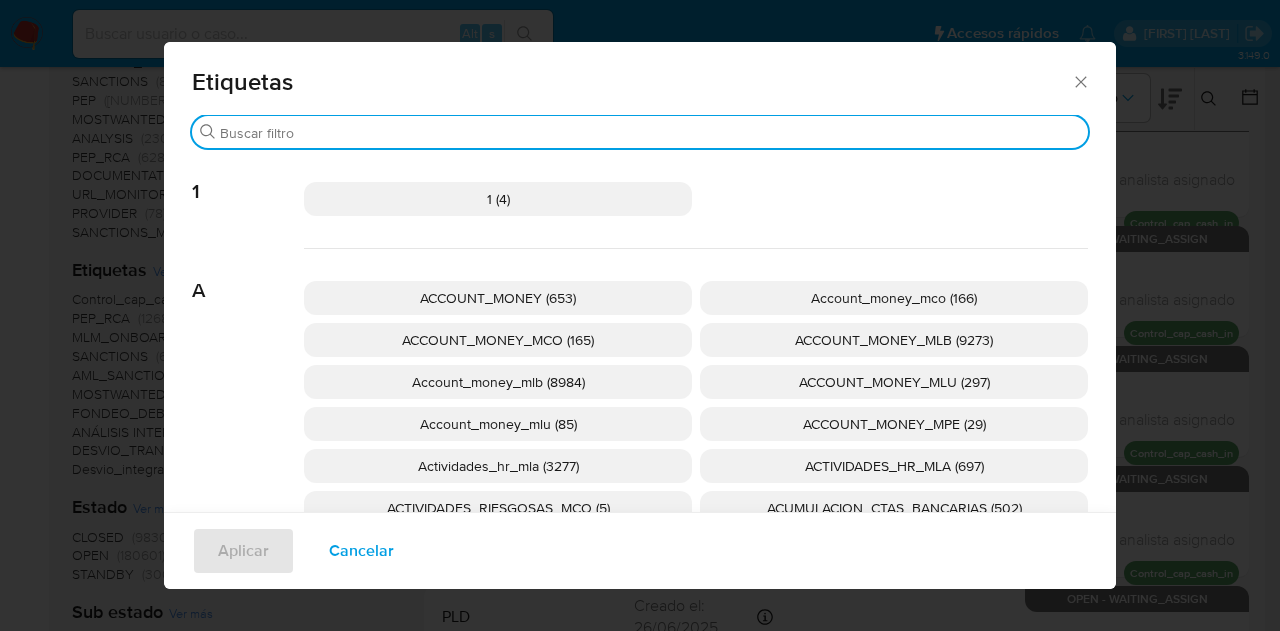 click on "Buscar" at bounding box center (650, 133) 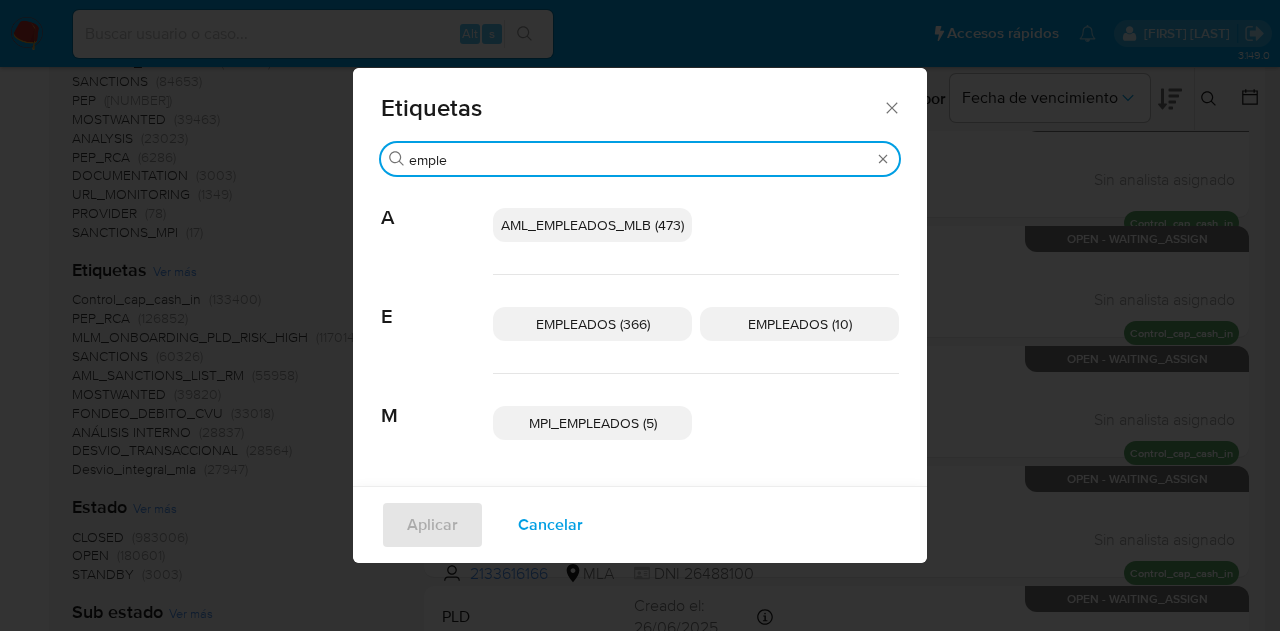 type on "emple" 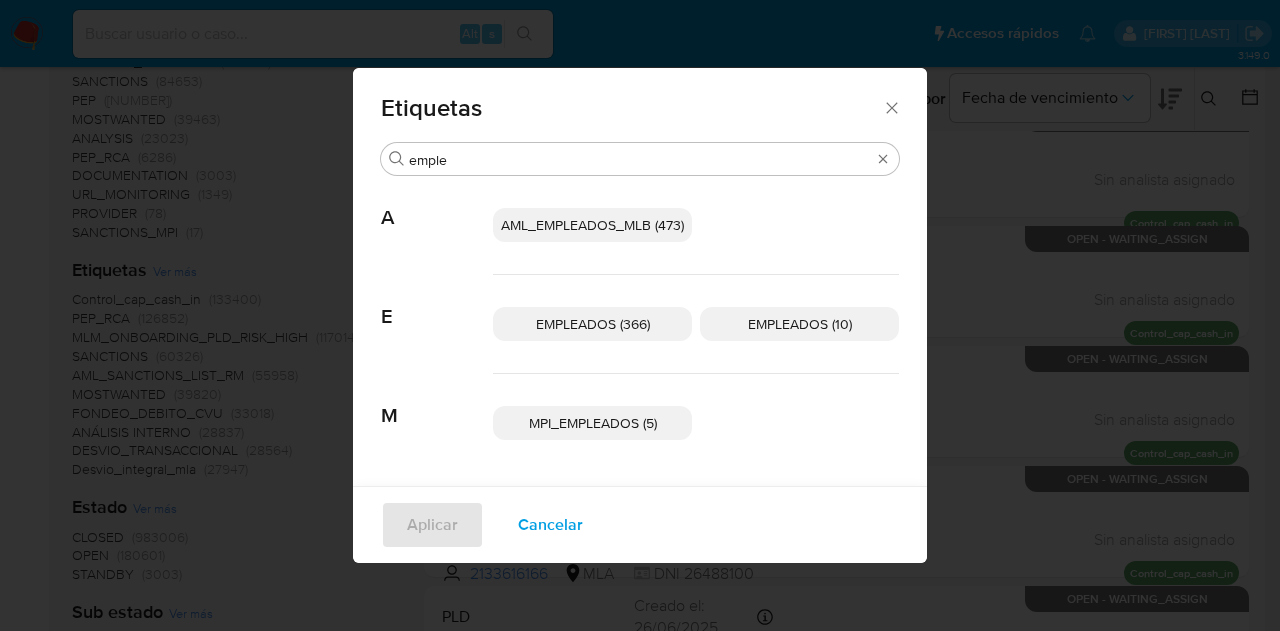 click on "EMPLEADOS  (10)" at bounding box center [800, 324] 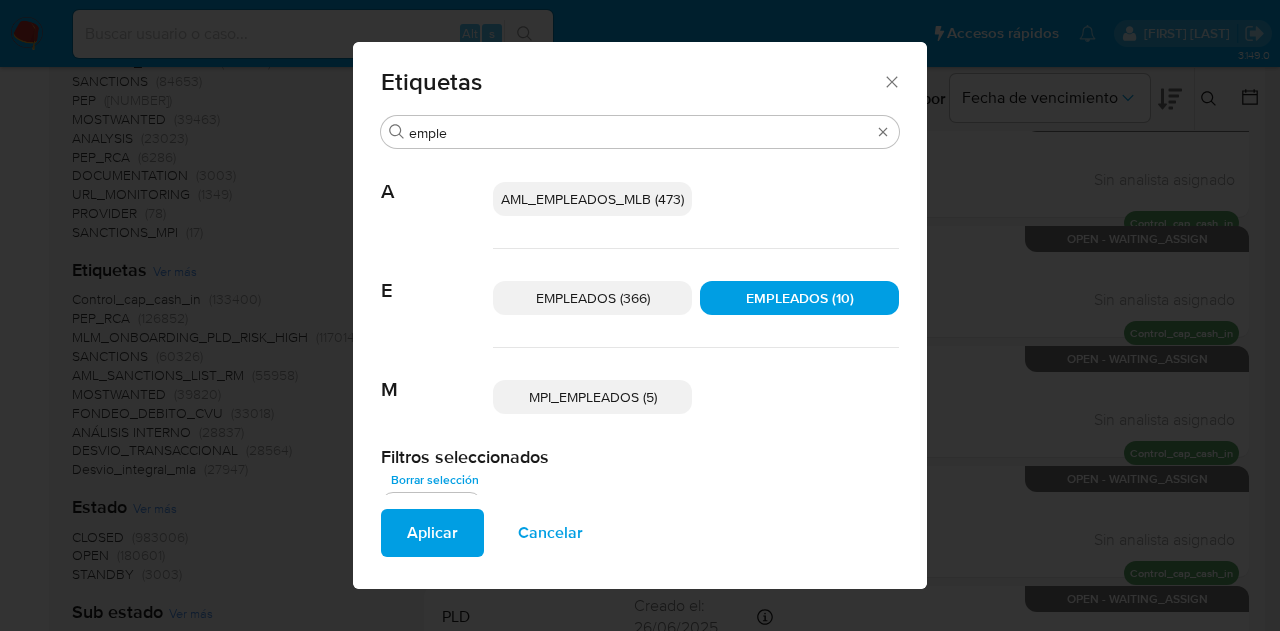 scroll, scrollTop: 26, scrollLeft: 0, axis: vertical 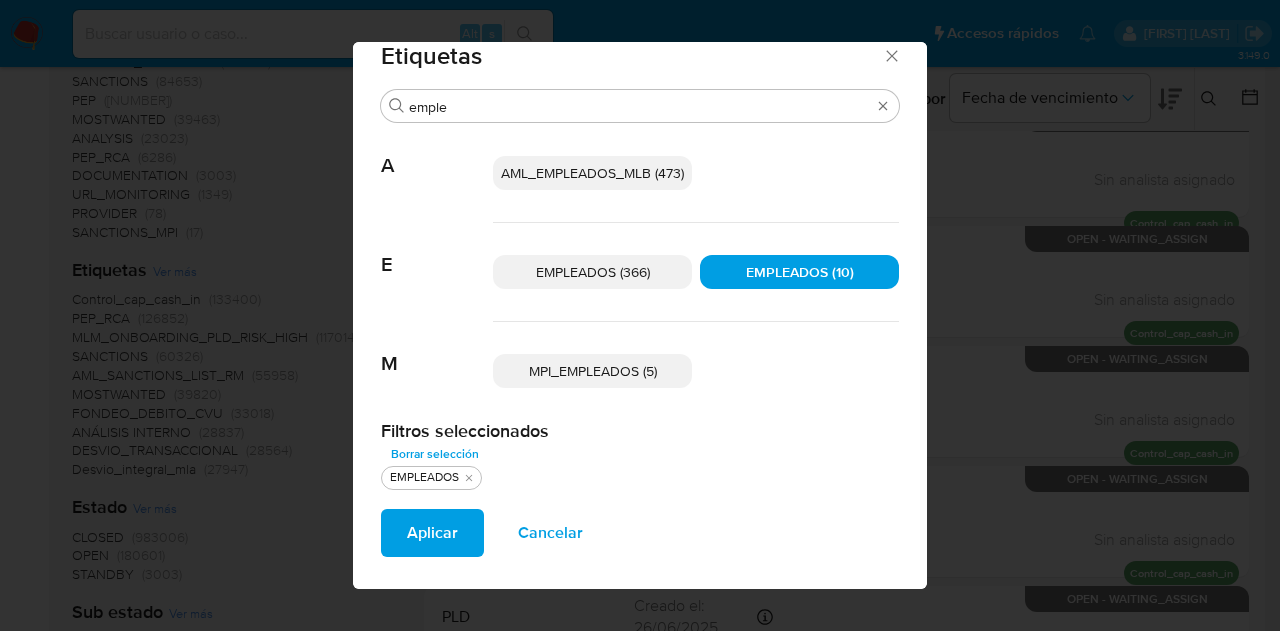 click on "Cancelar" at bounding box center (550, 533) 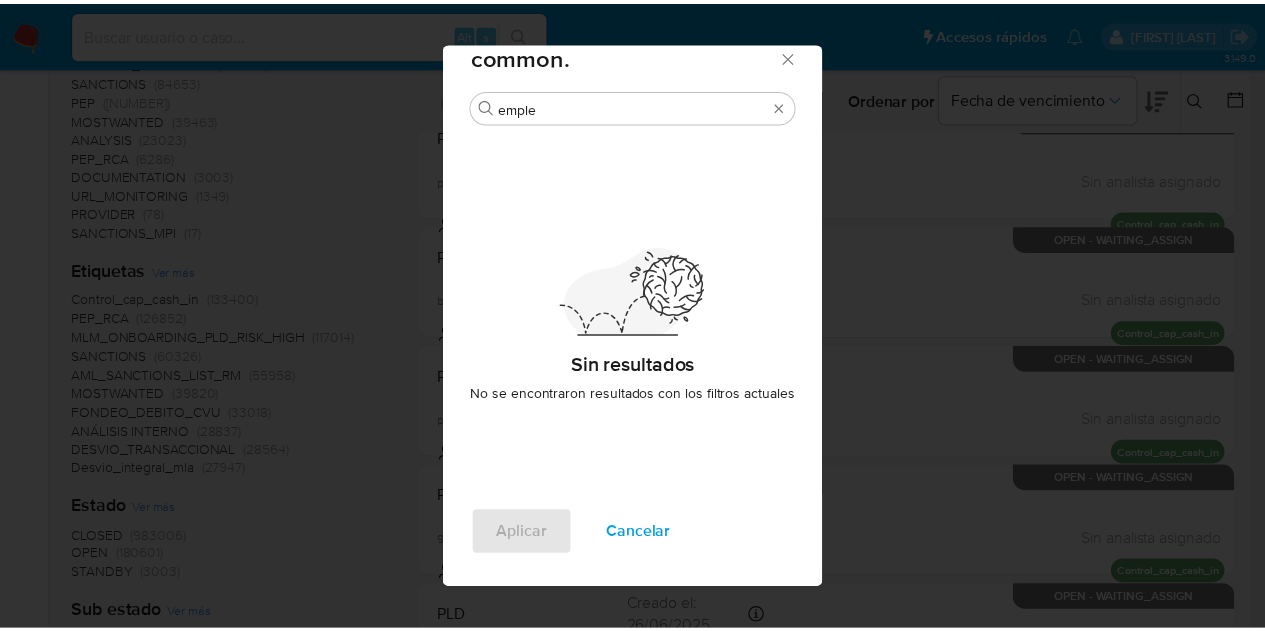 scroll, scrollTop: 0, scrollLeft: 0, axis: both 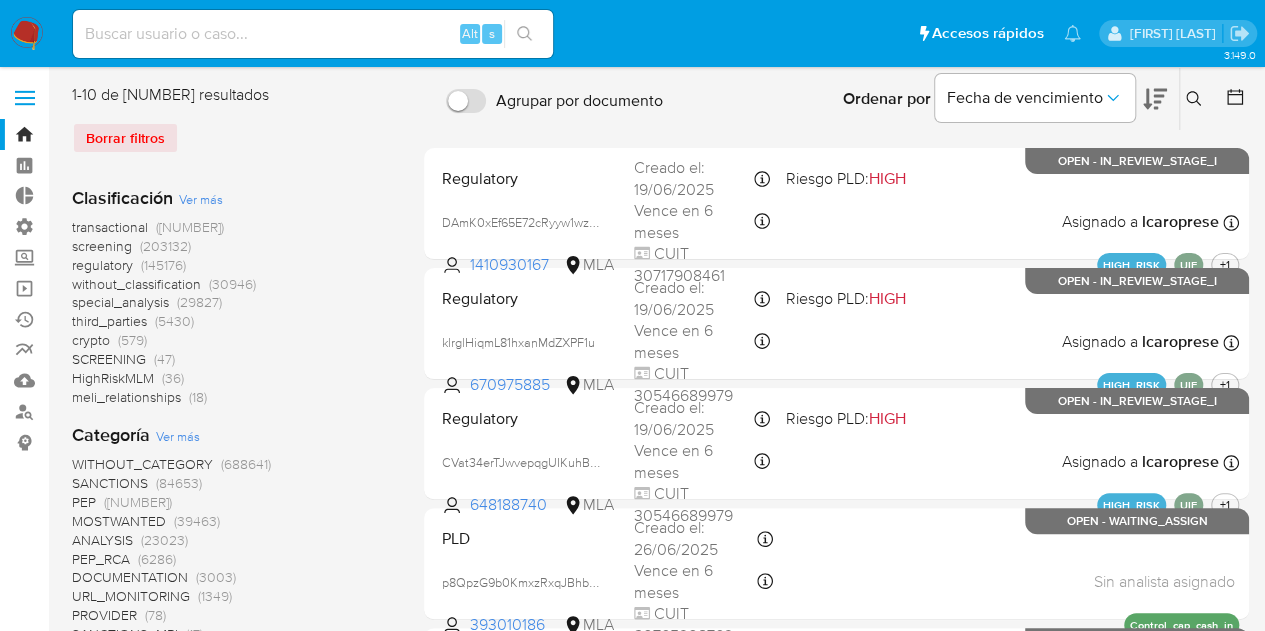 click on "(203132)" at bounding box center (165, 246) 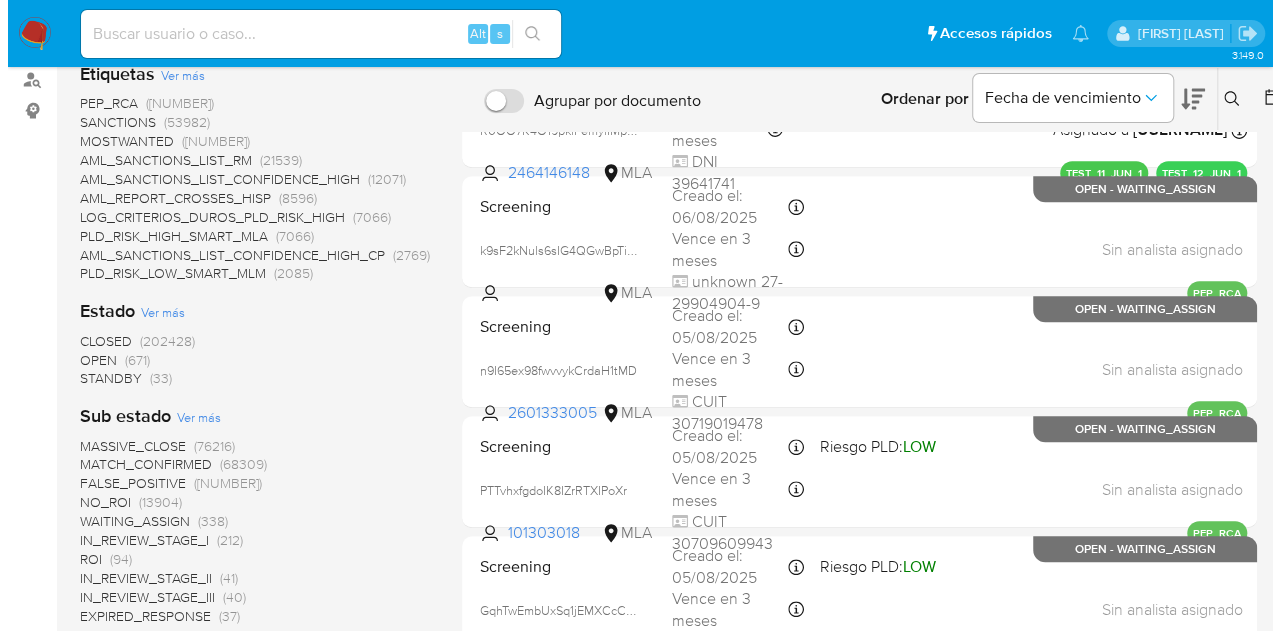 scroll, scrollTop: 297, scrollLeft: 0, axis: vertical 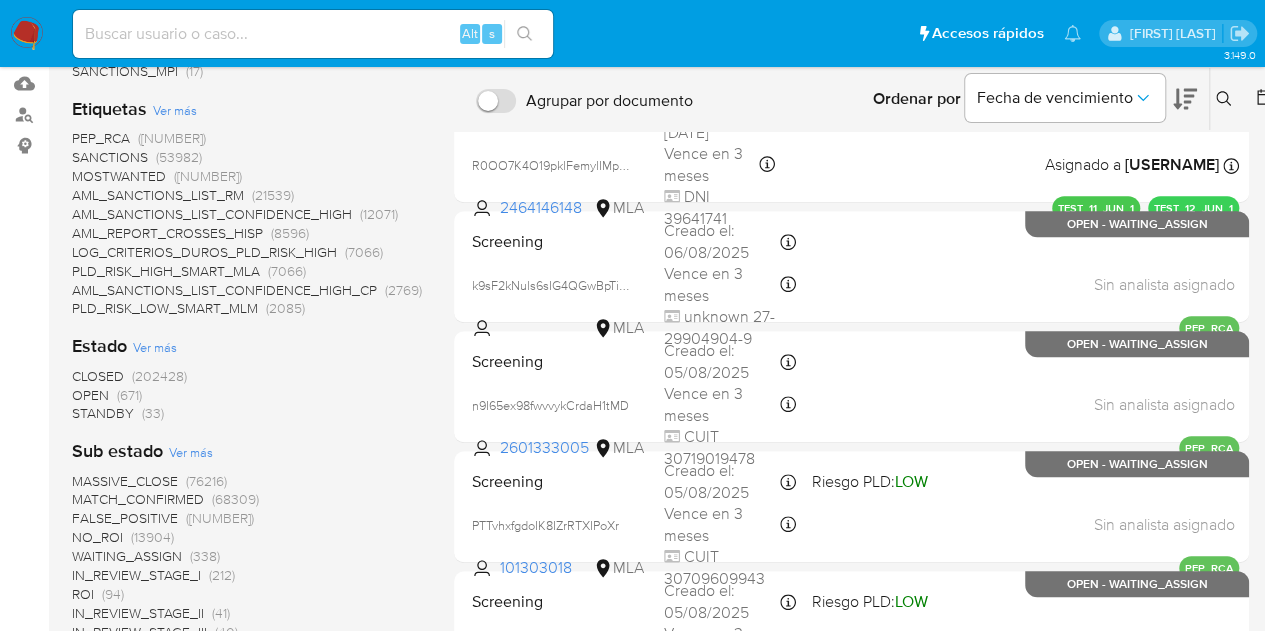 click on "Ver más" at bounding box center [175, 110] 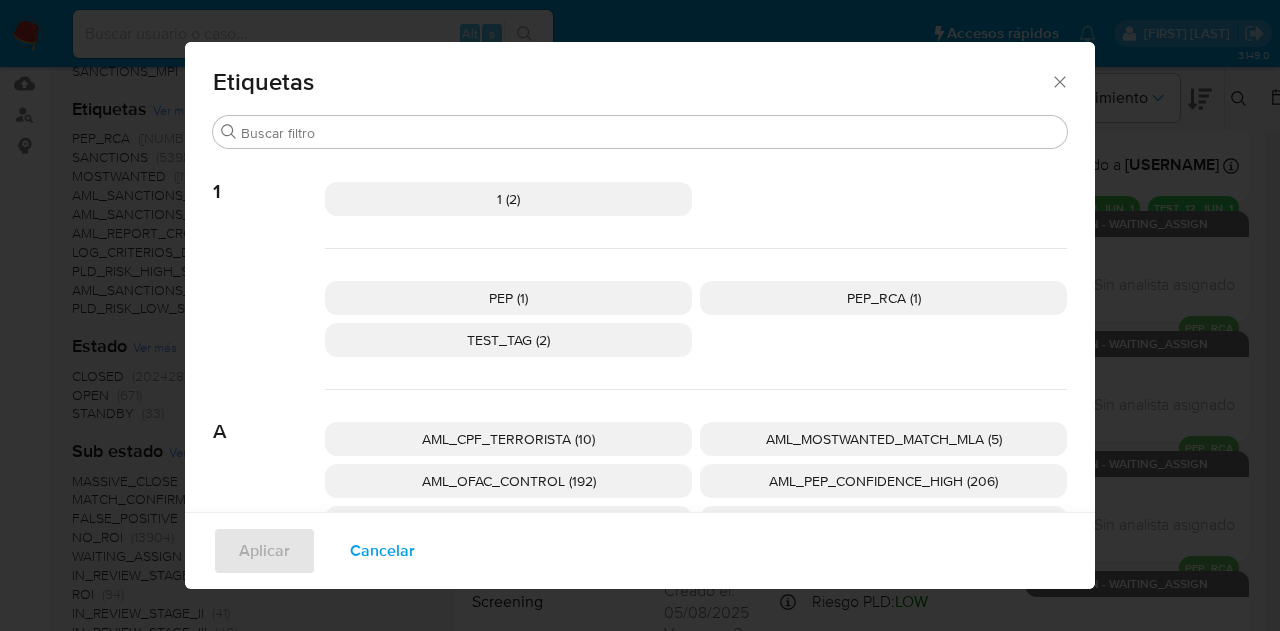 click on "Etiquetas" at bounding box center (640, 78) 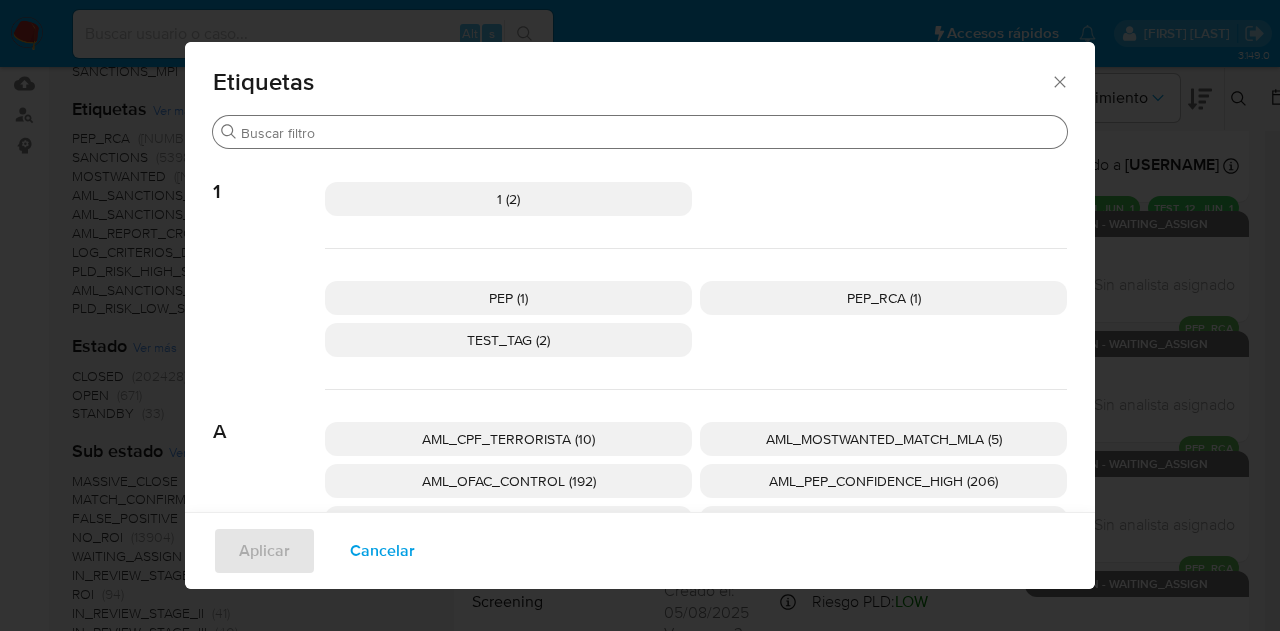 click on "Buscar" at bounding box center (650, 133) 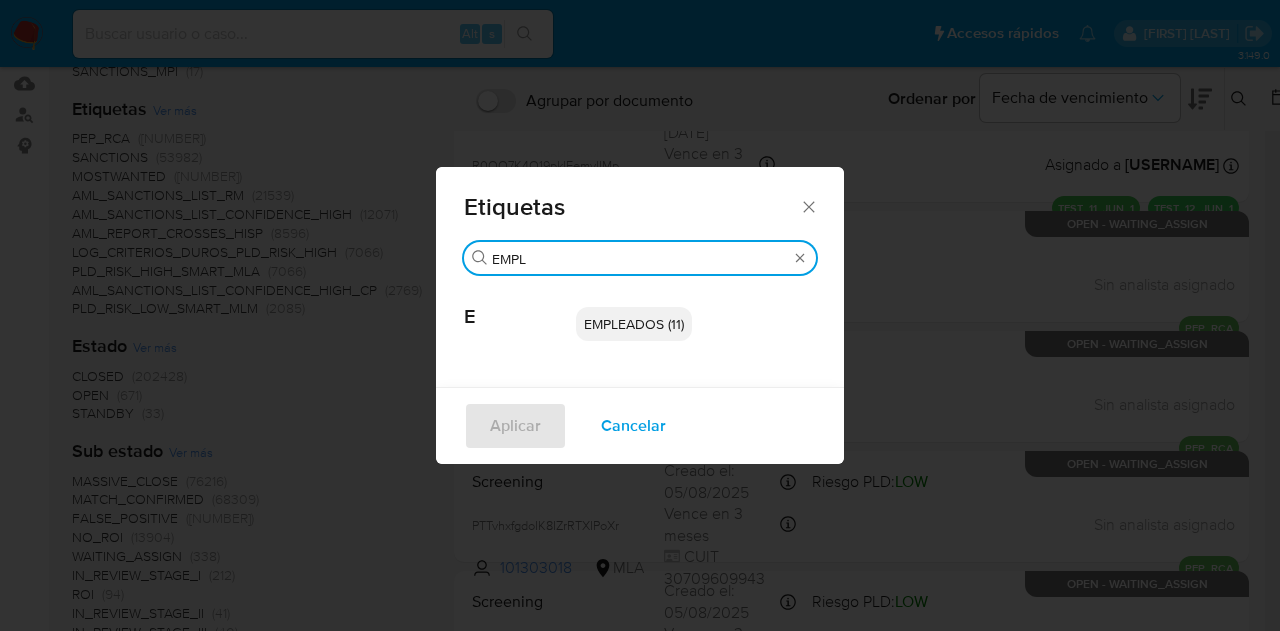 type on "EMPL" 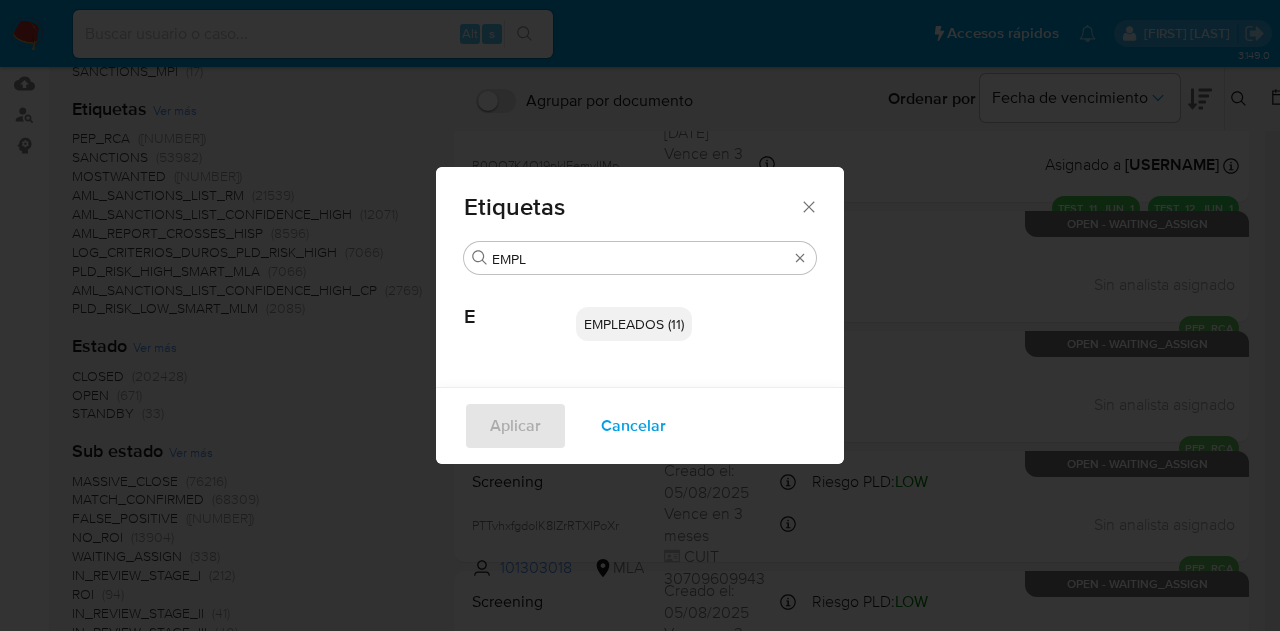 click on "EMPLEADOS (11)" at bounding box center (634, 324) 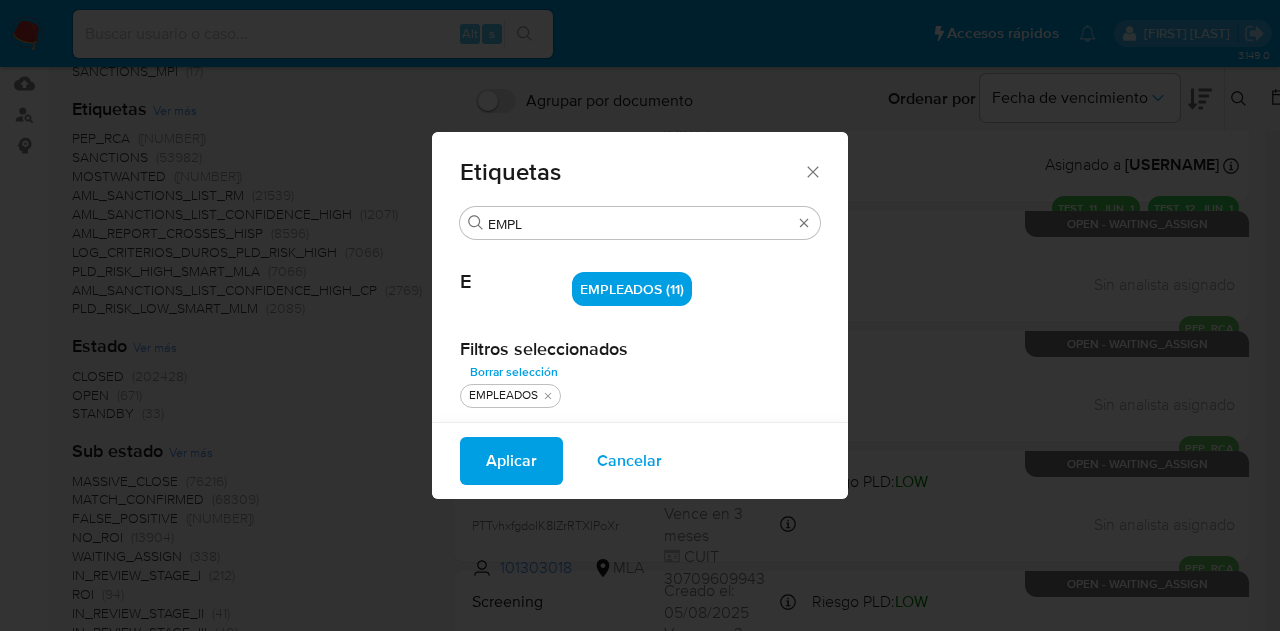 click on "Aplicar" at bounding box center [511, 461] 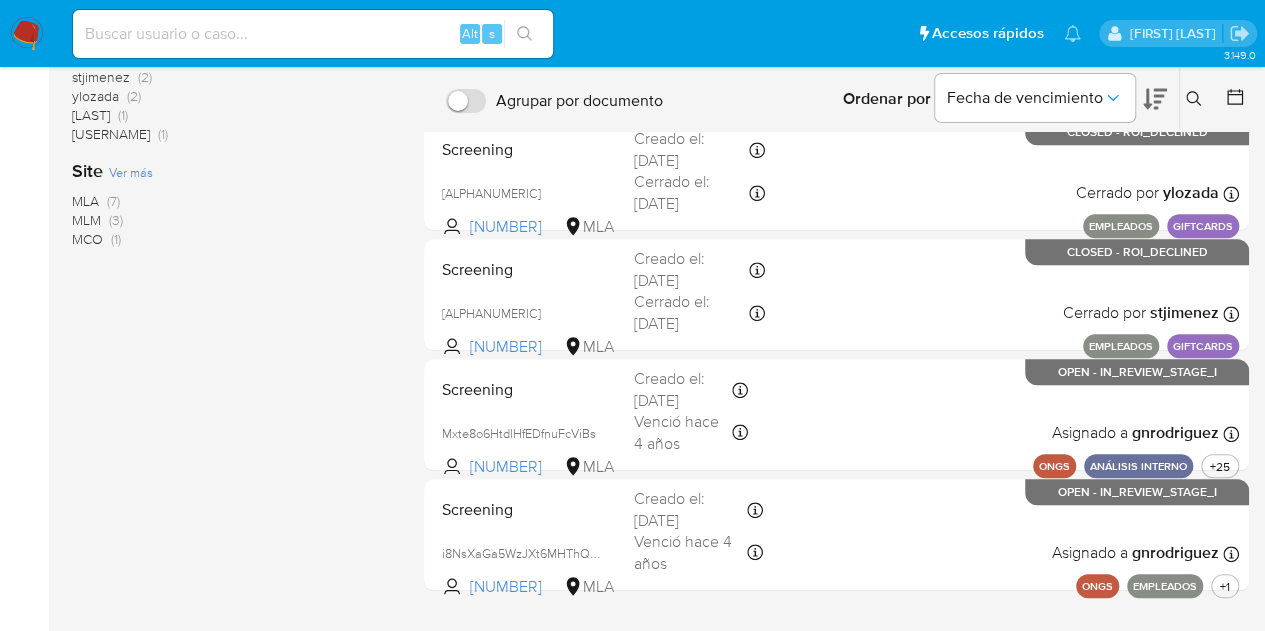 scroll, scrollTop: 793, scrollLeft: 0, axis: vertical 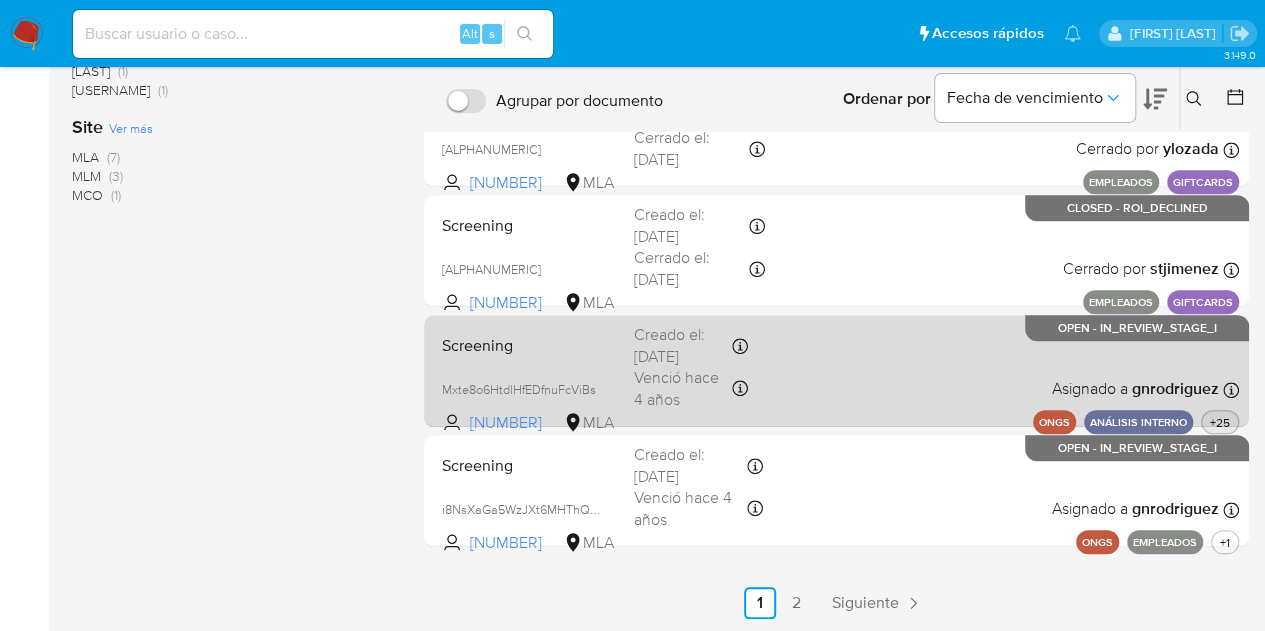 click on "+25" at bounding box center [1220, 422] 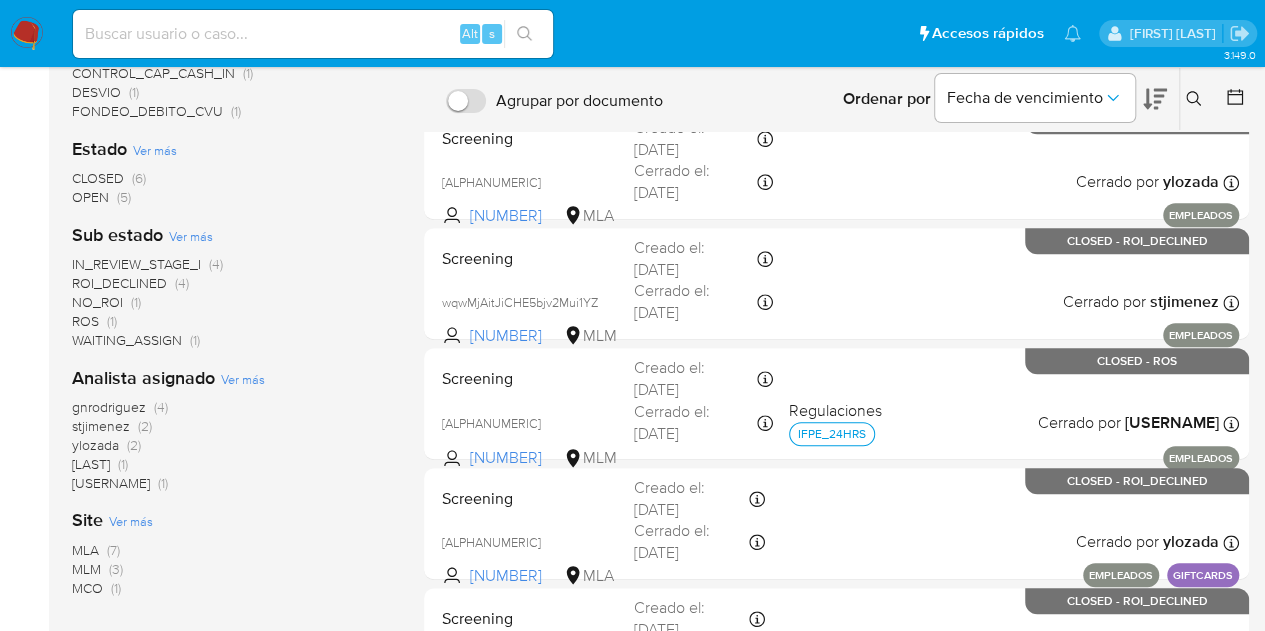 scroll, scrollTop: 0, scrollLeft: 0, axis: both 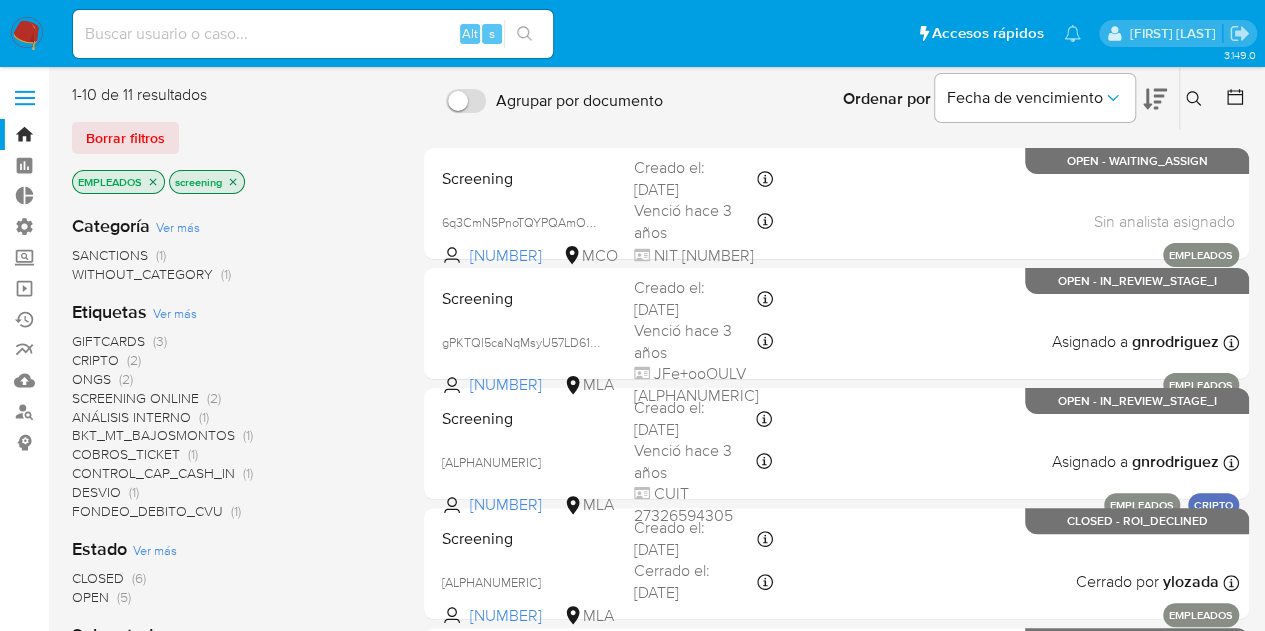 click 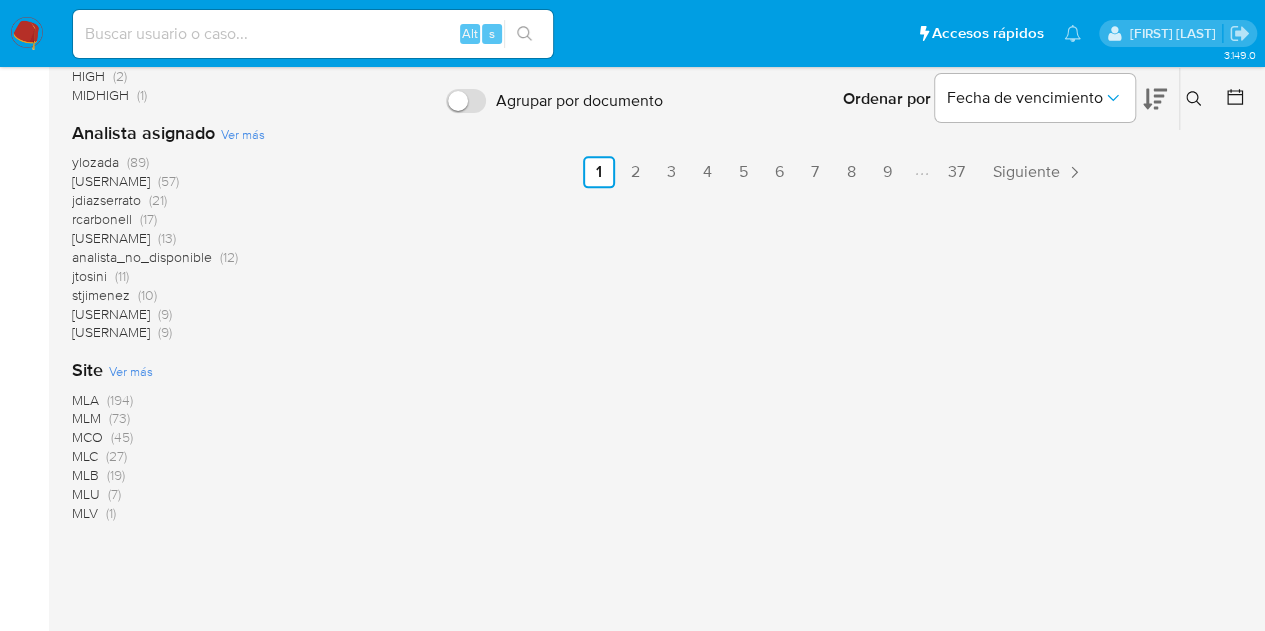 scroll, scrollTop: 882, scrollLeft: 0, axis: vertical 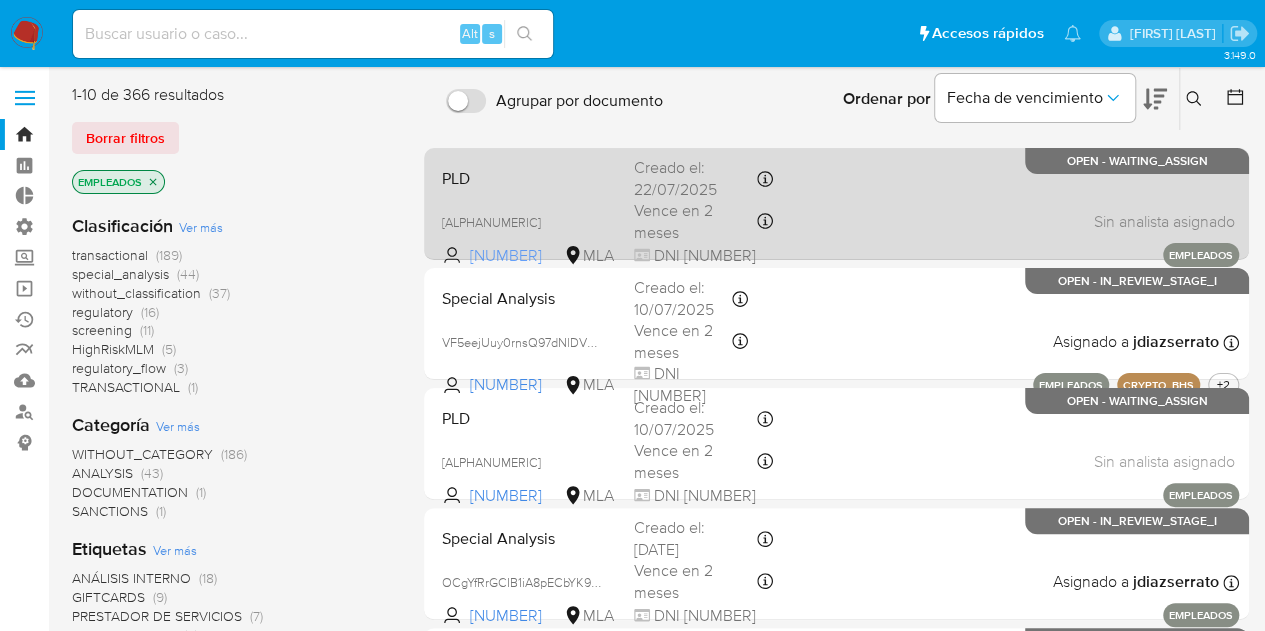 click on "2574778530" at bounding box center (515, 256) 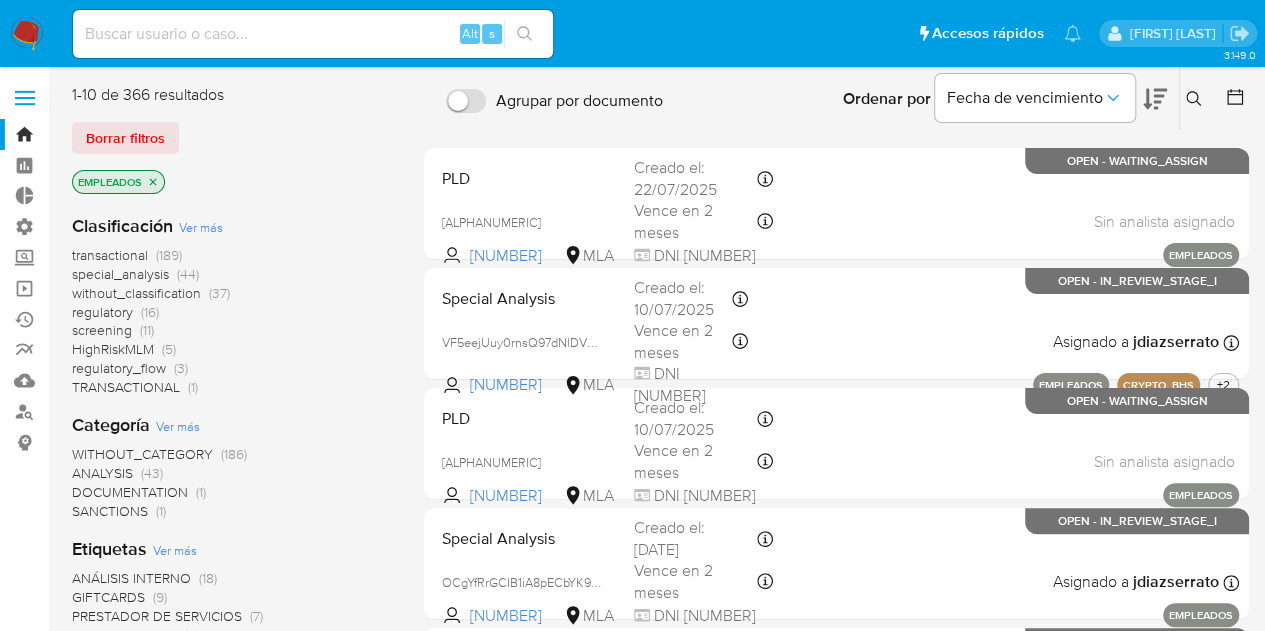 click 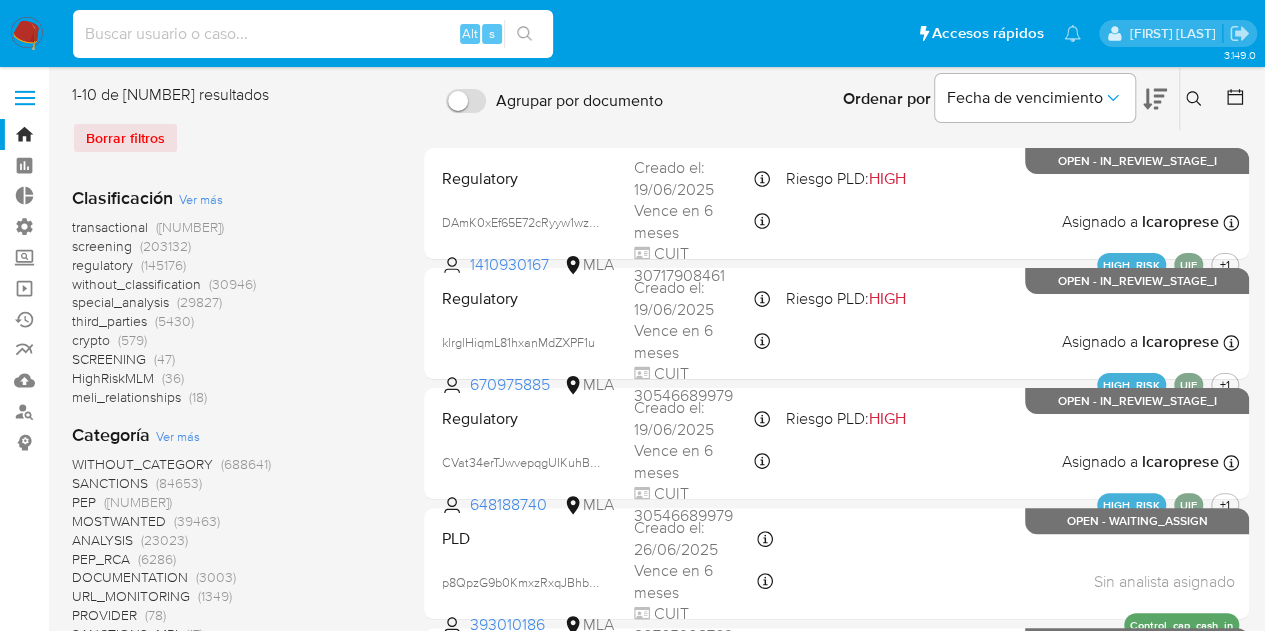 click at bounding box center (313, 34) 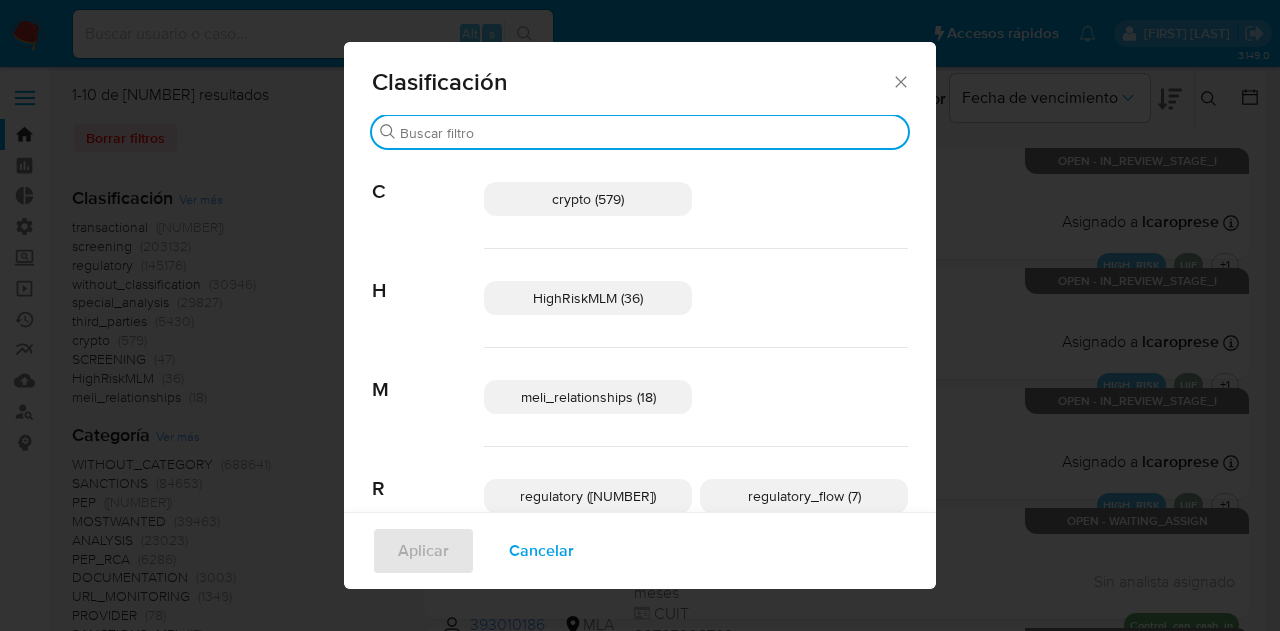 click on "Buscar" at bounding box center (650, 133) 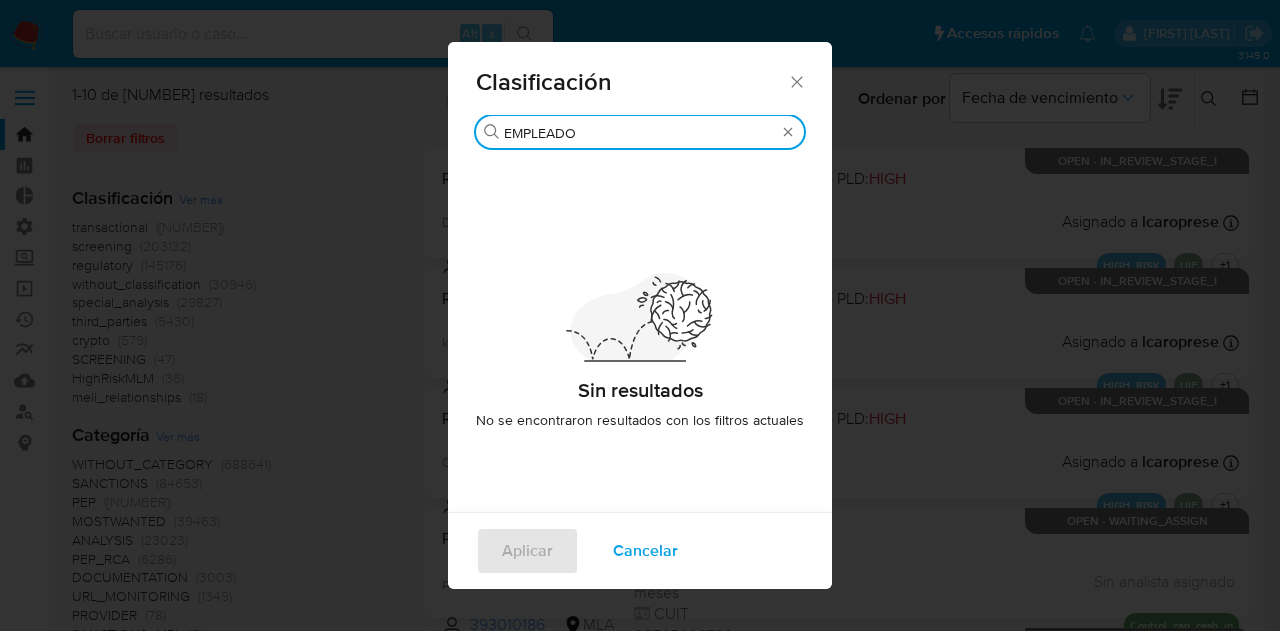 type on "EMPLEADOS" 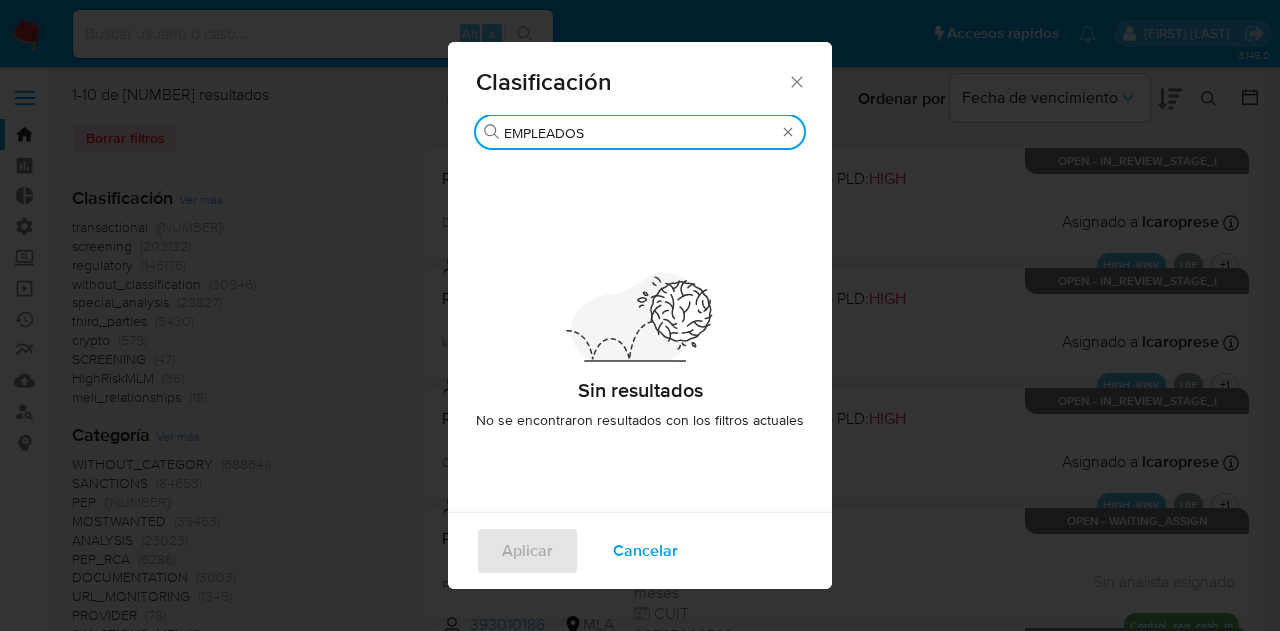 type 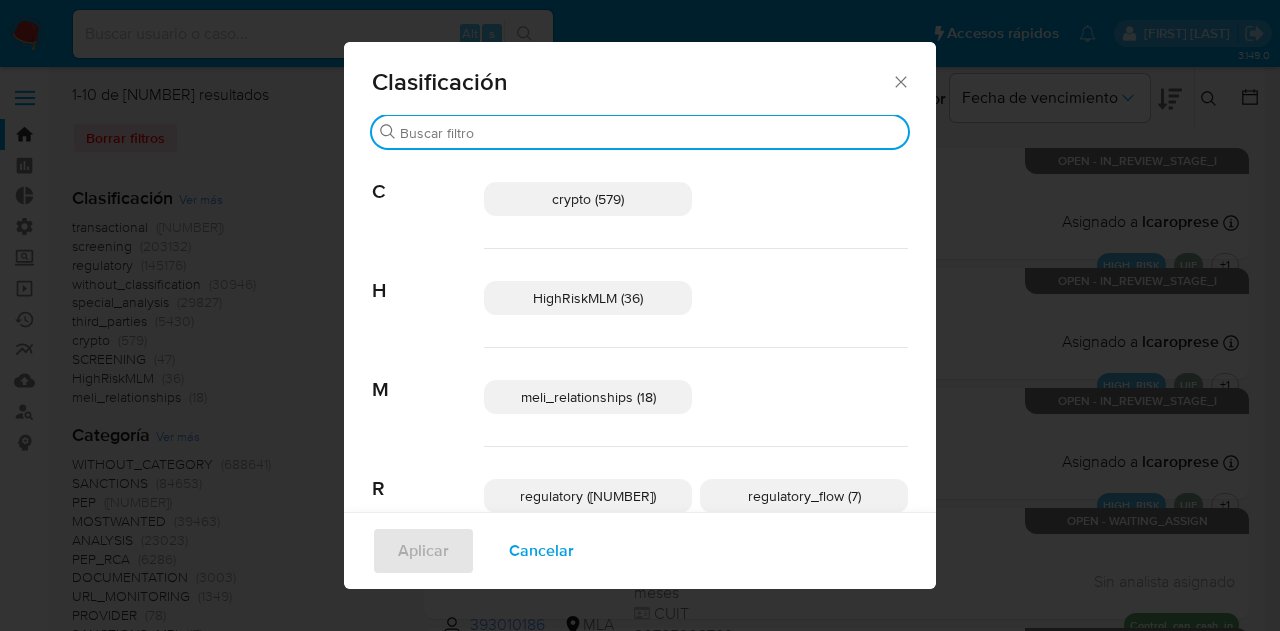 click 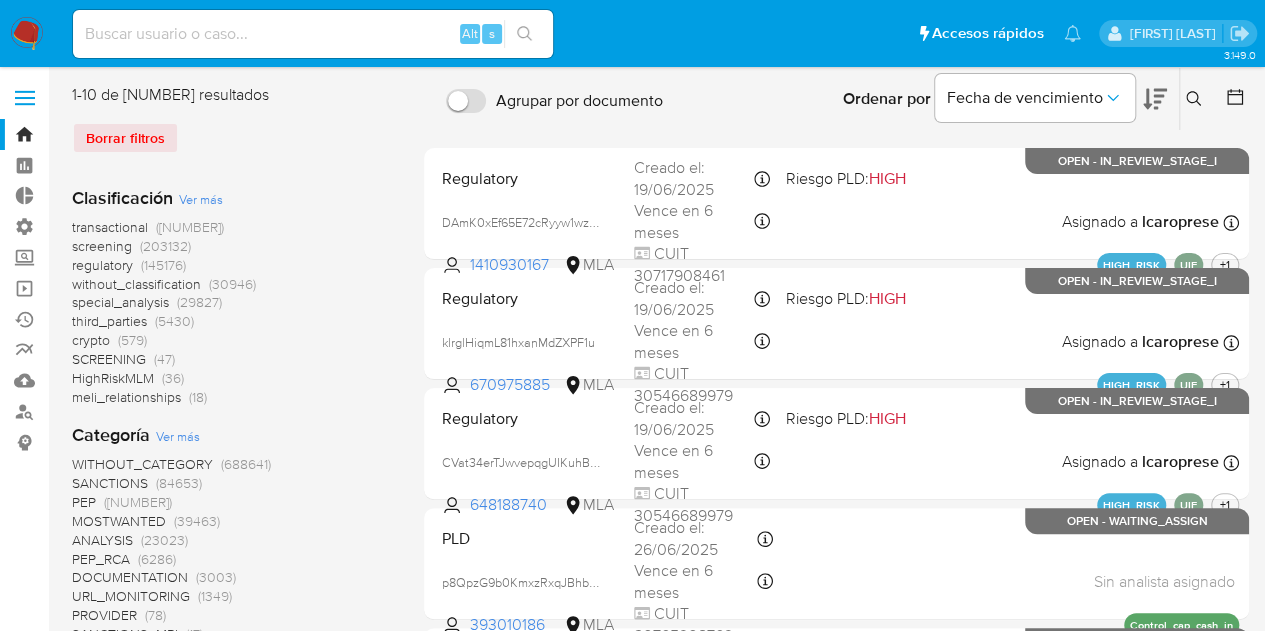click on "Ver más" at bounding box center (178, 436) 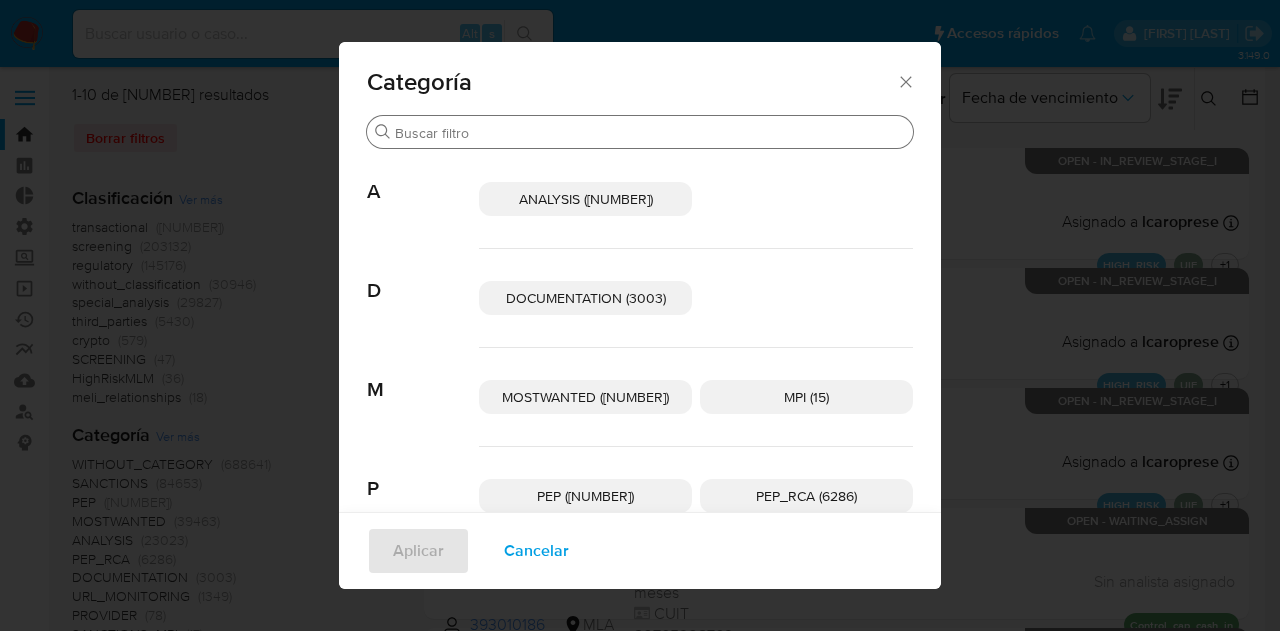 click on "Buscar" at bounding box center (640, 132) 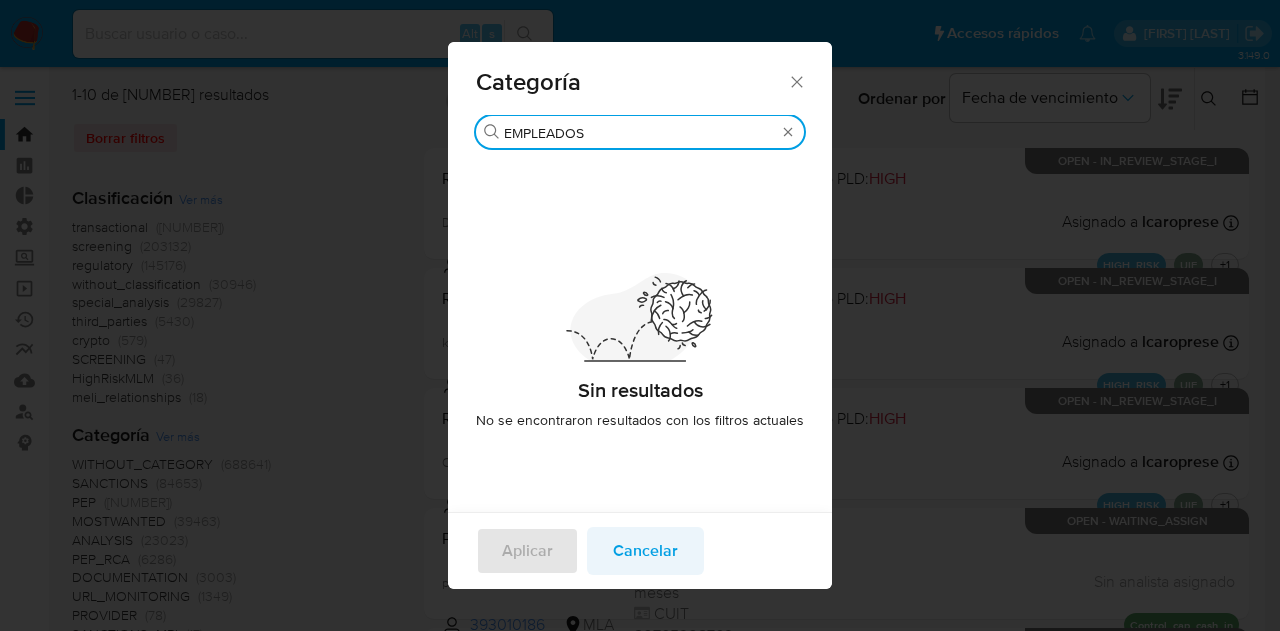 type on "EMPLEADOS" 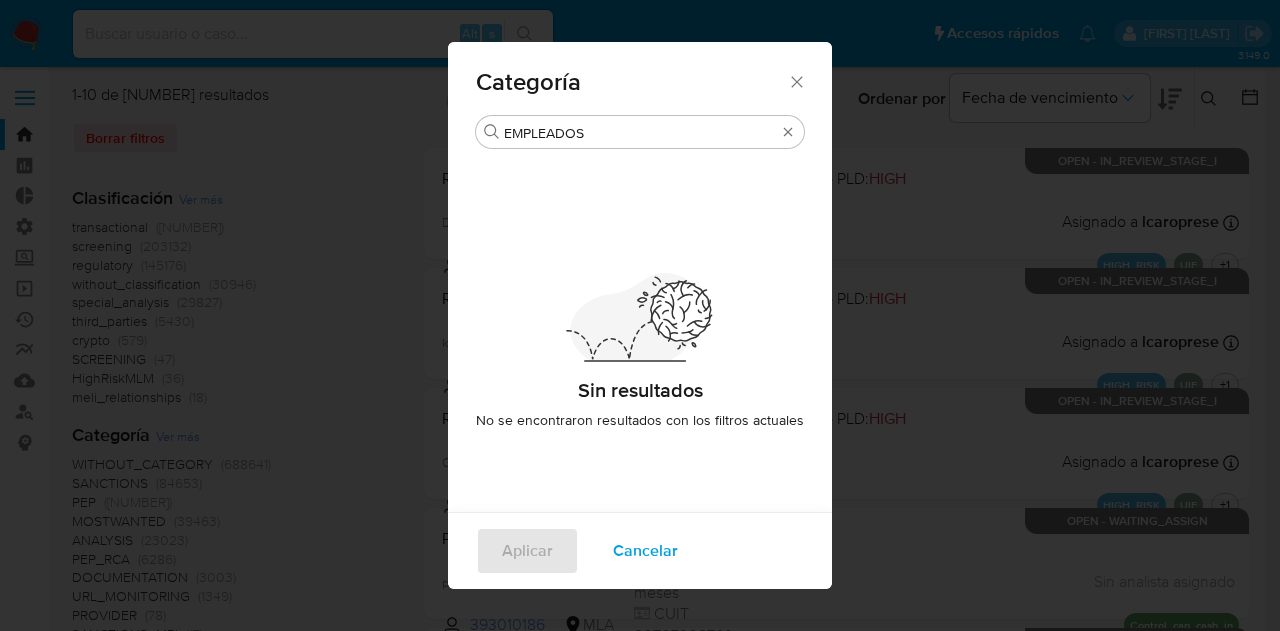 click on "Cancelar" at bounding box center [645, 551] 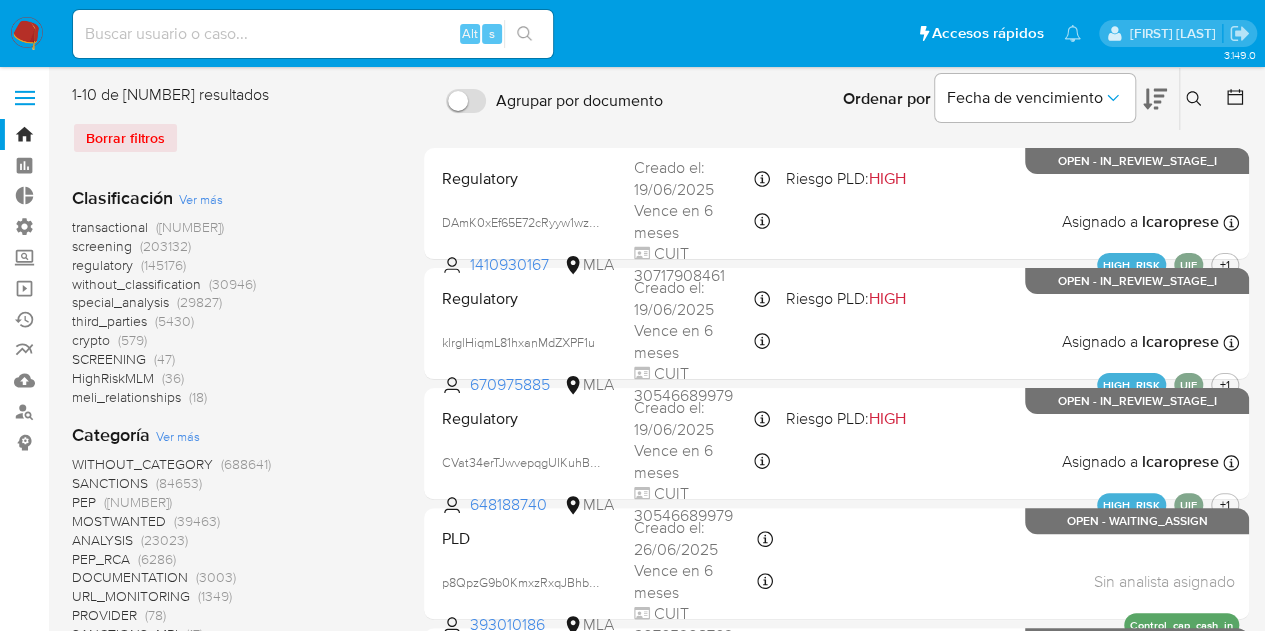 click on "transactional (541318) screening (203132) regulatory (145176) without_classification (30946) special_analysis (29827) third_parties (5430) crypto (579) SCREENING (47) HighRiskMLM (36) meli_relationships (18)" at bounding box center [232, 312] 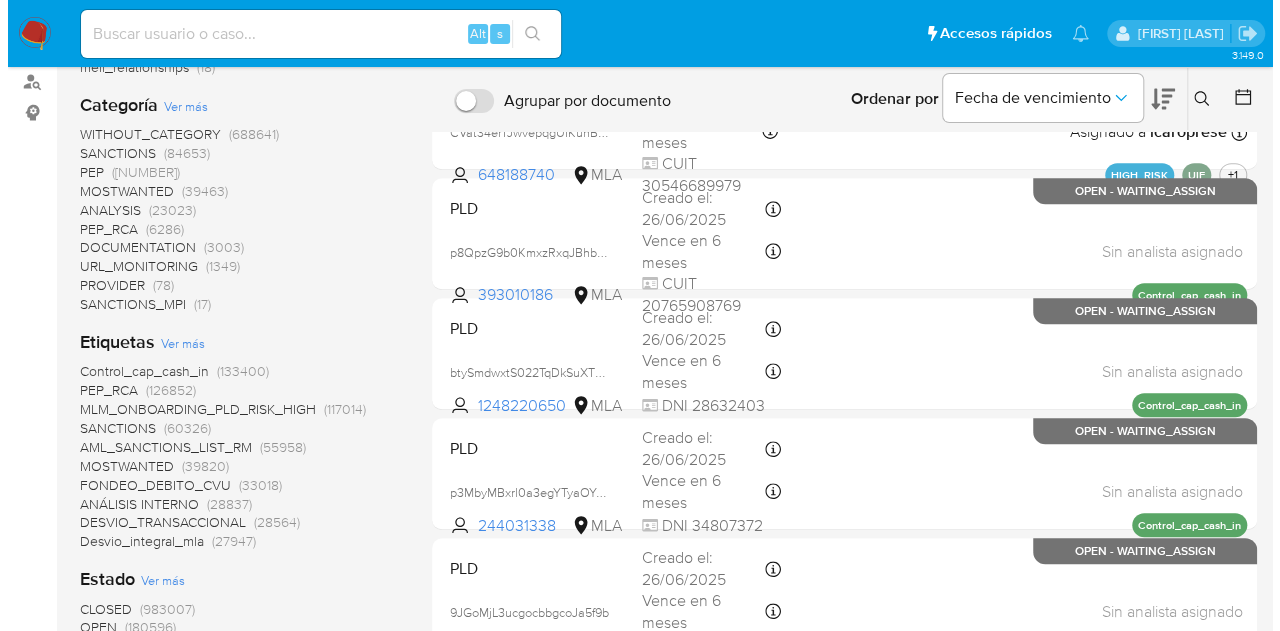scroll, scrollTop: 360, scrollLeft: 0, axis: vertical 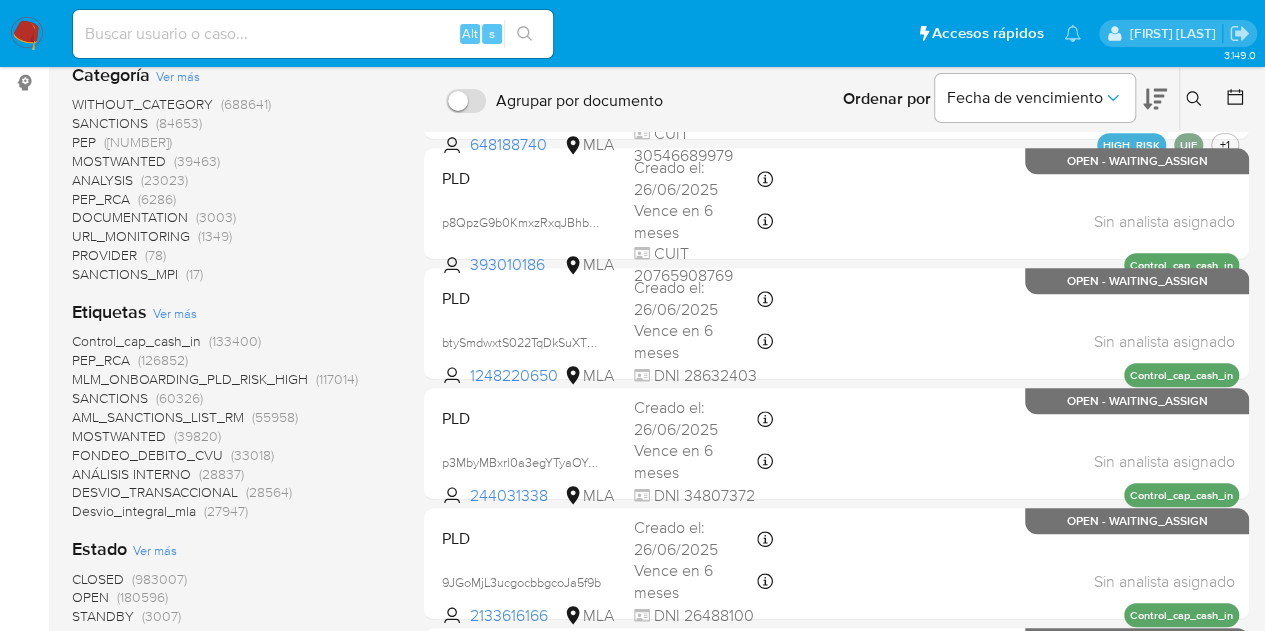 click on "Ver más" at bounding box center [175, 313] 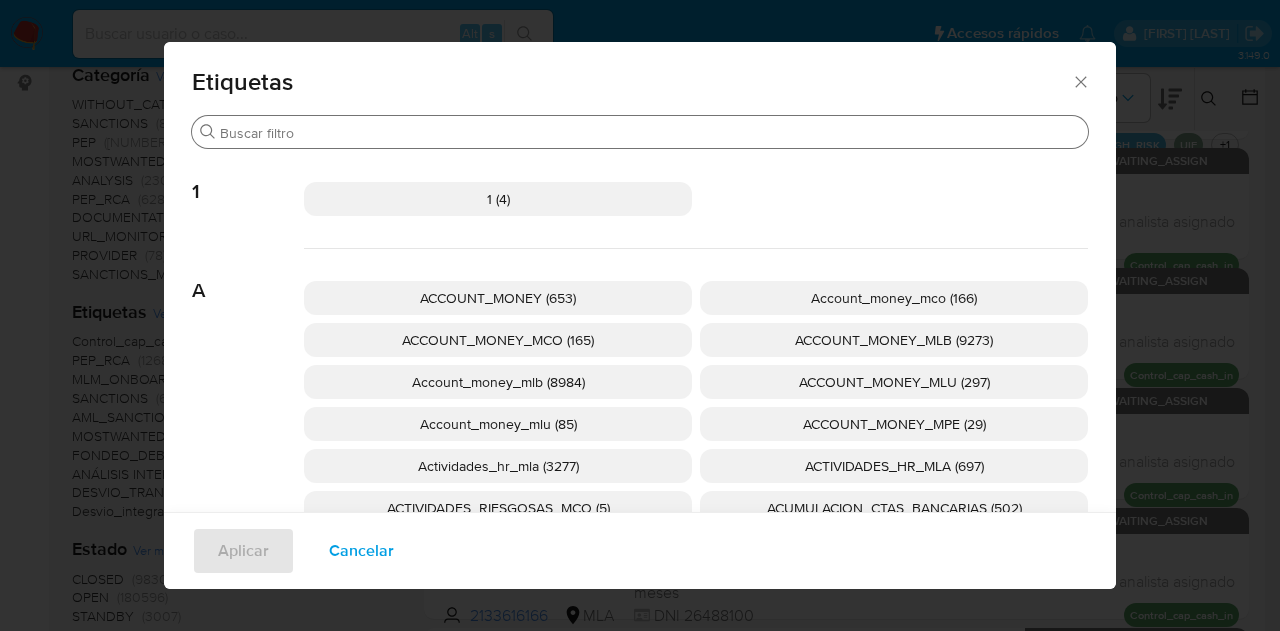 click on "Buscar" at bounding box center [650, 133] 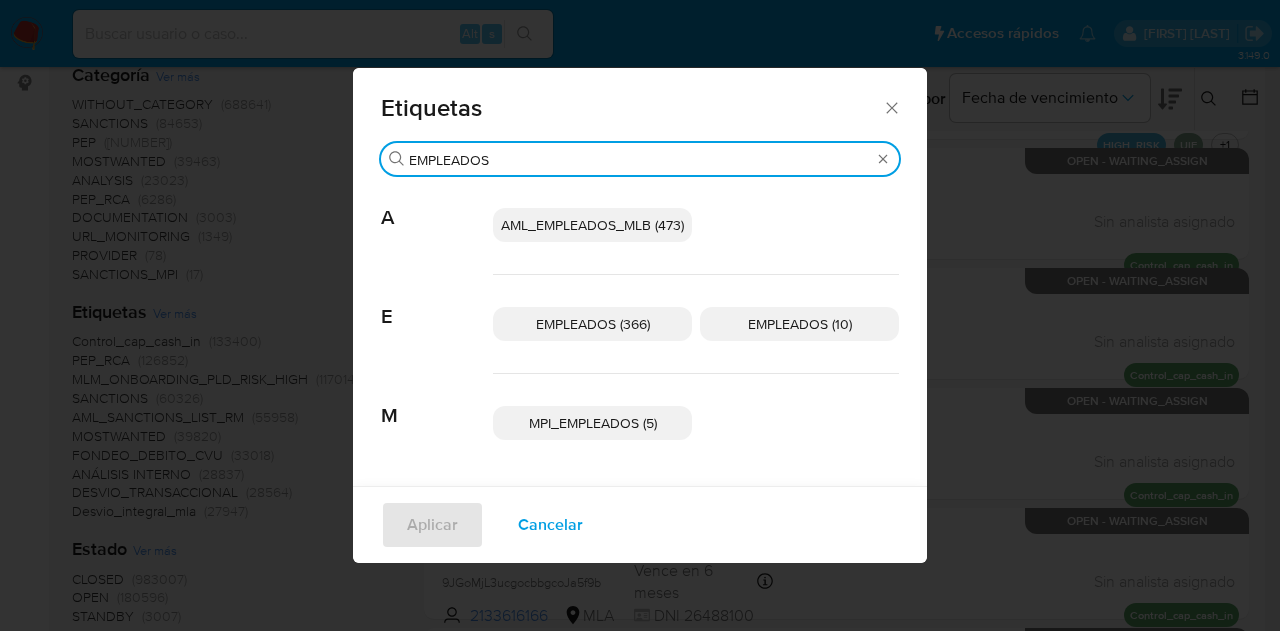 type on "EMPLEADOS" 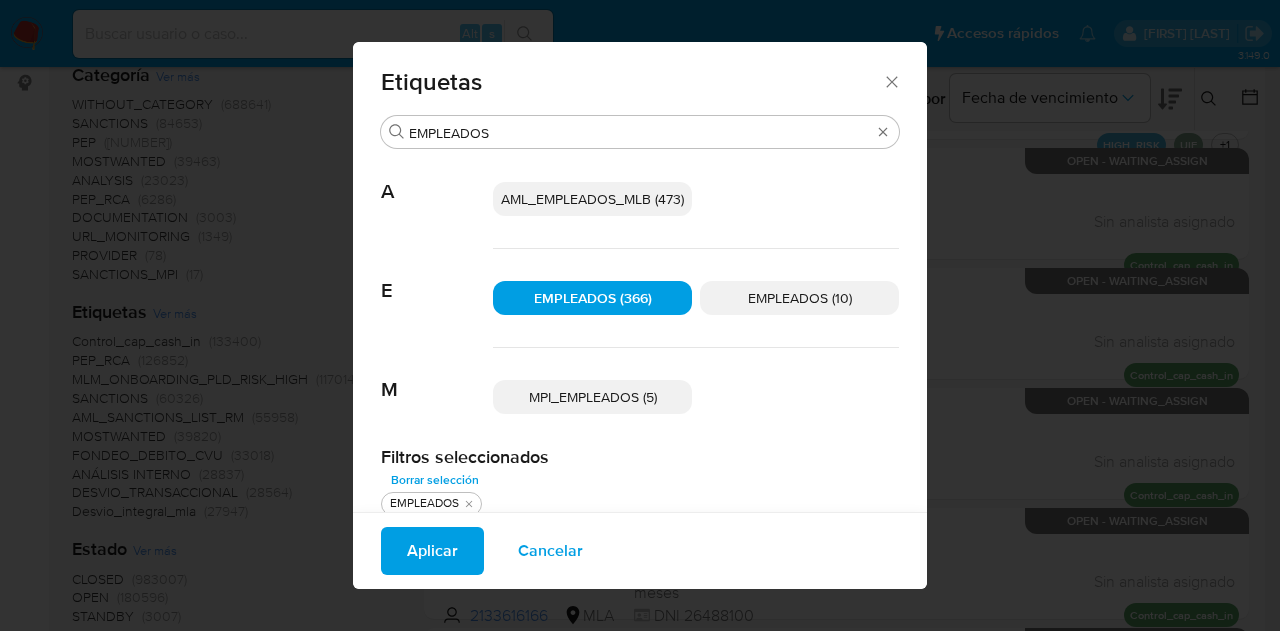 click on "EMPLEADOS  (10)" at bounding box center [799, 298] 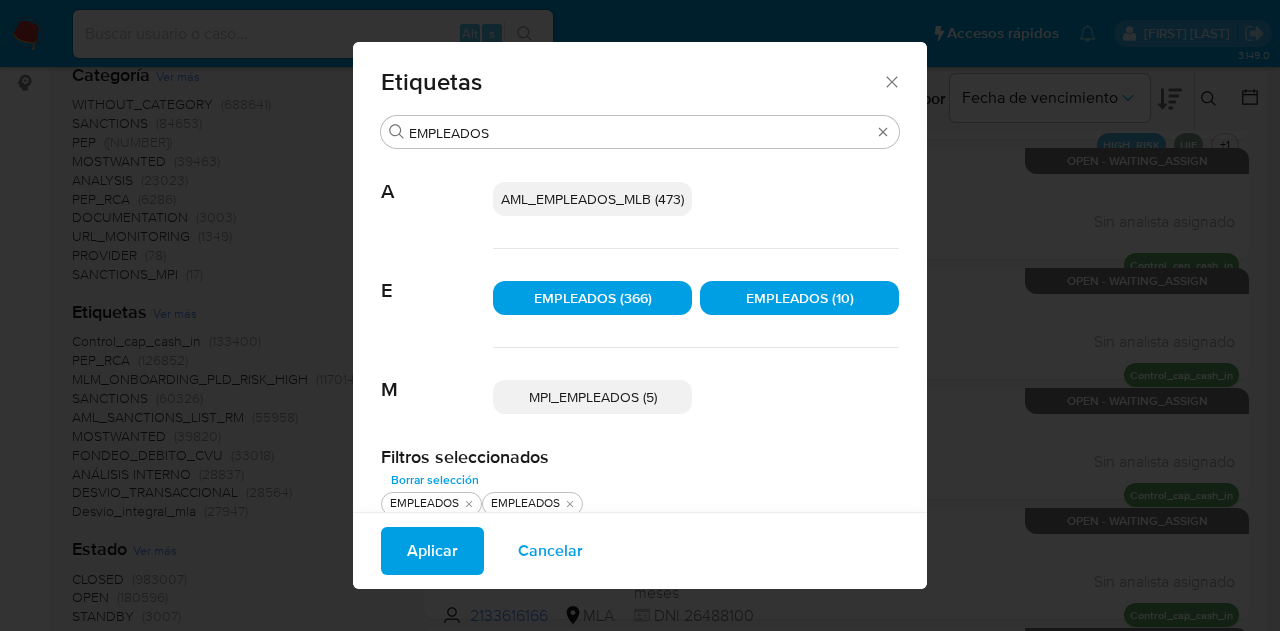 click on "AML_EMPLEADOS_MLB (473)" at bounding box center (592, 199) 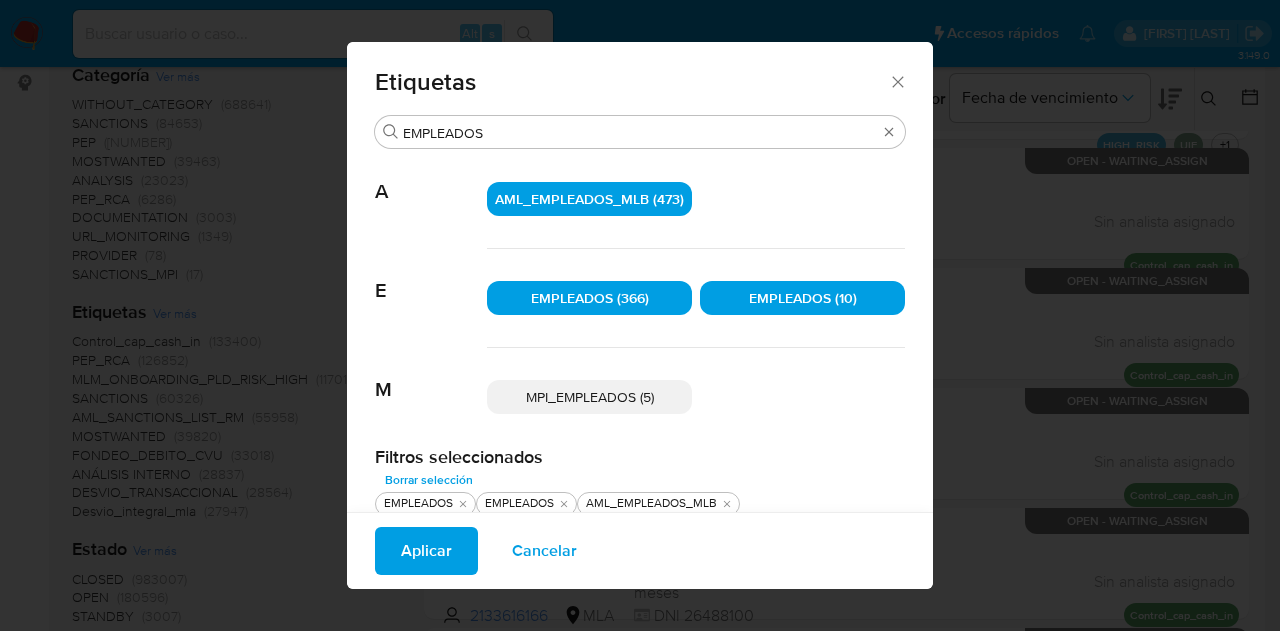 click on "MPI_EMPLEADOS (5)" at bounding box center [590, 397] 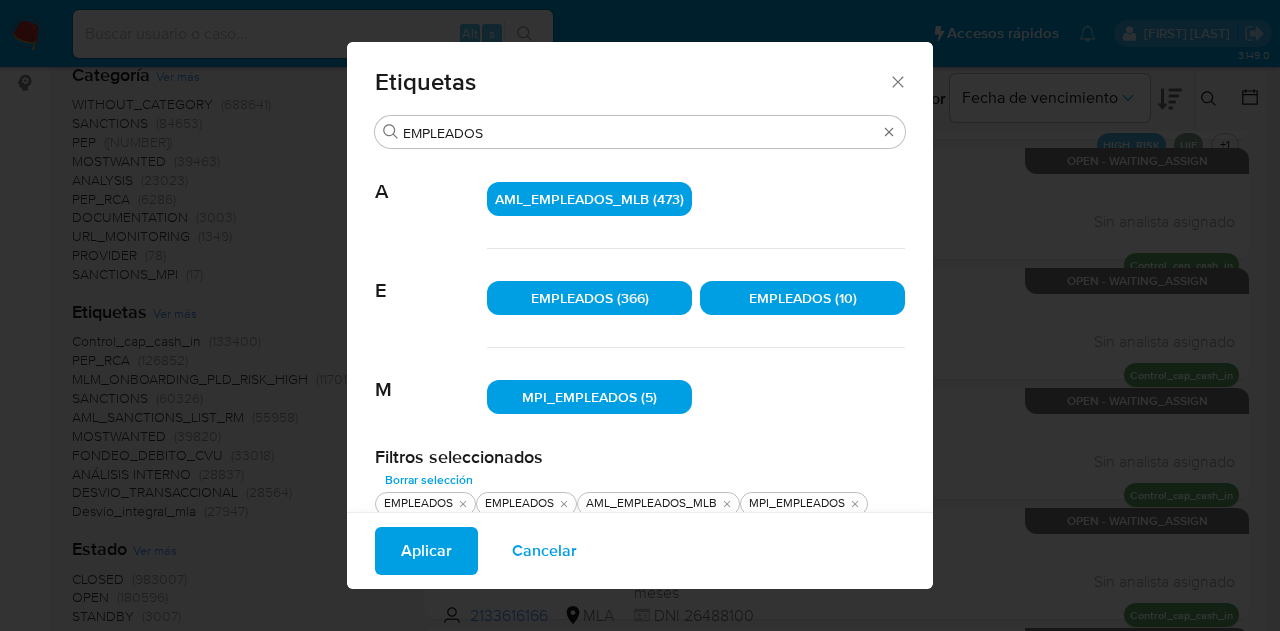 click on "Aplicar" at bounding box center (426, 551) 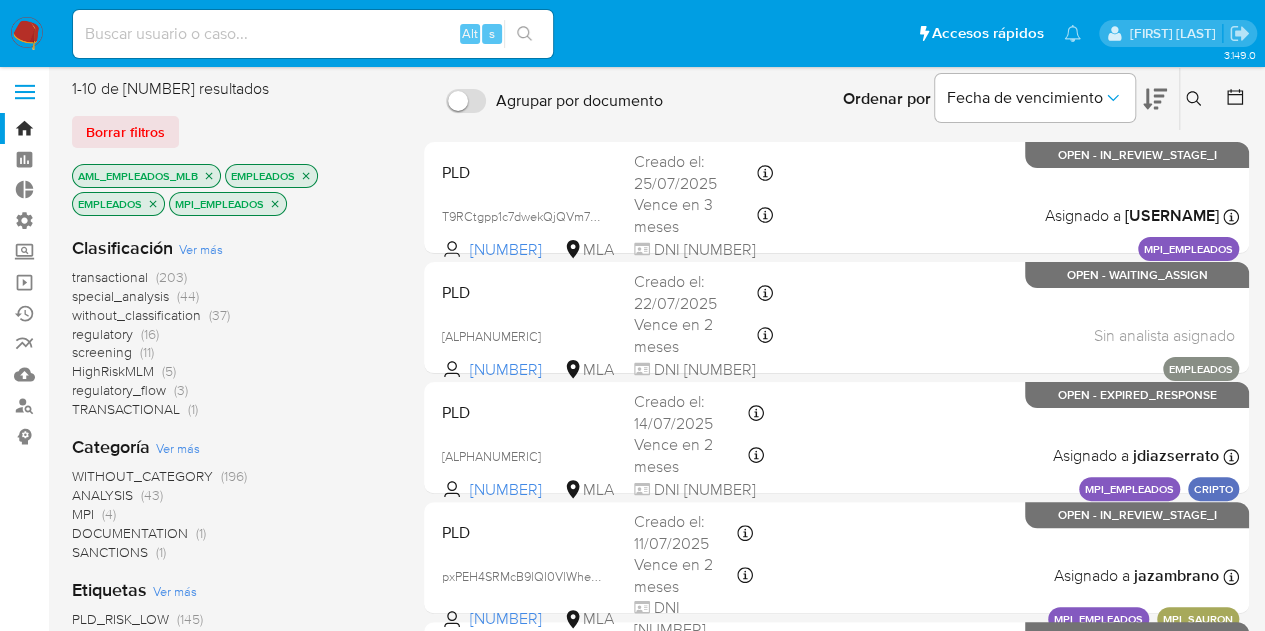 scroll, scrollTop: 0, scrollLeft: 0, axis: both 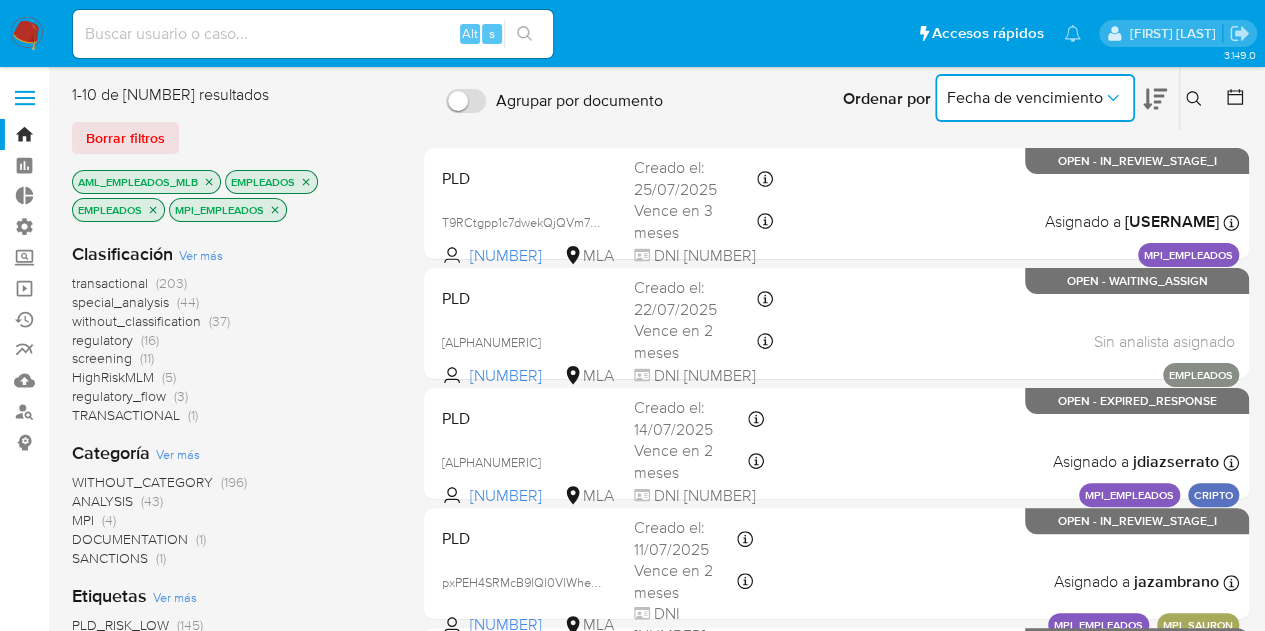 click on "Fecha de vencimiento" at bounding box center (1025, 98) 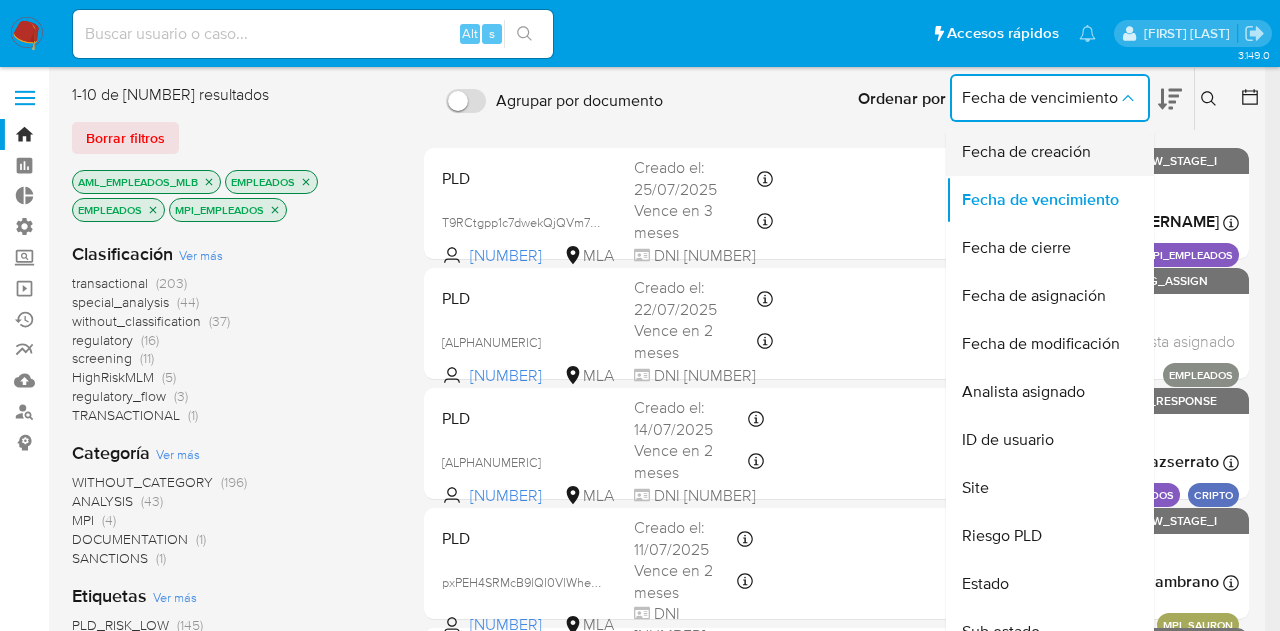 click on "Fecha de creación" at bounding box center [1026, 152] 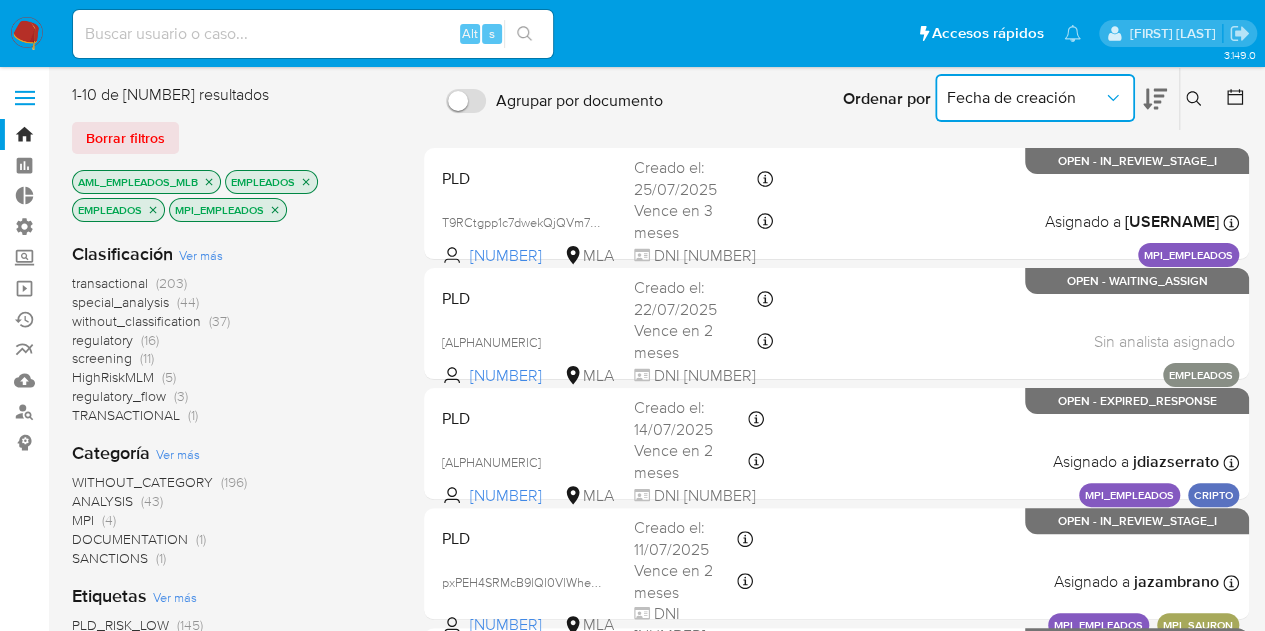 click 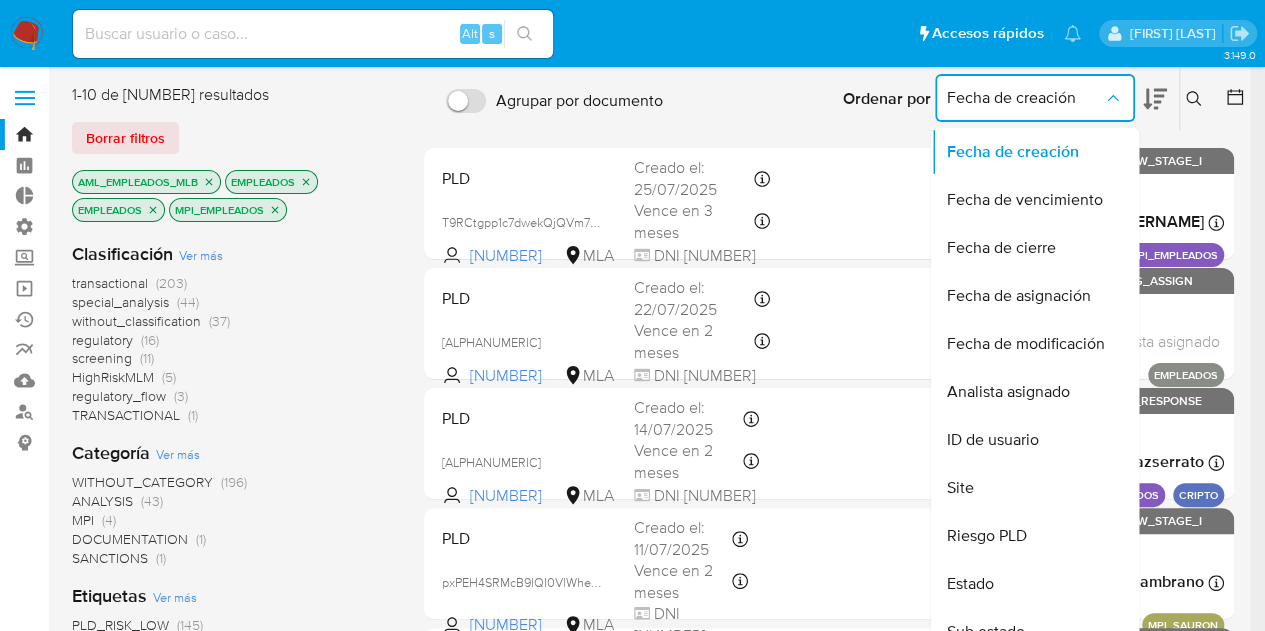 click on "Ordenar por Fecha de creación Fecha de creación Fecha de vencimiento Fecha de cierre Fecha de asignación Fecha de modificación Analista asignado ID de usuario Site Riesgo PLD Estado Sub estado" at bounding box center (1003, 99) 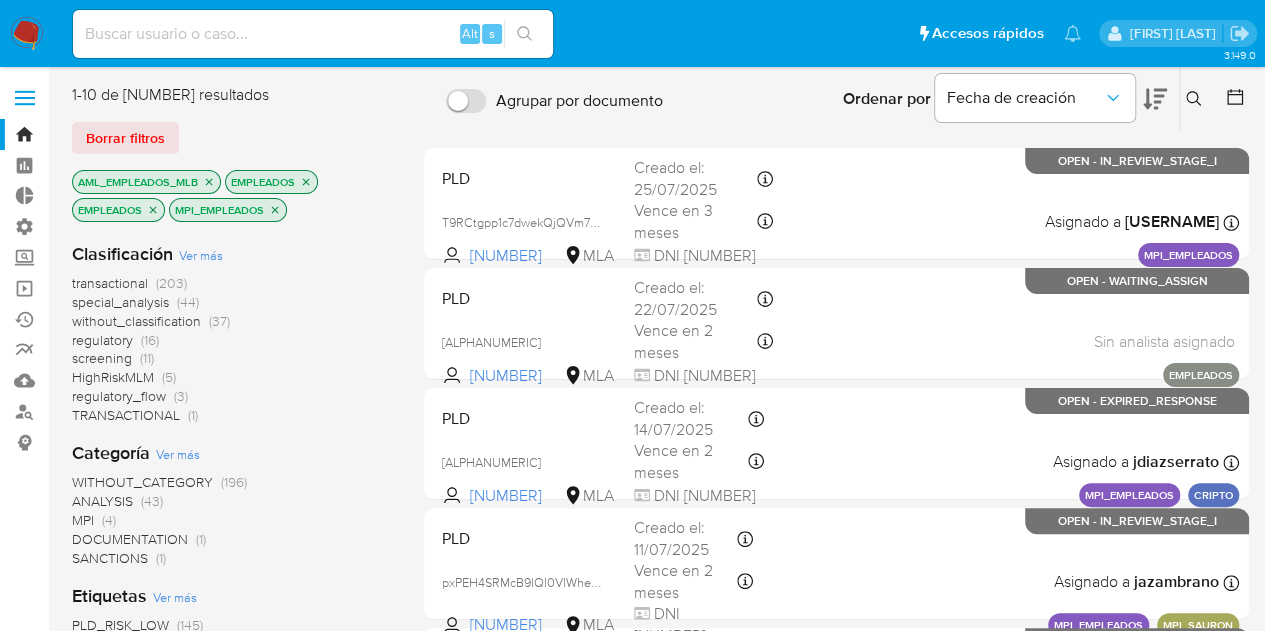 click on "Ordenar por Fecha de creación" at bounding box center (1003, 99) 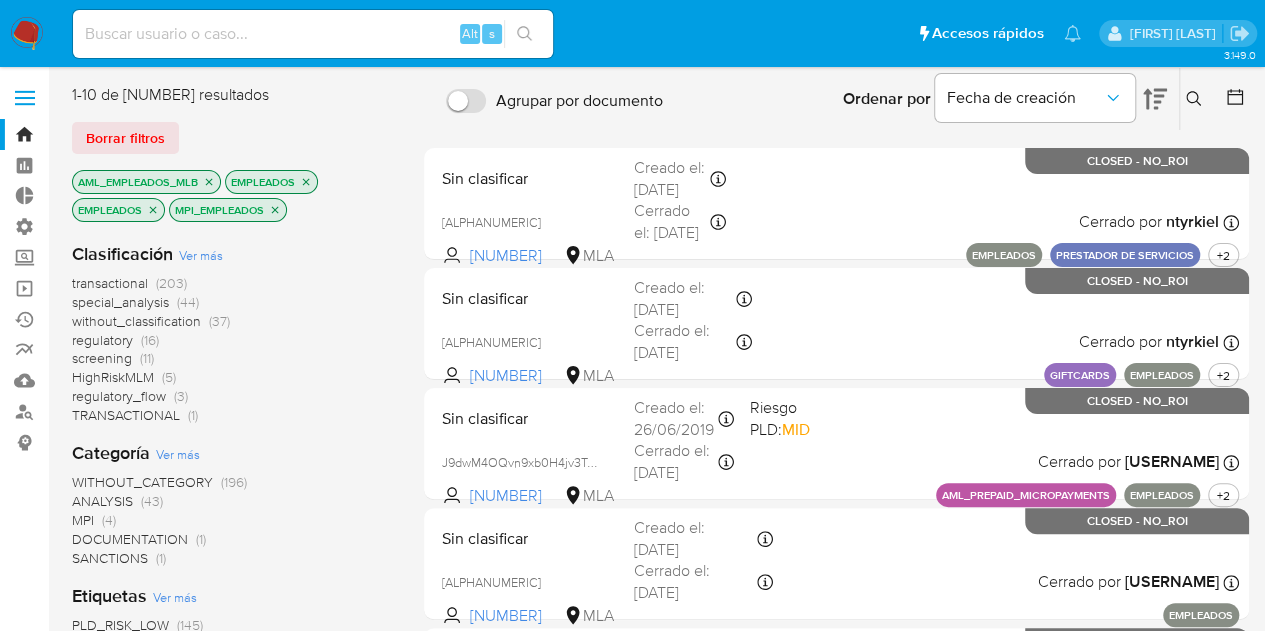 click 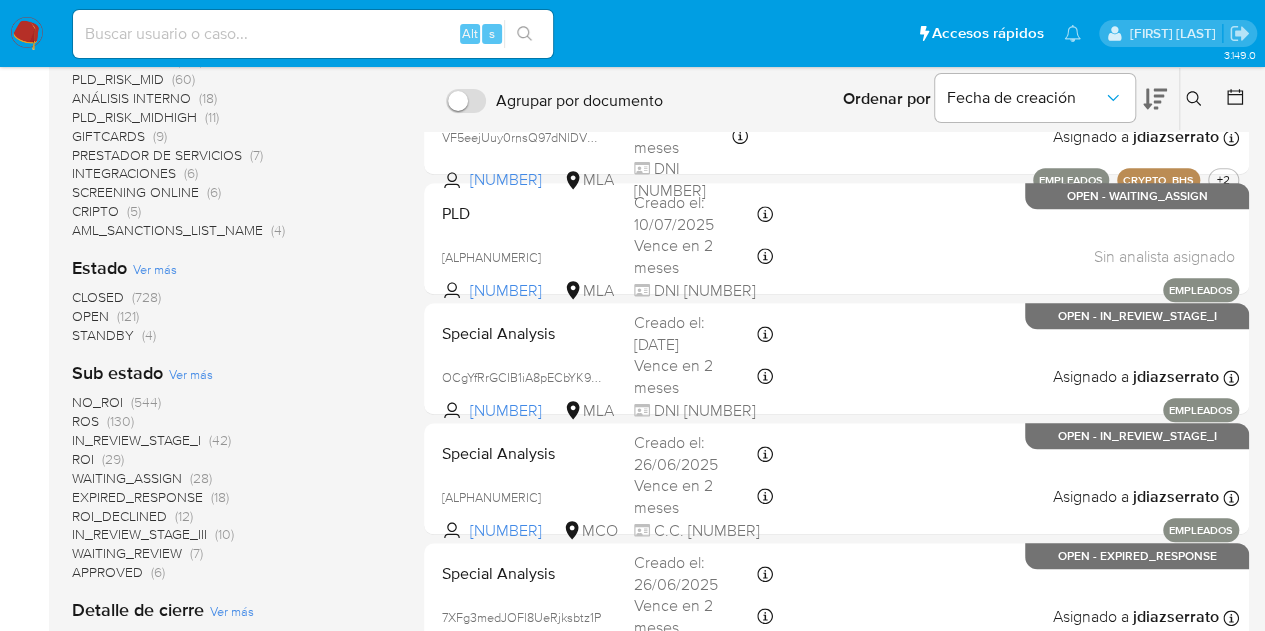 scroll, scrollTop: 0, scrollLeft: 0, axis: both 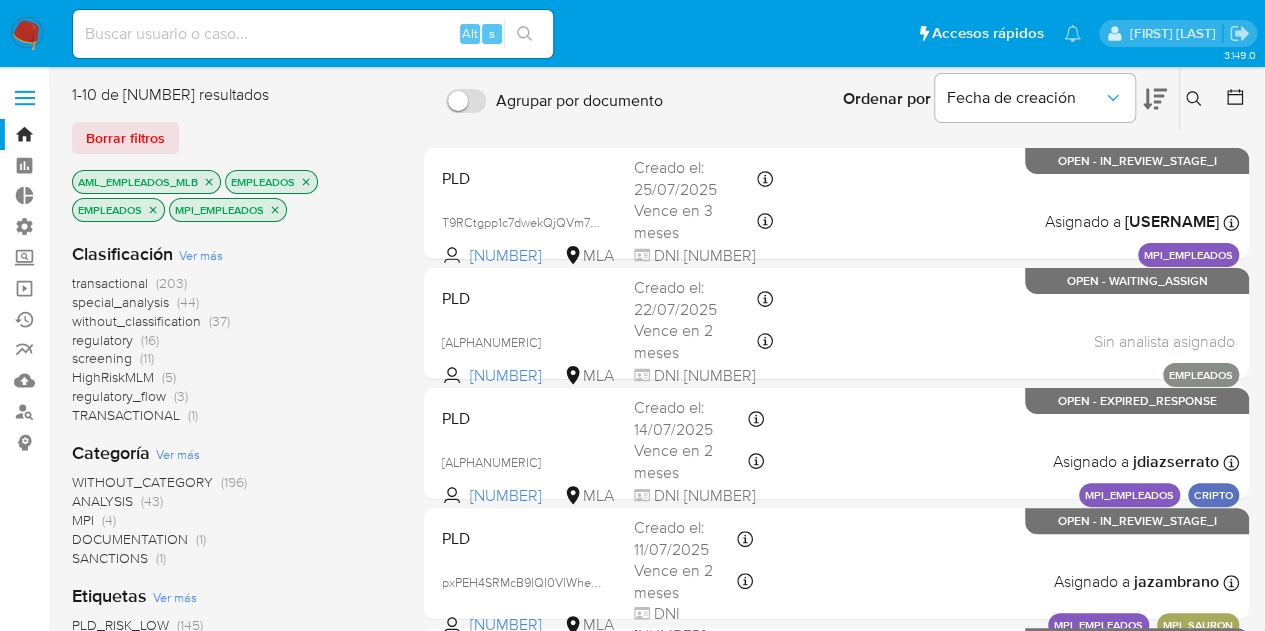 click on "screening" at bounding box center [102, 358] 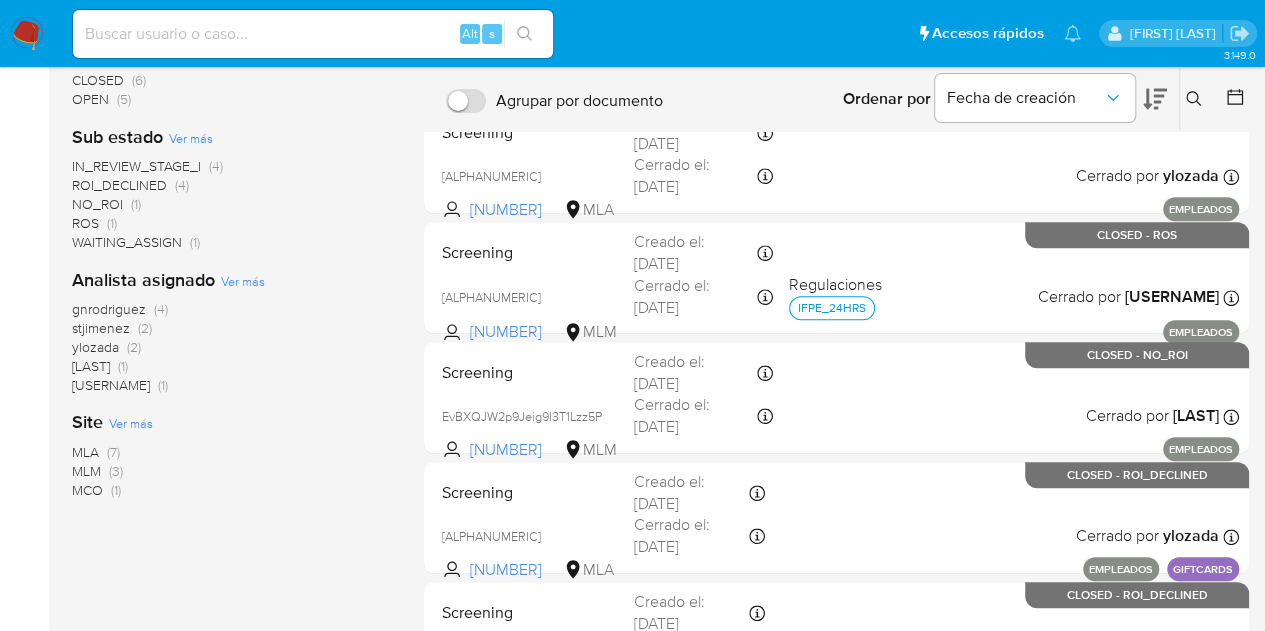 scroll, scrollTop: 0, scrollLeft: 0, axis: both 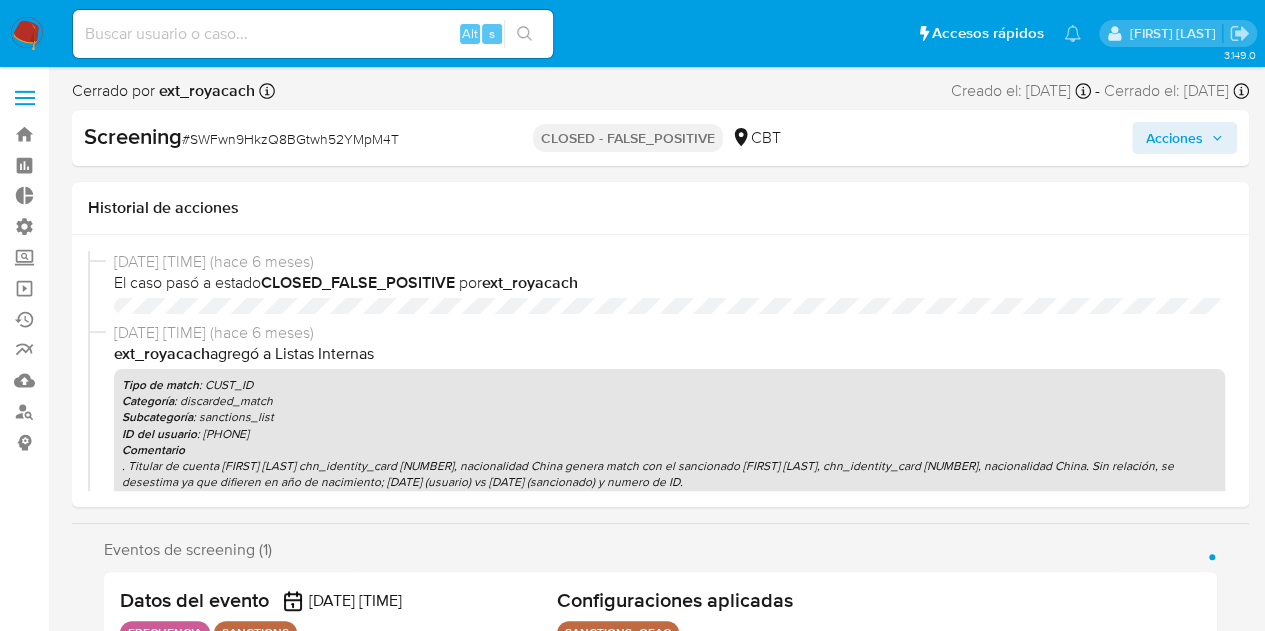 select on "10" 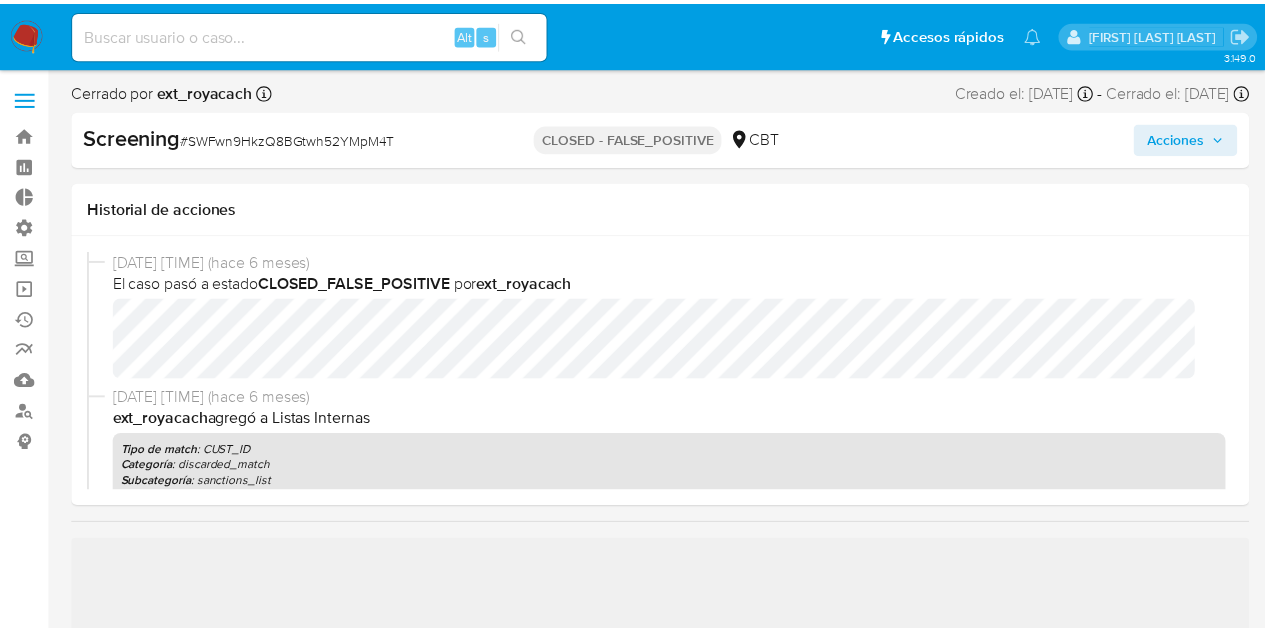 scroll, scrollTop: 0, scrollLeft: 0, axis: both 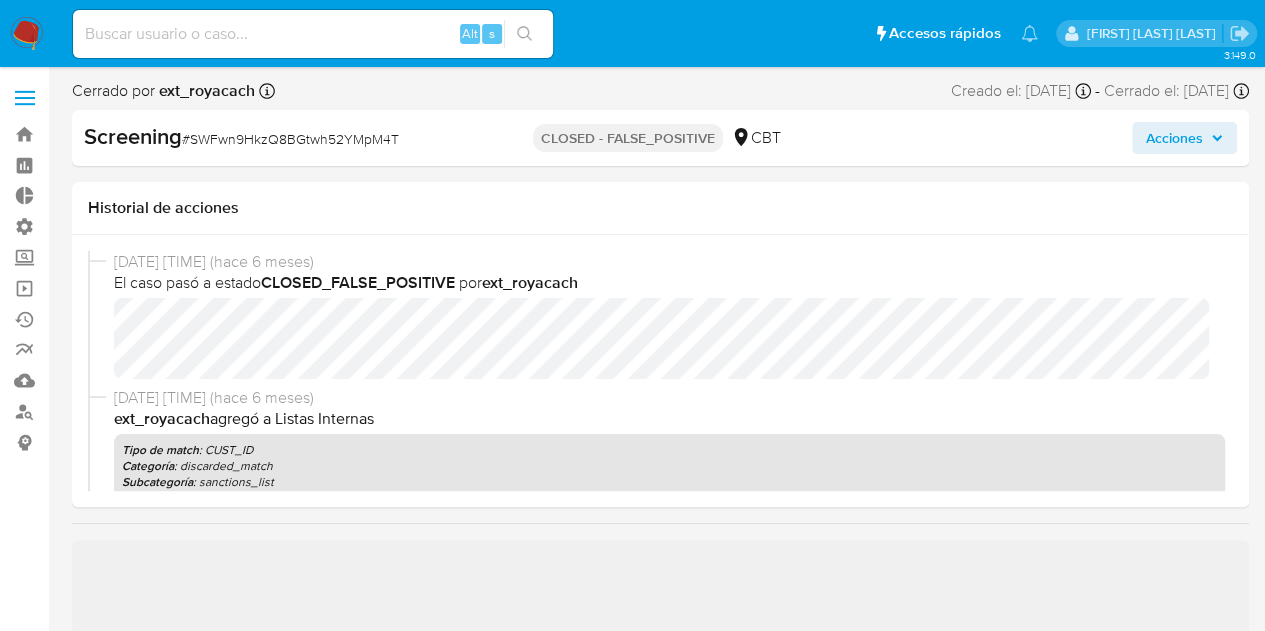 select on "10" 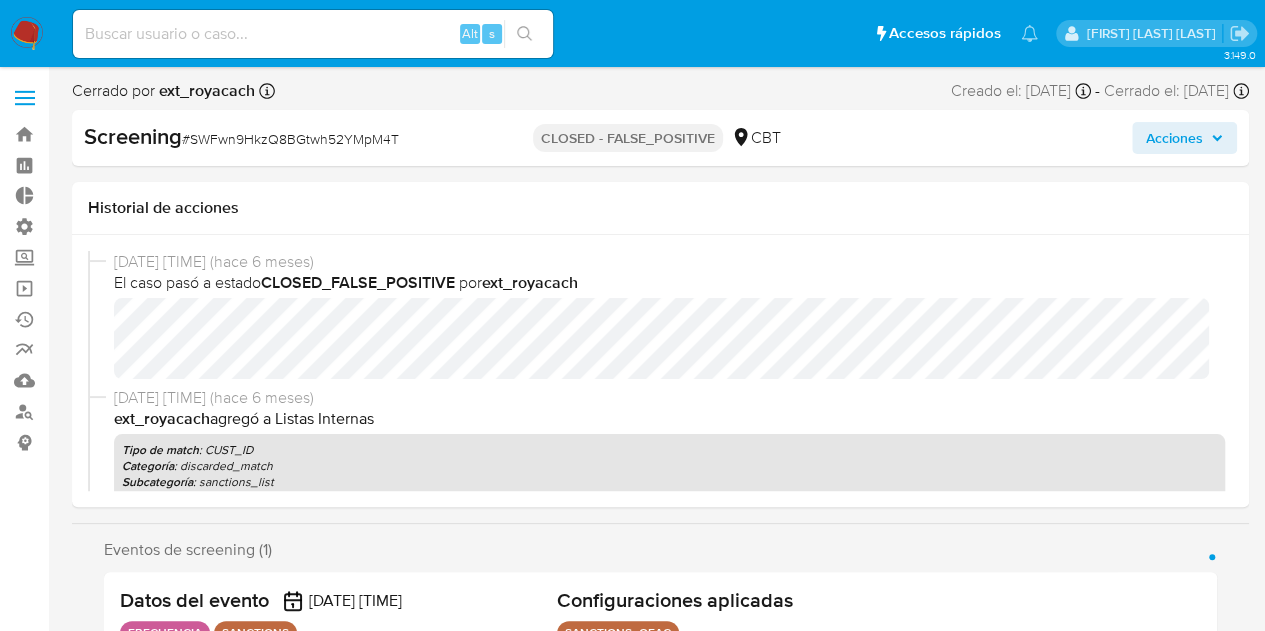 scroll, scrollTop: 749, scrollLeft: 0, axis: vertical 